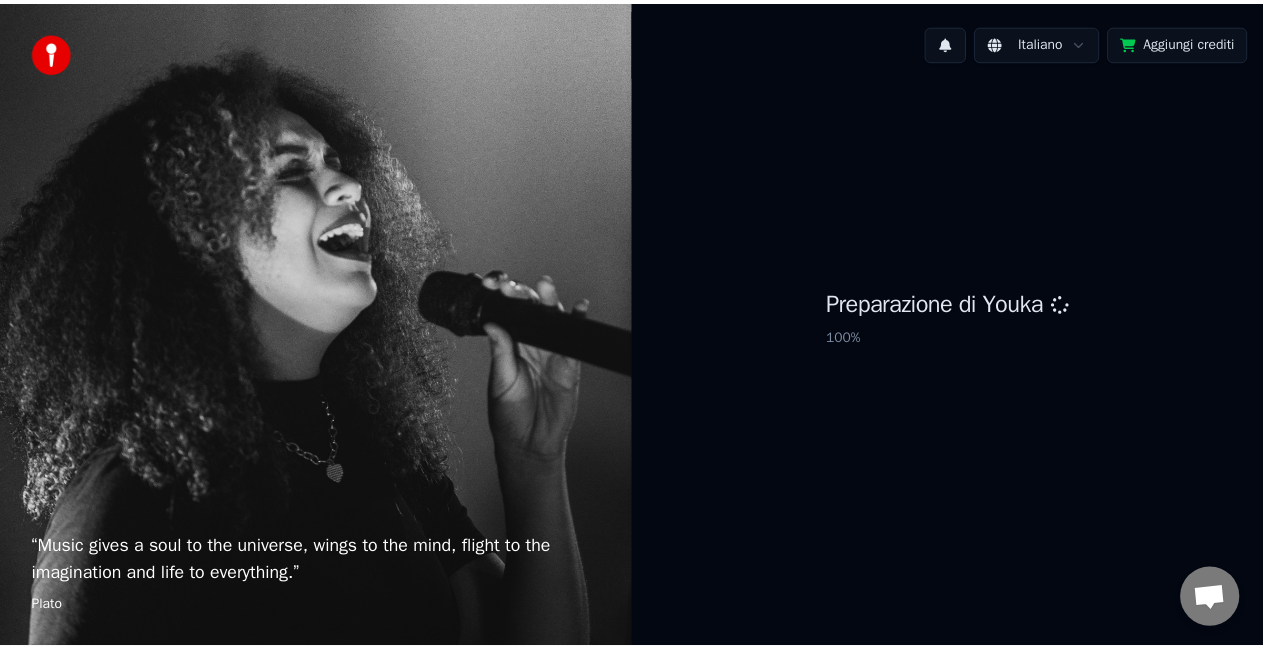 scroll, scrollTop: 0, scrollLeft: 0, axis: both 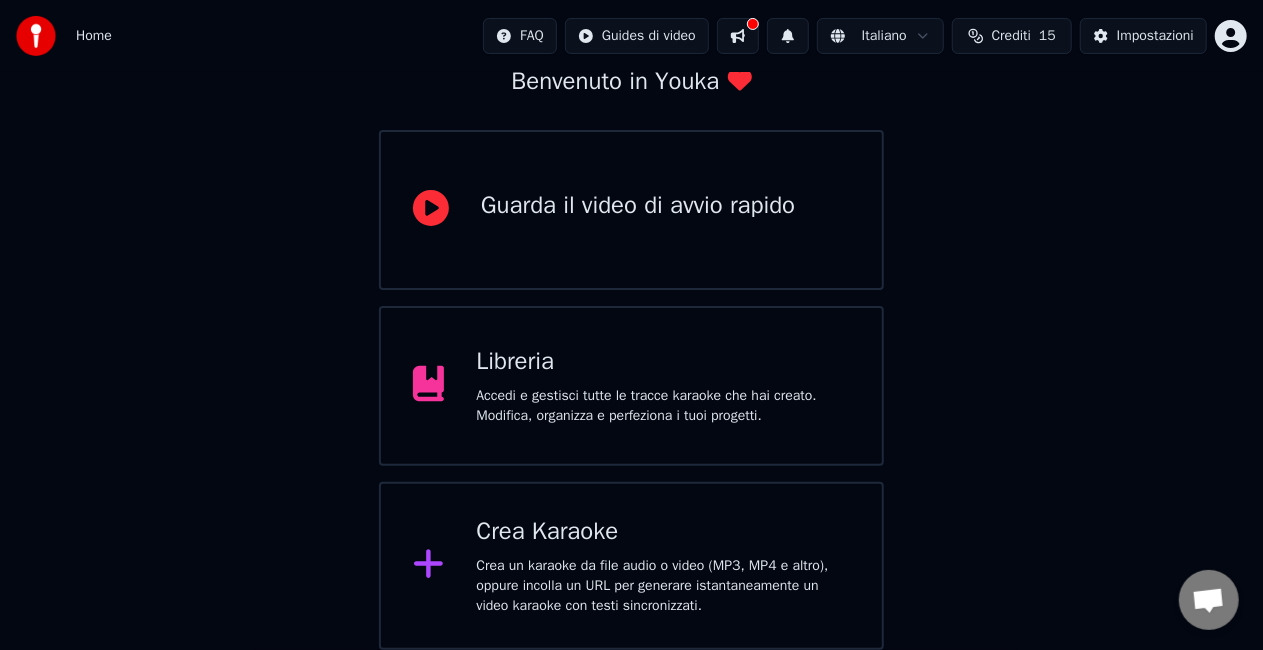 click on "Crea un karaoke da file audio o video (MP3, MP4 e altro), oppure incolla un URL per generare istantaneamente un video karaoke con testi sincronizzati." at bounding box center (663, 586) 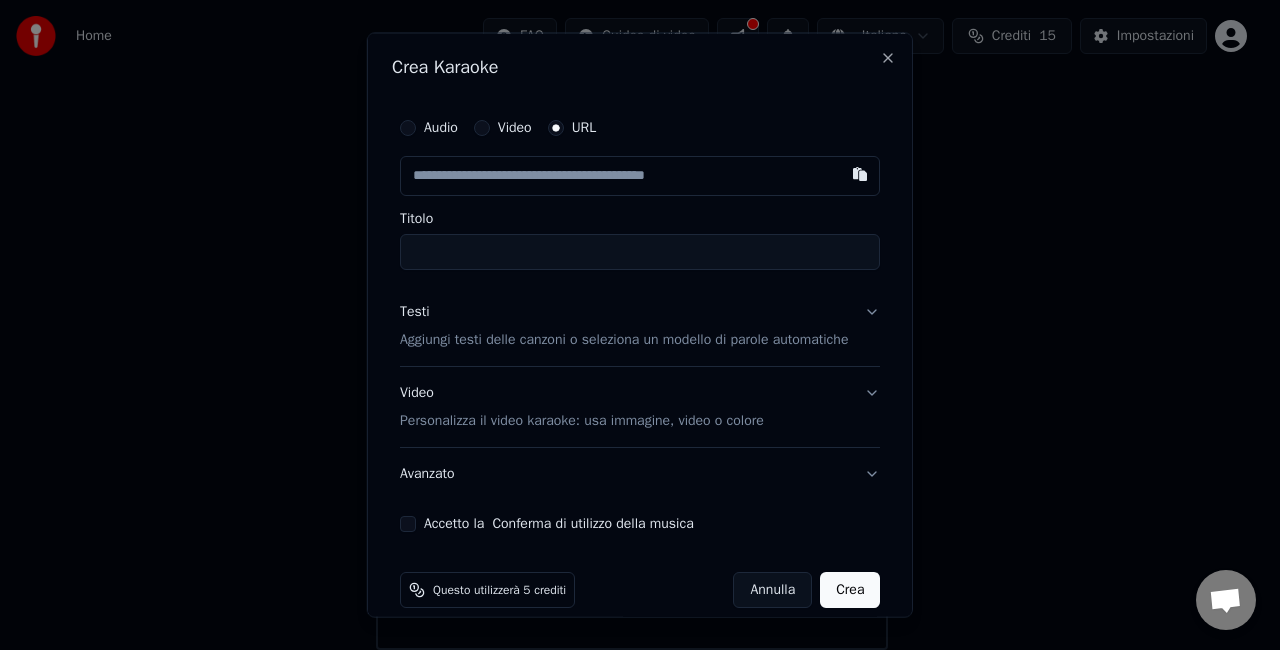 click at bounding box center (640, 176) 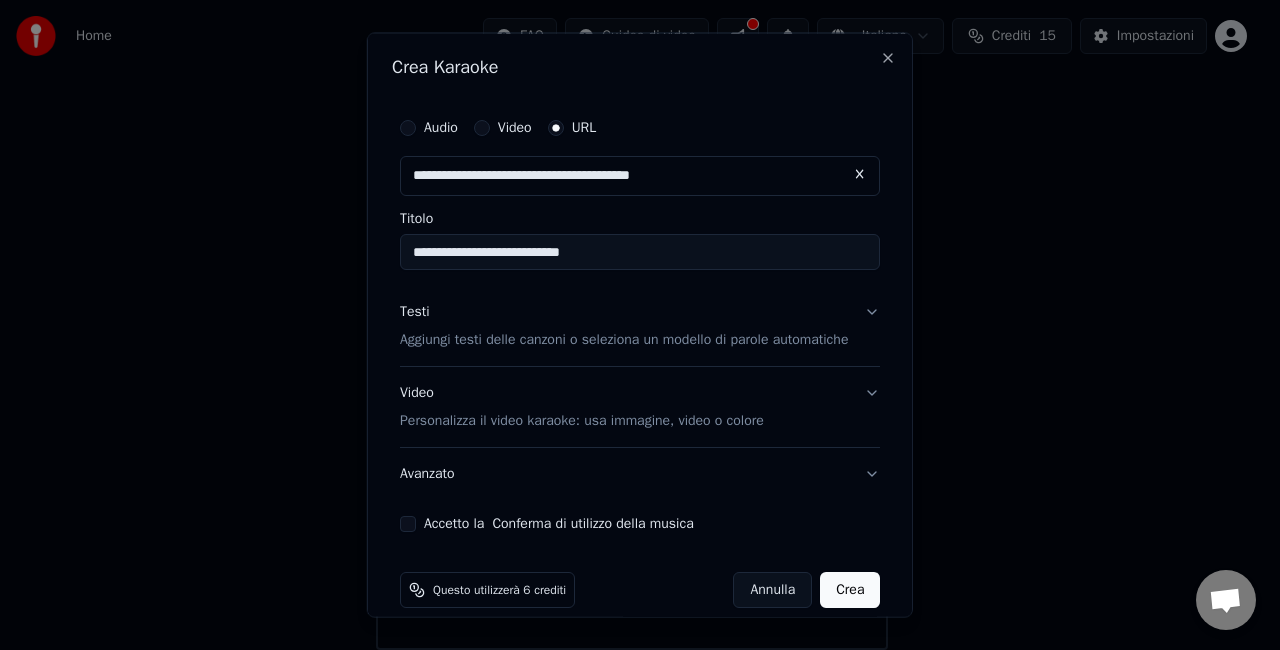 type on "**********" 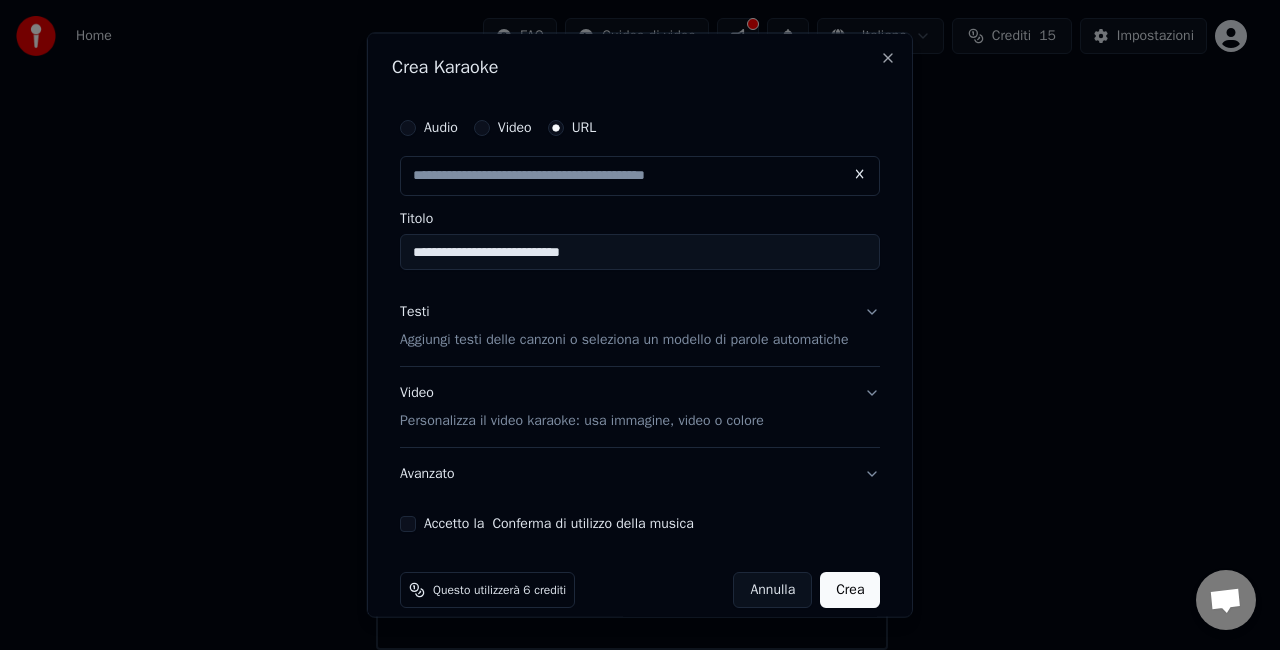 click on "Testi Aggiungi testi delle canzoni o seleziona un modello di parole automatiche" at bounding box center (640, 326) 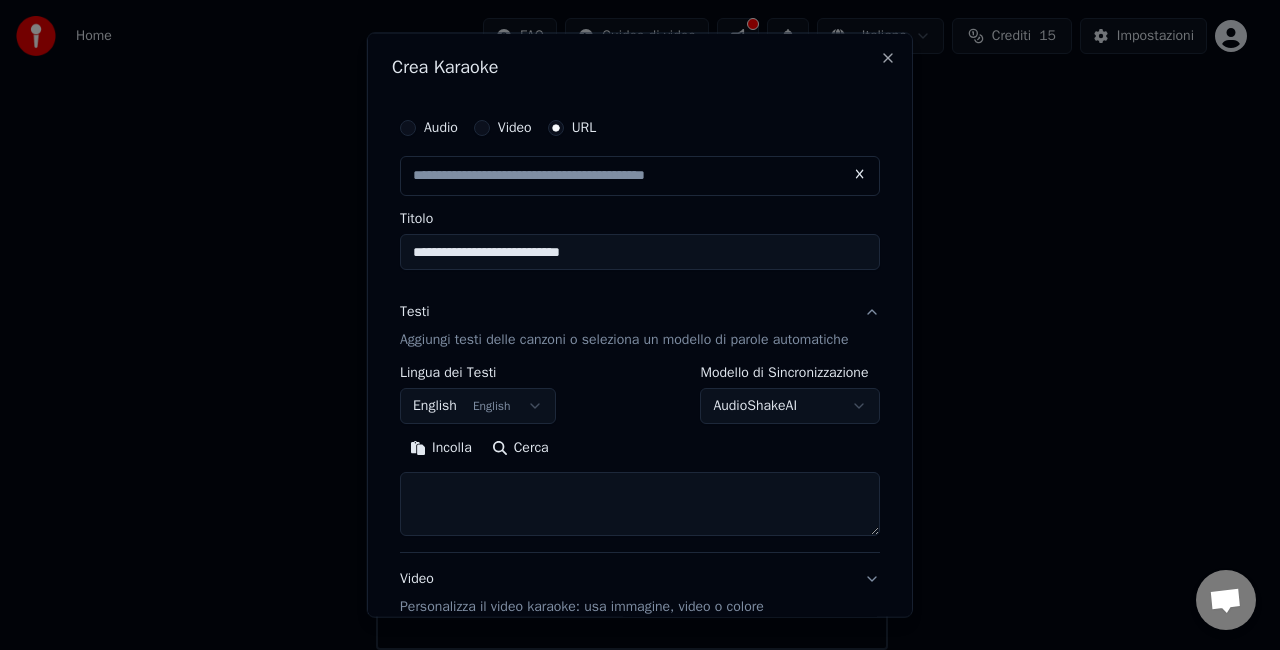 type on "**********" 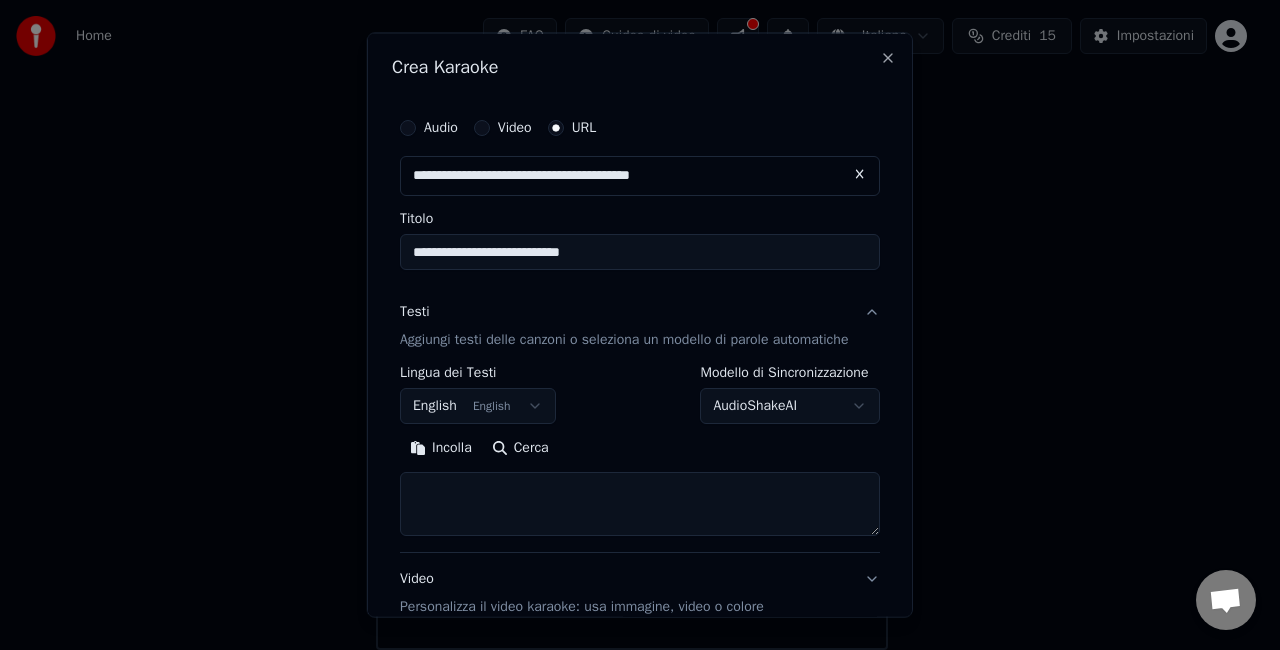 click on "**********" at bounding box center (640, 325) 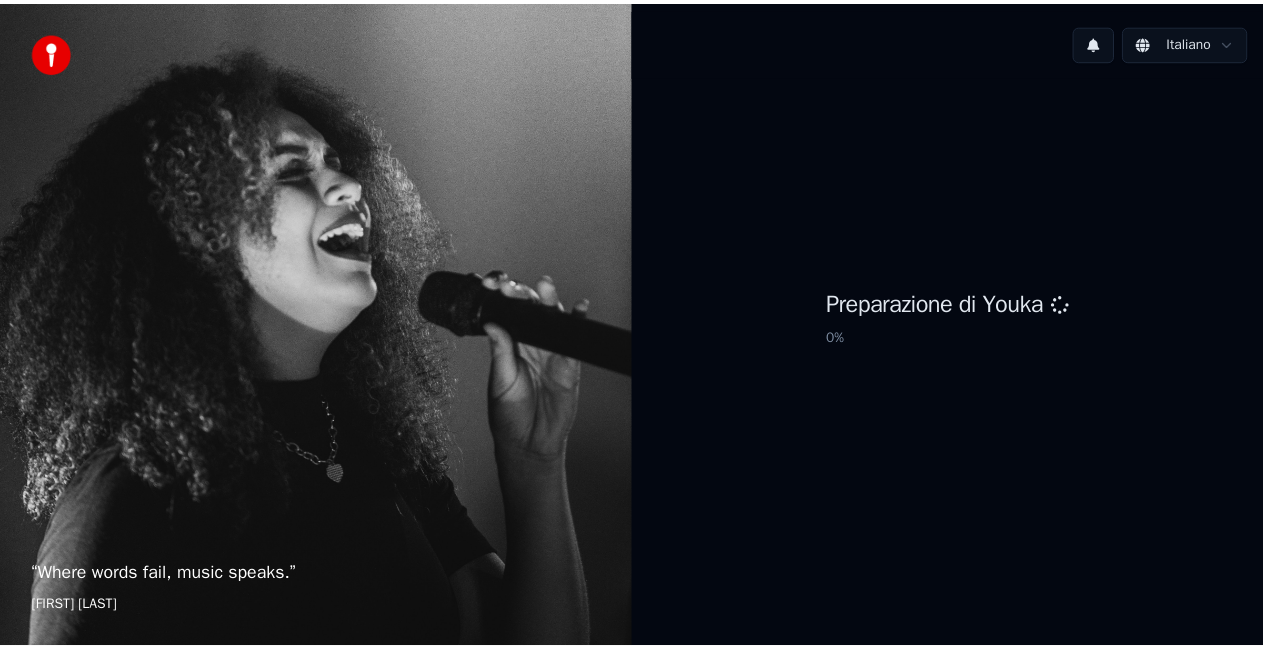 scroll, scrollTop: 0, scrollLeft: 0, axis: both 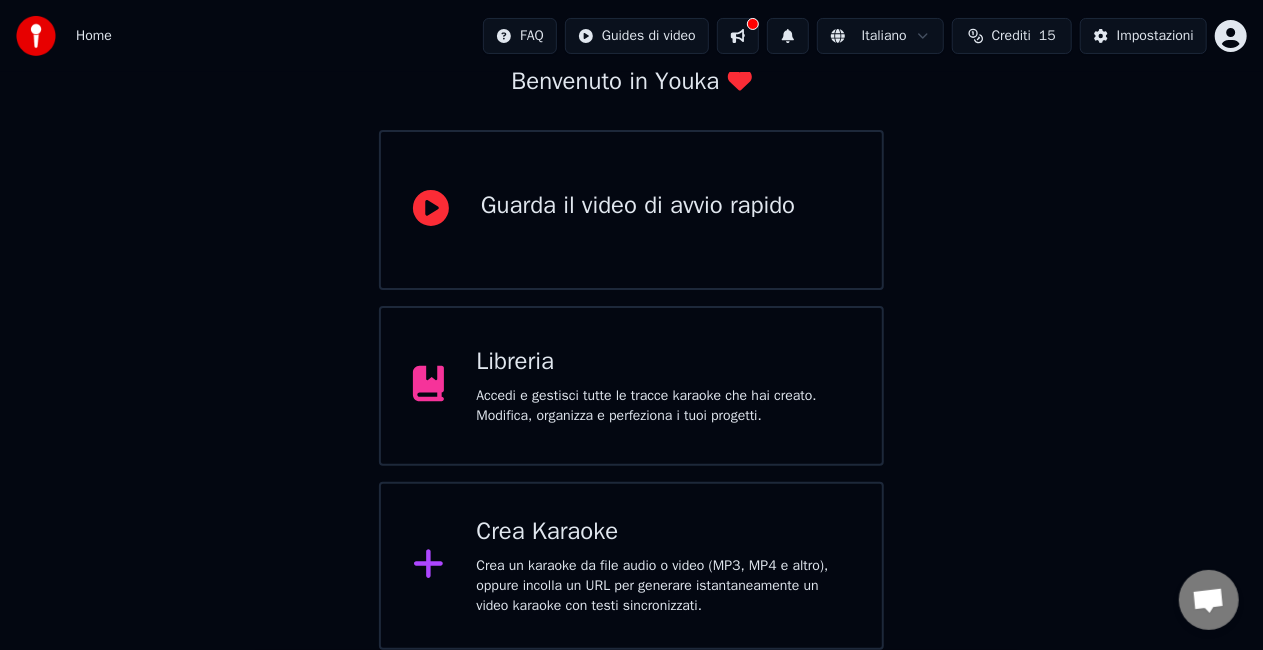 click on "Crea un karaoke da file audio o video (MP3, MP4 e altro), oppure incolla un URL per generare istantaneamente un video karaoke con testi sincronizzati." at bounding box center [663, 586] 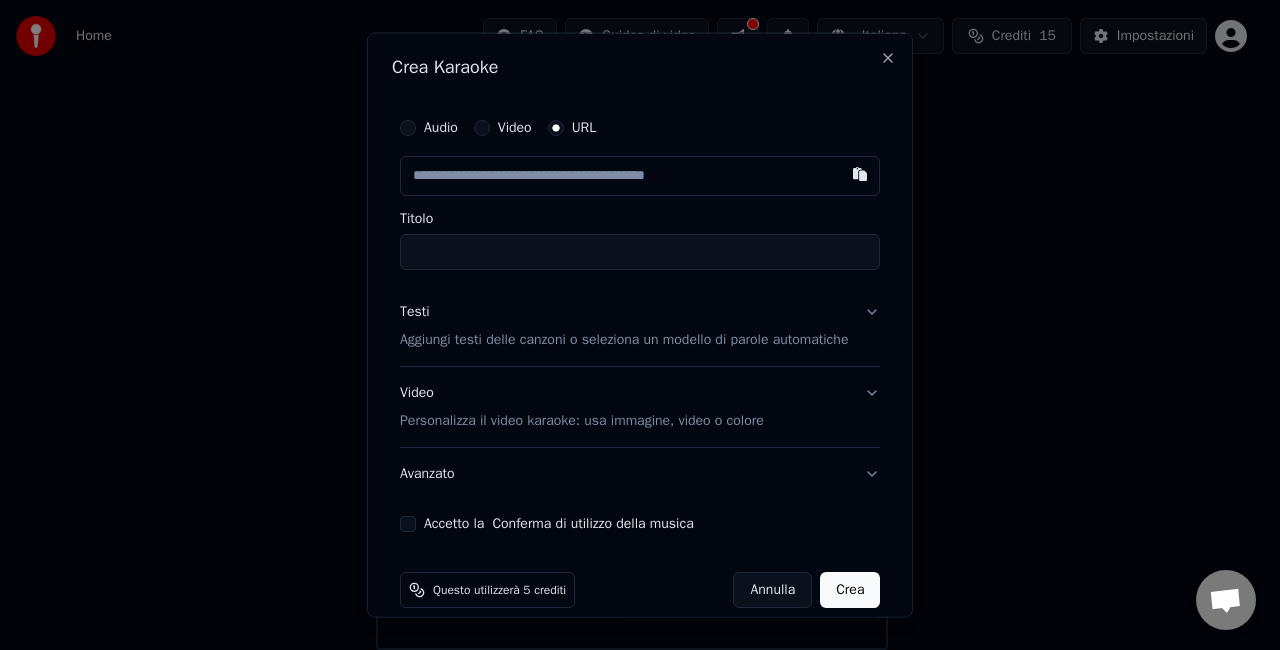 click at bounding box center [640, 176] 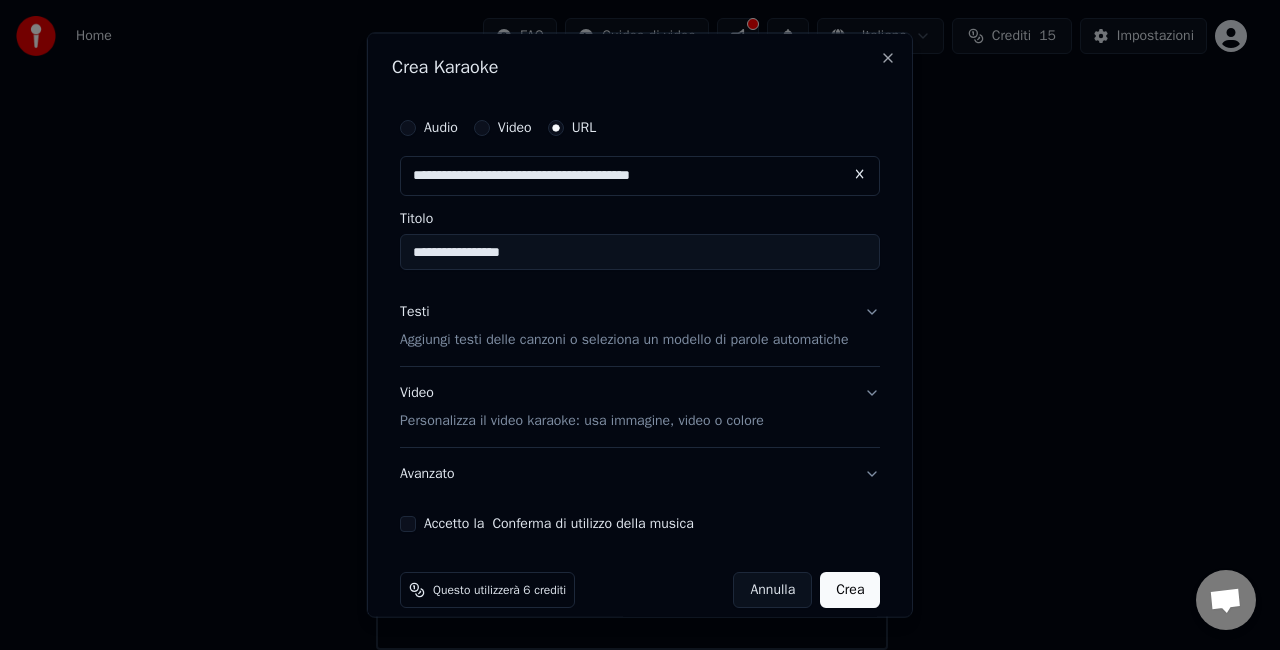 type on "**********" 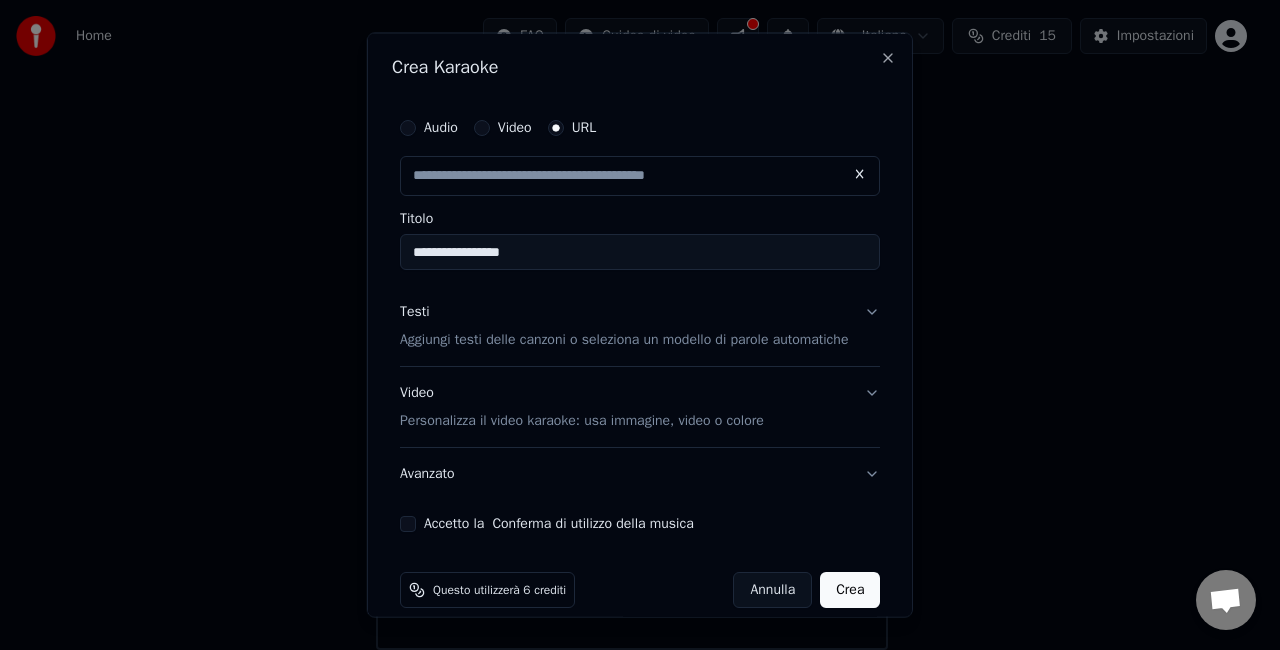 click on "Testi Aggiungi testi delle canzoni o seleziona un modello di parole automatiche" at bounding box center [624, 326] 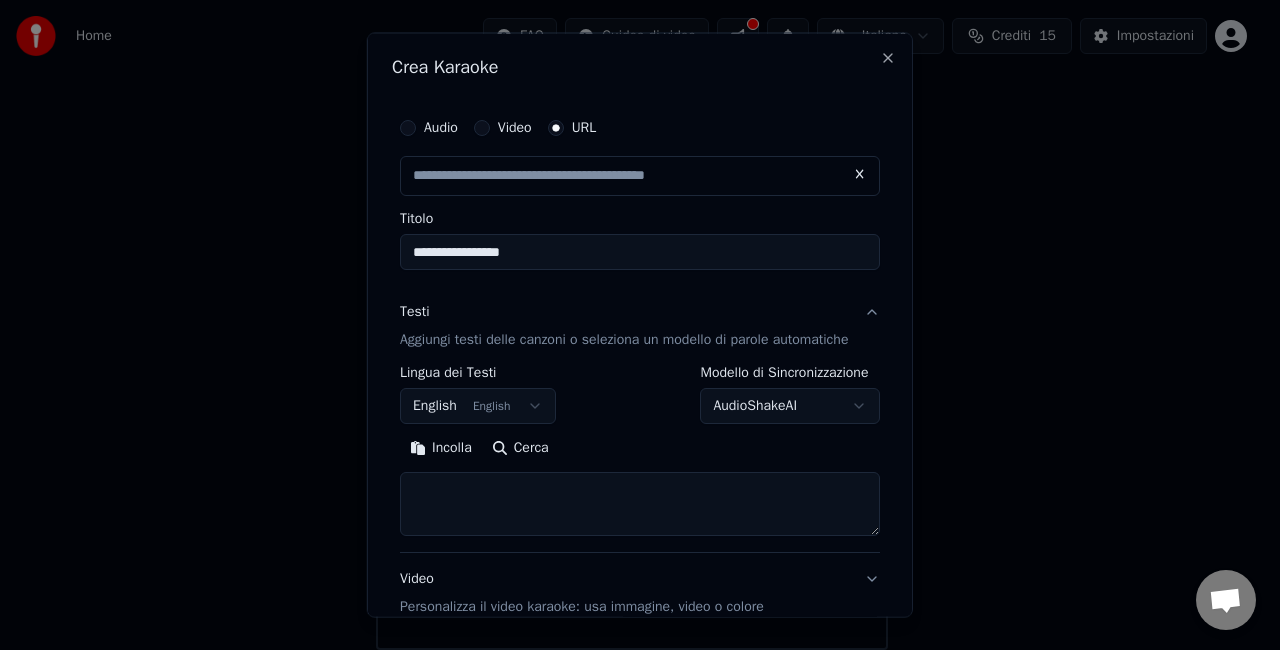 type on "**********" 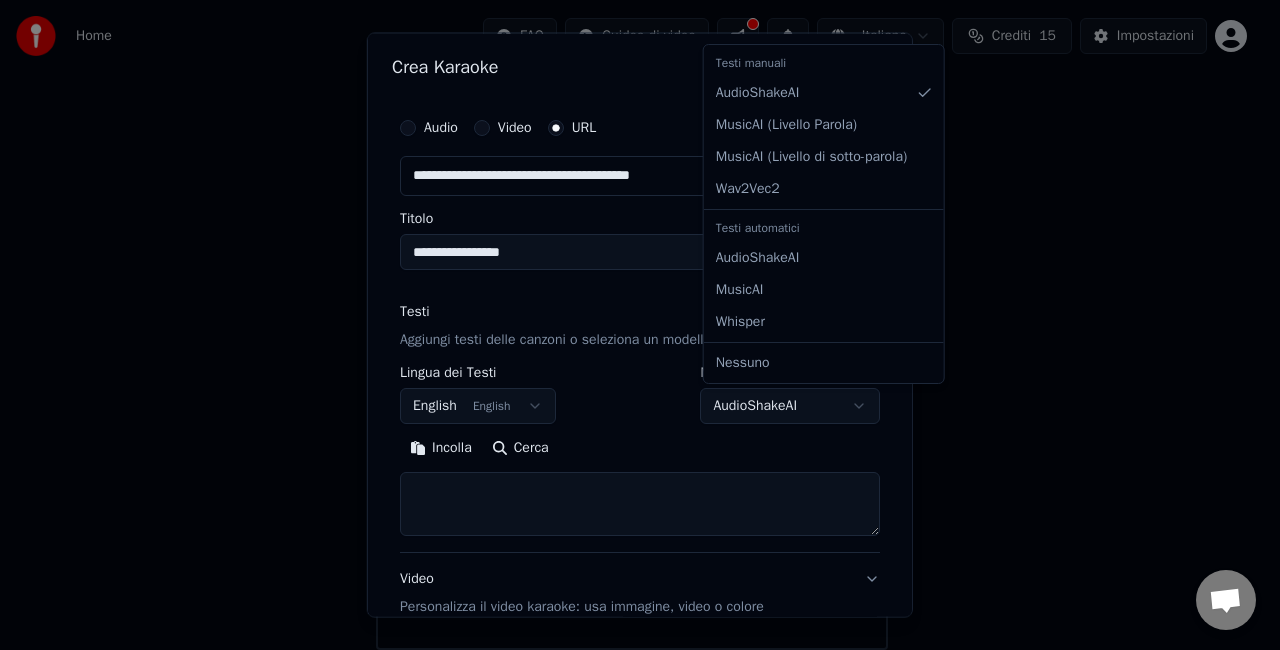 click on "**********" at bounding box center [631, 262] 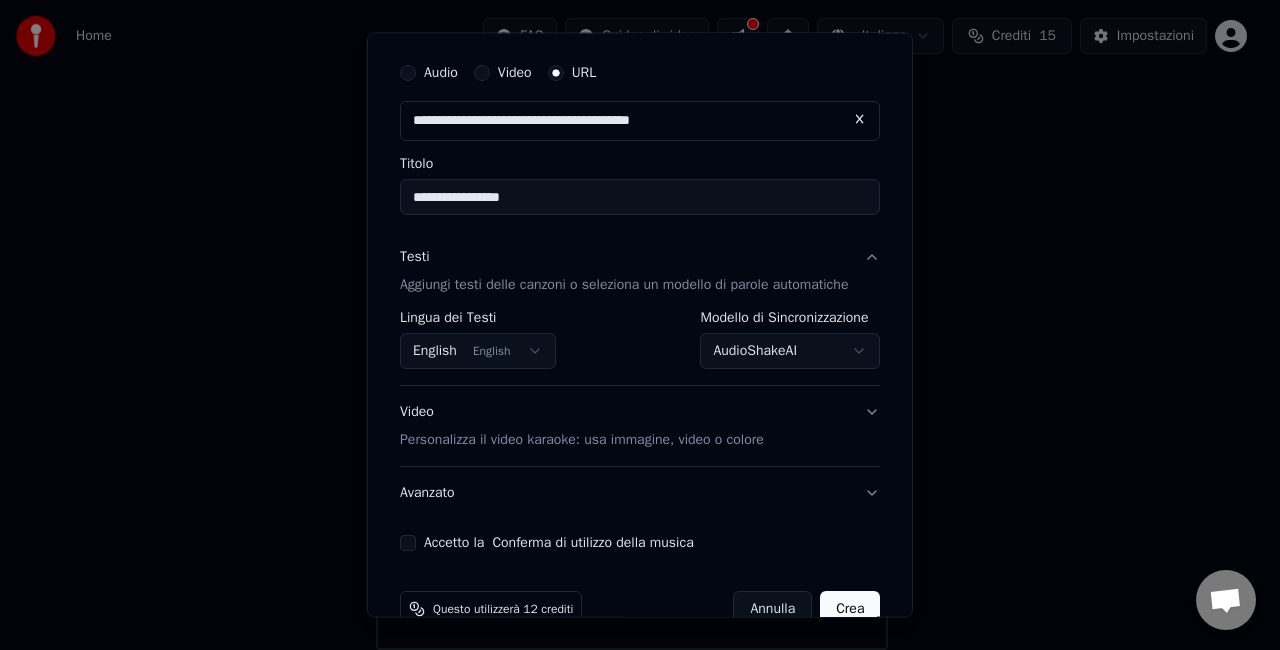 scroll, scrollTop: 95, scrollLeft: 0, axis: vertical 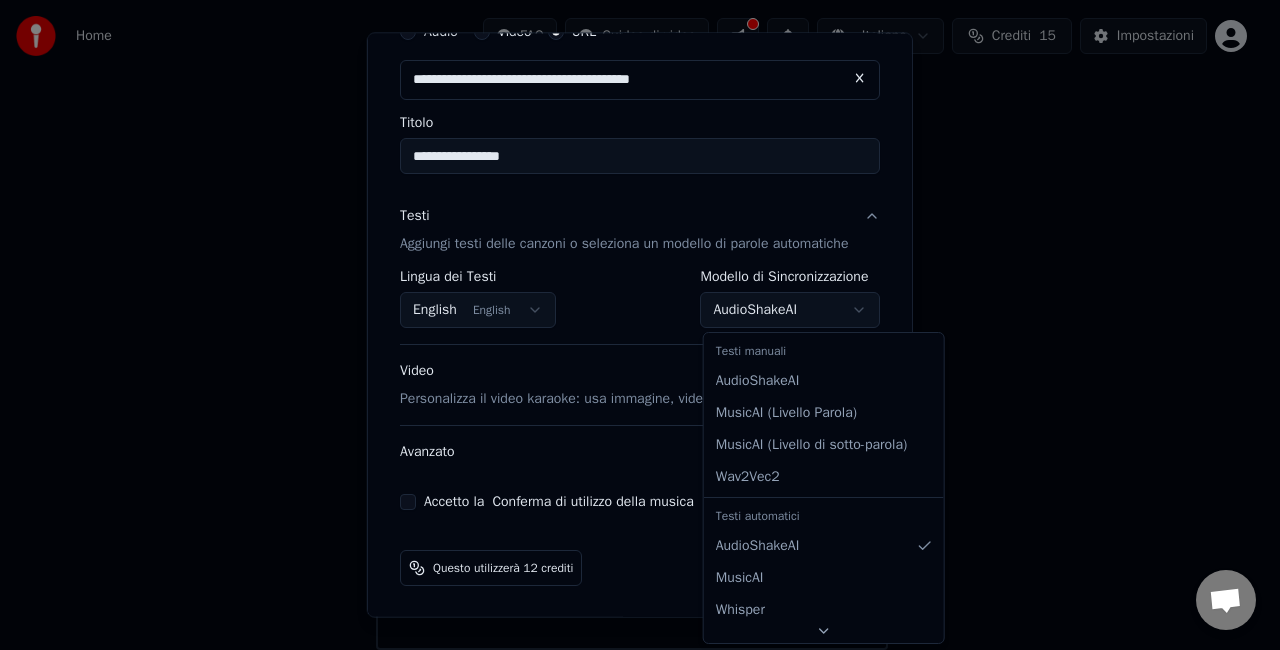 click on "**********" at bounding box center [631, 262] 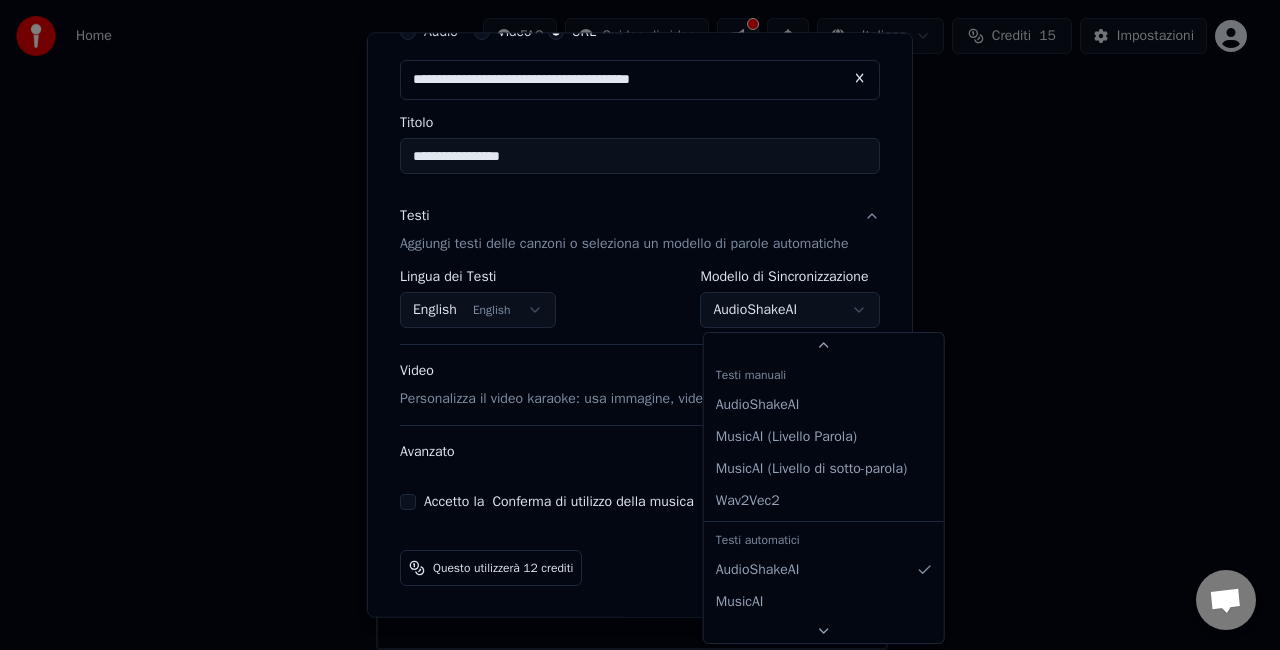 scroll, scrollTop: 51, scrollLeft: 0, axis: vertical 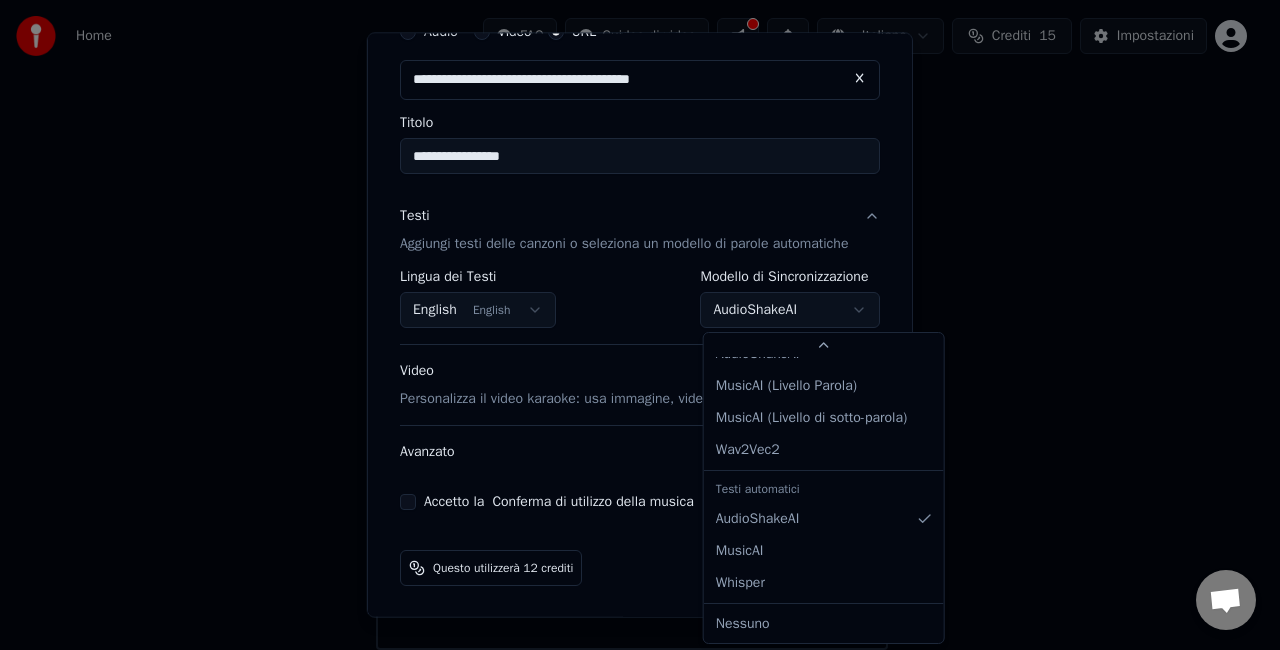 select on "*******" 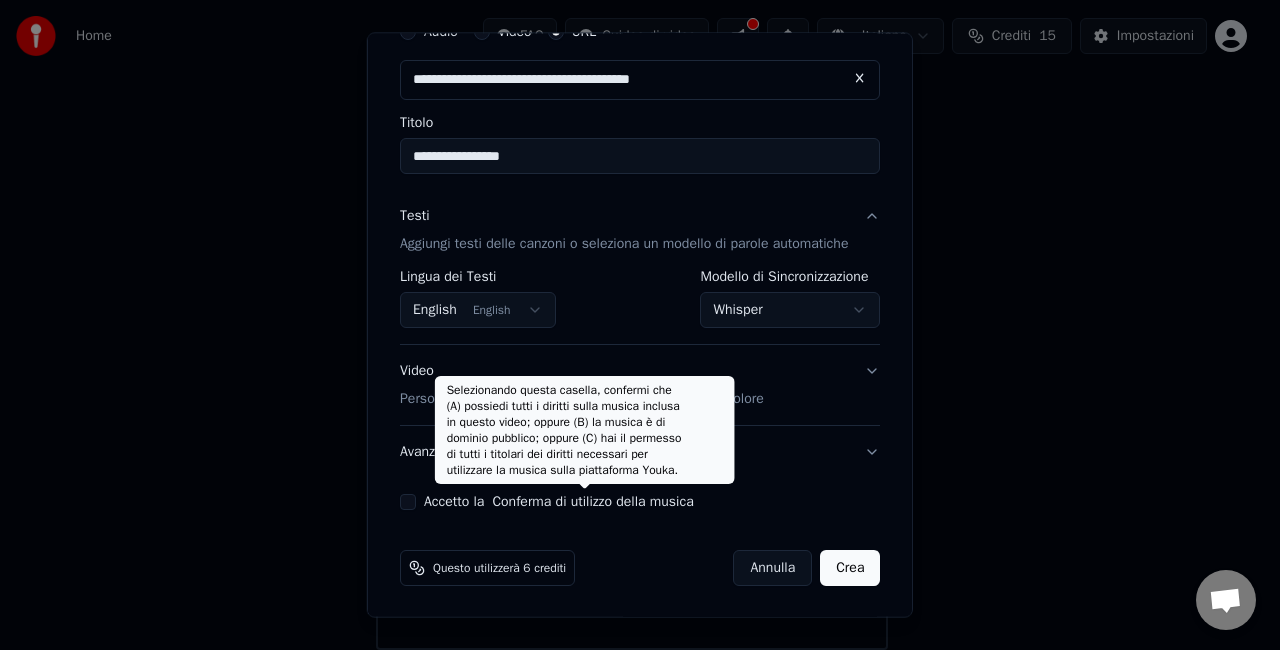 click on "Conferma di utilizzo della musica" at bounding box center (592, 502) 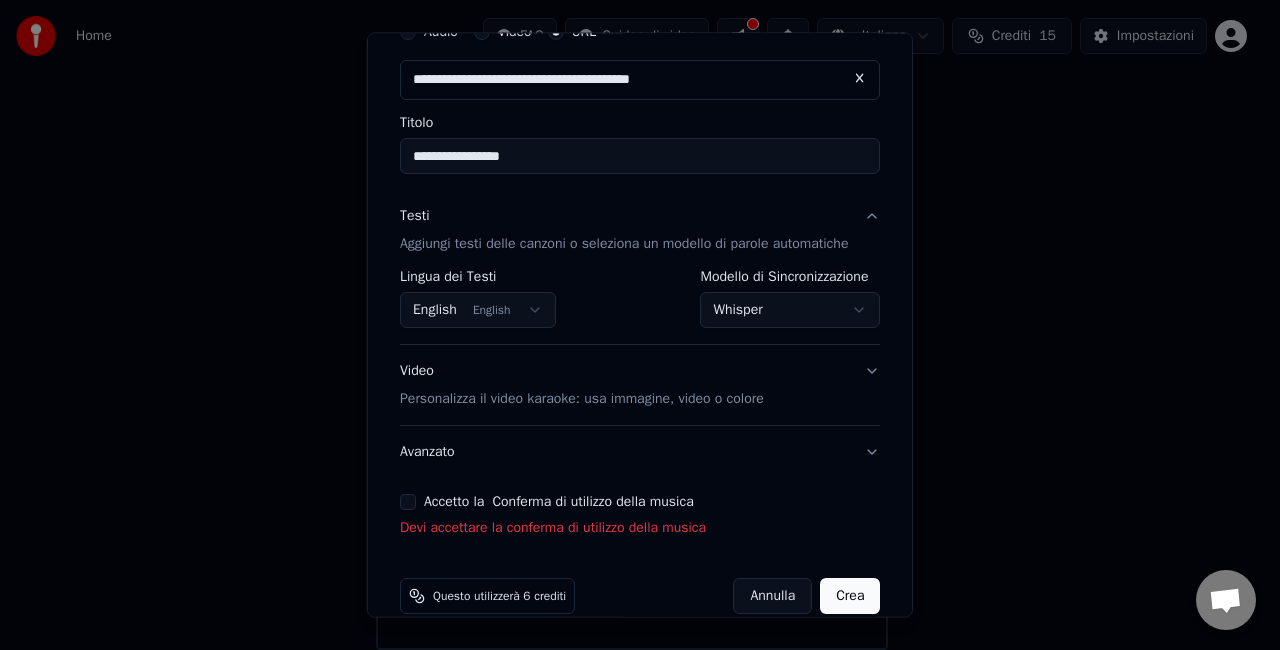 click on "Conferma di utilizzo della musica" at bounding box center [592, 502] 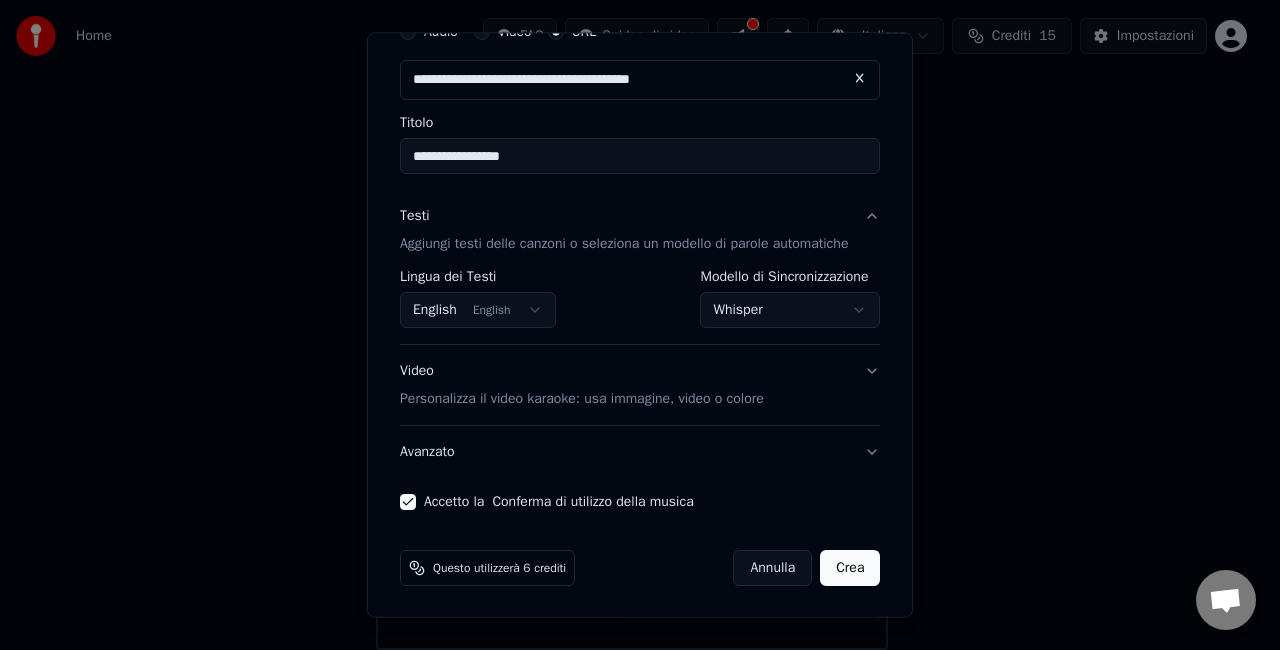 click on "Crea" at bounding box center (850, 568) 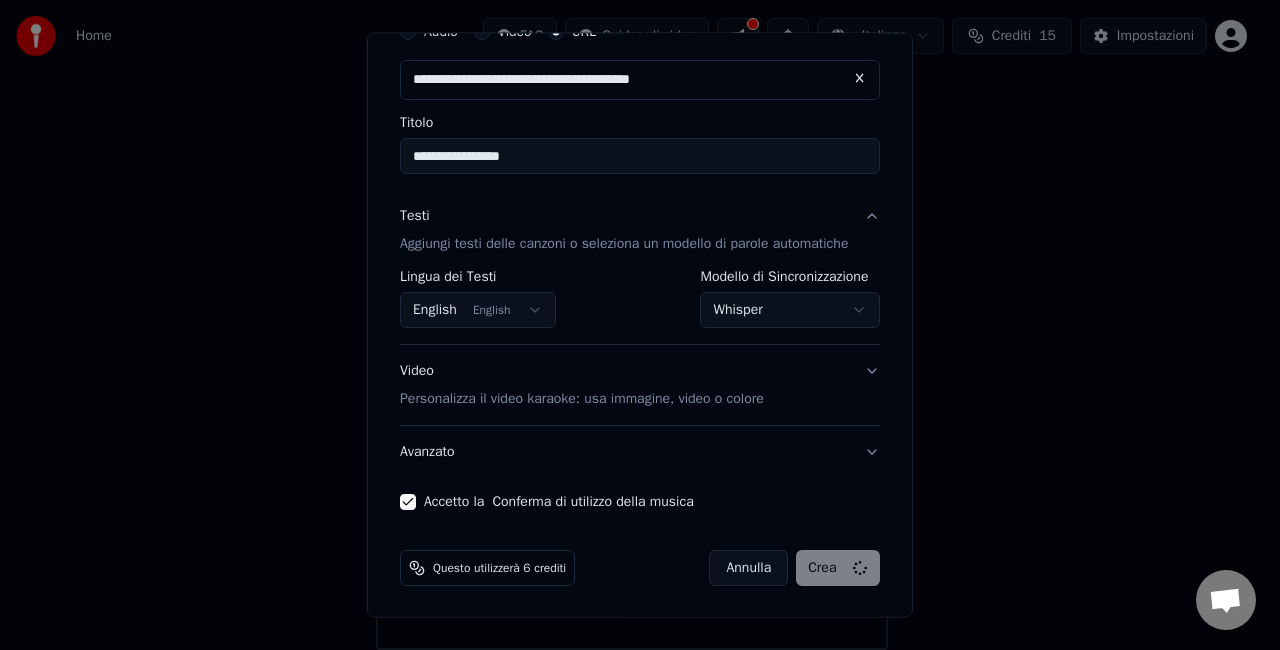 scroll, scrollTop: 22, scrollLeft: 0, axis: vertical 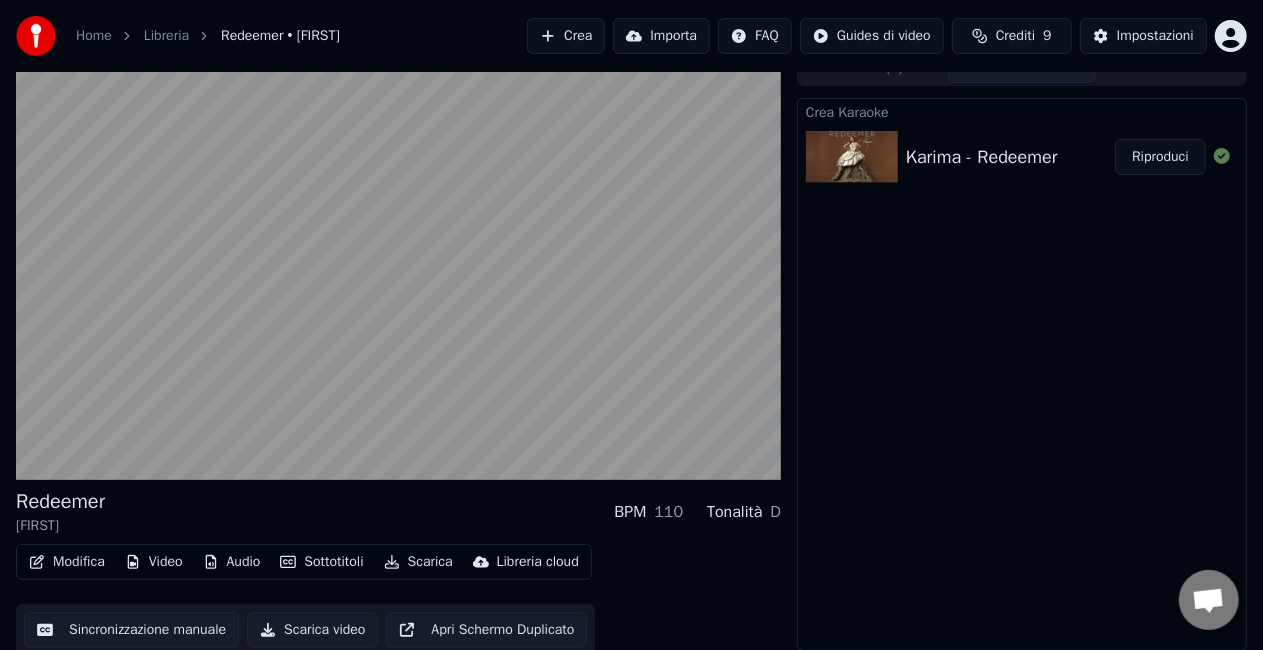 click on "Modifica" at bounding box center [67, 562] 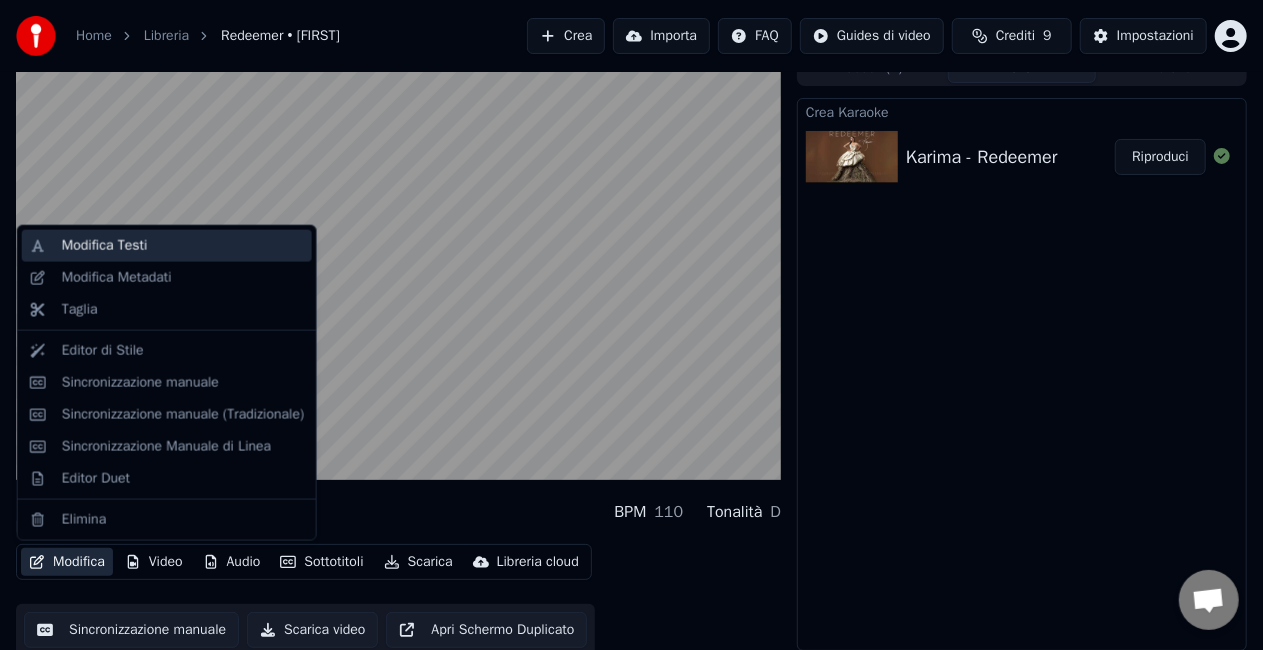 click on "Modifica Testi" at bounding box center (167, 246) 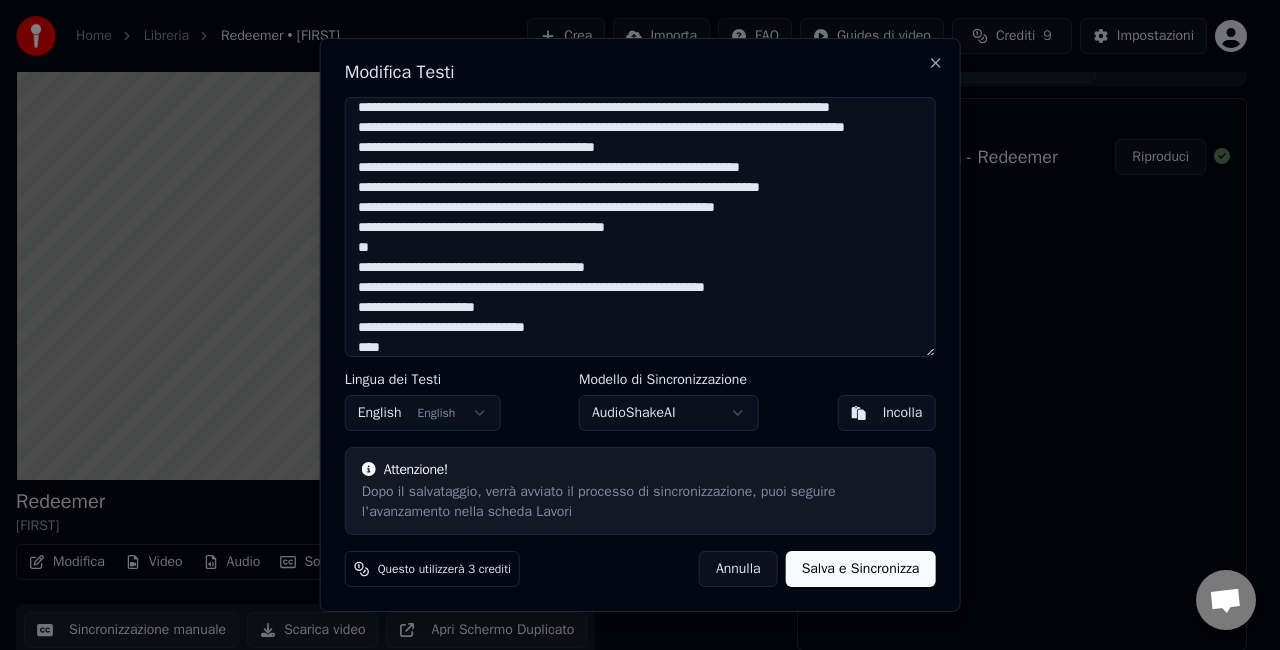 scroll, scrollTop: 76, scrollLeft: 0, axis: vertical 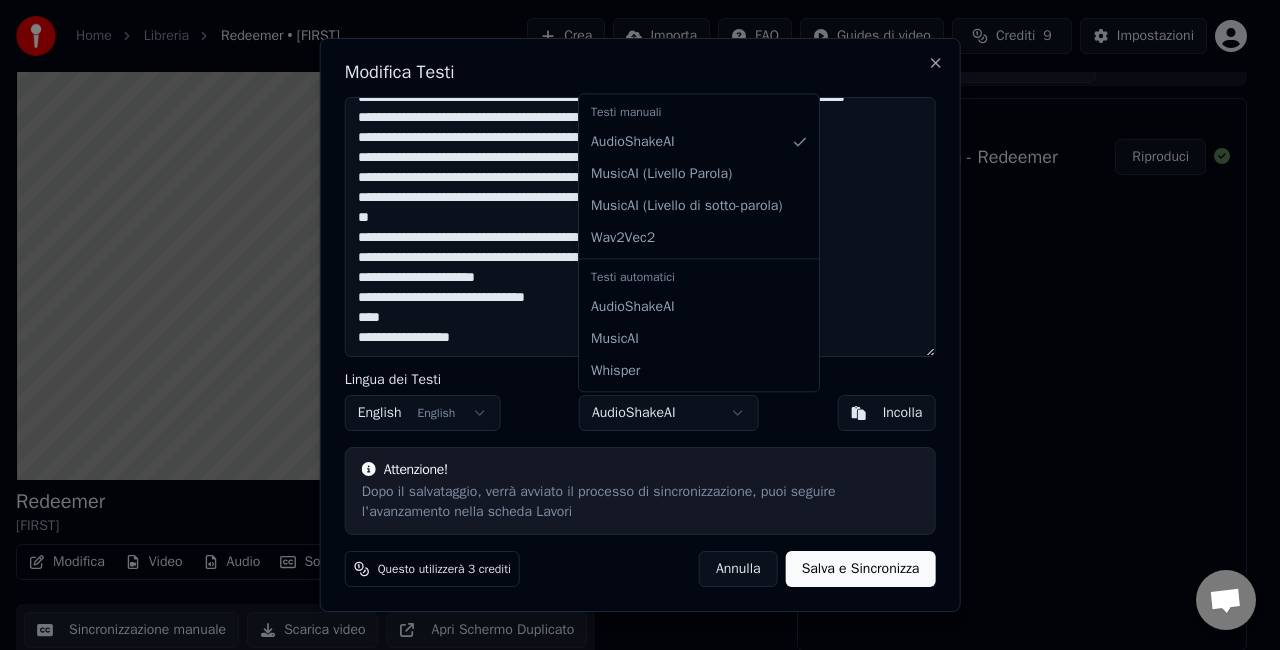 click on "Home Libreria Redeemer • Karima Modifica Testi Lingua dei Testi English English Modello di Sincronizzazione AudioShakeAI Incolla Attenzione! Dopo il salvataggio, verrà avviato il processo di sincronizzazione, puoi seguire l'avanzamento nella scheda Lavori Questo utilizzerà 3 crediti Annulla Salva e Sincronizza Close Testi manuali AudioShakeAI MusicAI ( Livello Parola ) MusicAI ( Livello di sotto-parola ) Wav2Vec2 Testi automatici AudioShakeAI MusicAI Whisper" at bounding box center [631, 303] 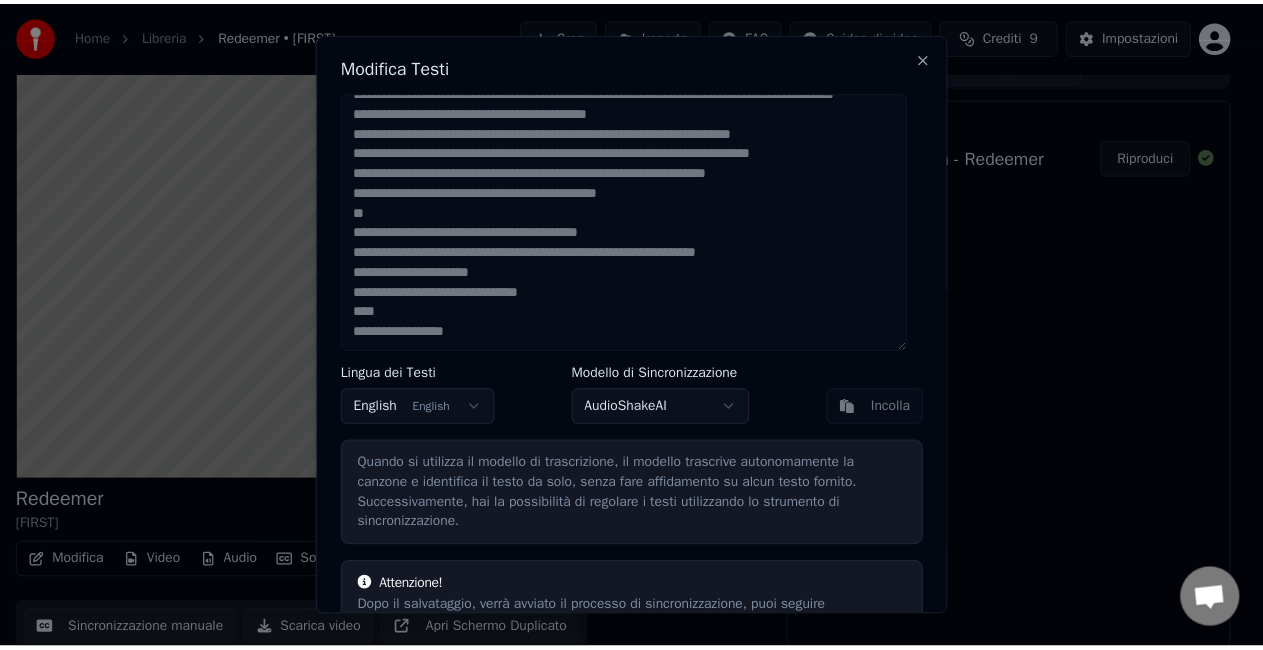 scroll, scrollTop: 108, scrollLeft: 0, axis: vertical 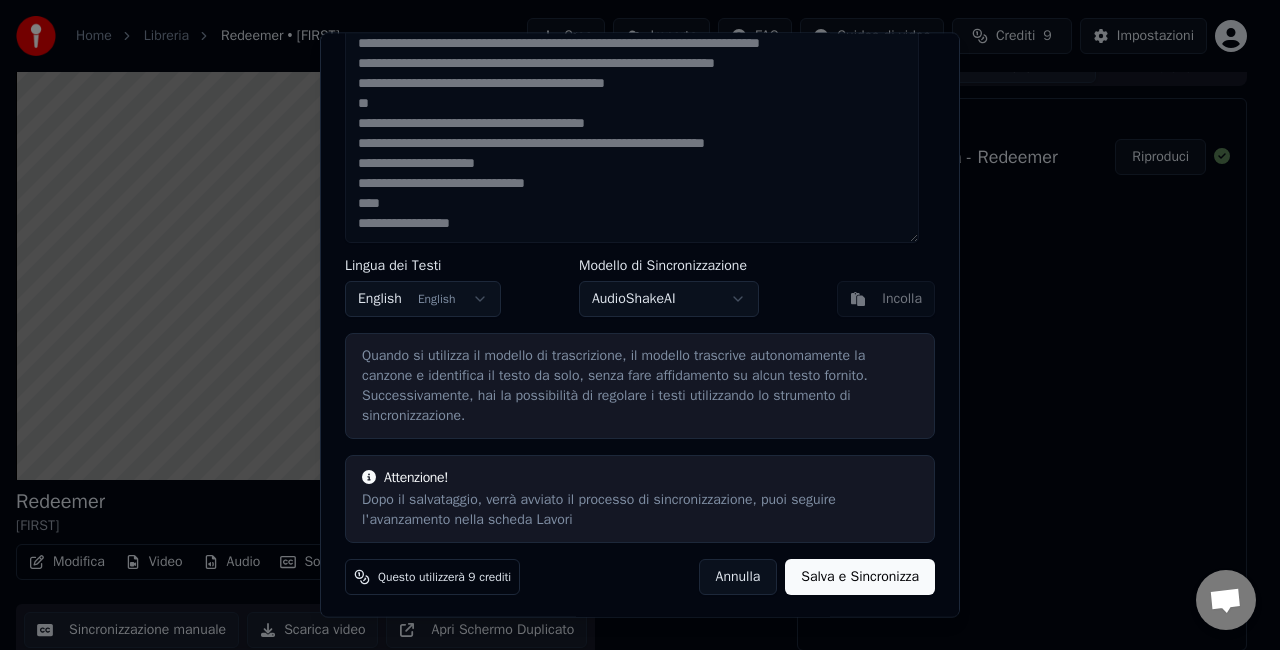 click on "Annulla" at bounding box center (738, 577) 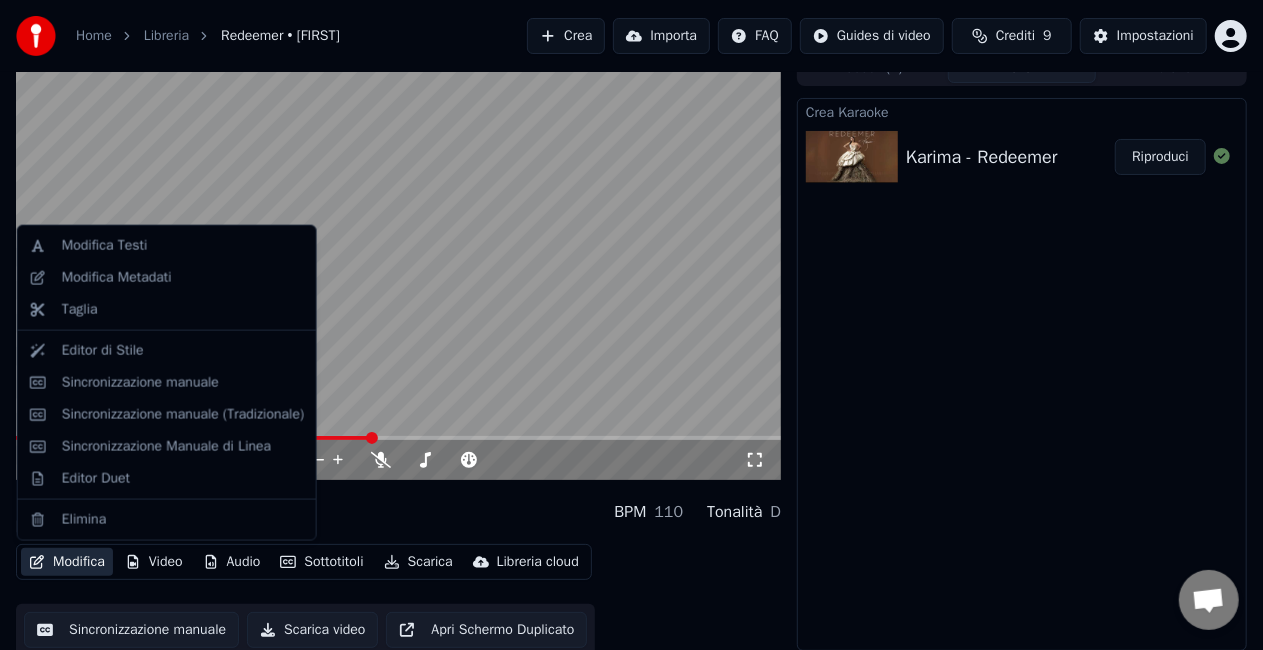 click on "Modifica" at bounding box center (67, 562) 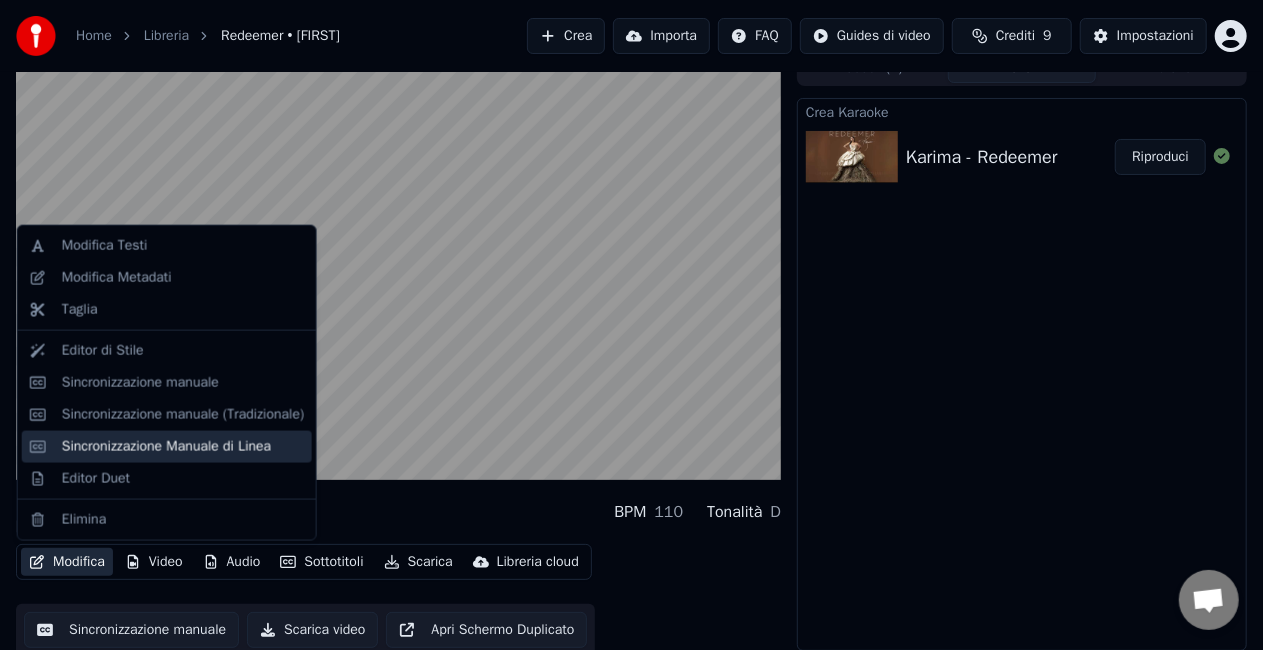 click on "Sincronizzazione Manuale di Linea" at bounding box center [166, 447] 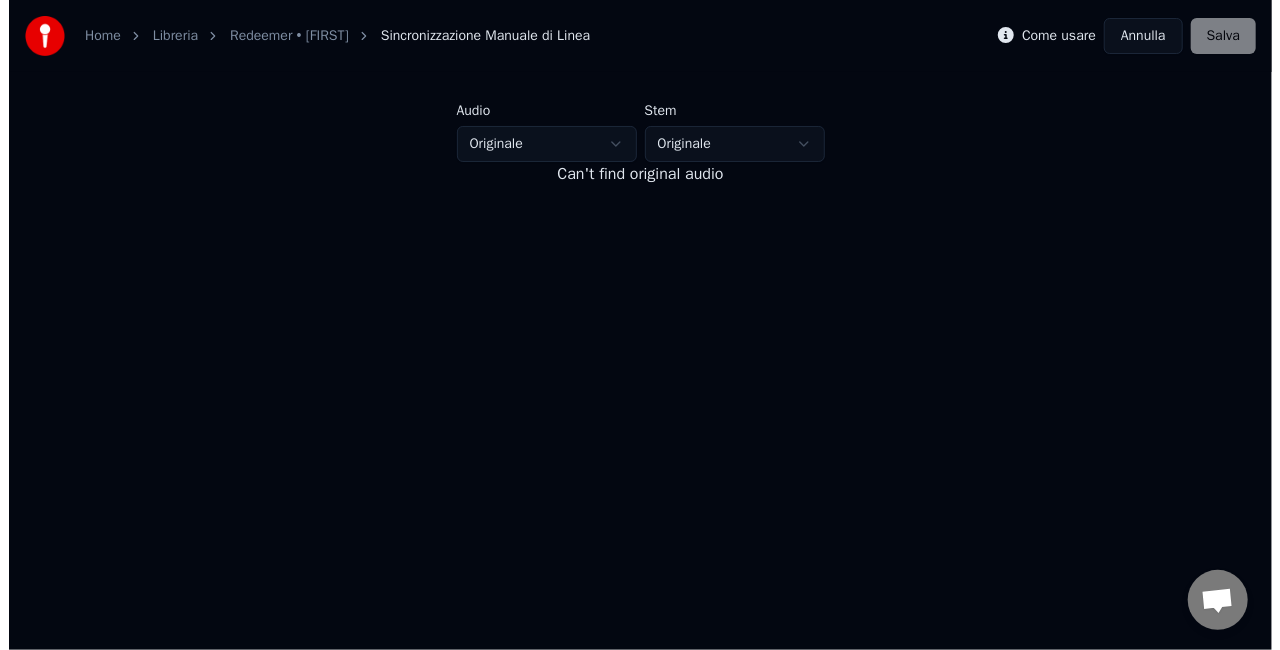 scroll, scrollTop: 0, scrollLeft: 0, axis: both 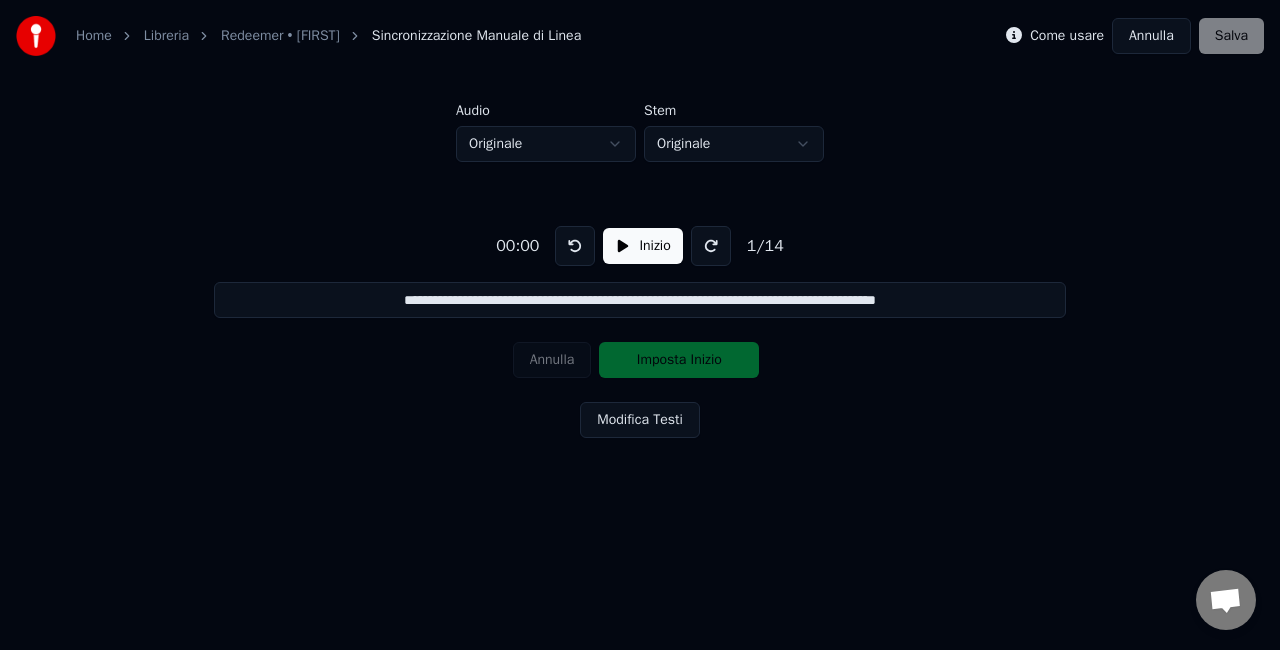 click on "Inizio" at bounding box center [642, 246] 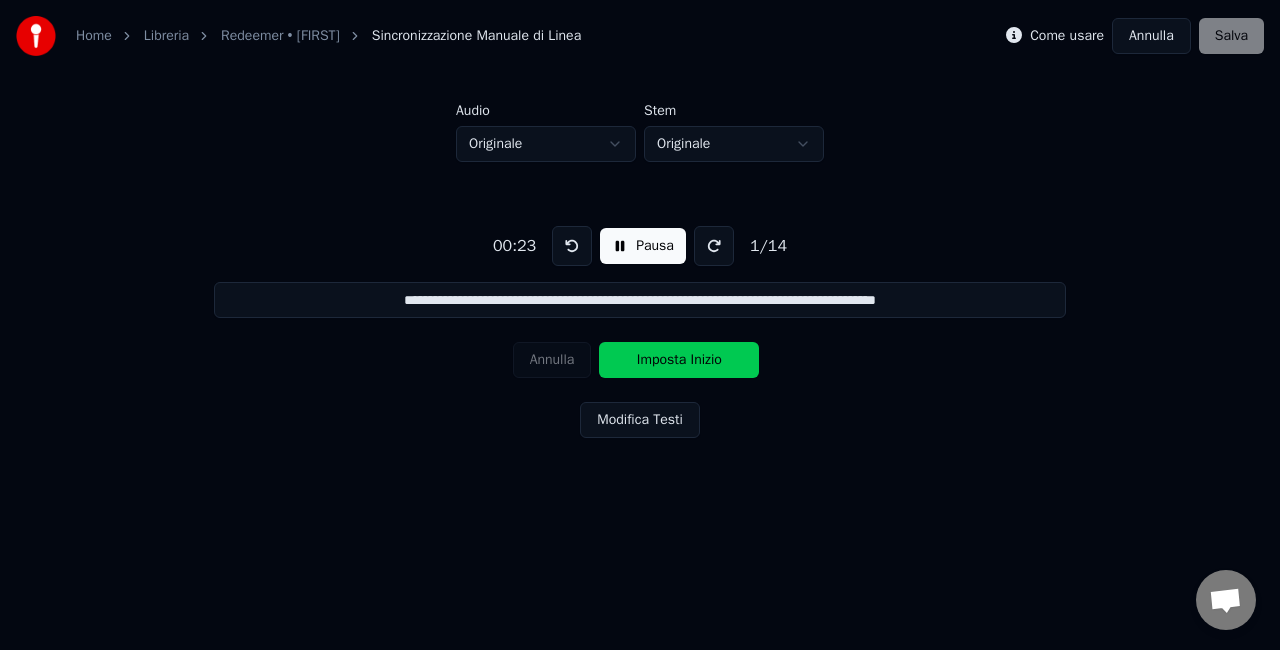 click on "Imposta Inizio" at bounding box center [679, 360] 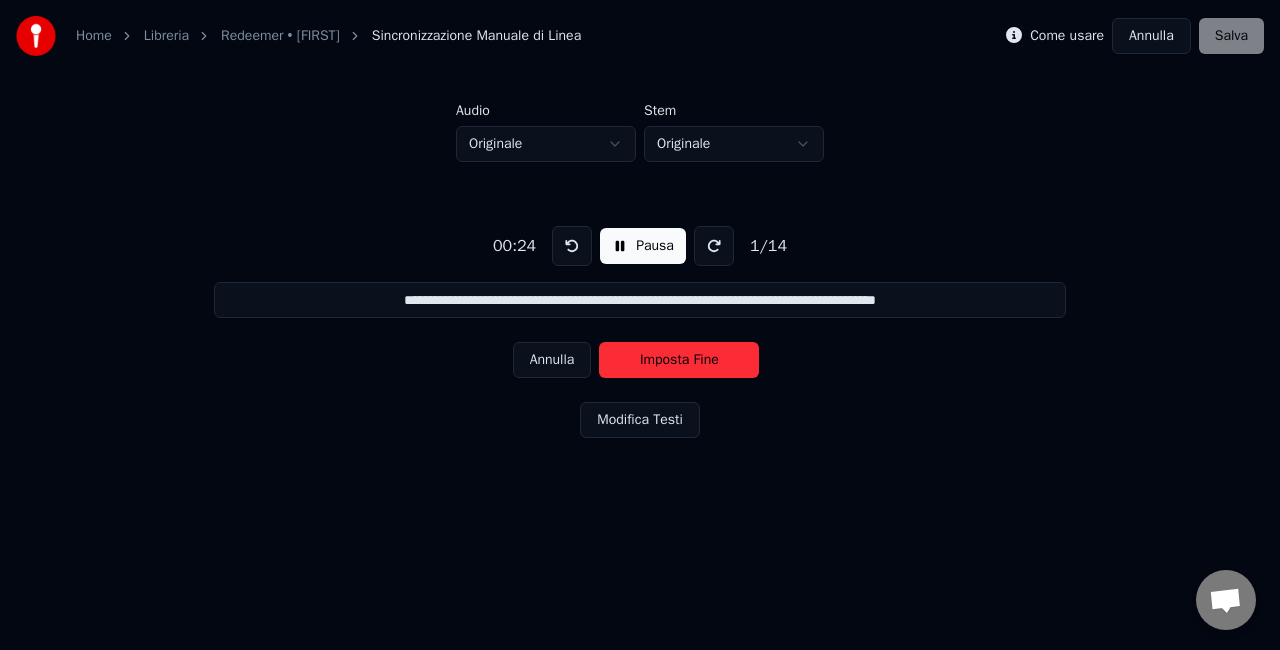 click at bounding box center (572, 246) 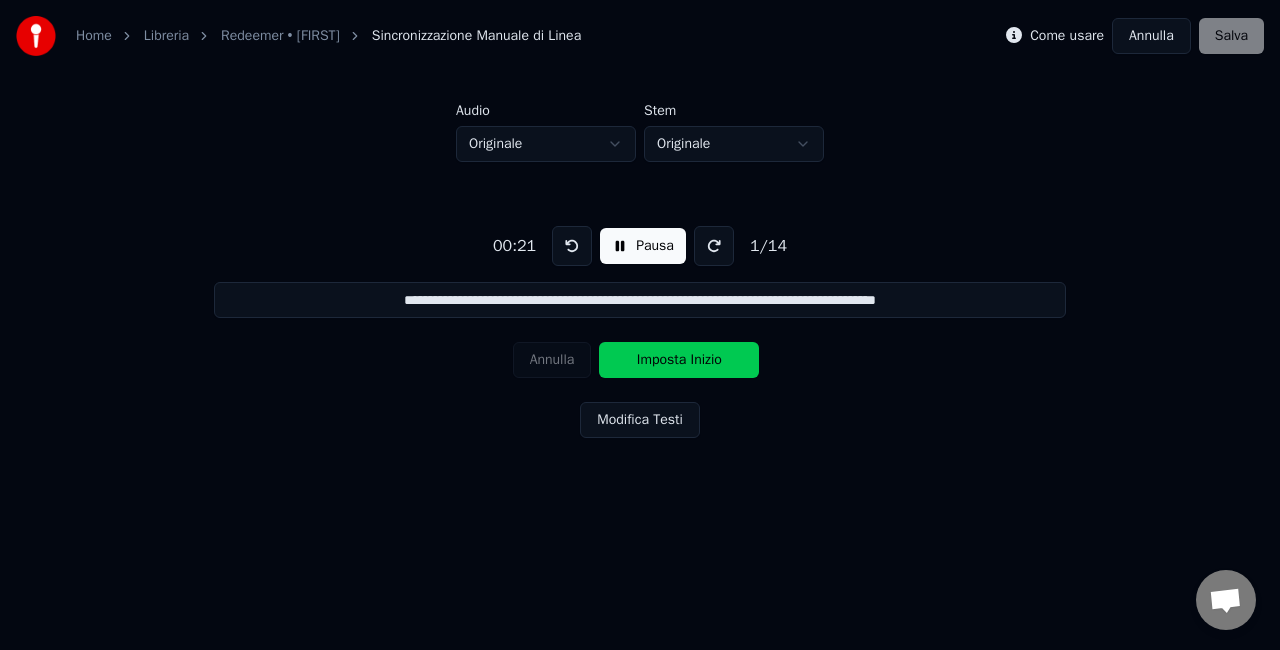 click at bounding box center (572, 246) 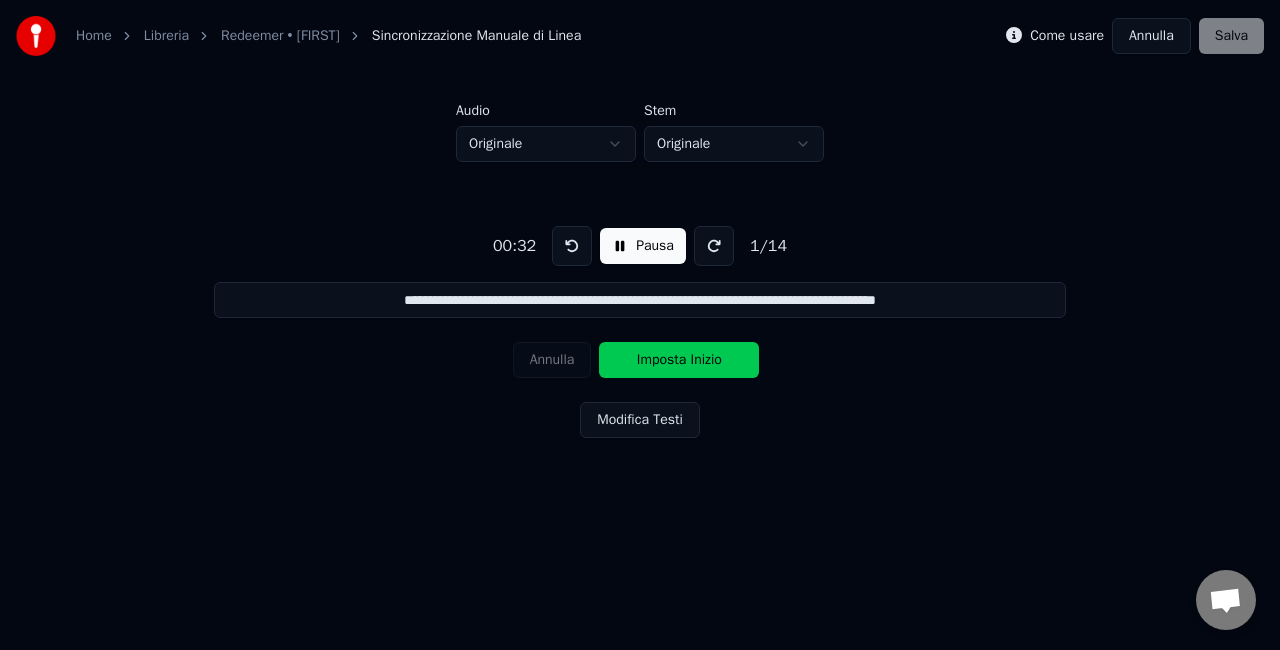 click on "Imposta Inizio" at bounding box center [679, 360] 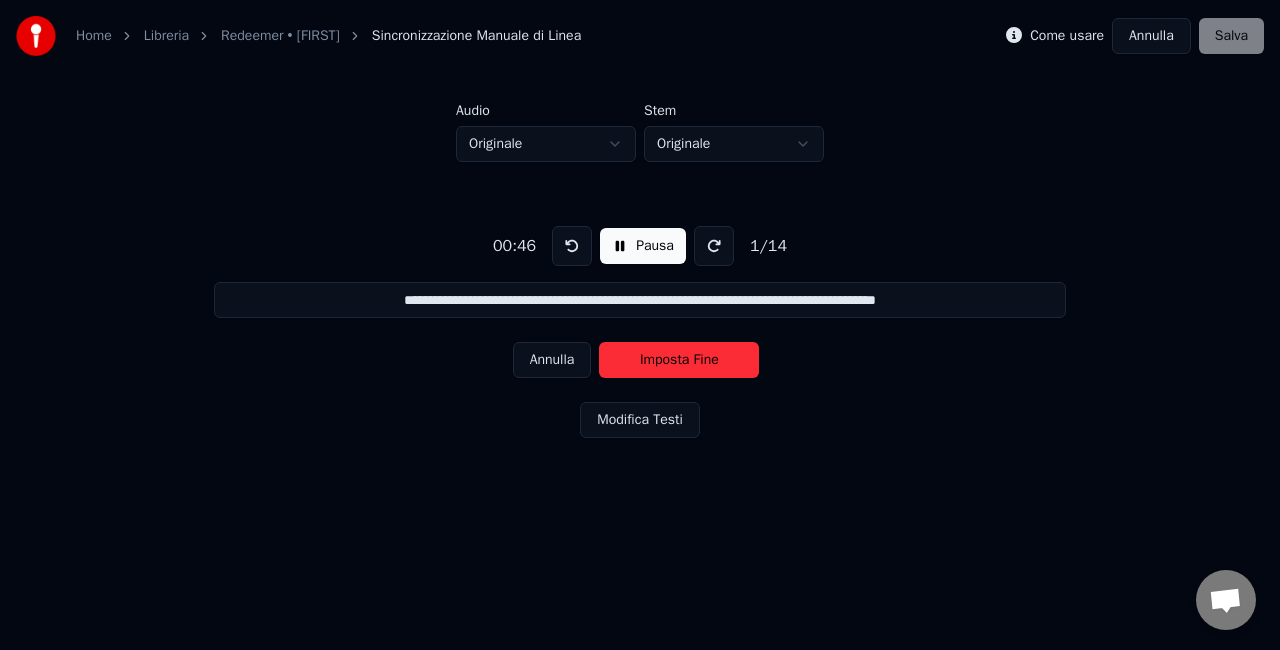click on "Imposta Fine" at bounding box center (679, 360) 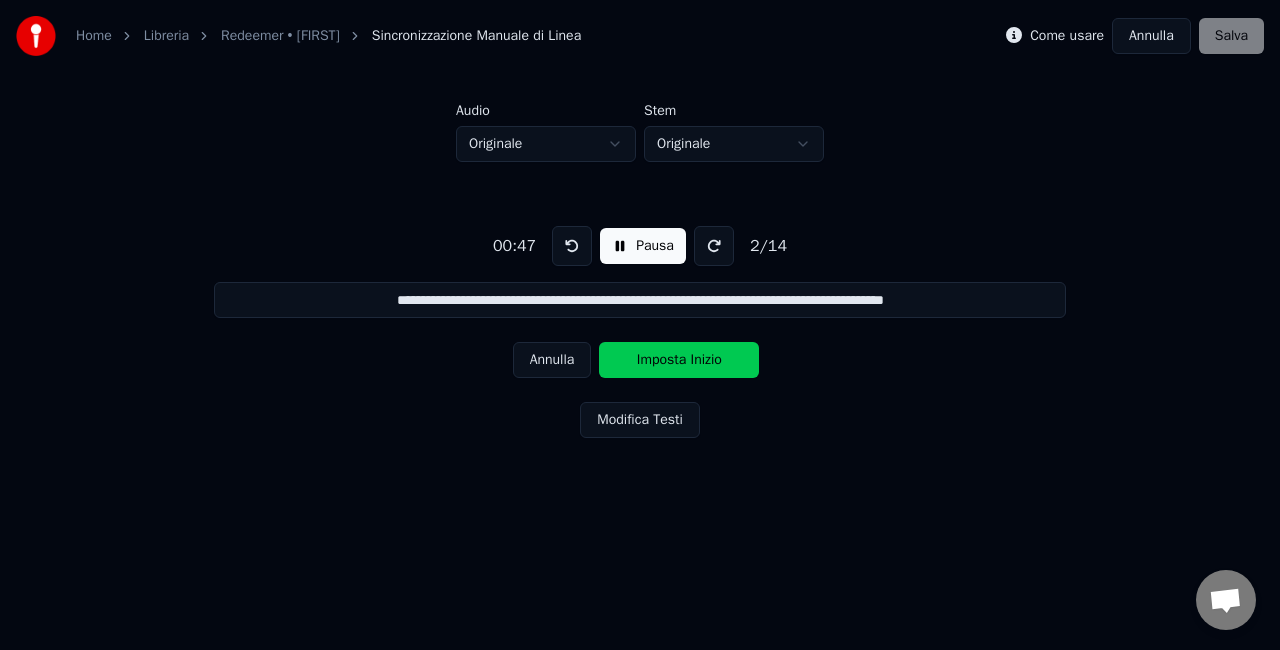 click on "Imposta Inizio" at bounding box center (679, 360) 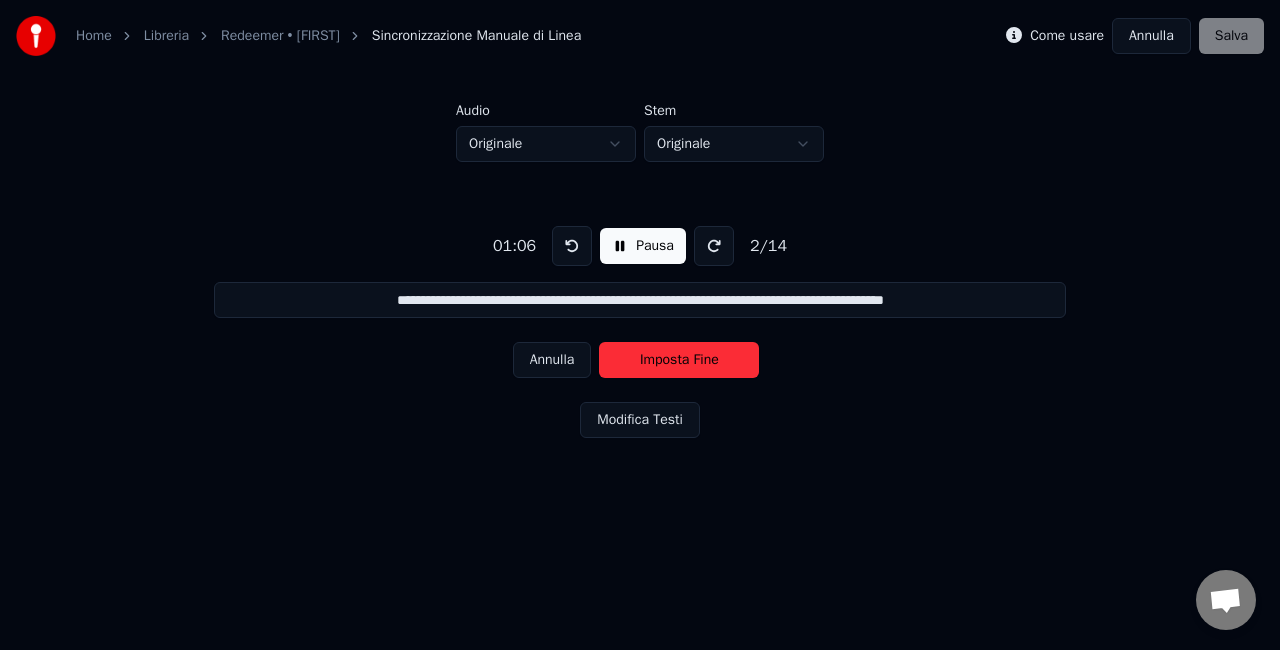 click on "Imposta Fine" at bounding box center [679, 360] 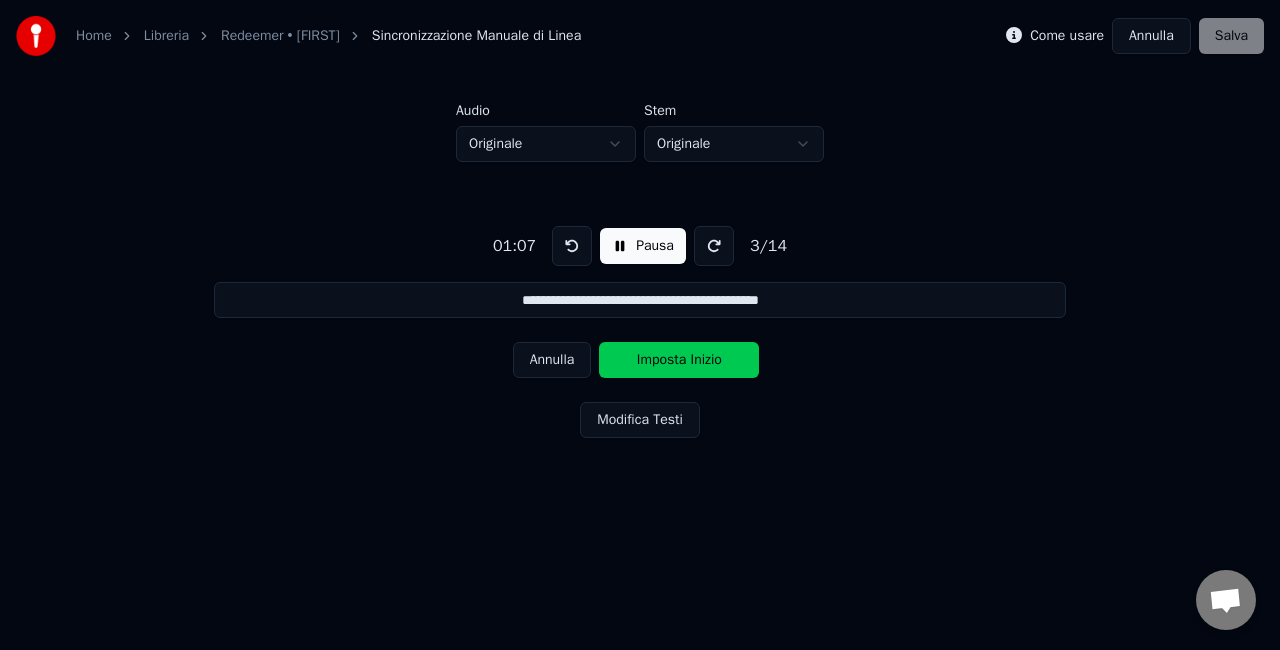 click on "Imposta Inizio" at bounding box center (679, 360) 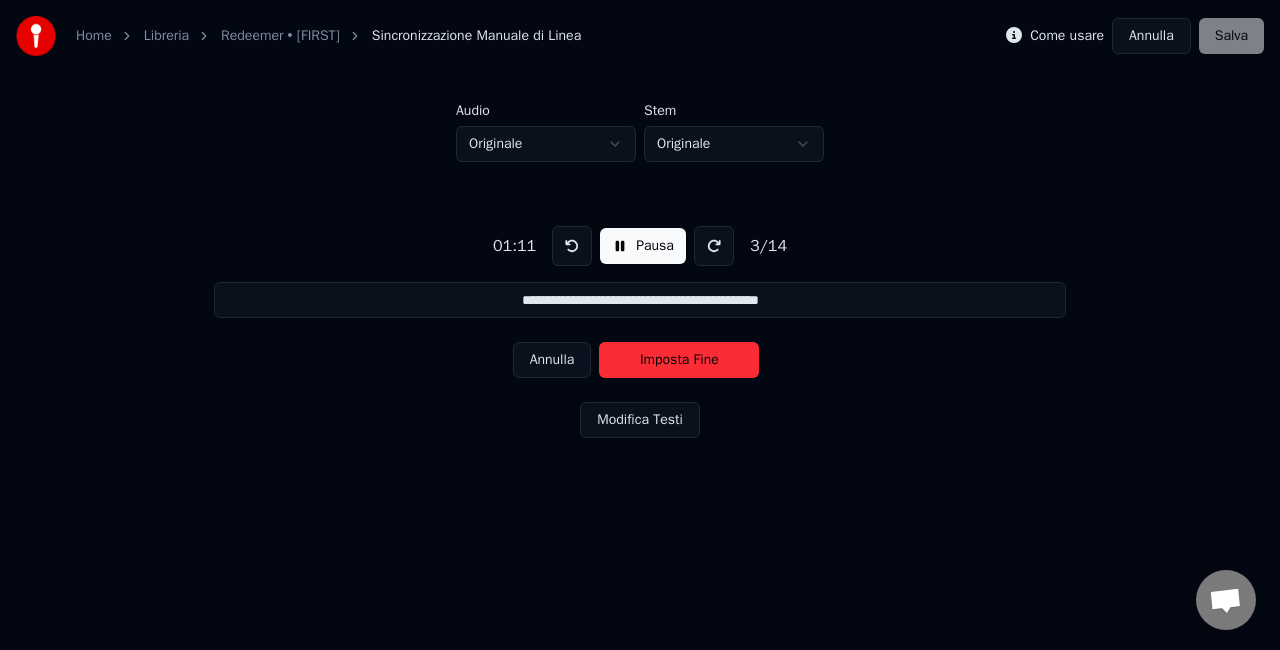 click on "Pausa" at bounding box center [643, 246] 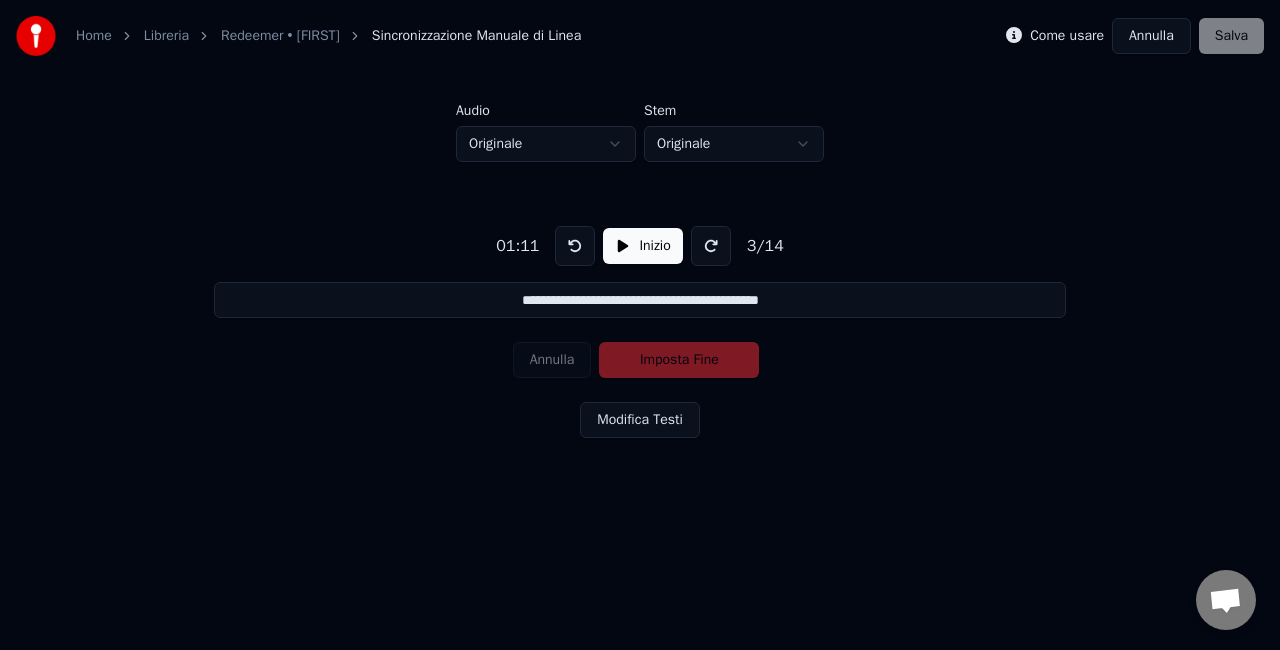 click on "**********" at bounding box center [639, 300] 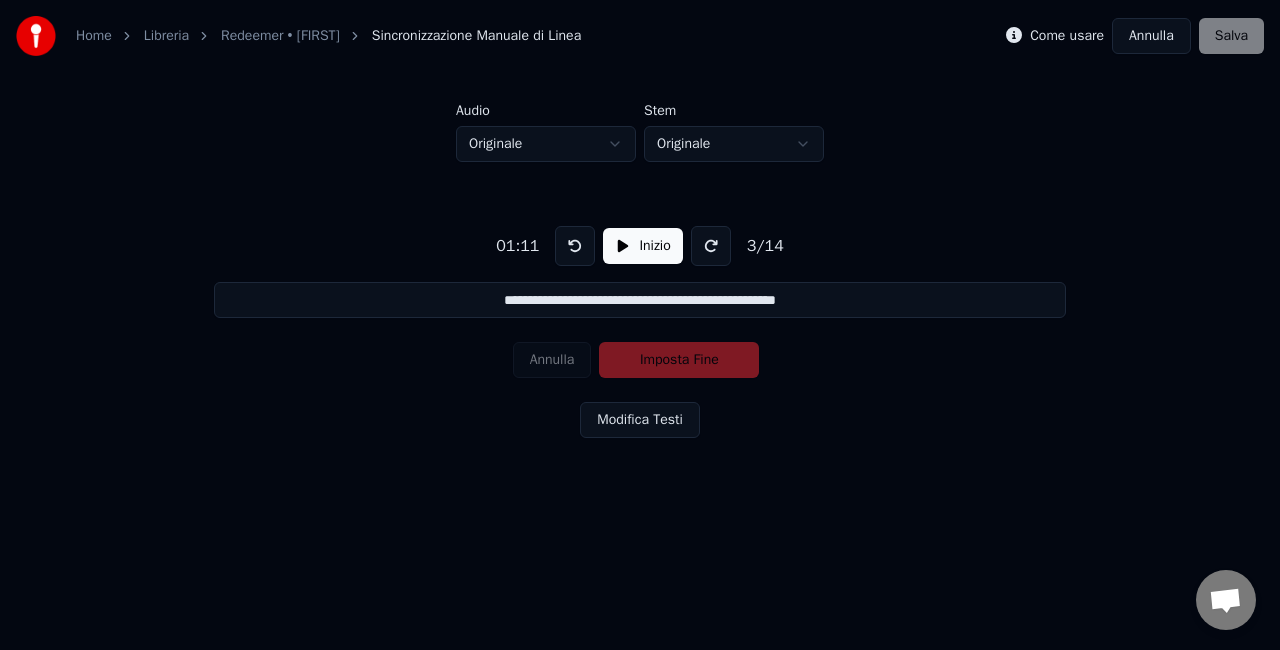 click on "Inizio" at bounding box center [642, 246] 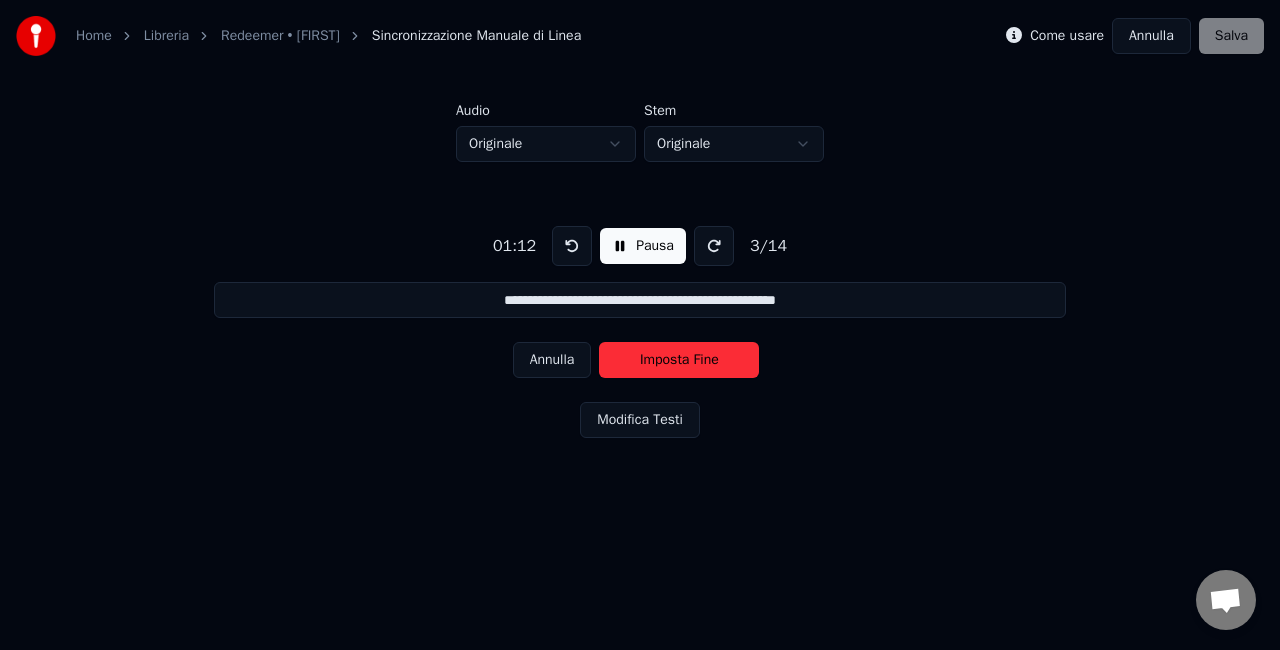 click at bounding box center [572, 246] 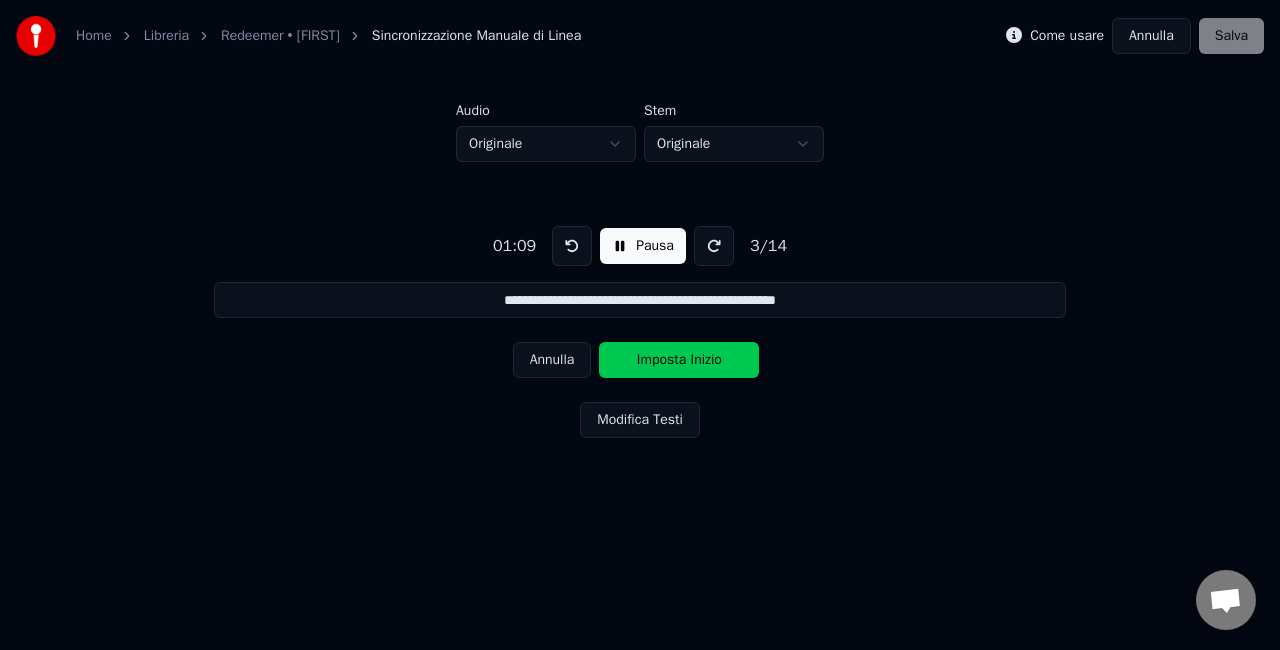 click at bounding box center (572, 246) 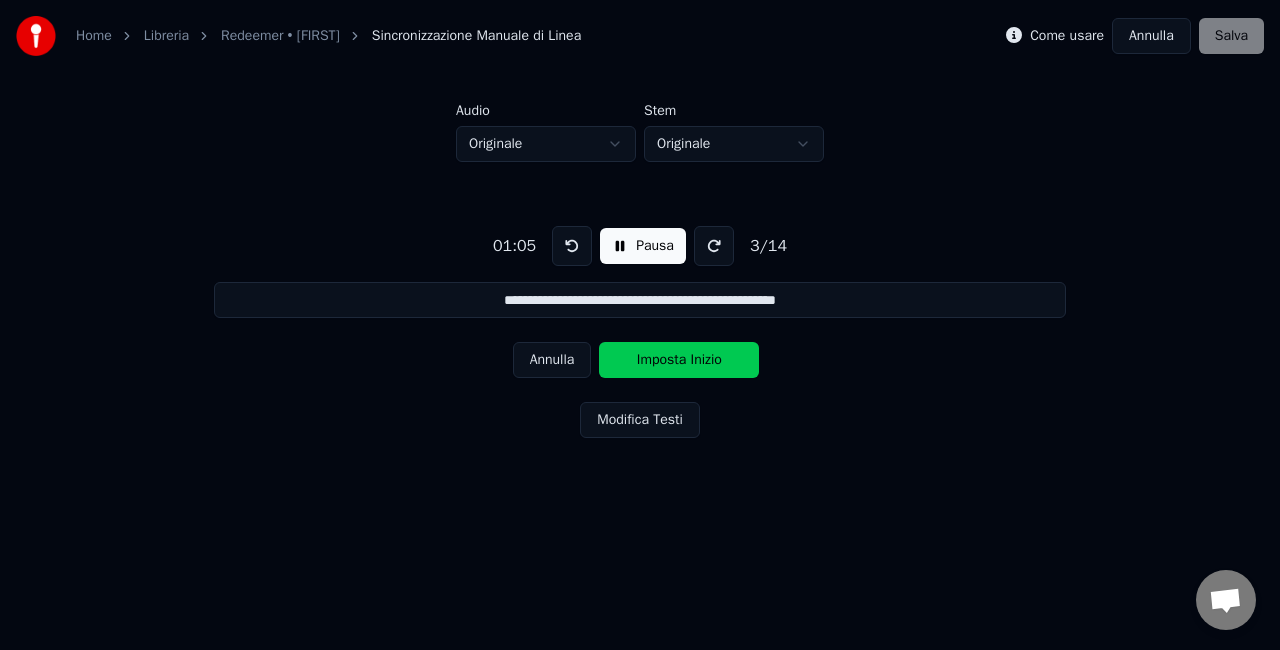 click at bounding box center [572, 246] 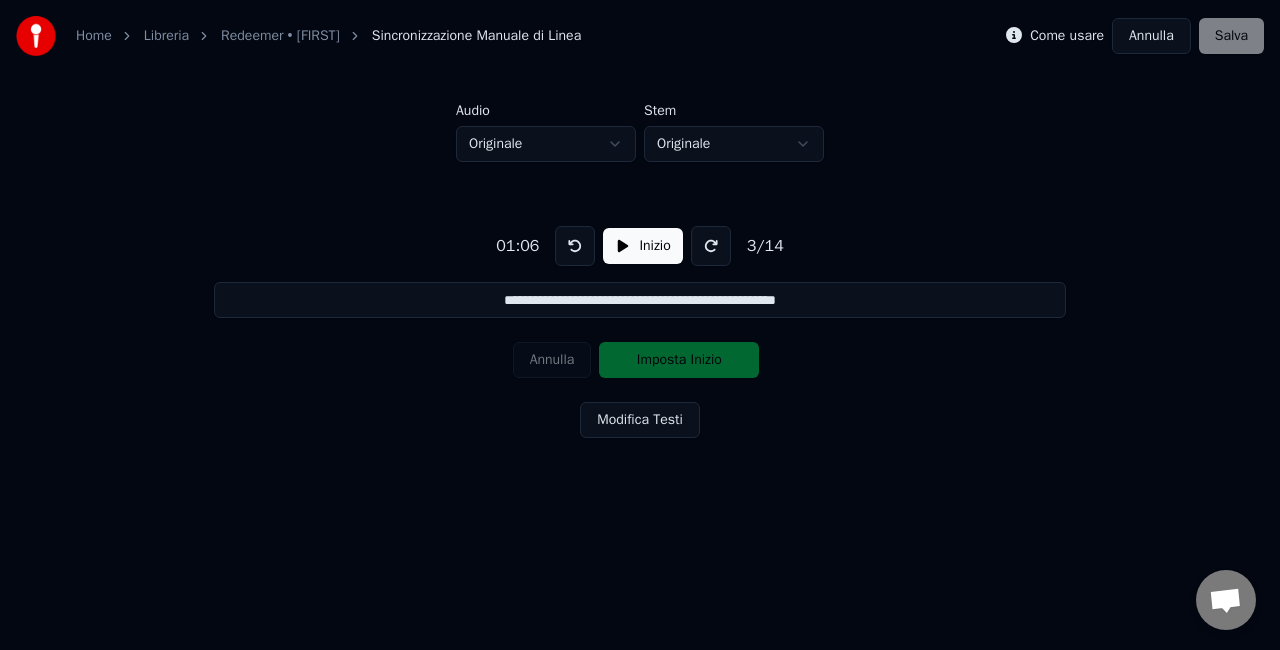 click on "**********" at bounding box center (639, 300) 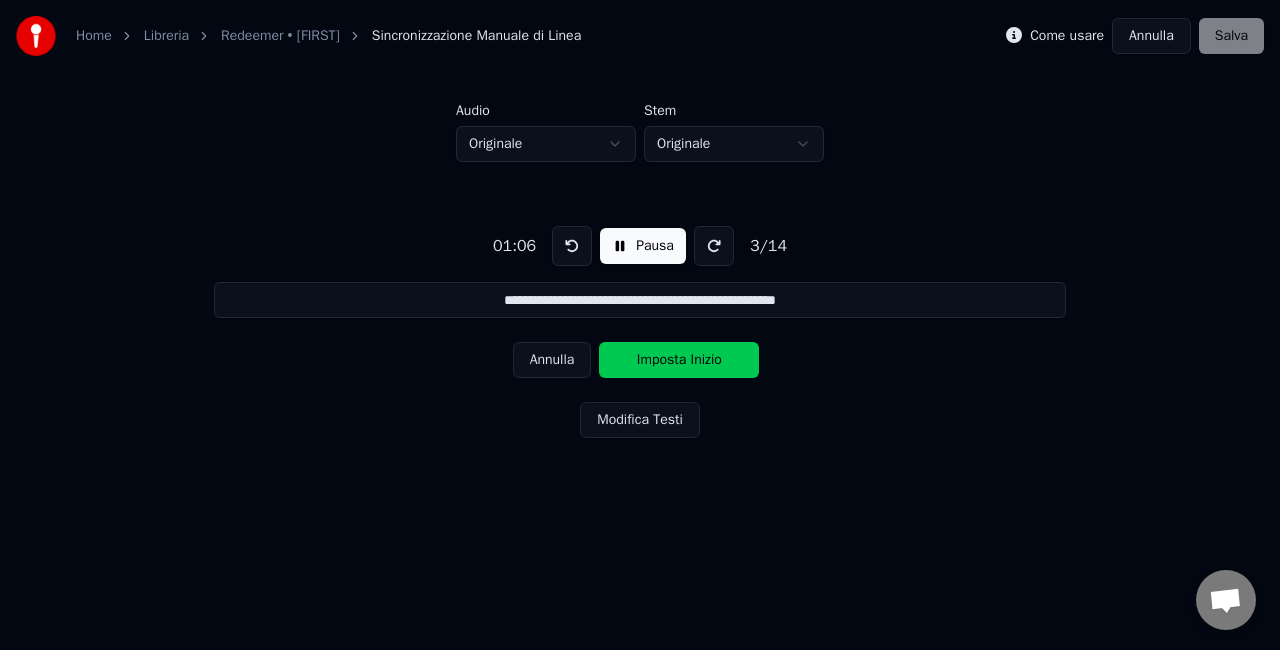 click on "Imposta Inizio" at bounding box center [679, 360] 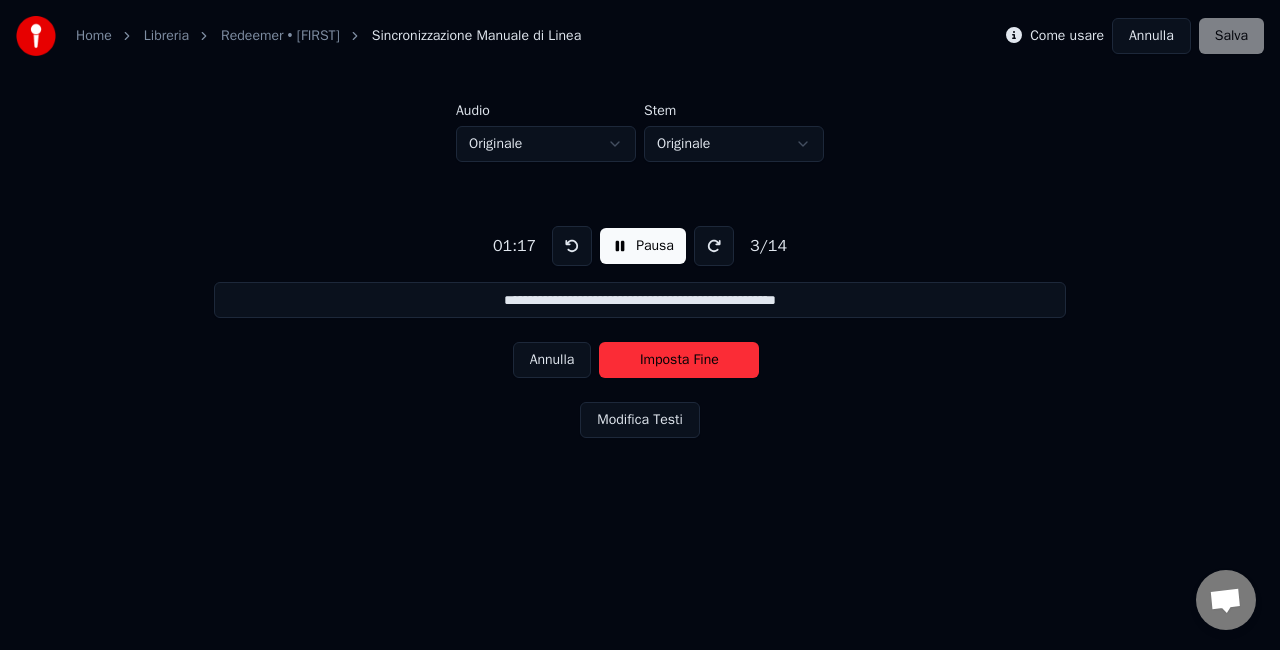 click on "Pausa" at bounding box center (643, 246) 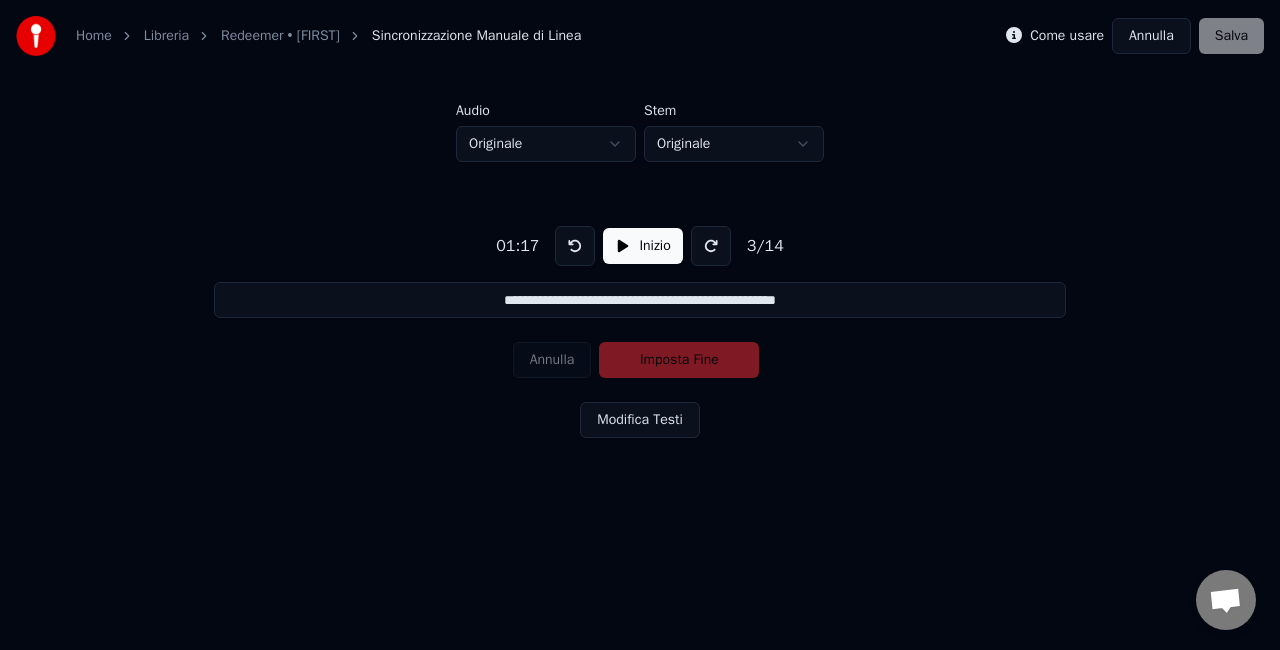 click on "**********" at bounding box center (639, 300) 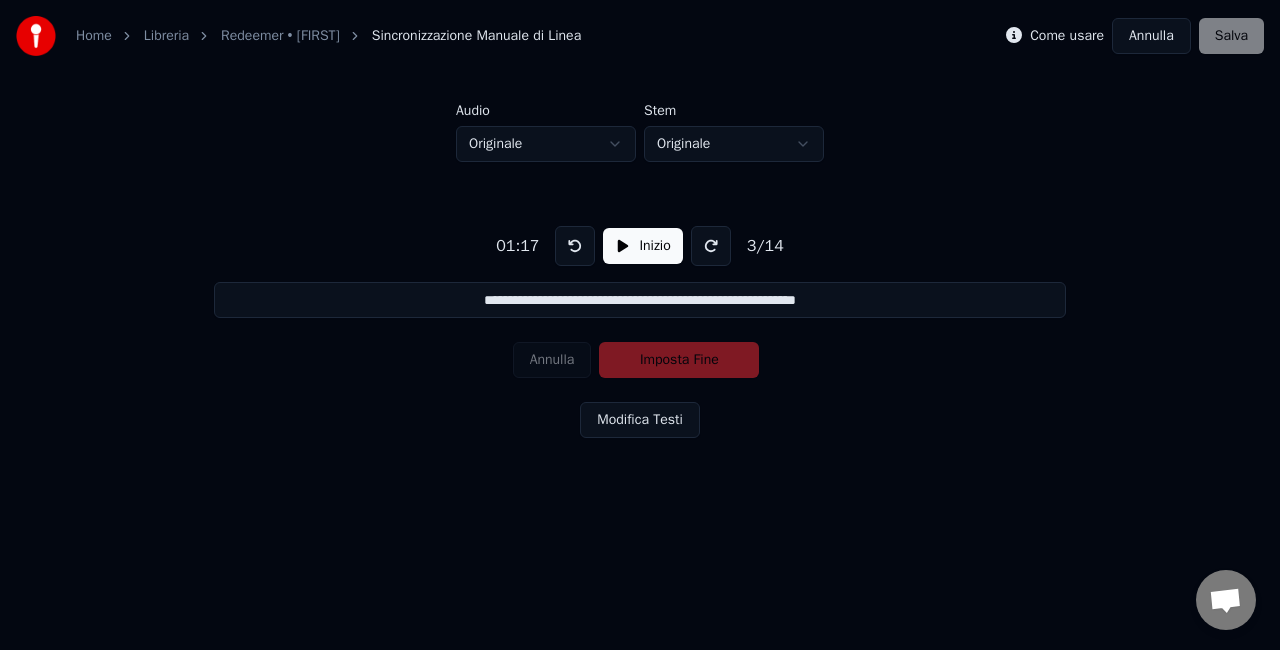 click on "**********" at bounding box center [639, 300] 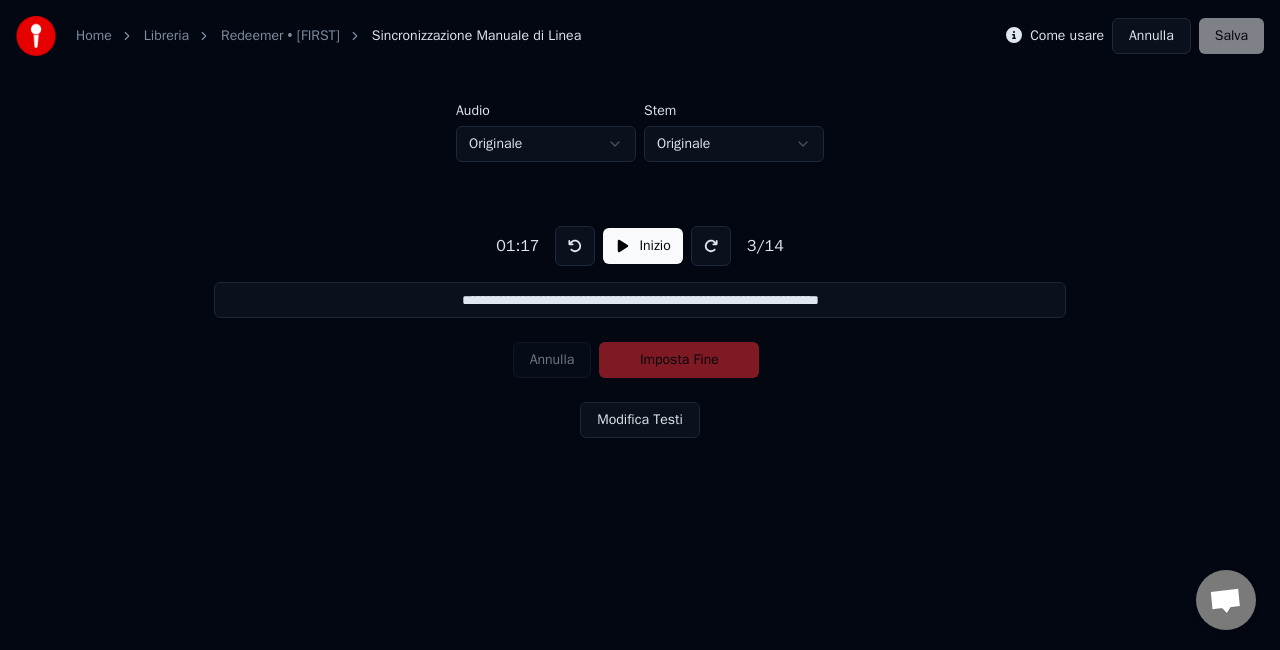 type on "**********" 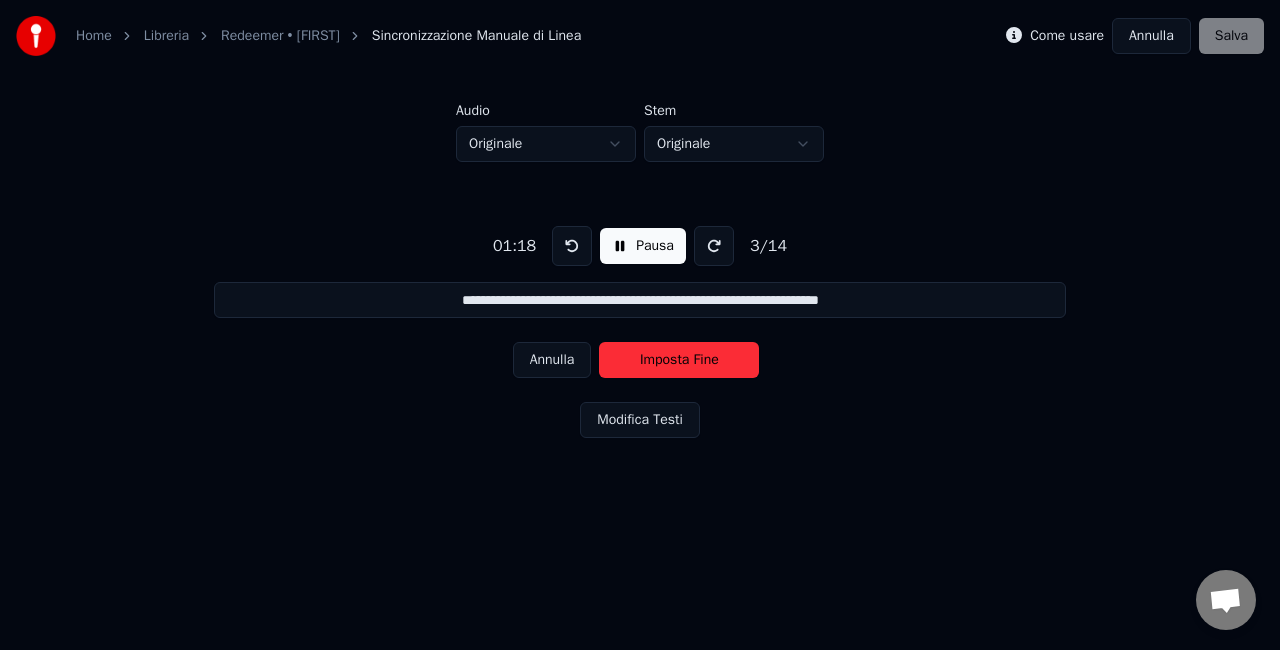 click at bounding box center [572, 246] 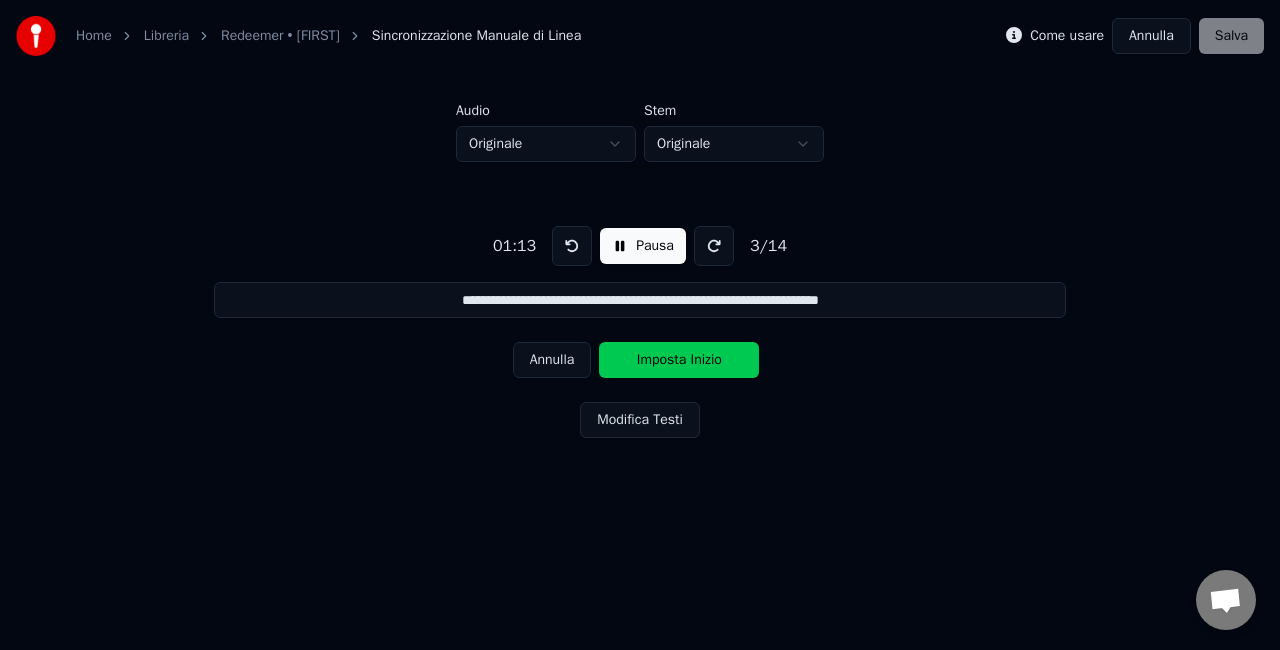 click at bounding box center [572, 246] 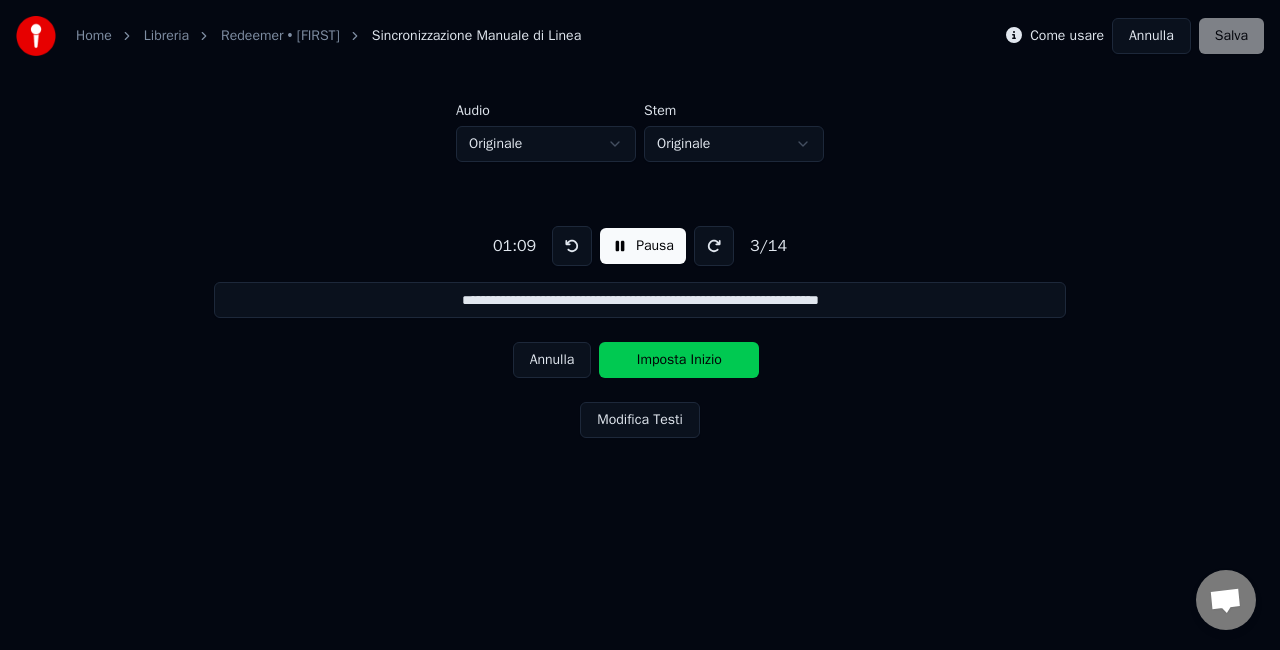 click at bounding box center [572, 246] 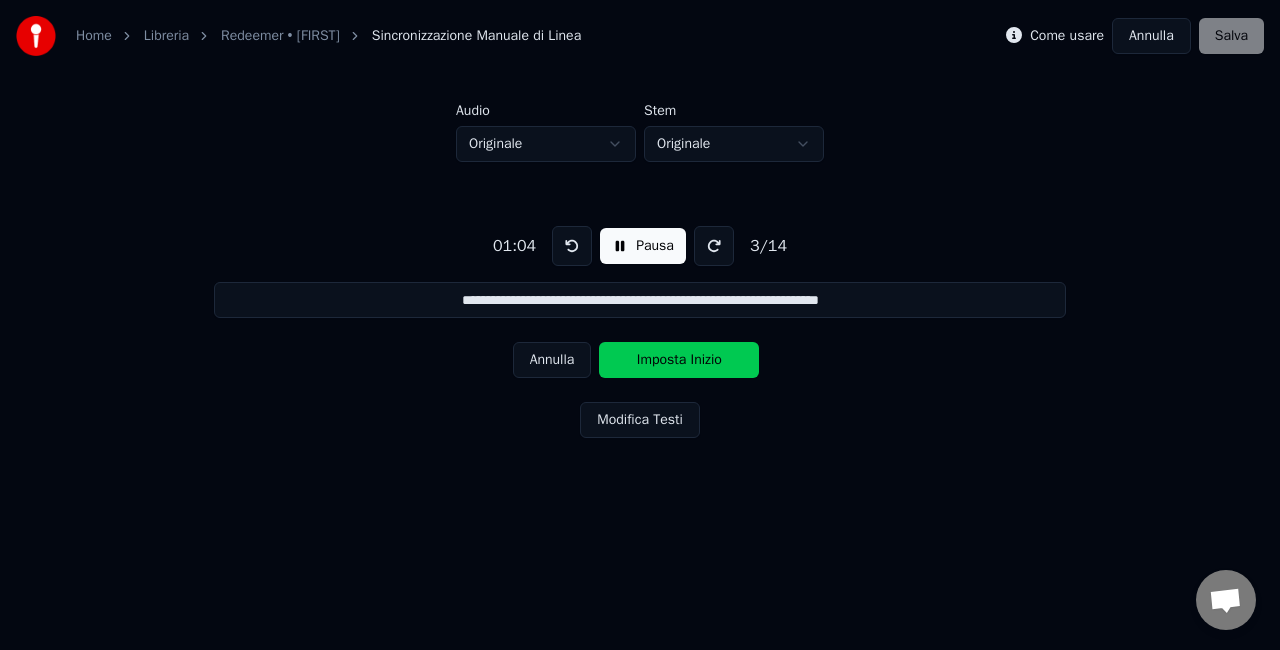 click at bounding box center (572, 246) 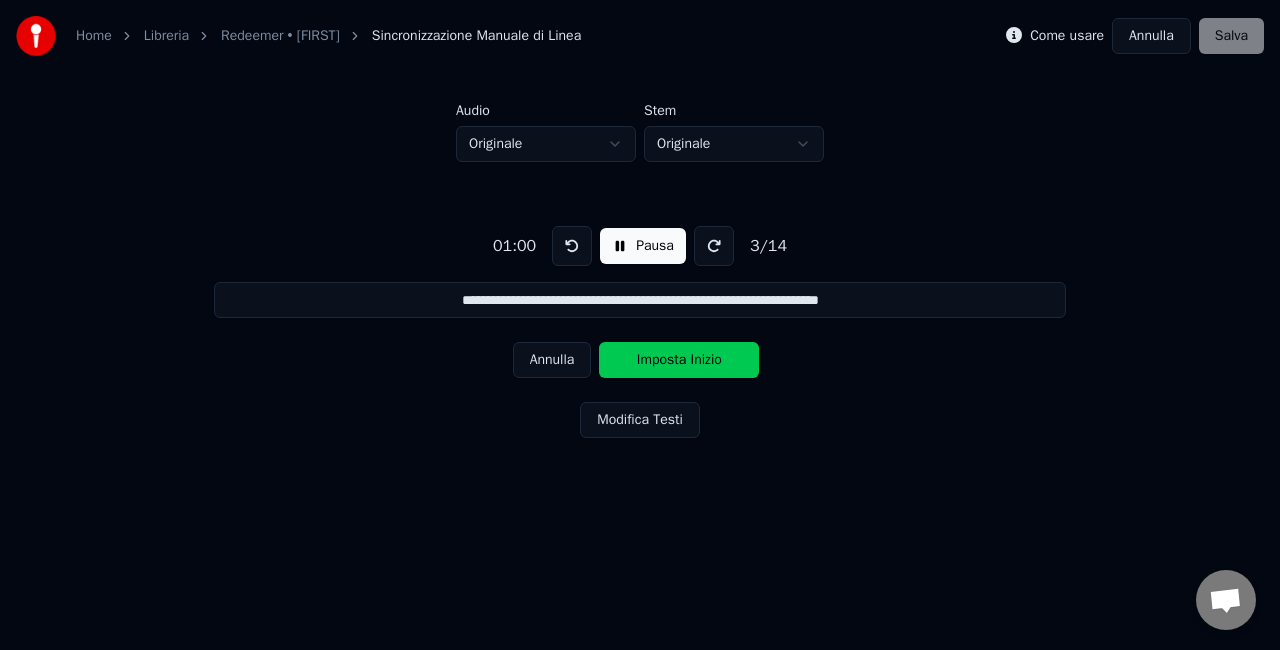 type 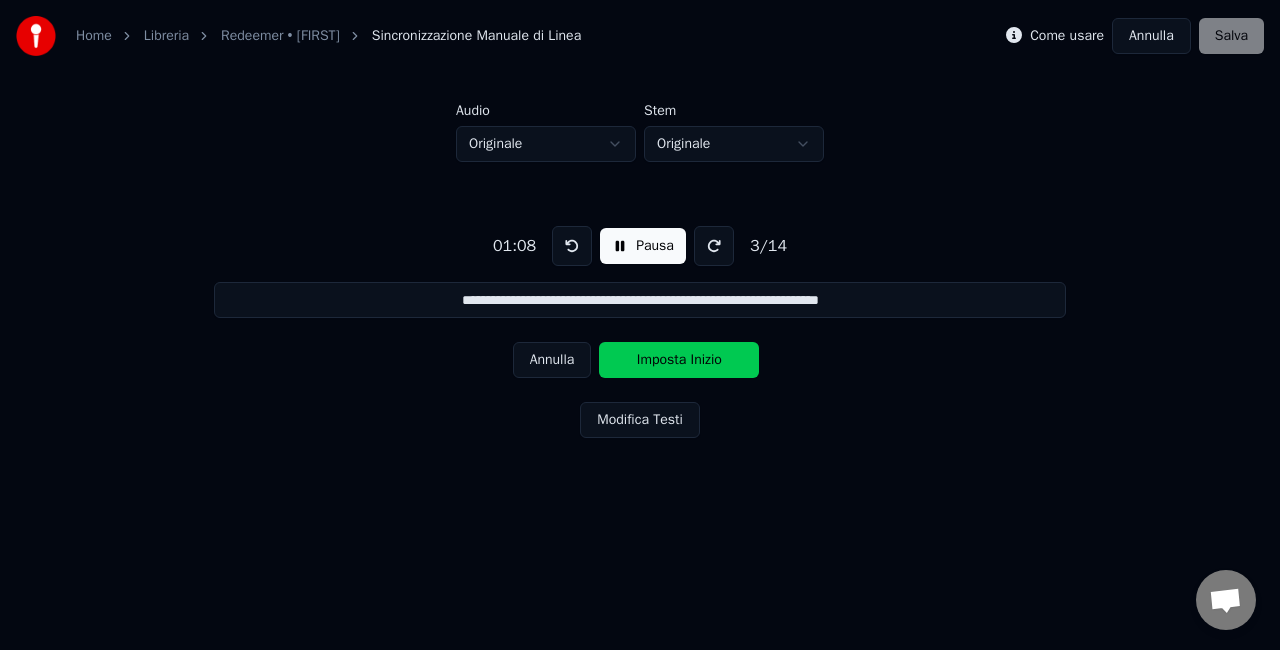 click on "Imposta Inizio" at bounding box center [679, 360] 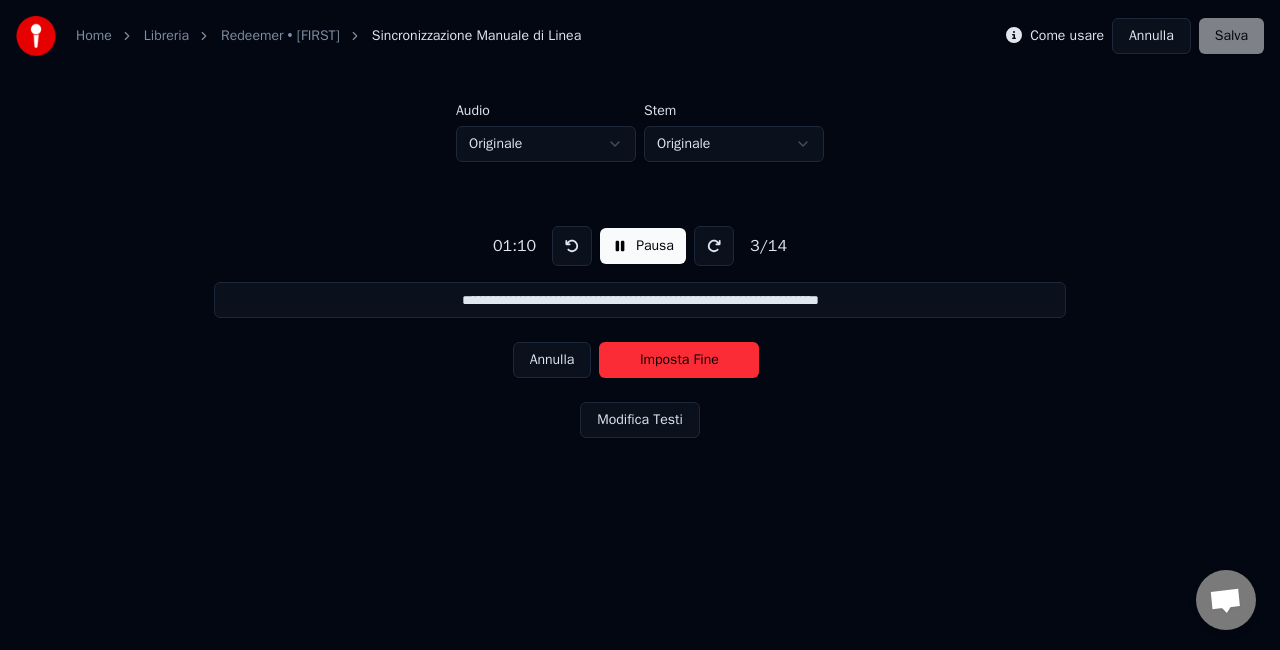 click at bounding box center (572, 246) 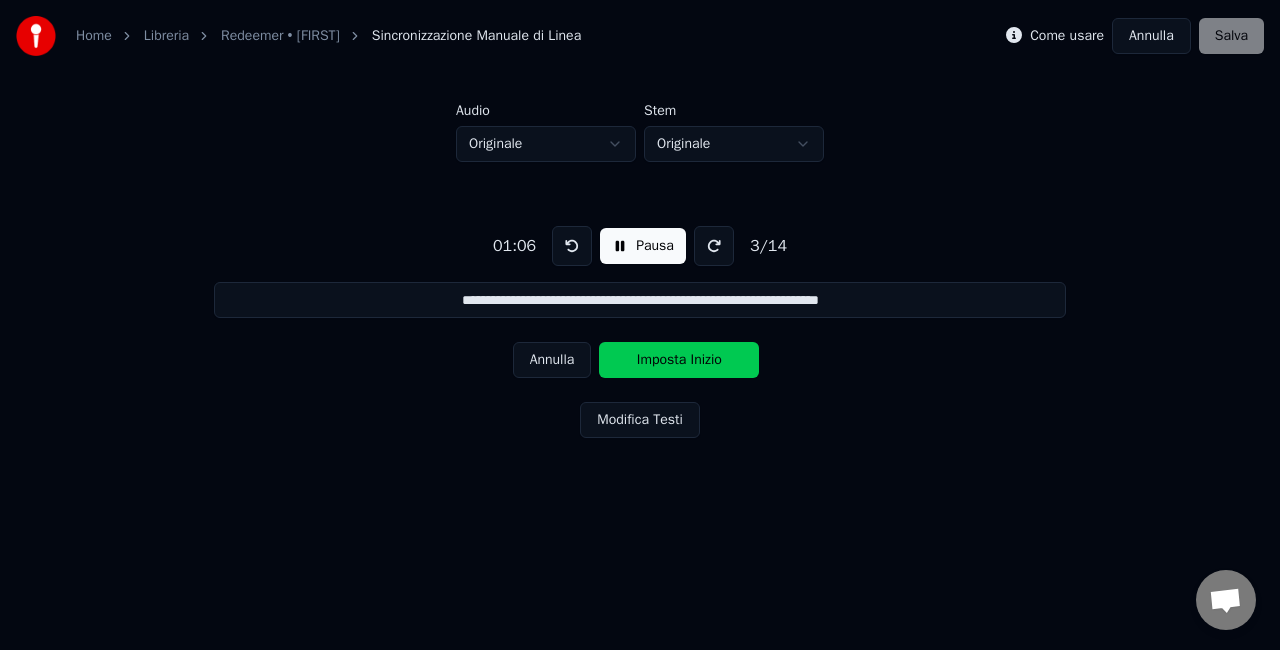 click at bounding box center (572, 246) 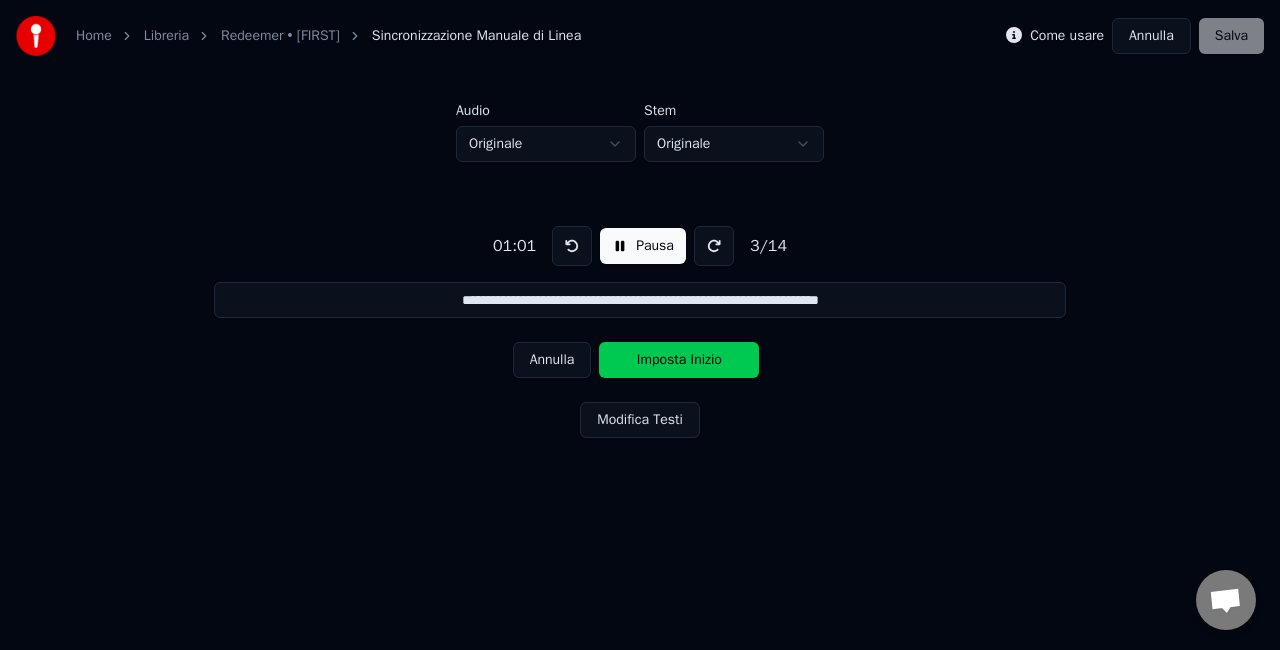 click at bounding box center [572, 246] 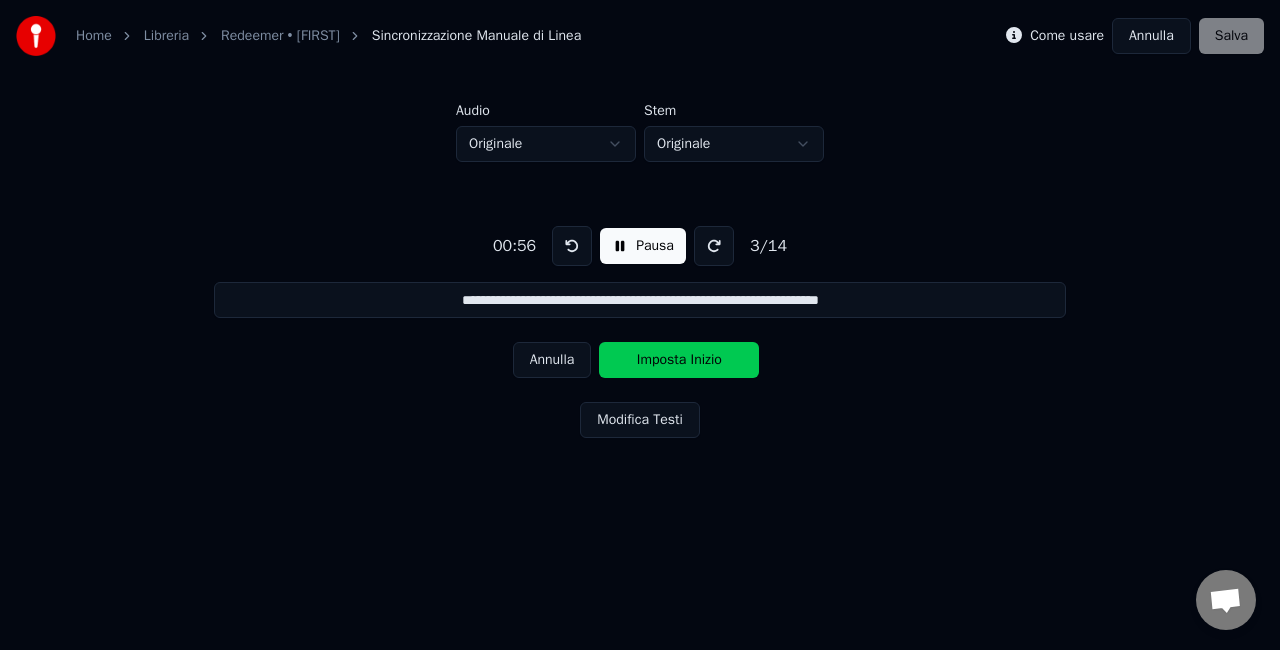 click at bounding box center (572, 246) 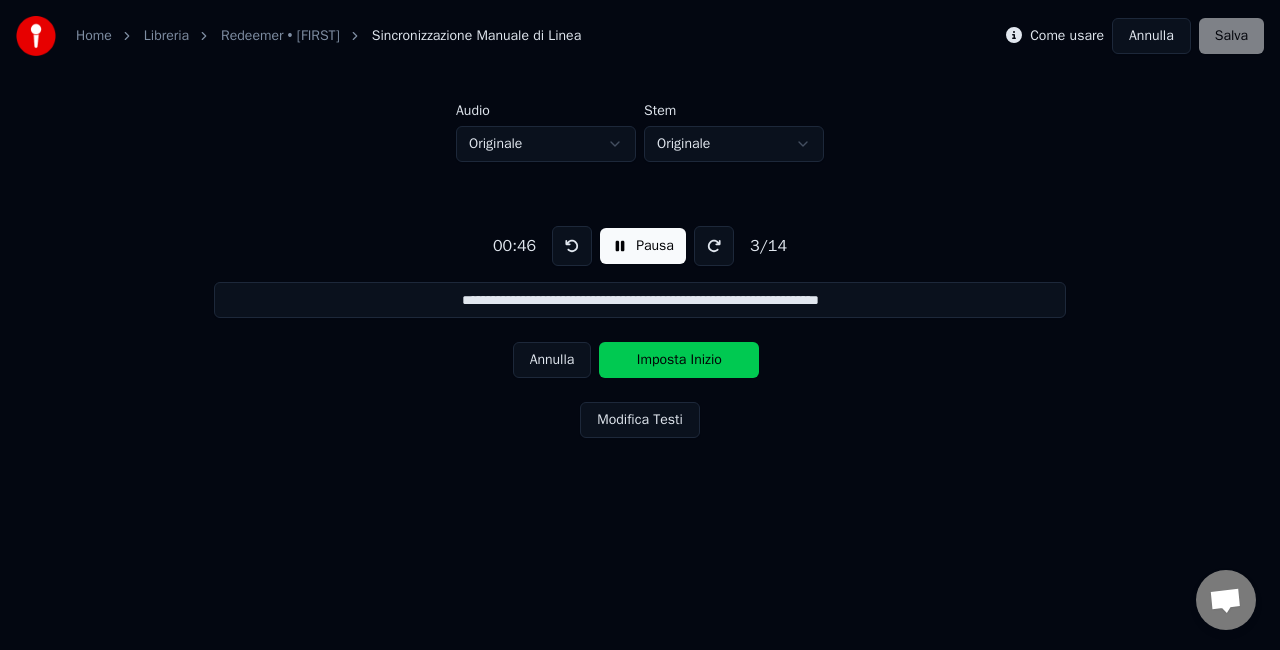 click at bounding box center (572, 246) 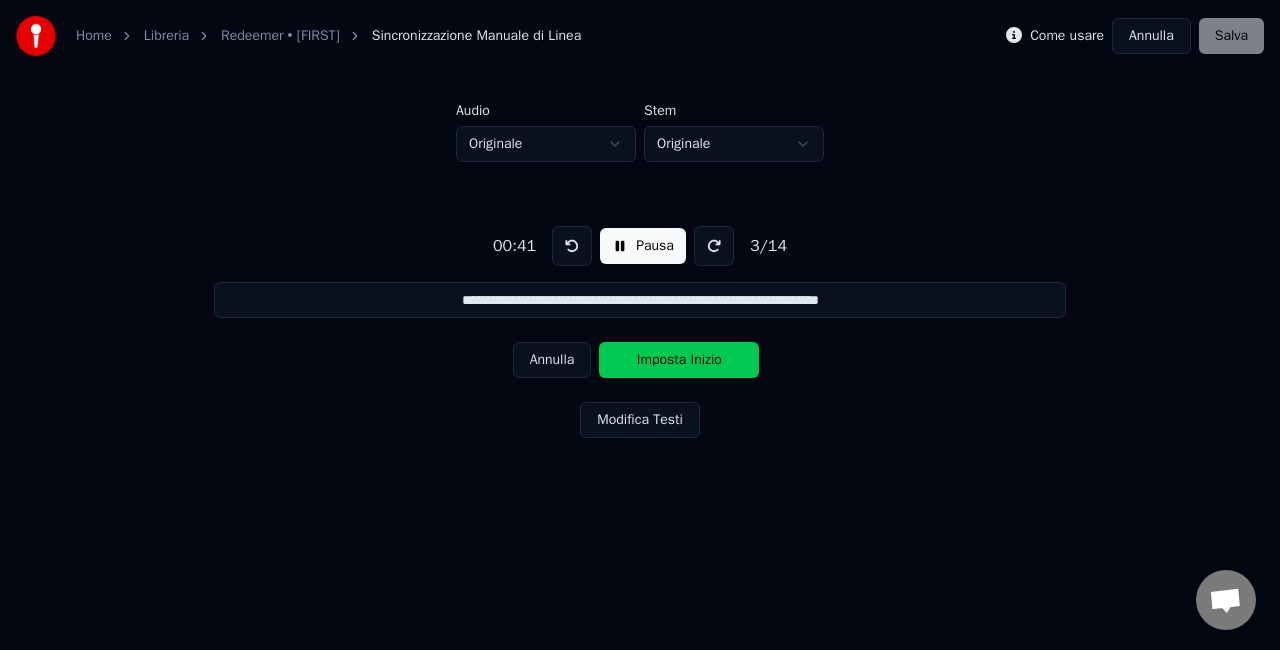 click at bounding box center (572, 246) 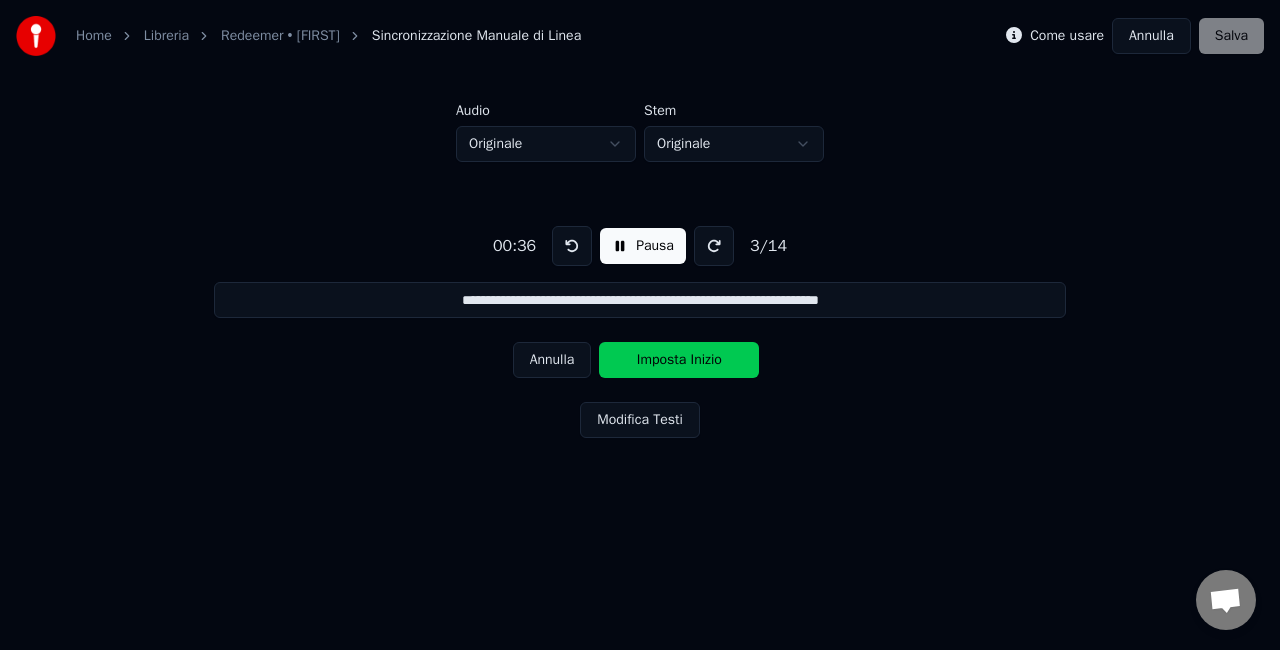click at bounding box center [572, 246] 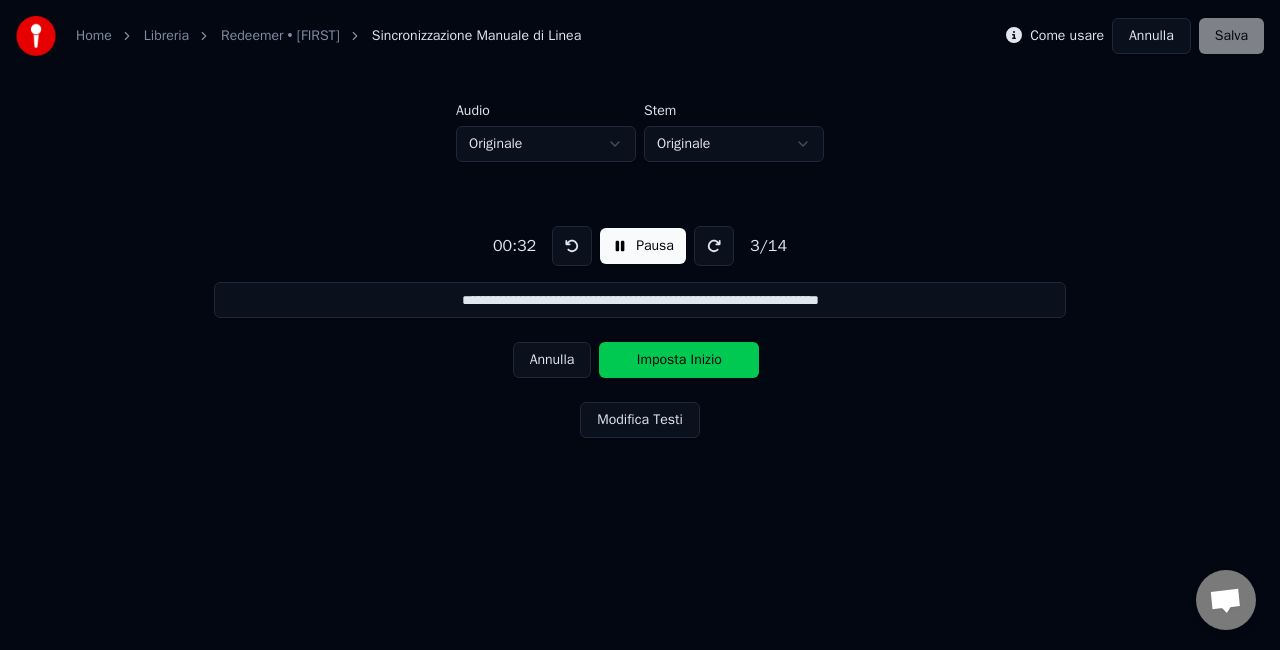 click at bounding box center (572, 246) 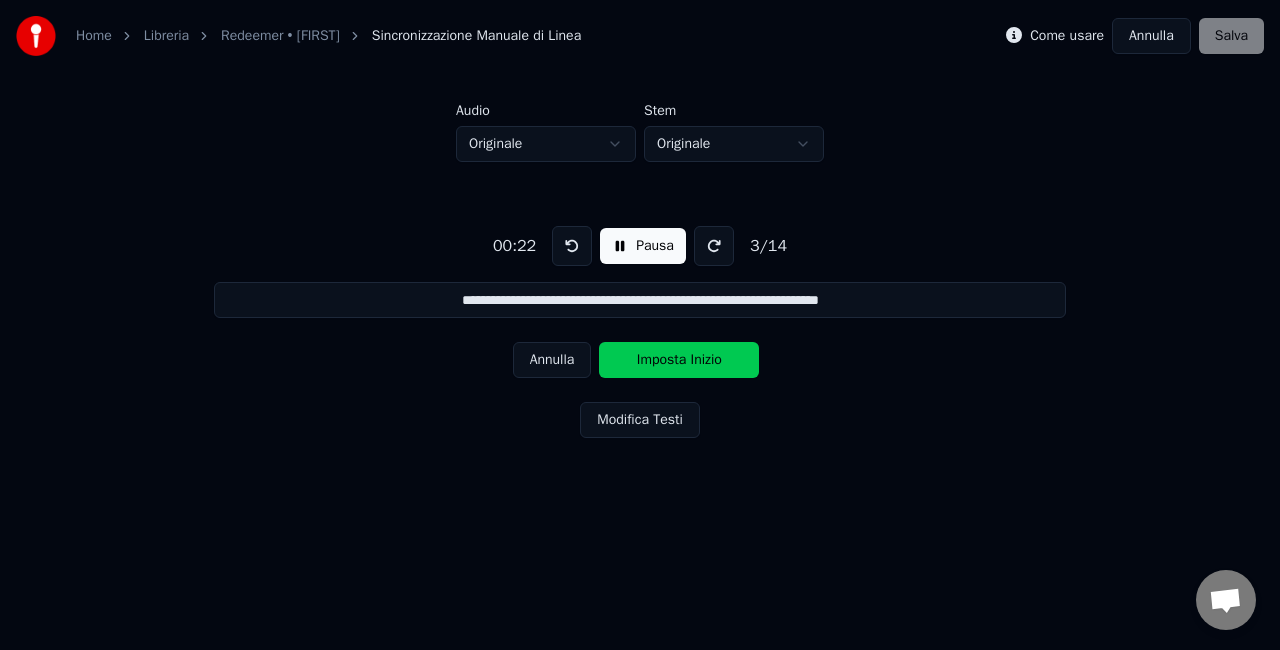 click at bounding box center [572, 246] 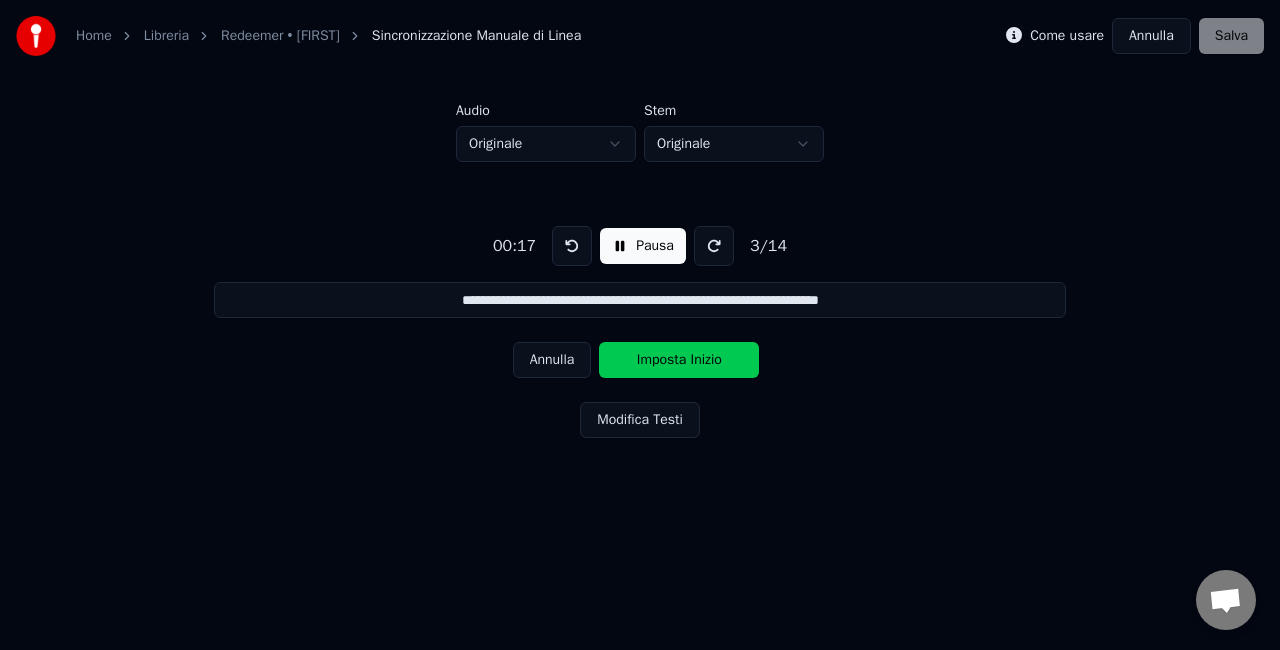 click at bounding box center (572, 246) 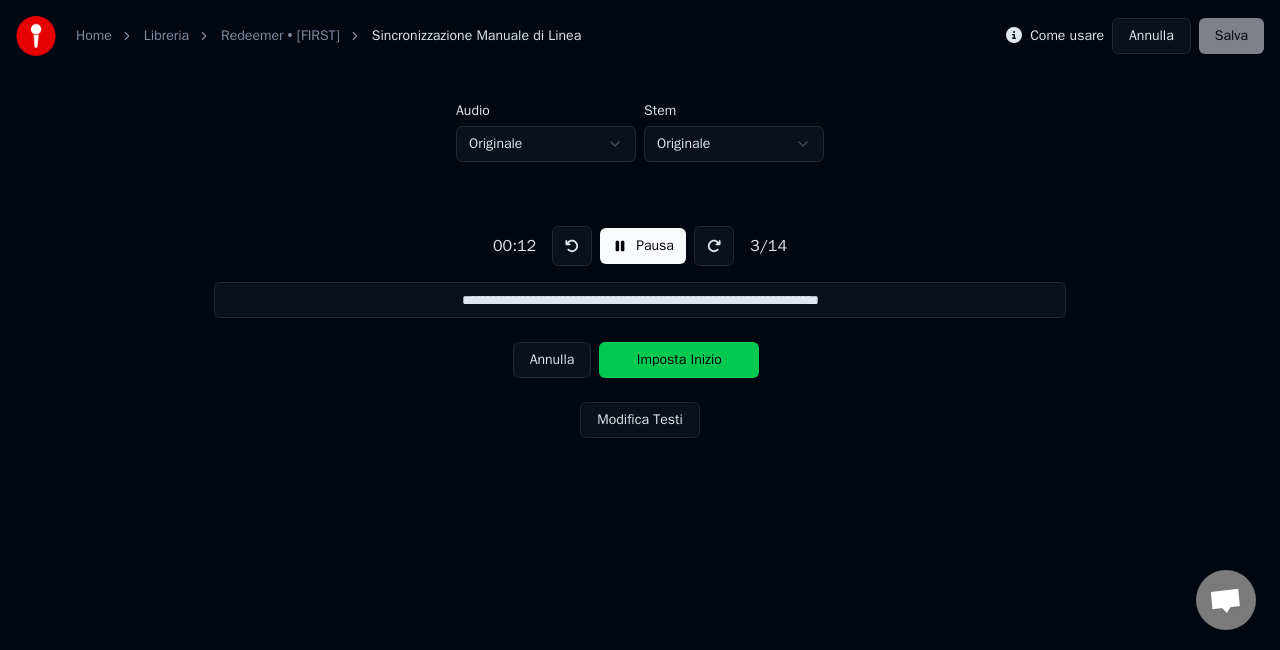 click at bounding box center [572, 246] 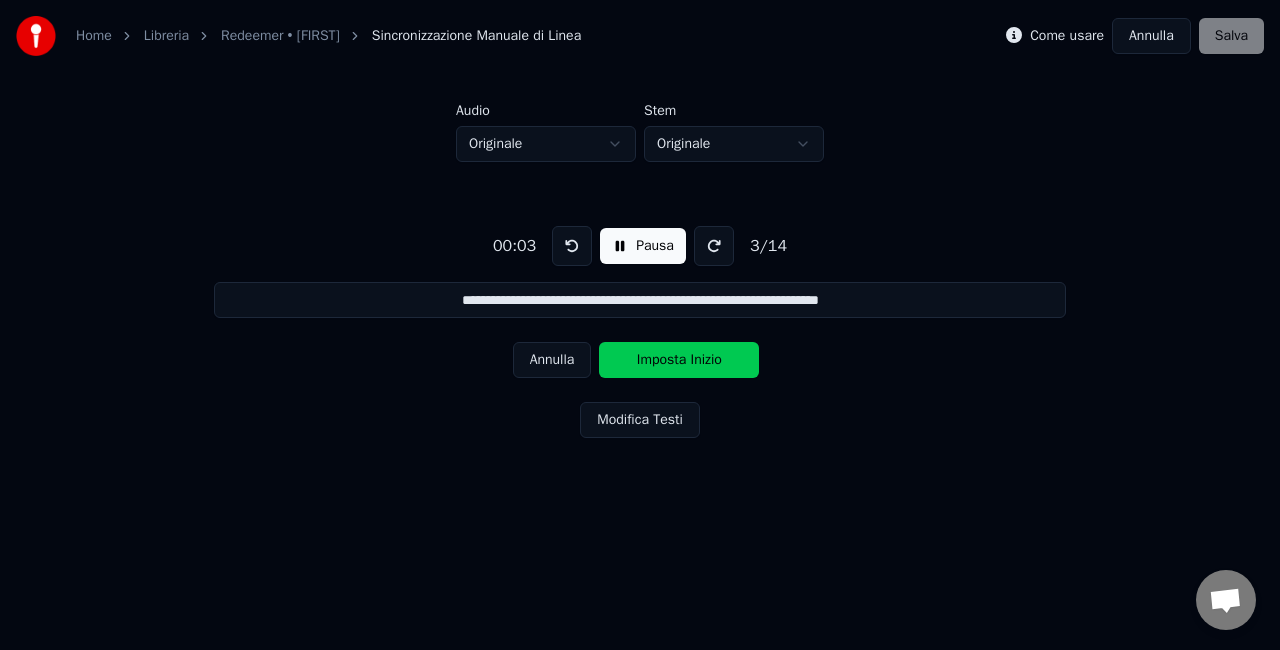 click at bounding box center [572, 246] 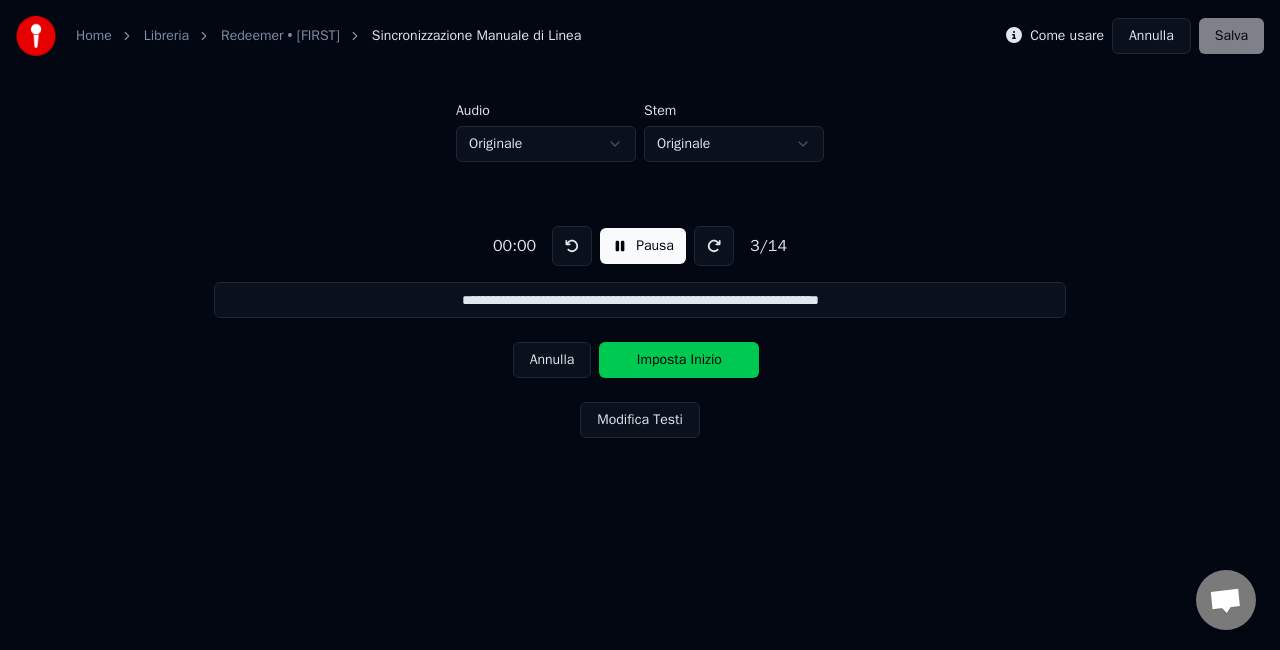 click at bounding box center [572, 246] 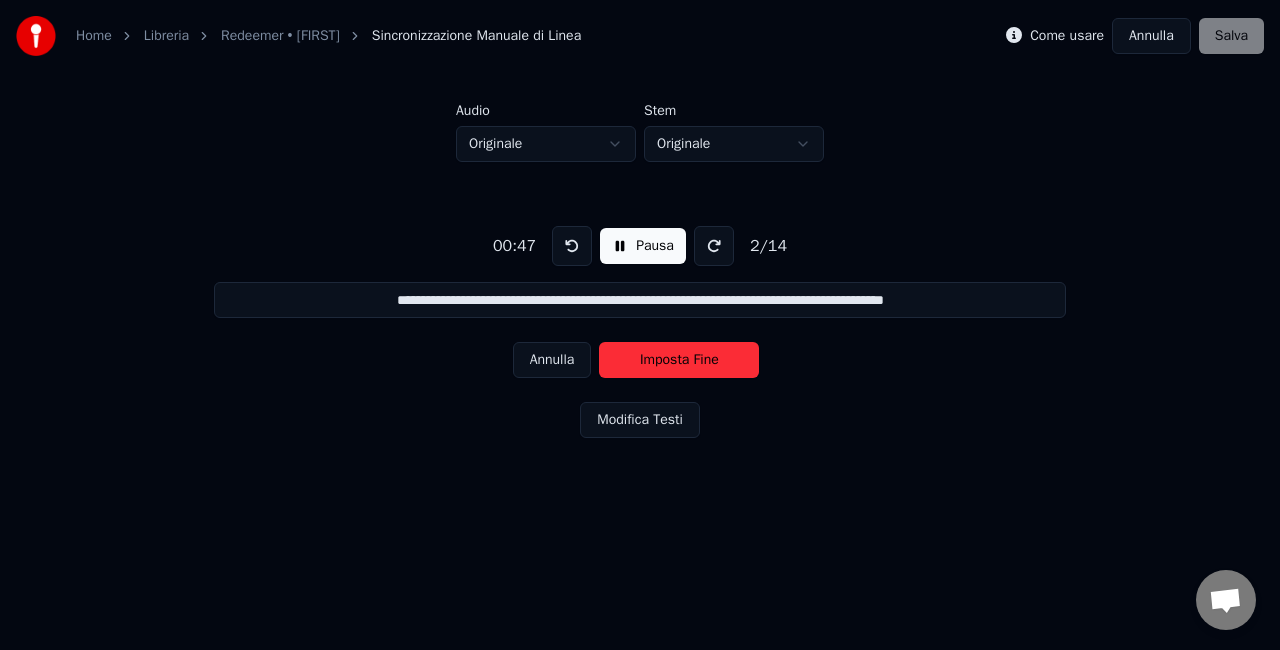 click on "Annulla" at bounding box center (552, 360) 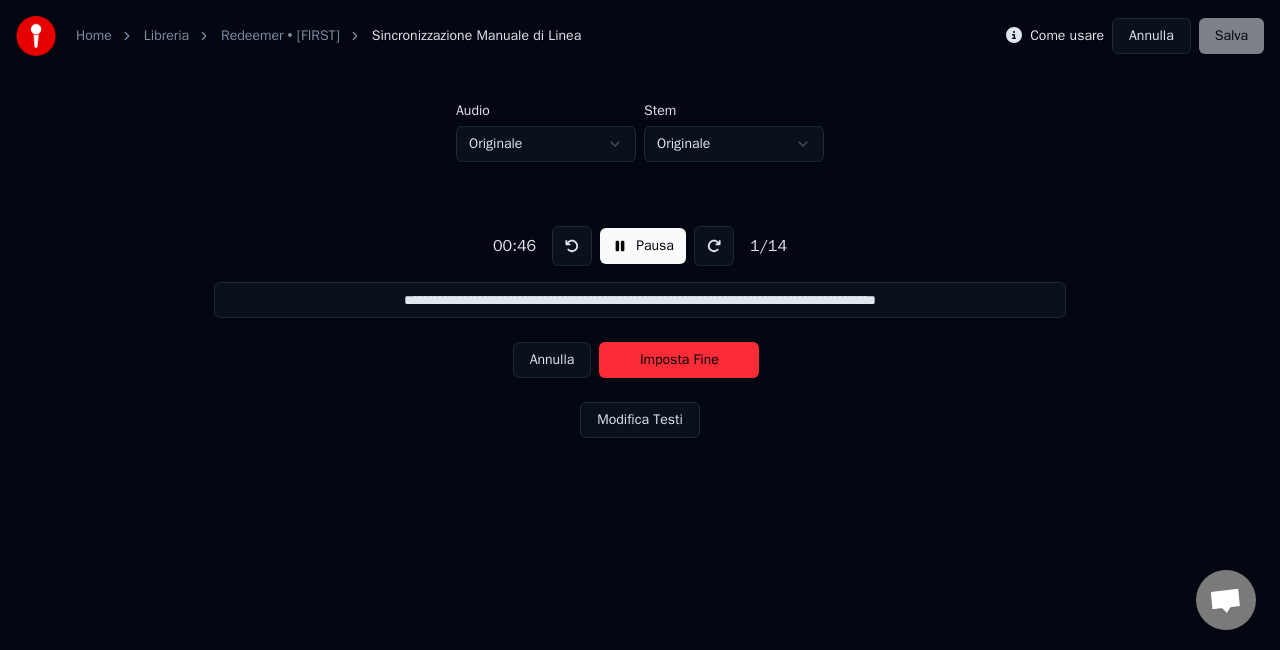 click on "Annulla" at bounding box center [552, 360] 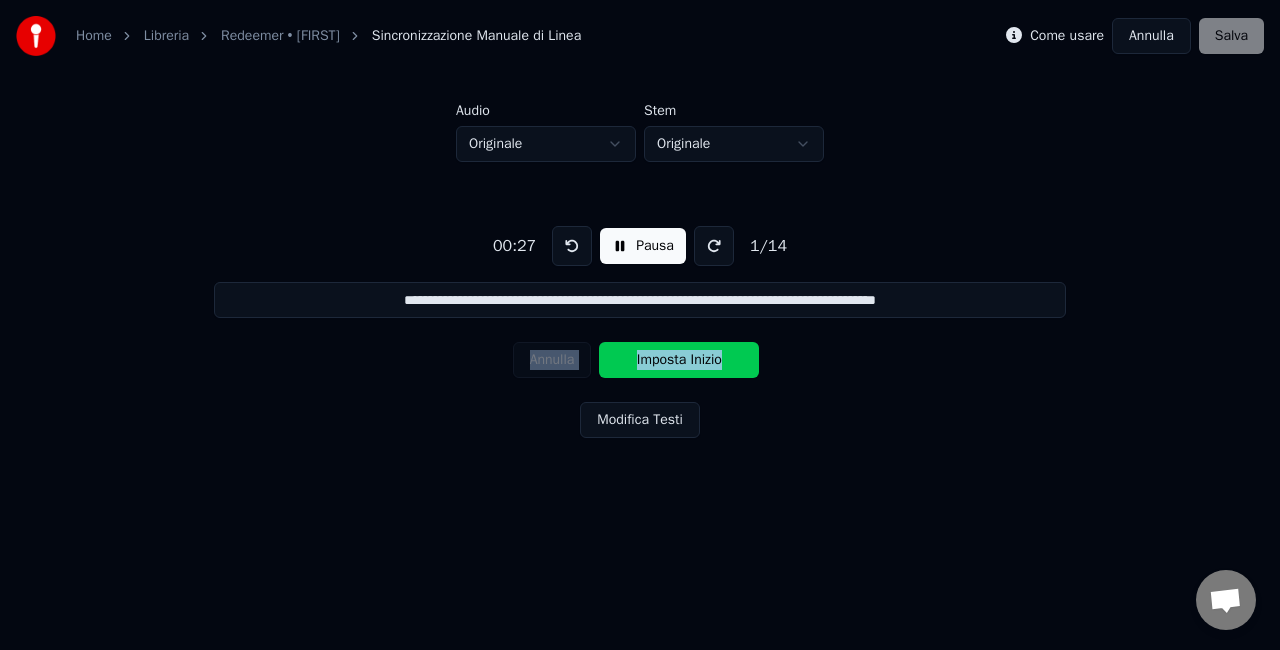 click on "Annulla Imposta Inizio" at bounding box center (640, 360) 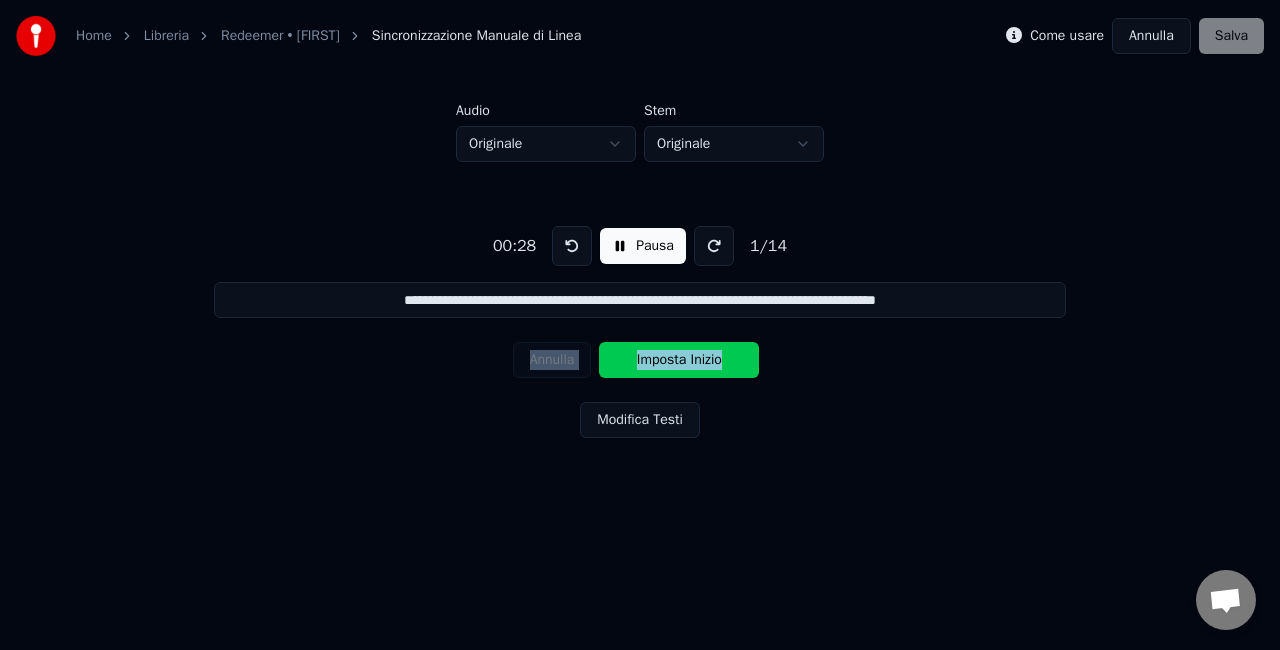 click on "Annulla Imposta Inizio" at bounding box center (640, 360) 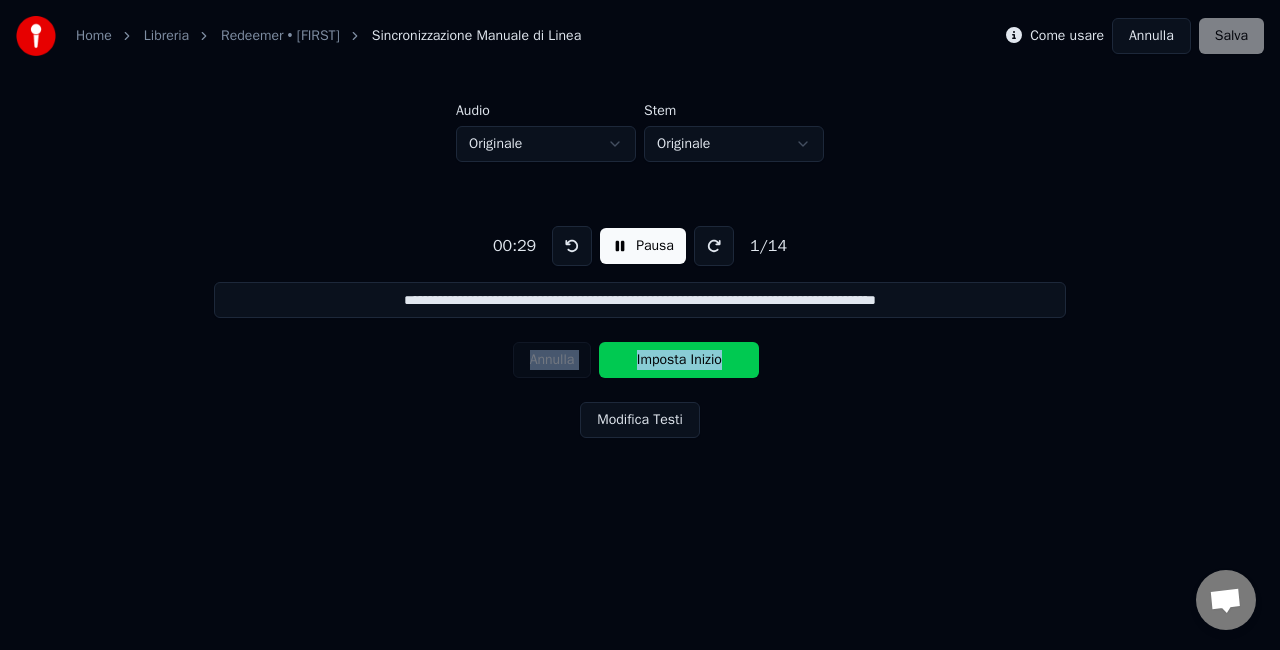 click on "**********" at bounding box center (640, 263) 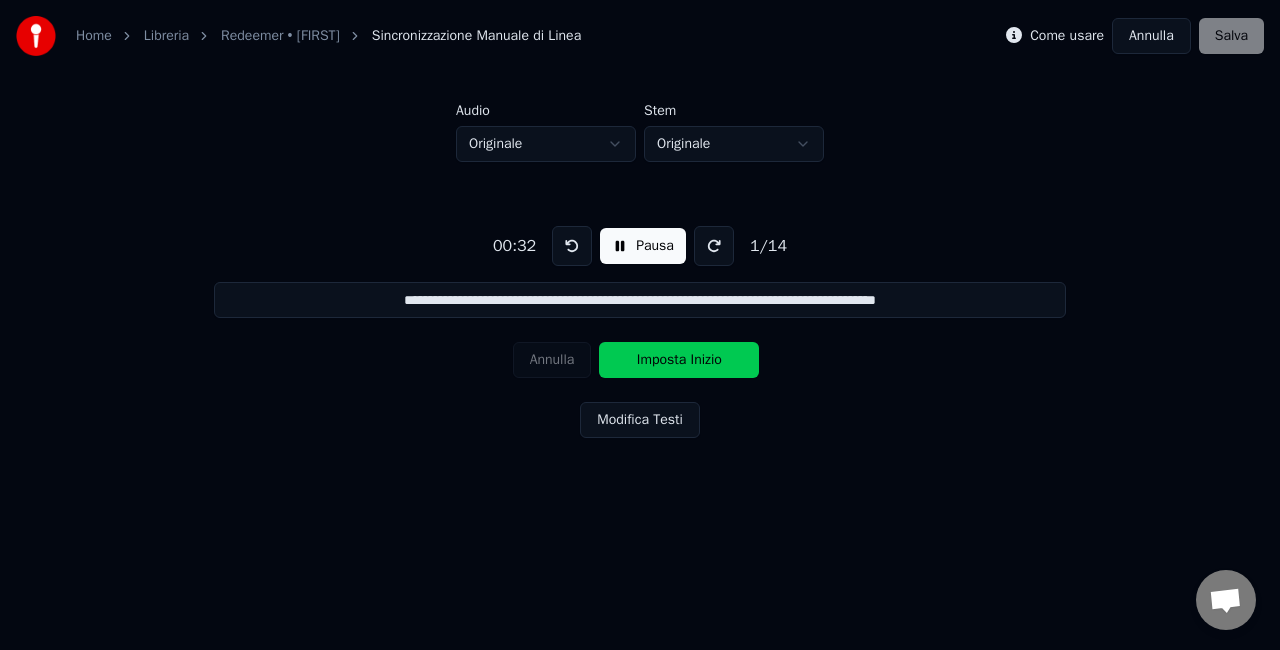 click at bounding box center (572, 246) 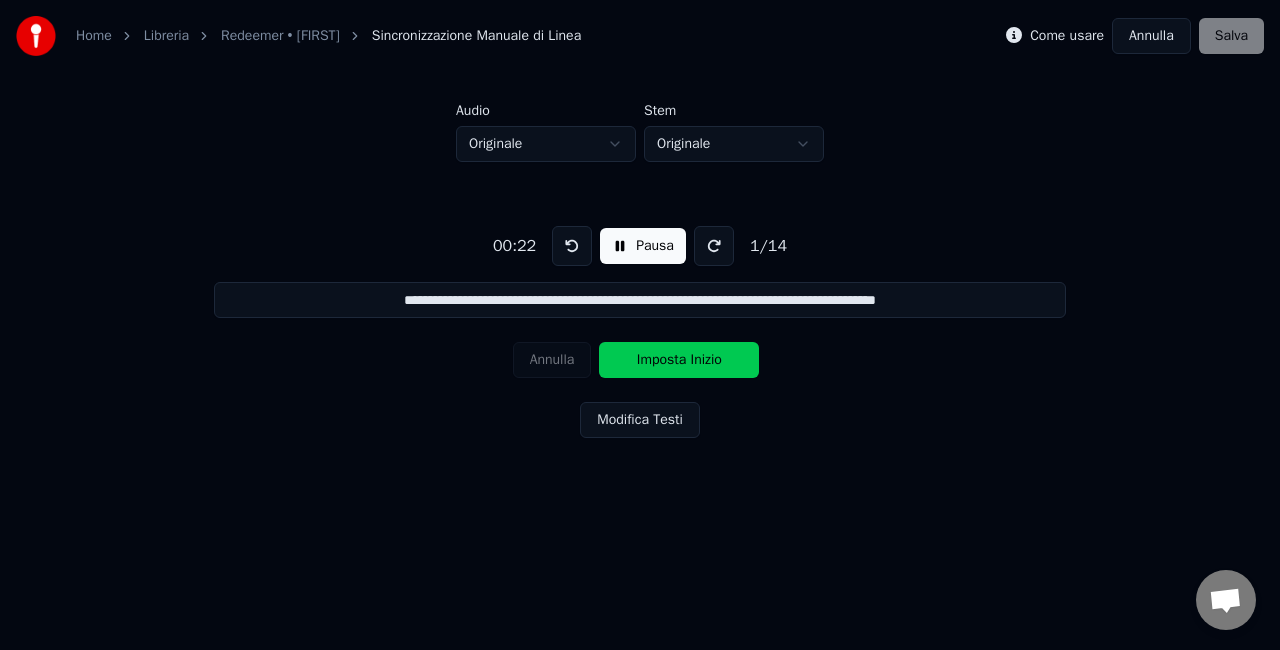 click at bounding box center [572, 246] 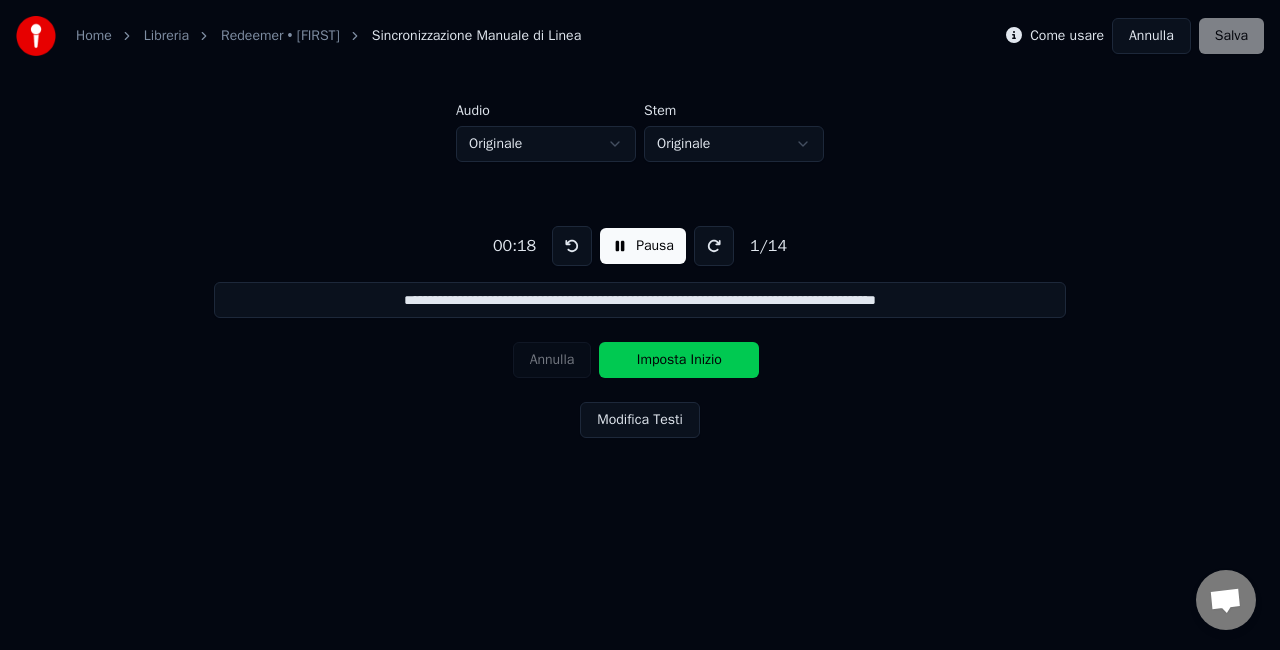 click at bounding box center [572, 246] 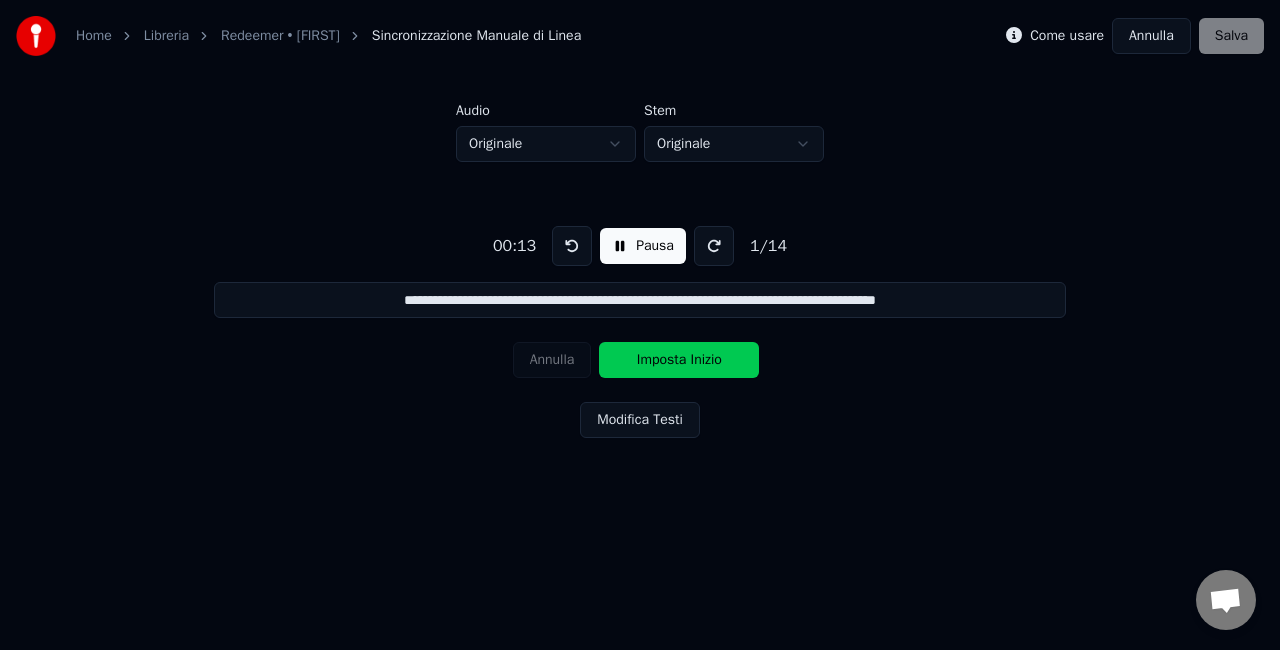 click at bounding box center [572, 246] 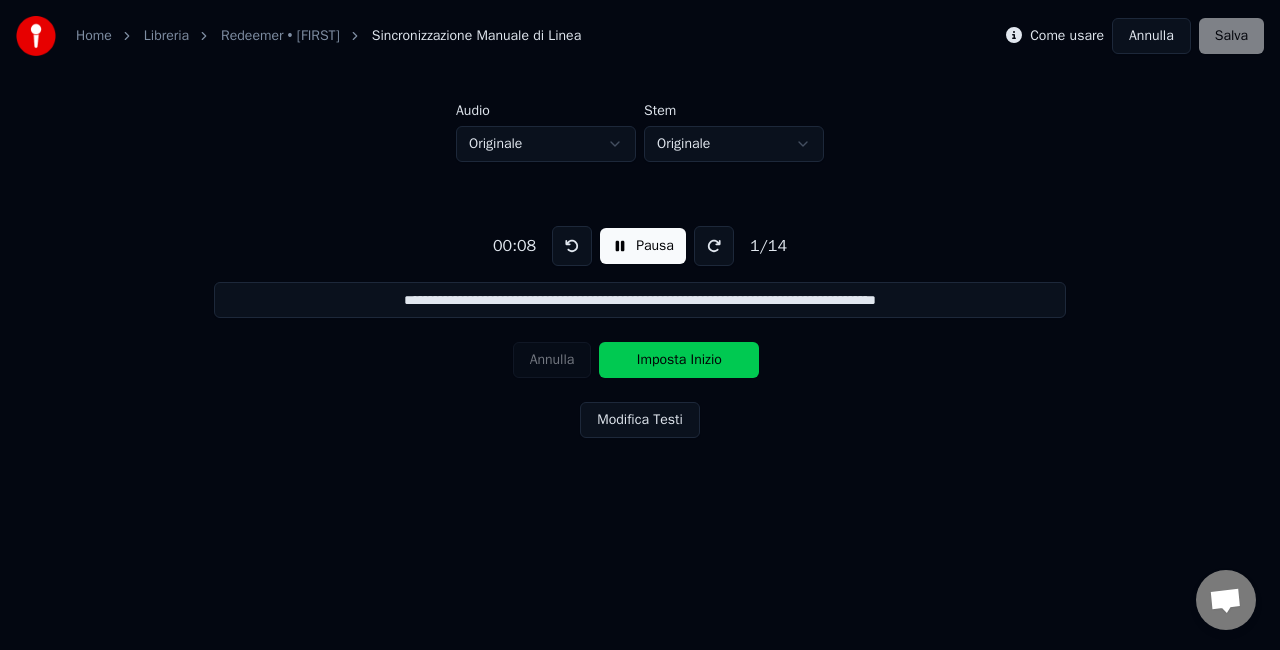 click at bounding box center (572, 246) 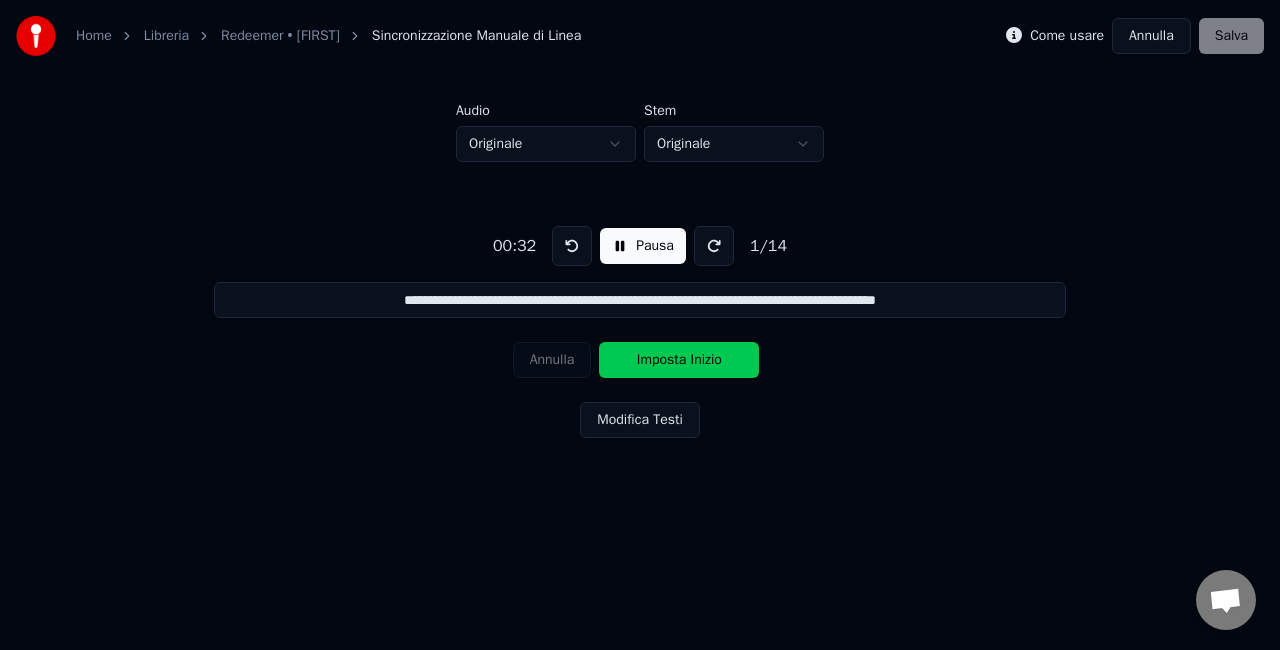 click on "Imposta Inizio" at bounding box center [679, 360] 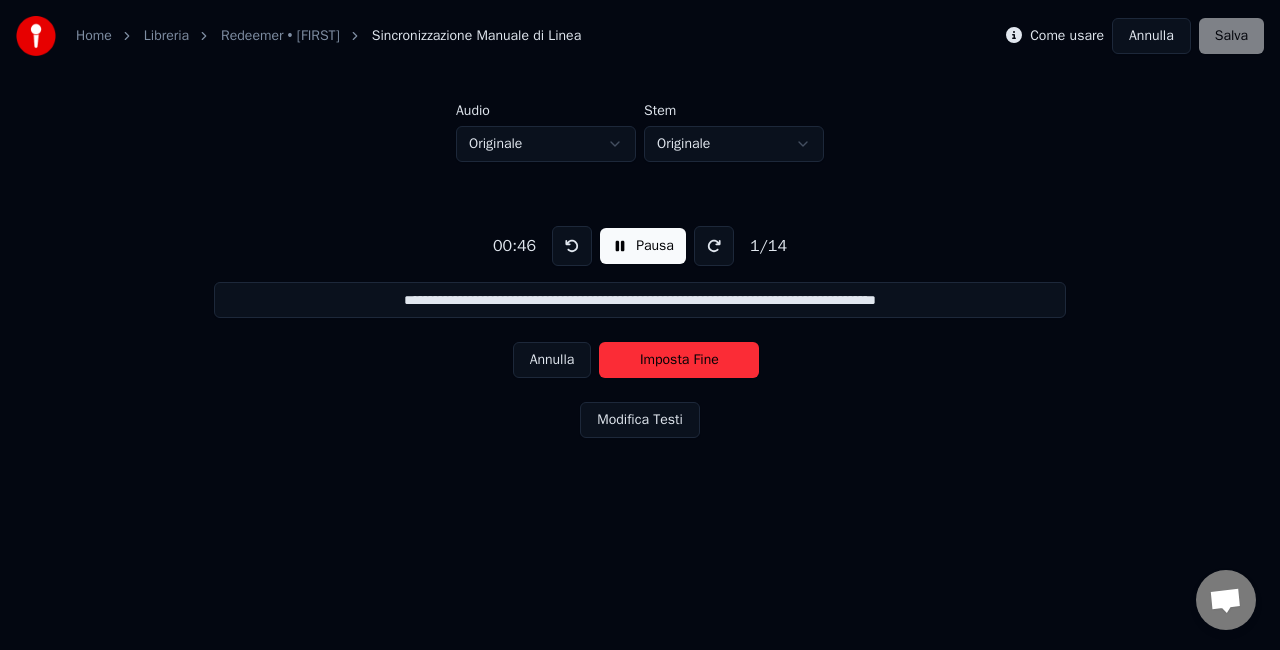 click on "Imposta Fine" at bounding box center [679, 360] 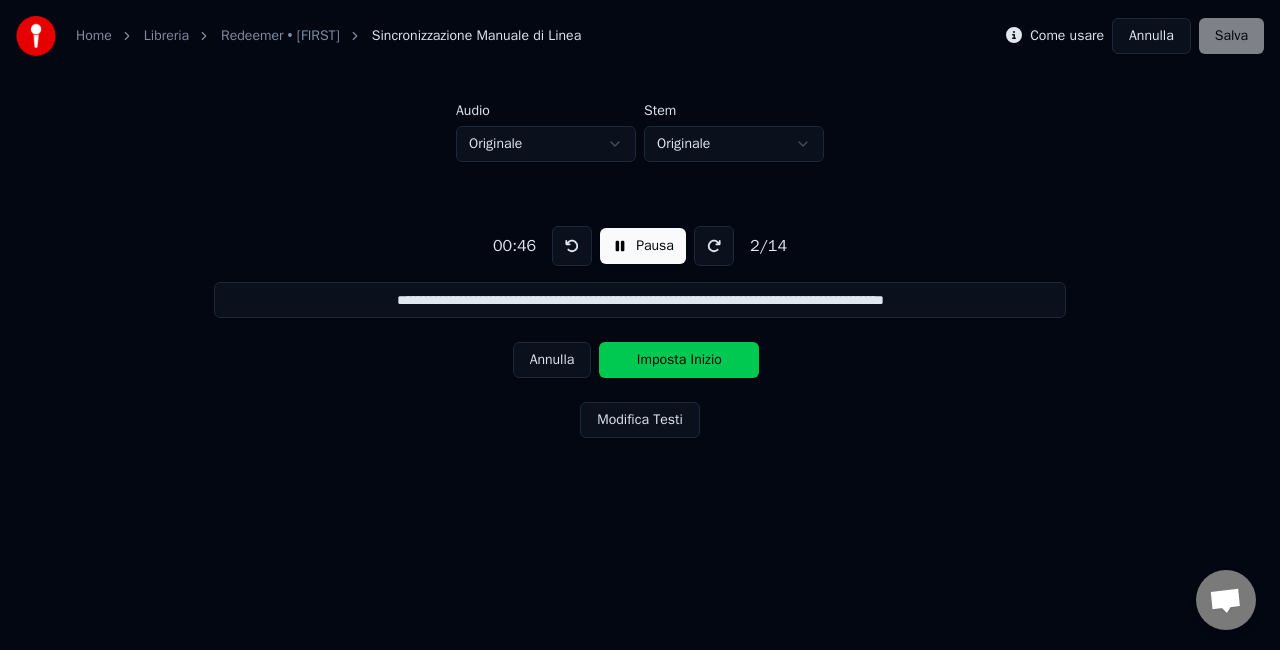 click on "Imposta Inizio" at bounding box center [679, 360] 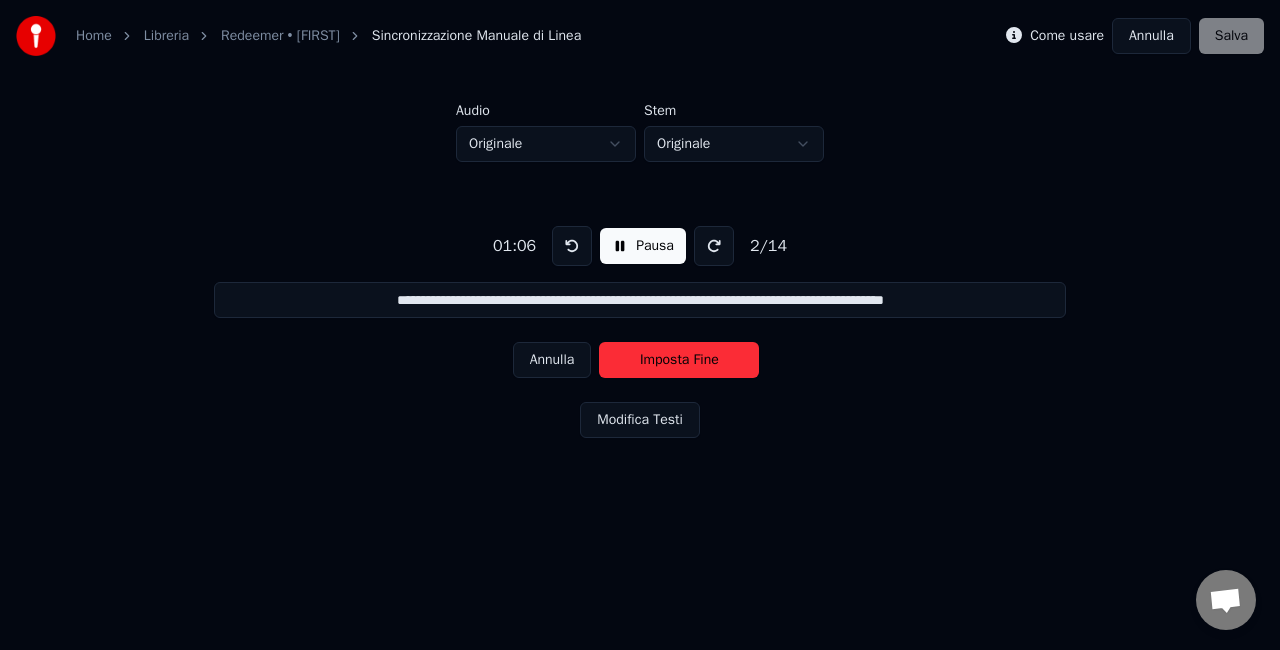 click on "Imposta Fine" at bounding box center [679, 360] 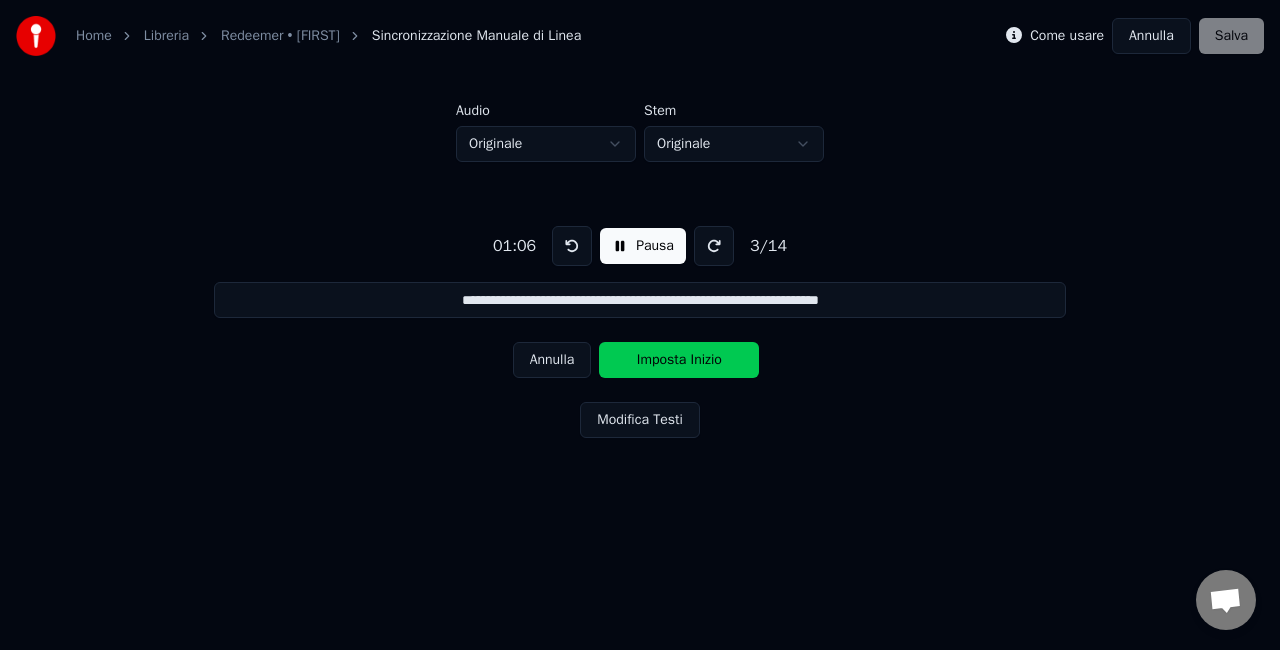 click on "Imposta Inizio" at bounding box center [679, 360] 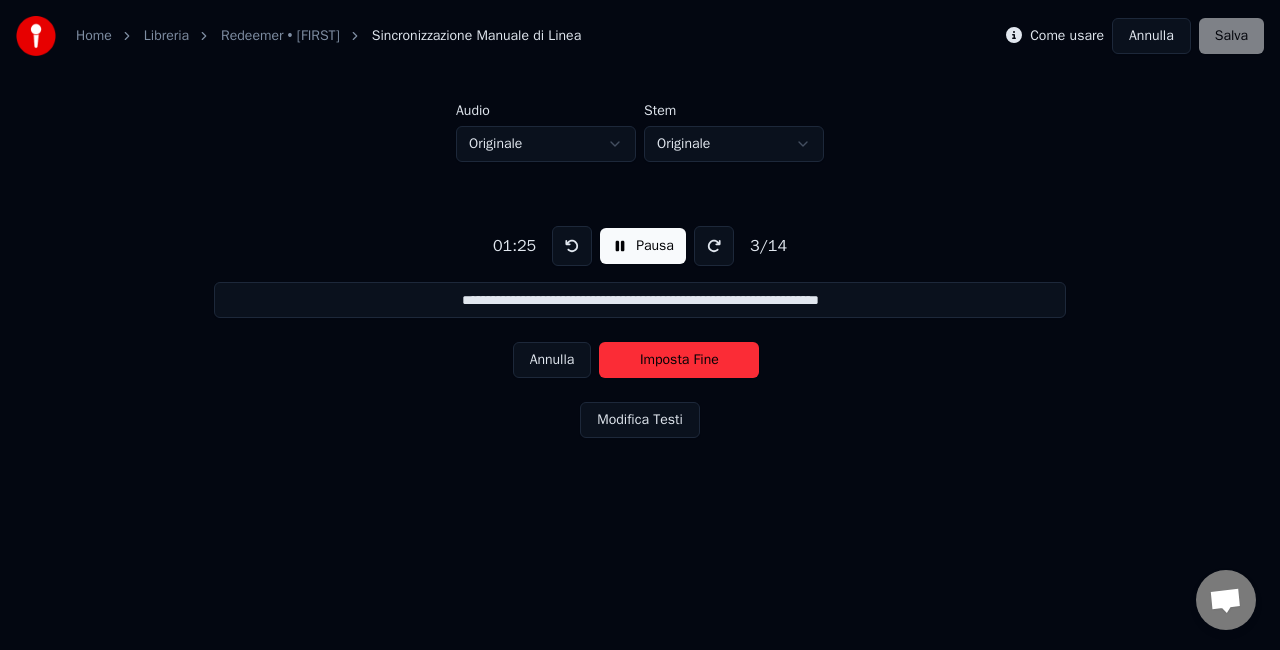 click on "Pausa" at bounding box center (643, 246) 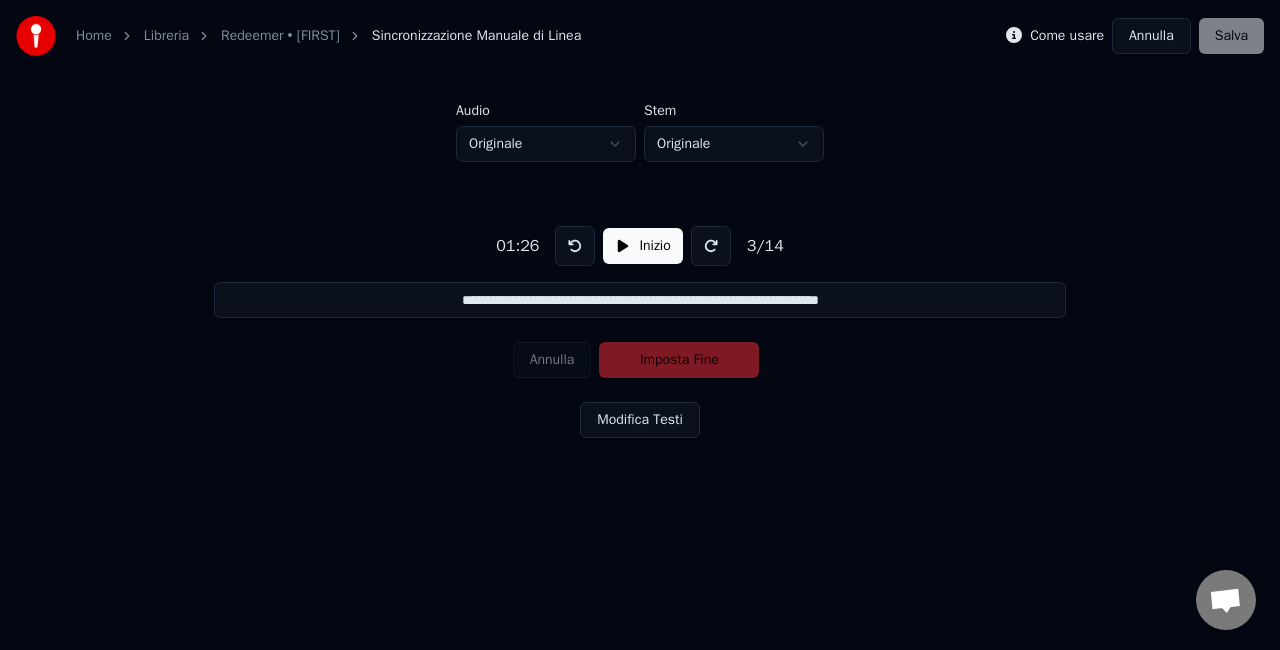 click on "**********" at bounding box center [639, 300] 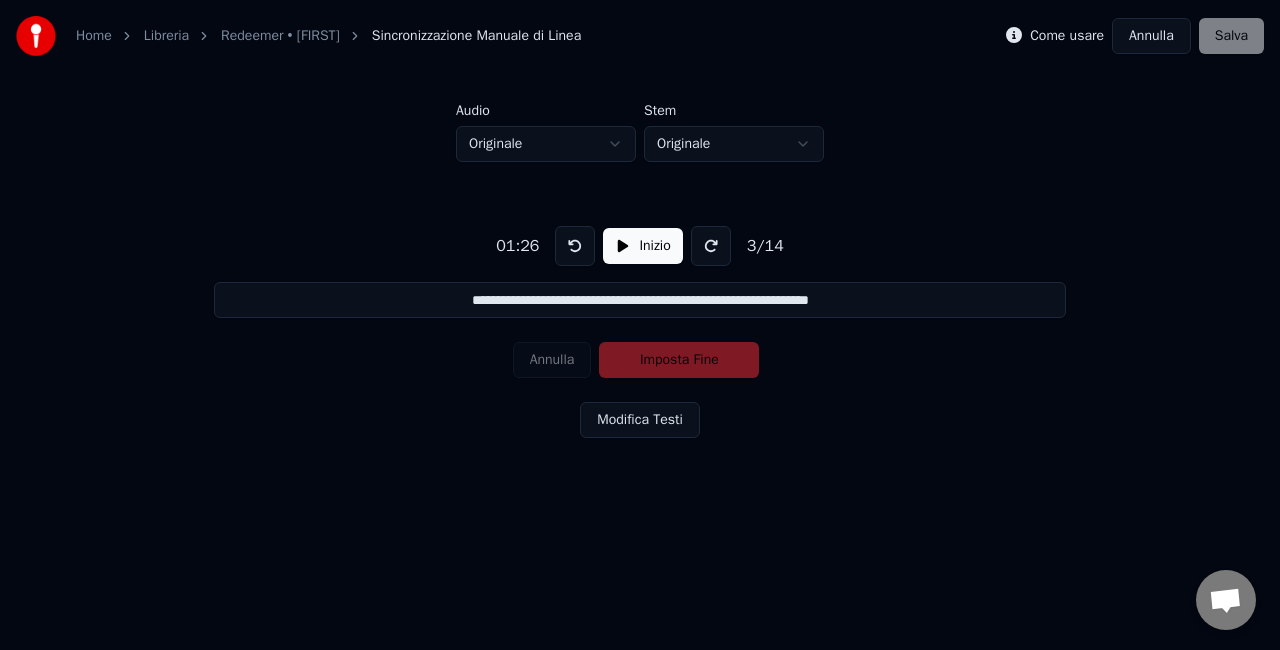 click on "**********" at bounding box center (639, 300) 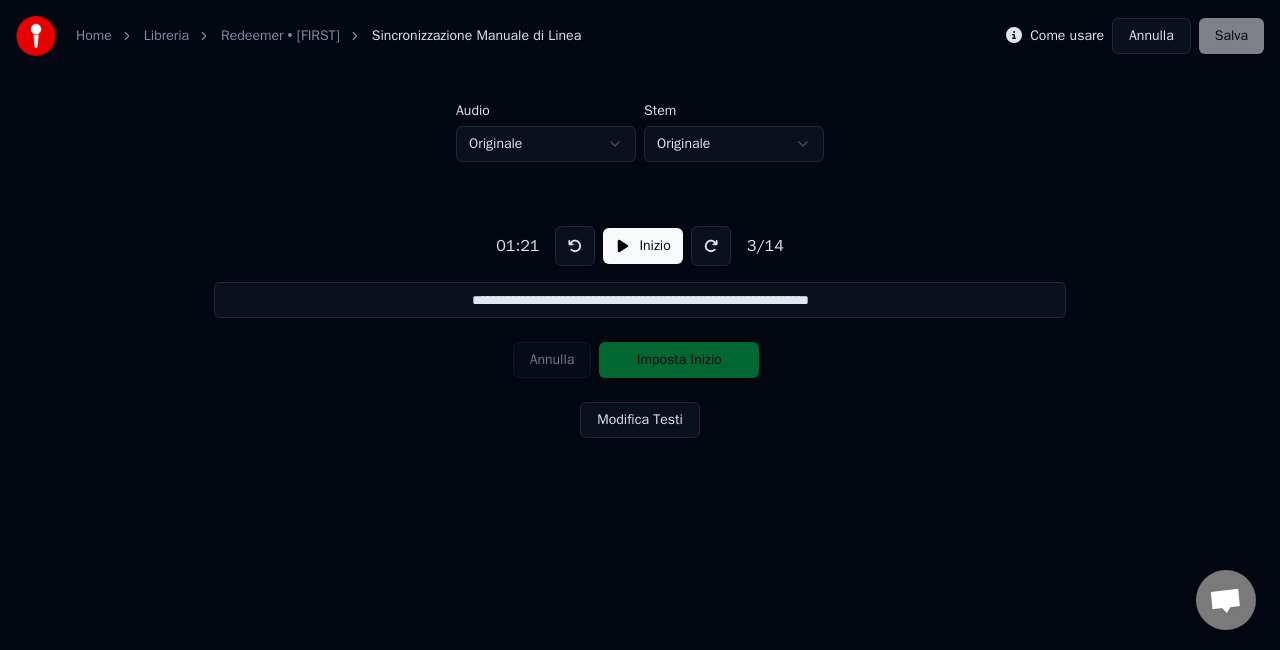 click at bounding box center (575, 246) 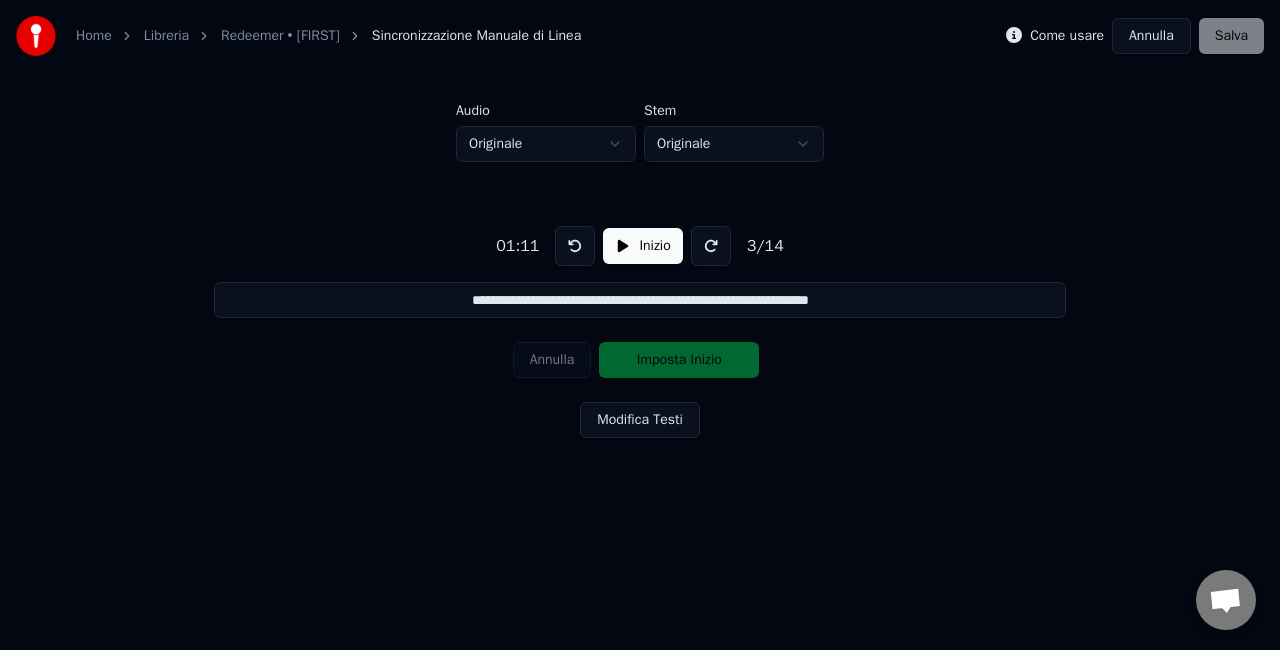click on "Inizio" at bounding box center [642, 246] 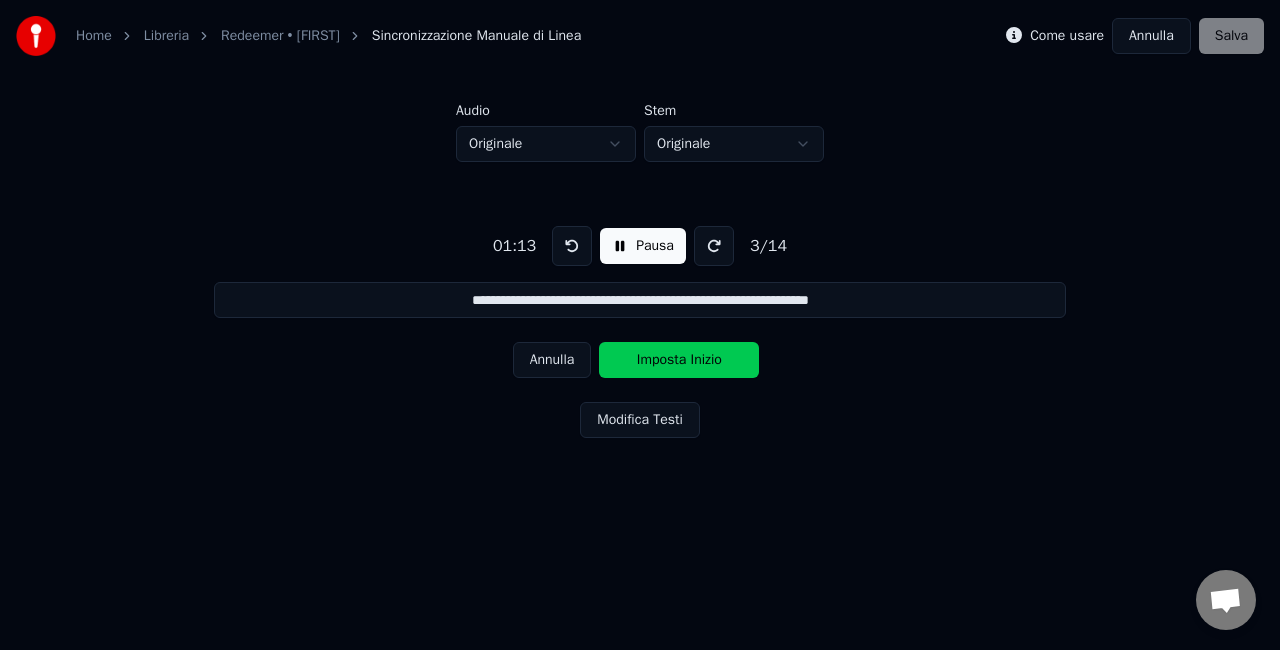 click at bounding box center (572, 246) 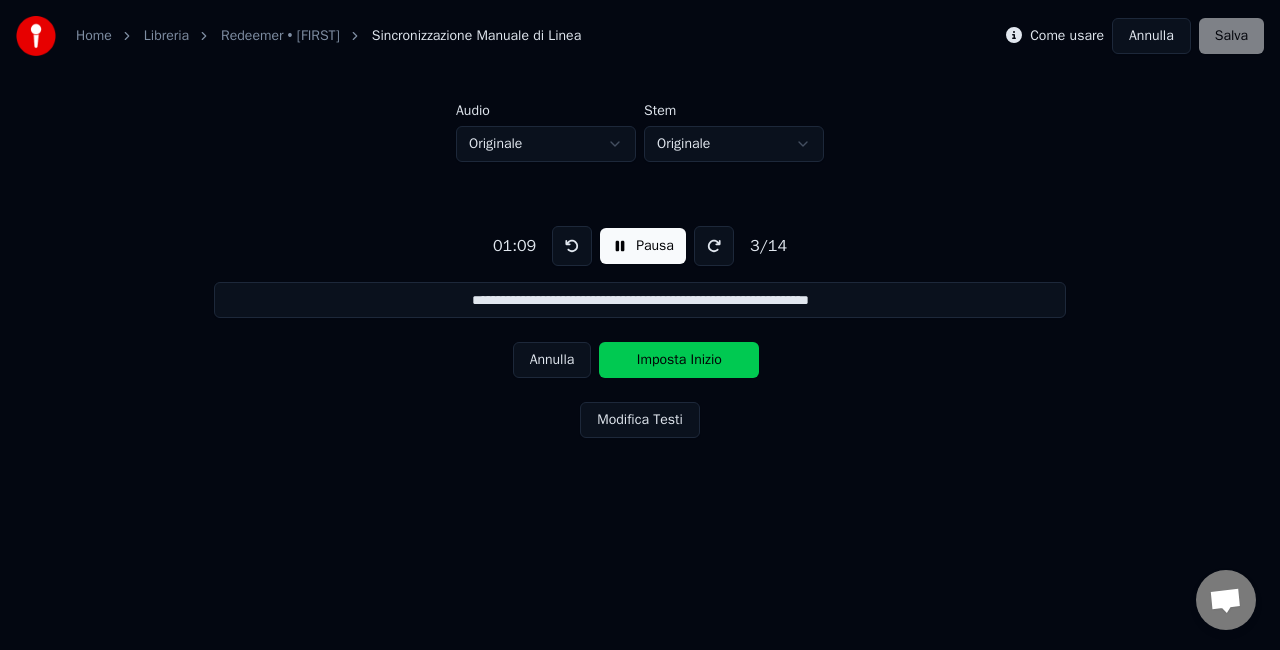 click at bounding box center (572, 246) 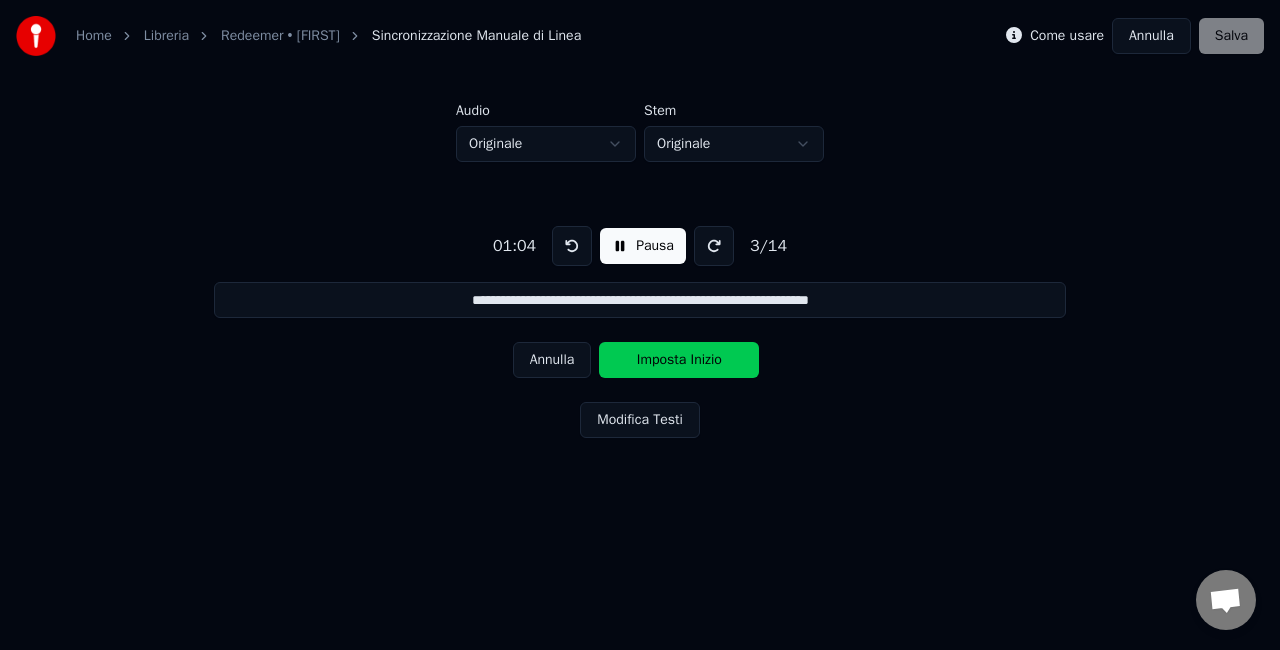 drag, startPoint x: 569, startPoint y: 246, endPoint x: 539, endPoint y: 357, distance: 114.982605 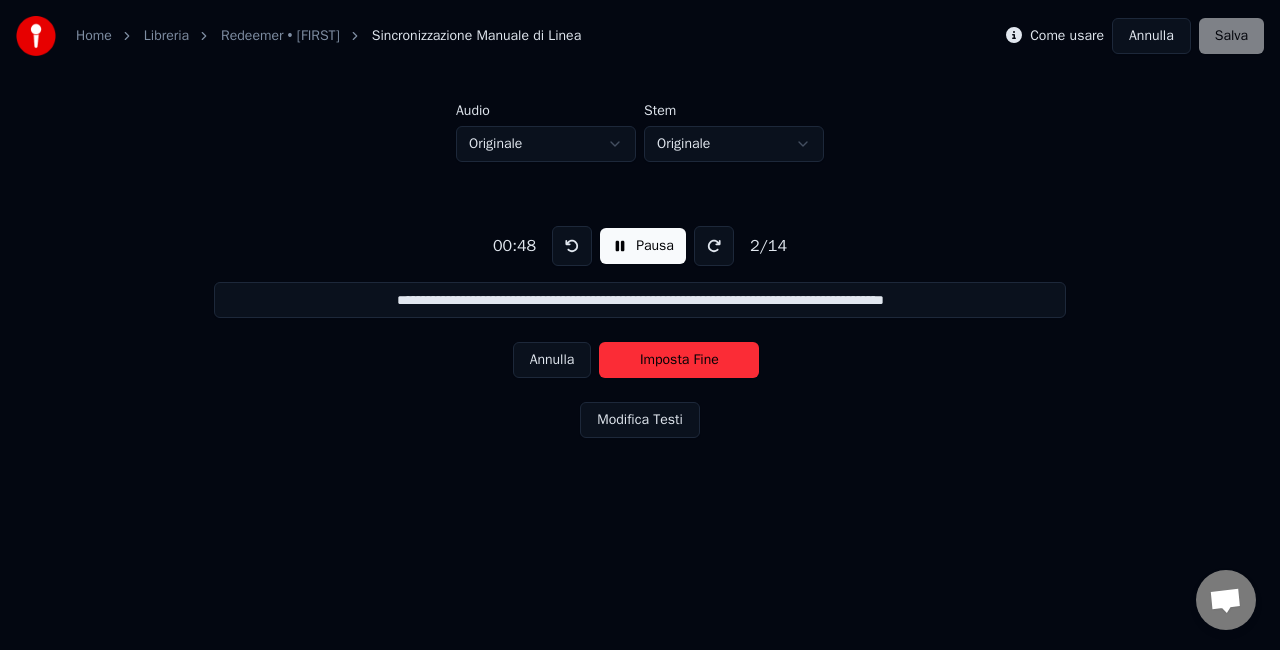 click on "Imposta Fine" at bounding box center [679, 360] 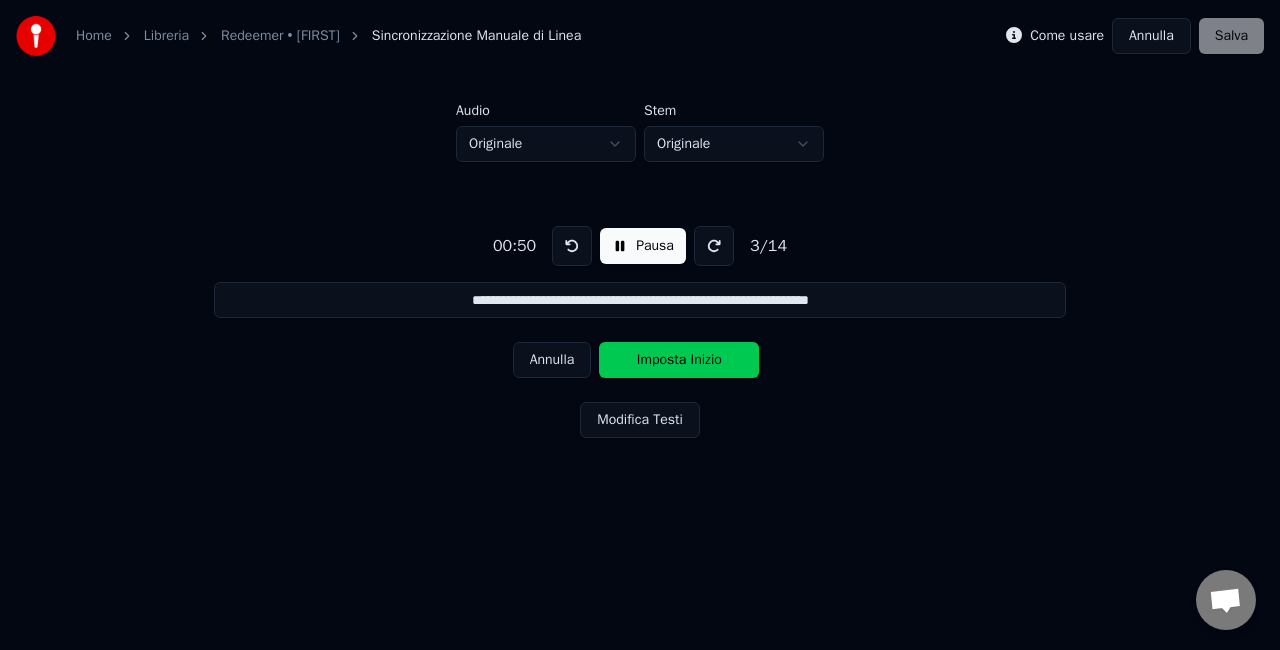 click at bounding box center (572, 246) 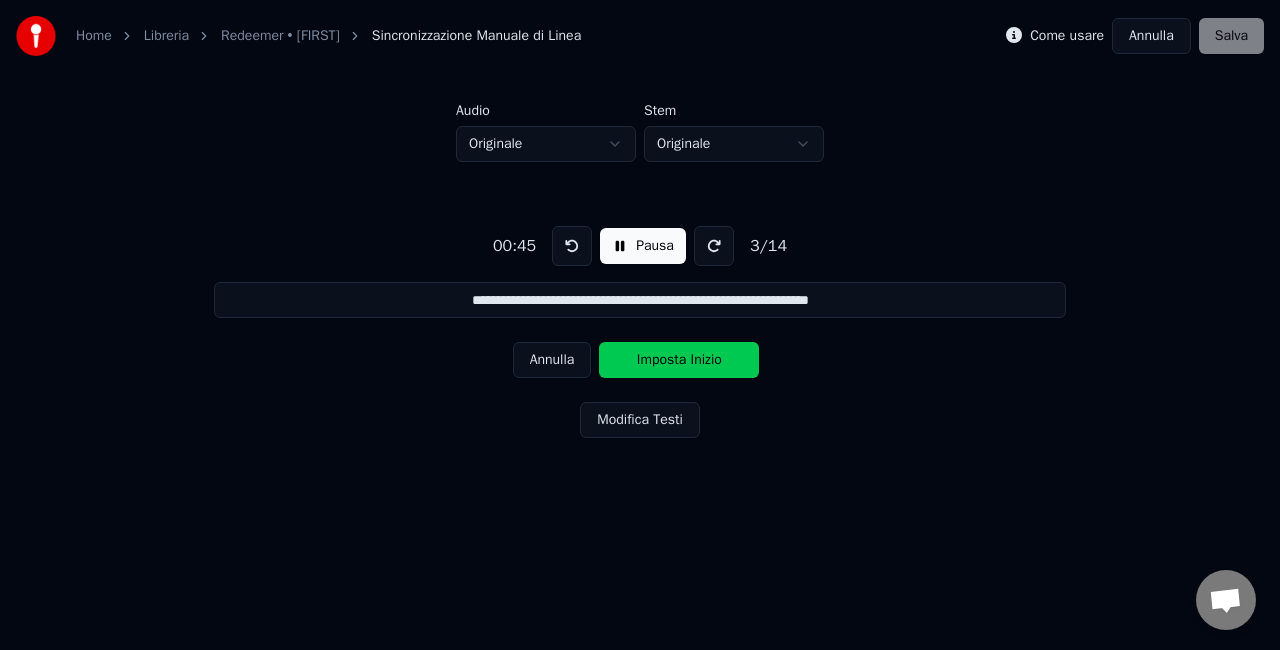 click at bounding box center [572, 246] 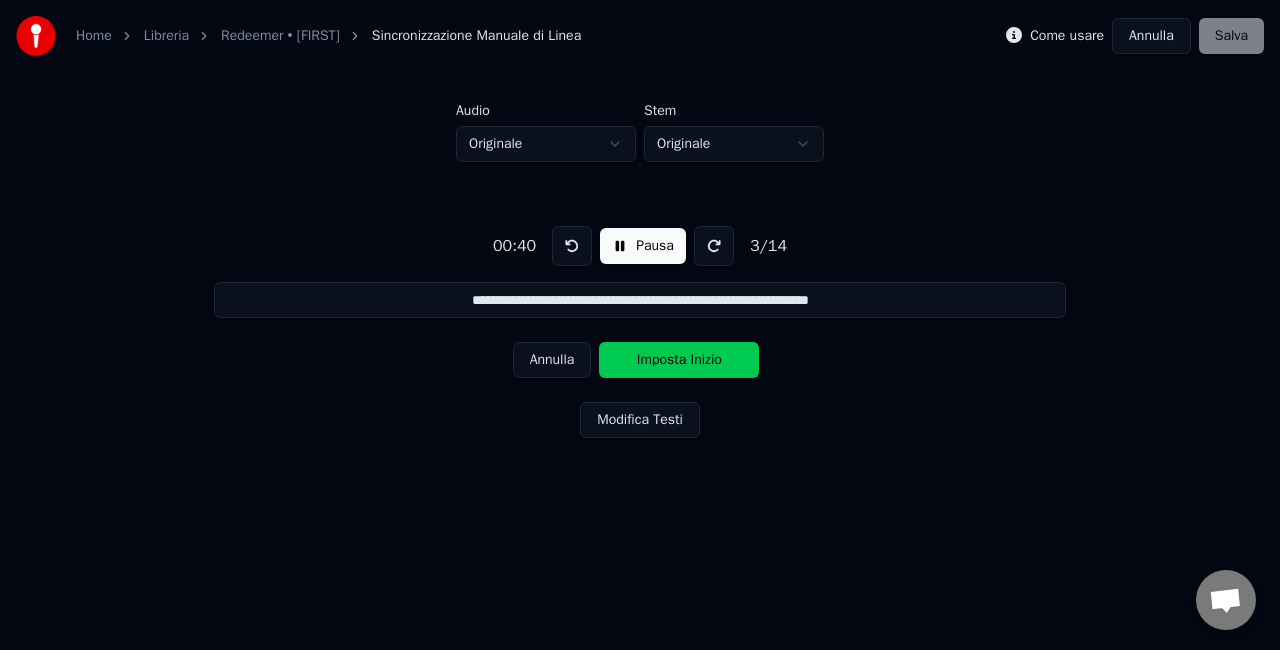 click at bounding box center (572, 246) 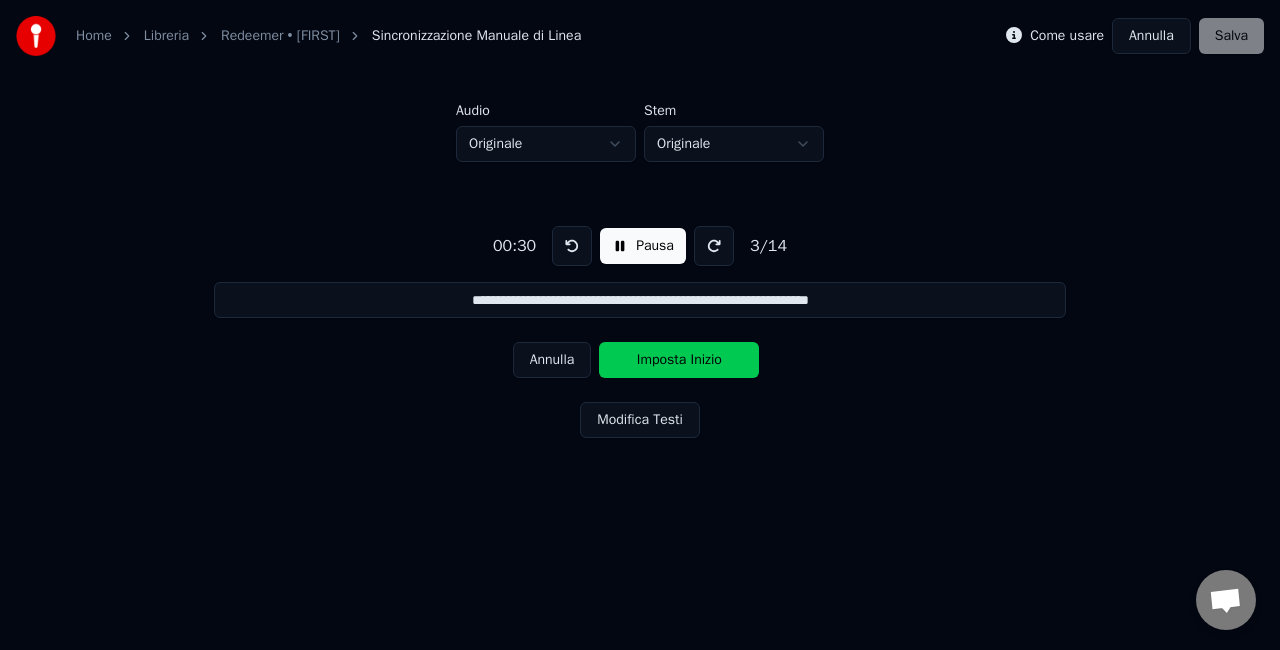 click at bounding box center [572, 246] 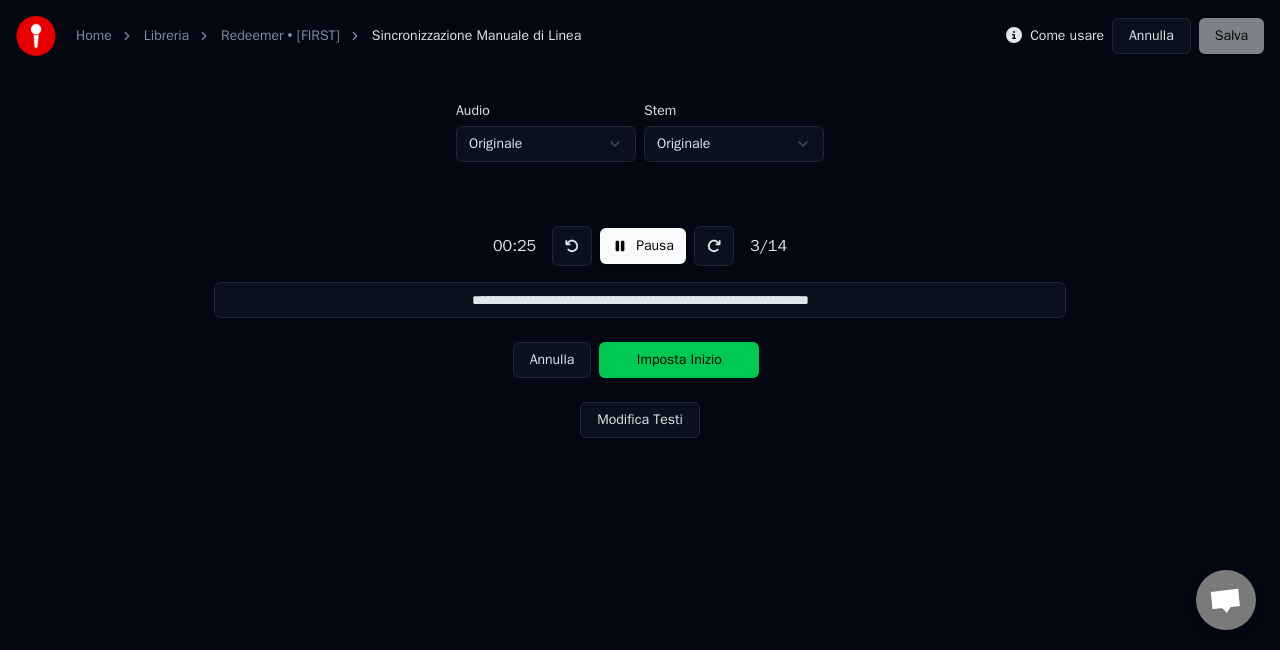 click at bounding box center (572, 246) 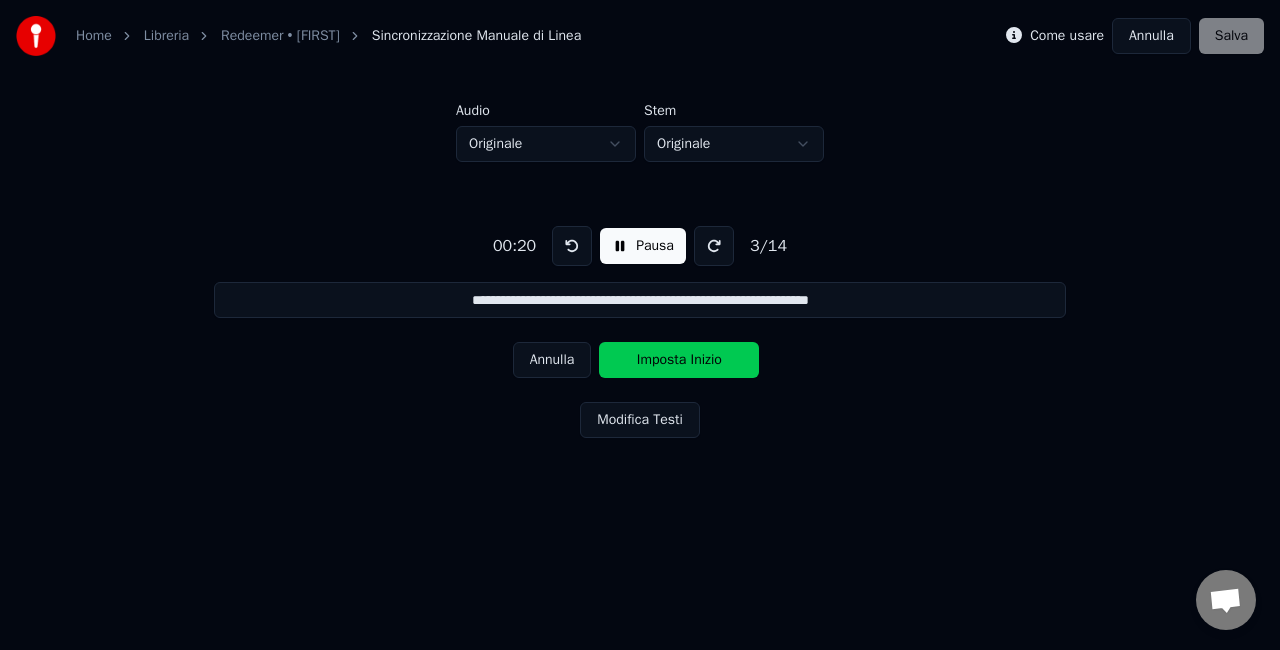 click at bounding box center [572, 246] 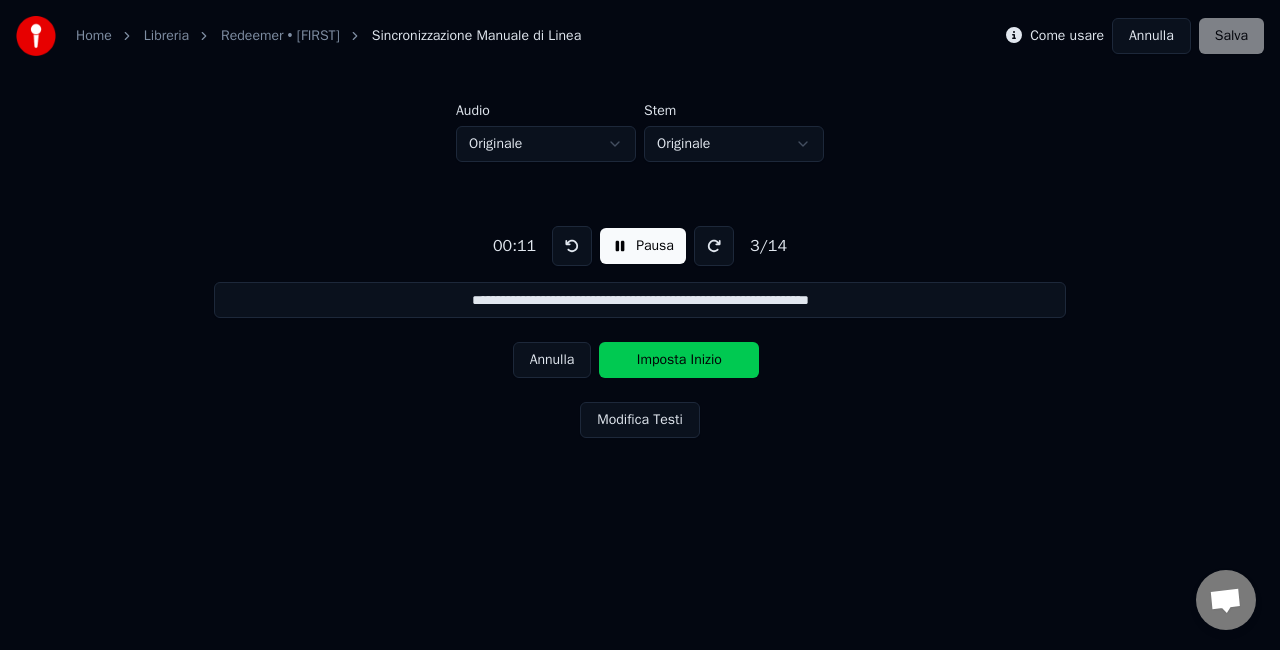 click at bounding box center [572, 246] 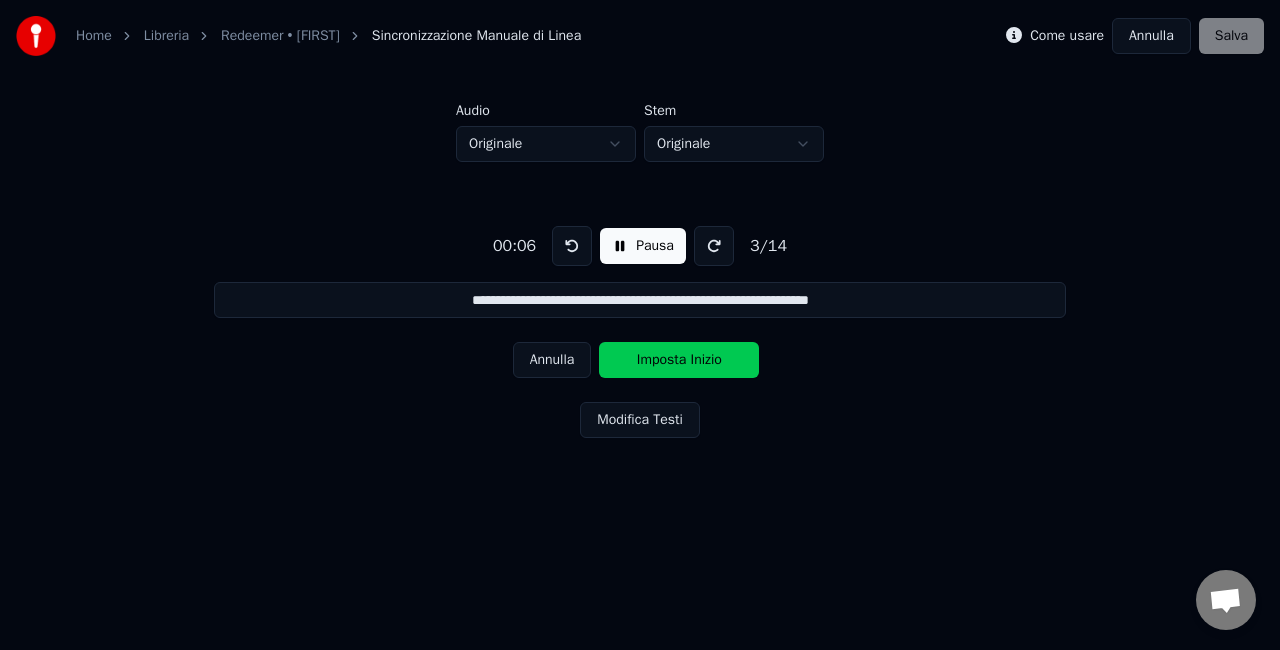 click at bounding box center (572, 246) 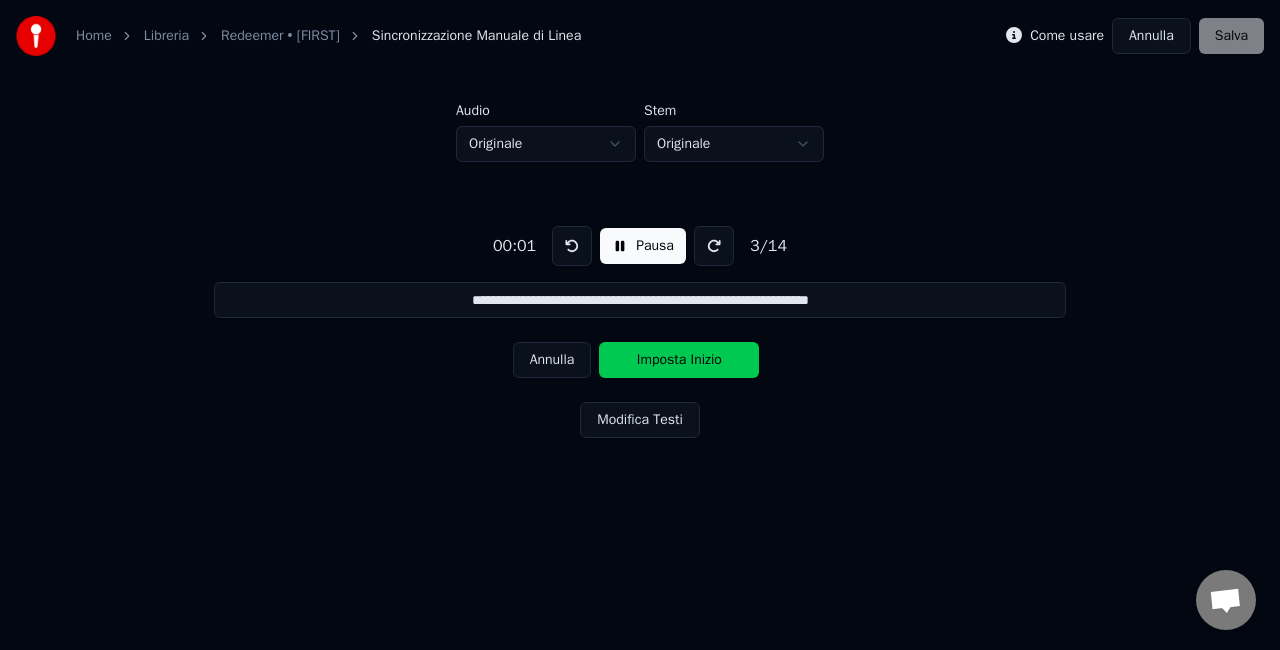 click at bounding box center [572, 246] 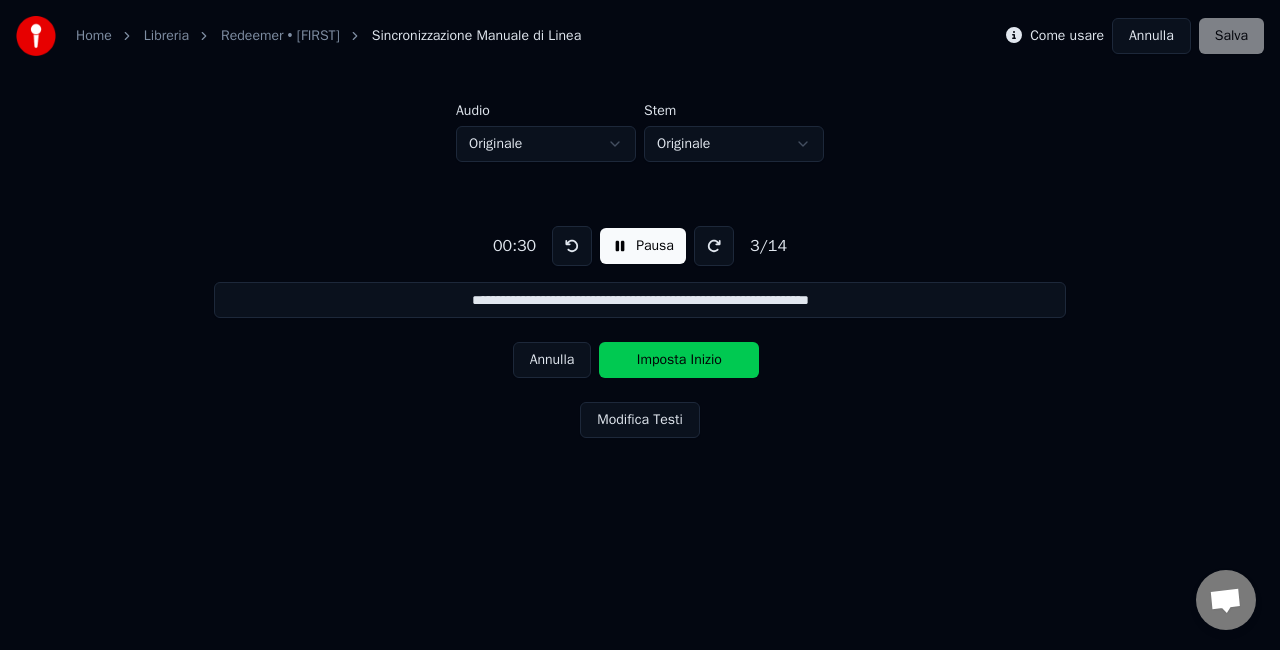 click on "**********" at bounding box center (640, 328) 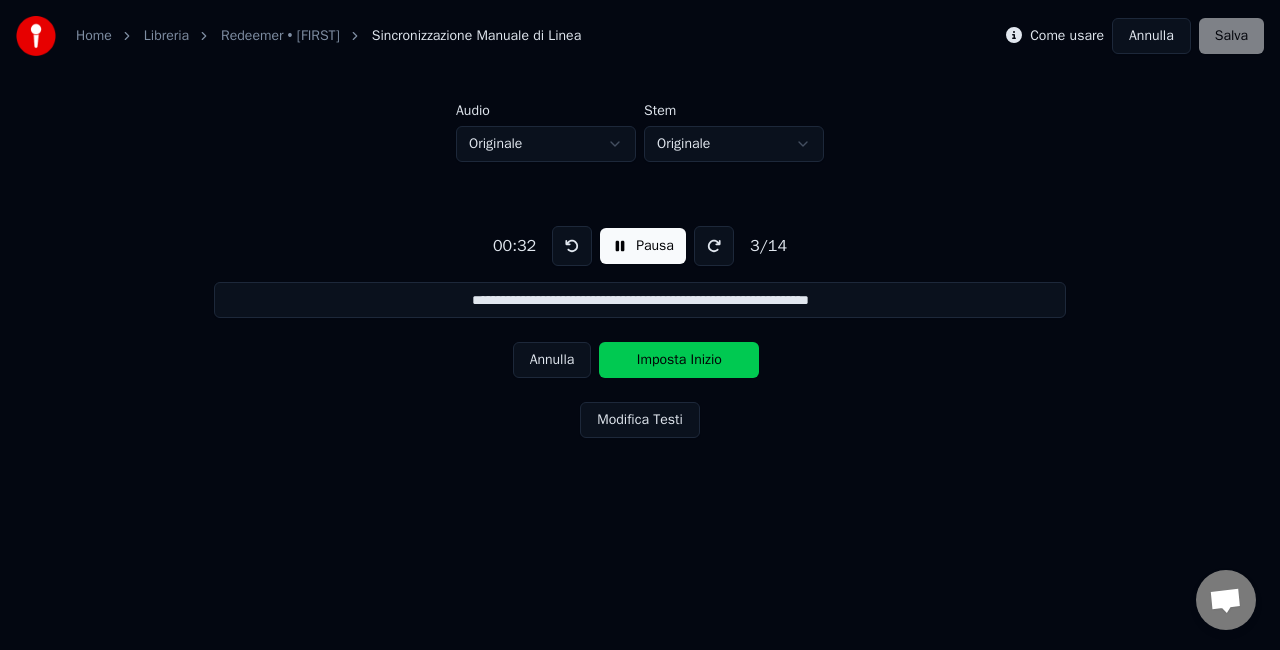 click on "Pausa" at bounding box center (643, 246) 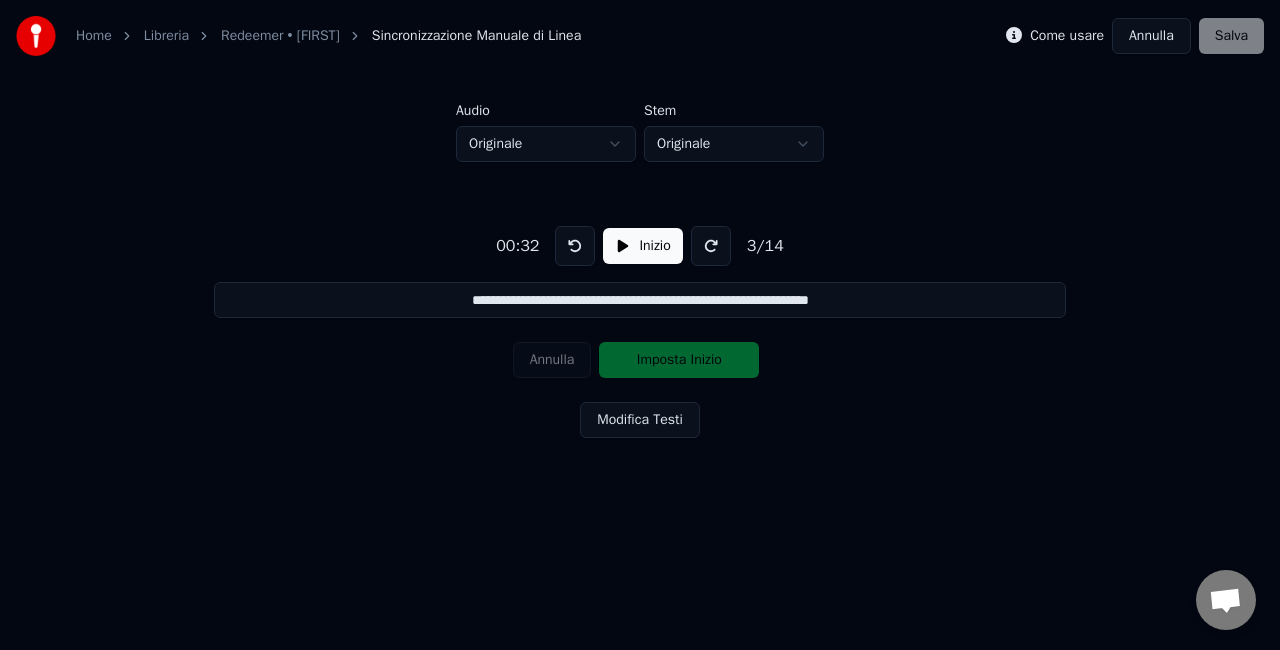 click at bounding box center [575, 246] 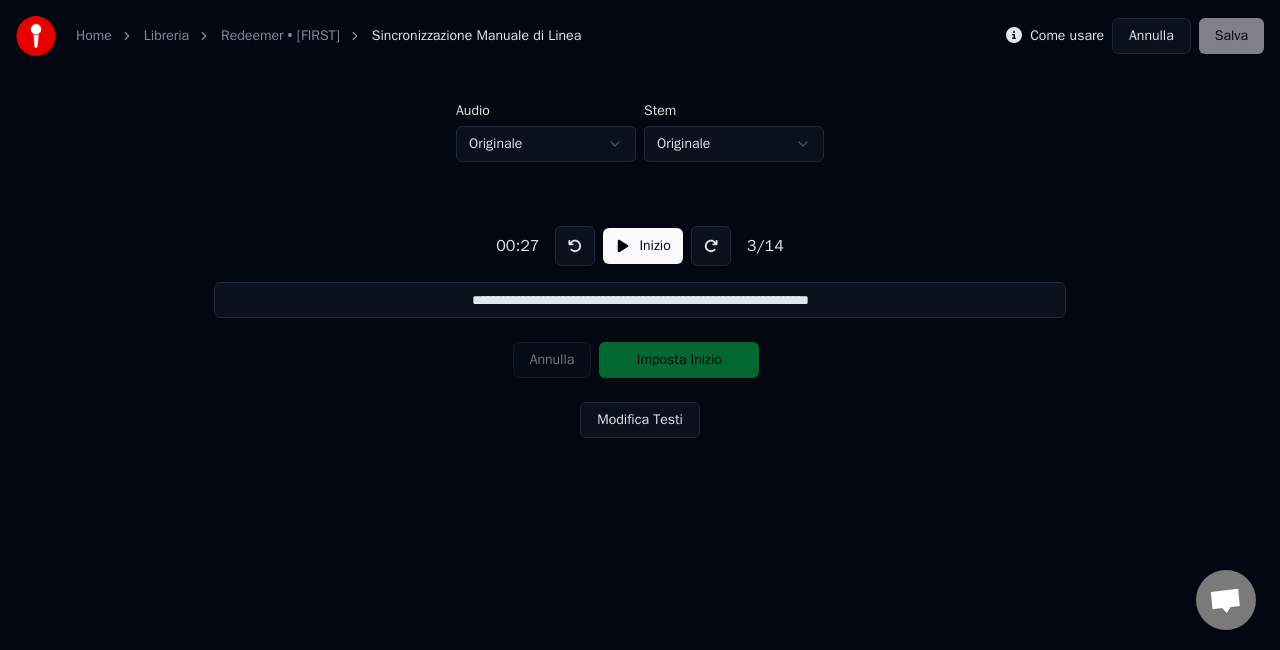 click at bounding box center (575, 246) 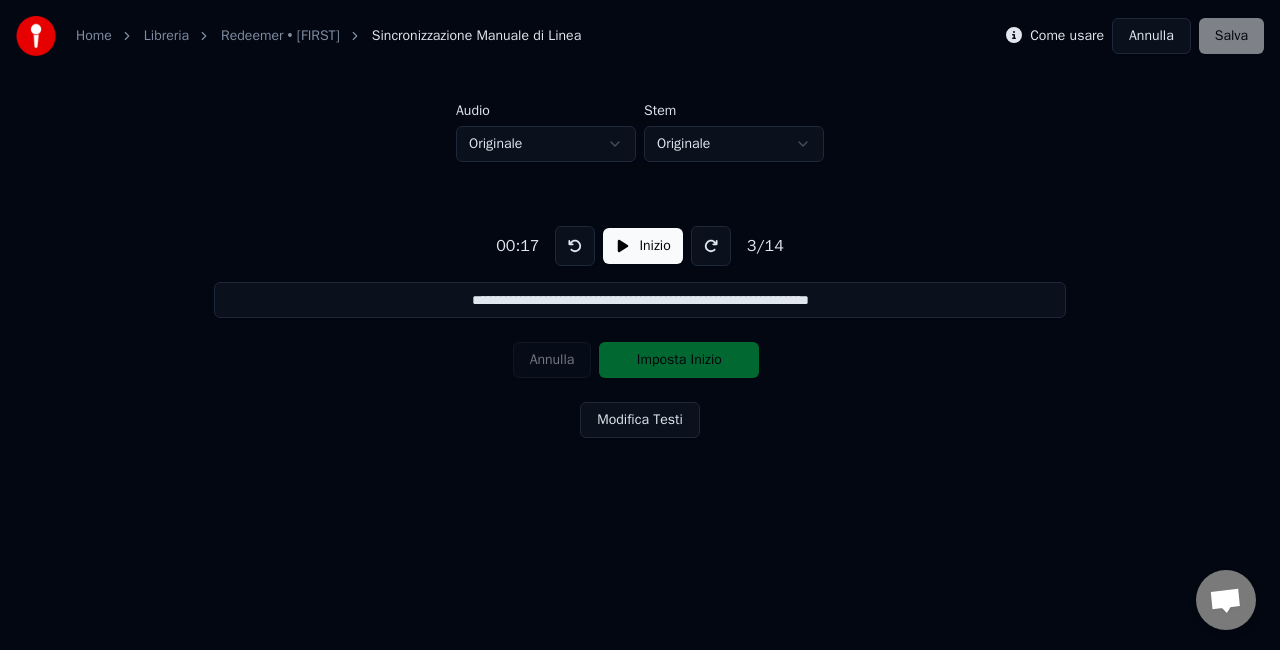 click at bounding box center [575, 246] 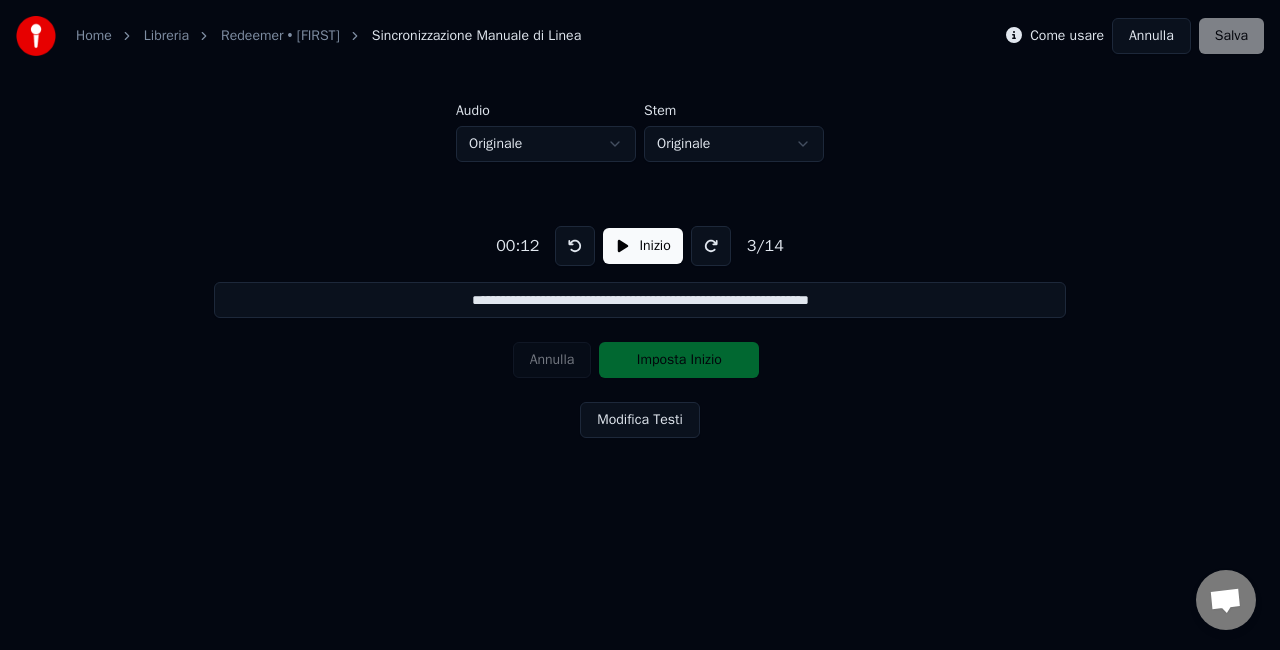 click at bounding box center (575, 246) 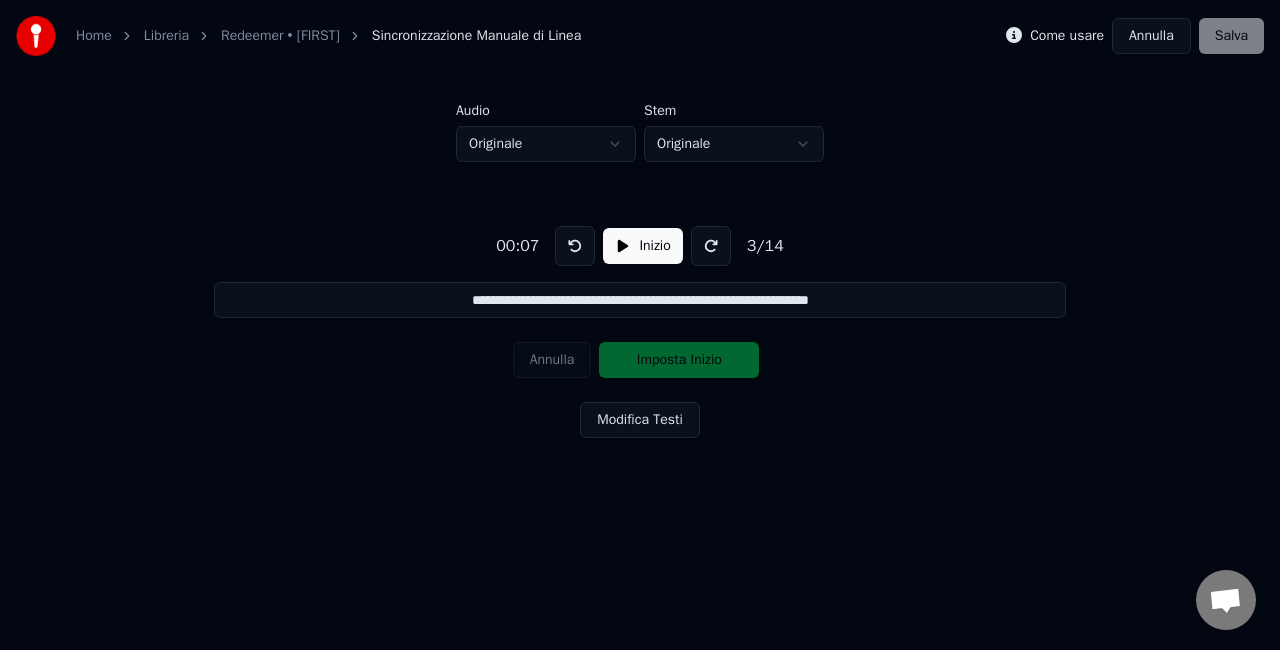 click at bounding box center [575, 246] 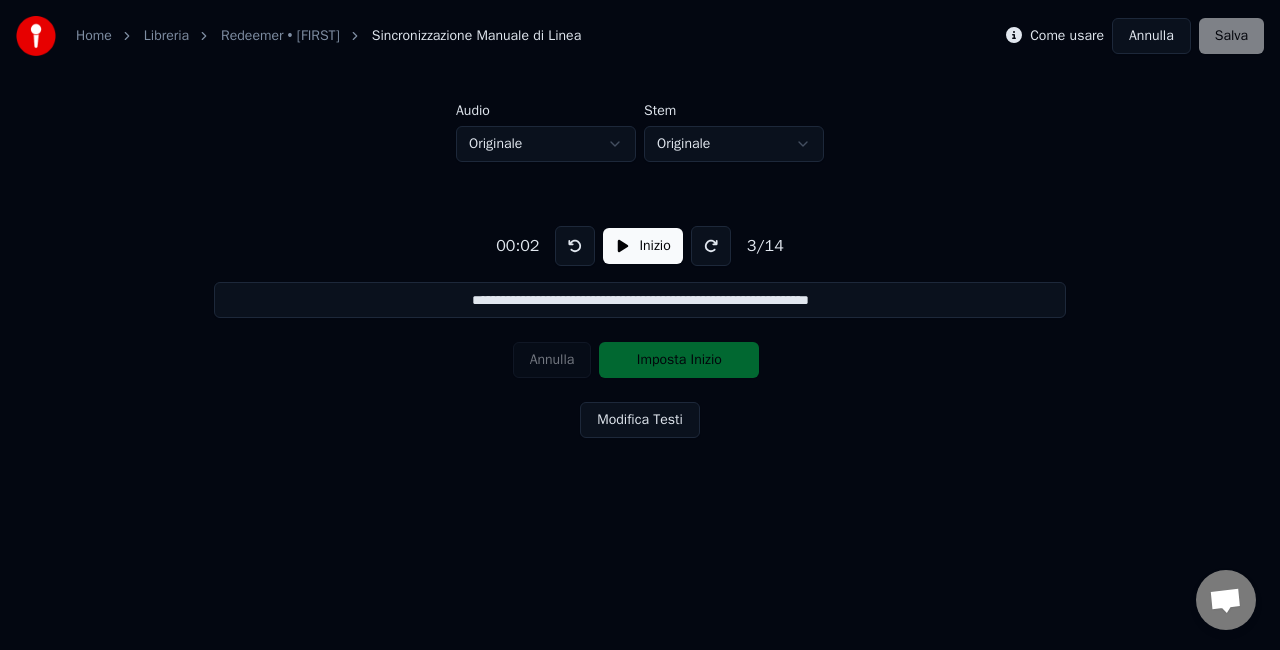 click at bounding box center [575, 246] 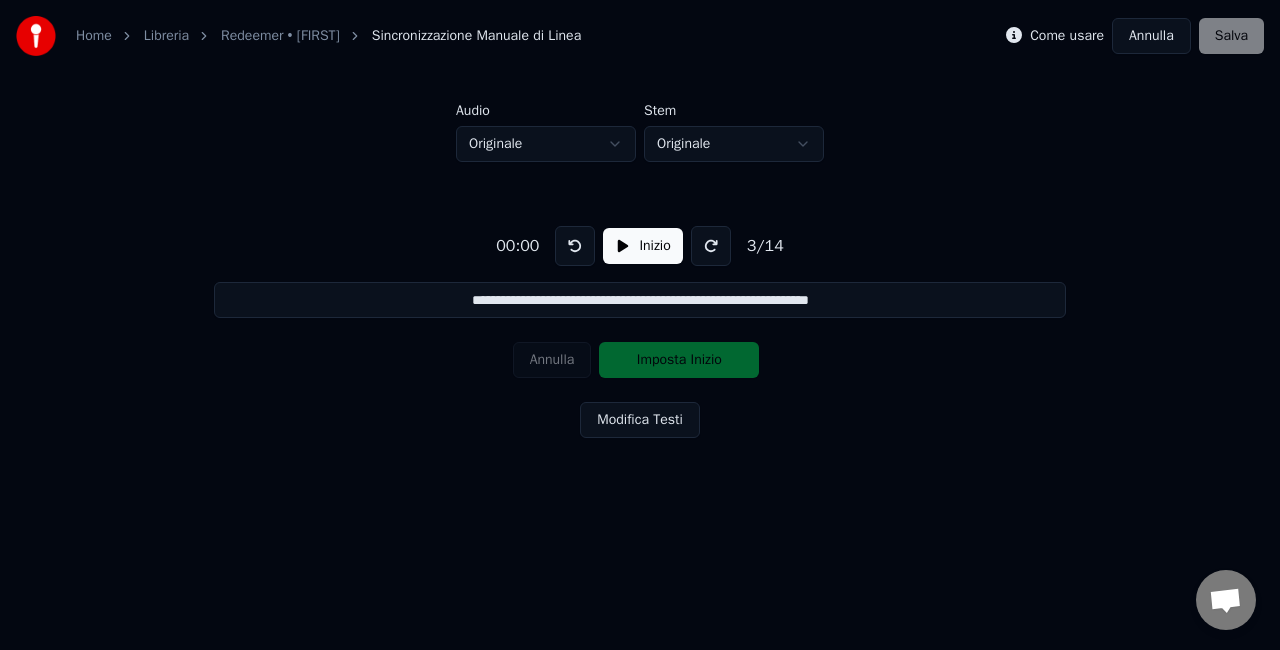 click on "Inizio" at bounding box center [642, 246] 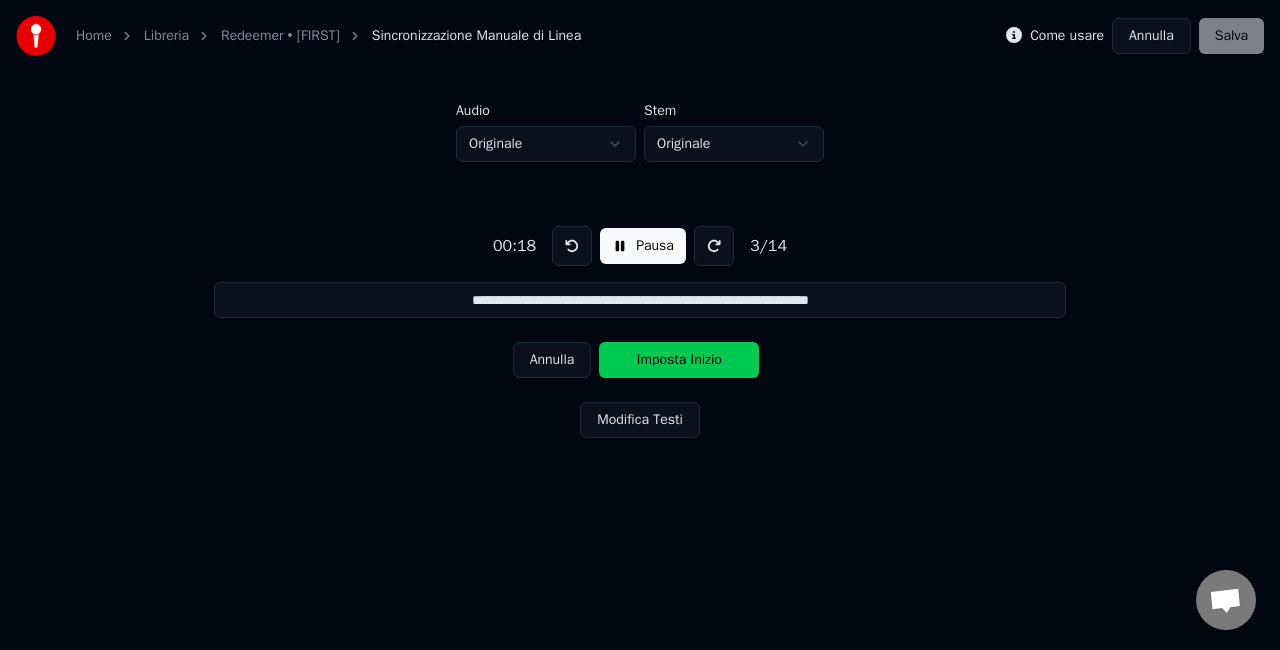 click on "Annulla" at bounding box center (552, 360) 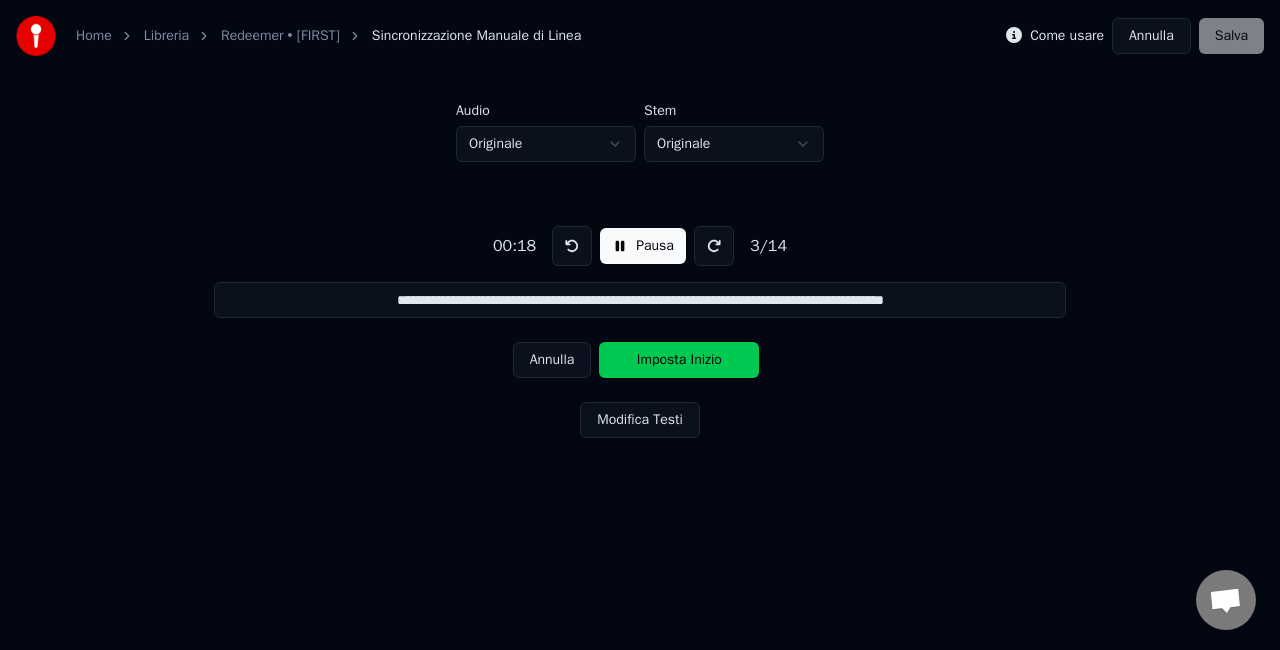 click on "Annulla" at bounding box center (552, 360) 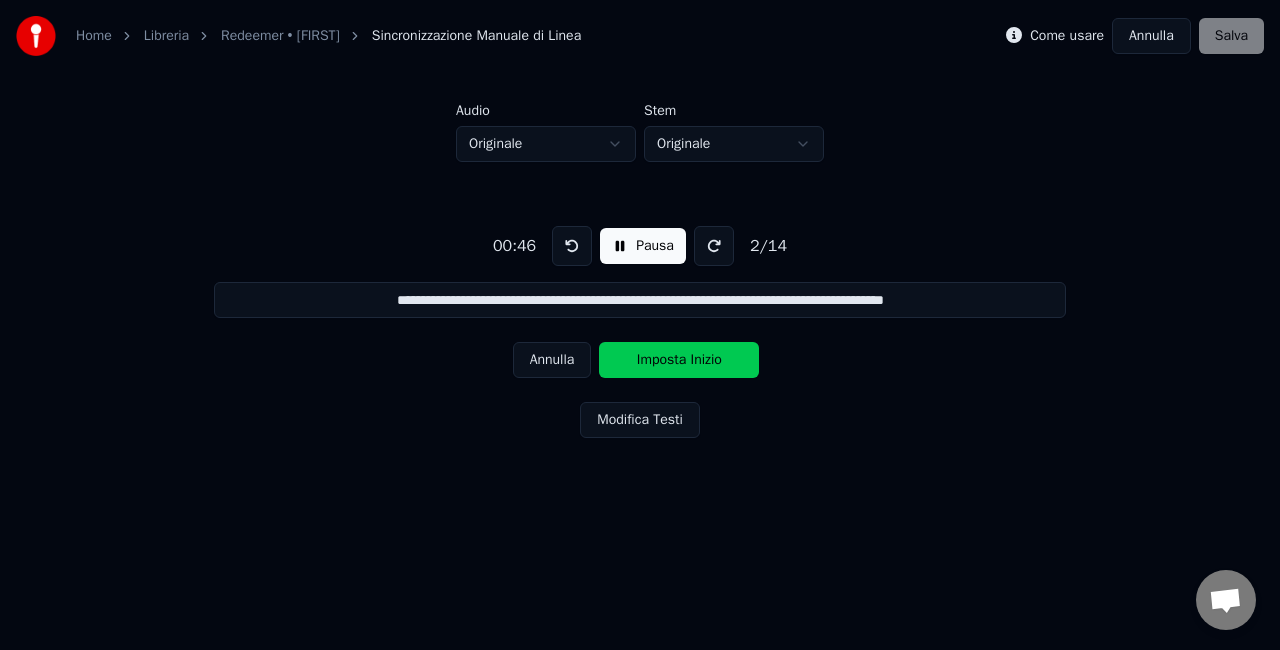 click on "Annulla" at bounding box center [552, 360] 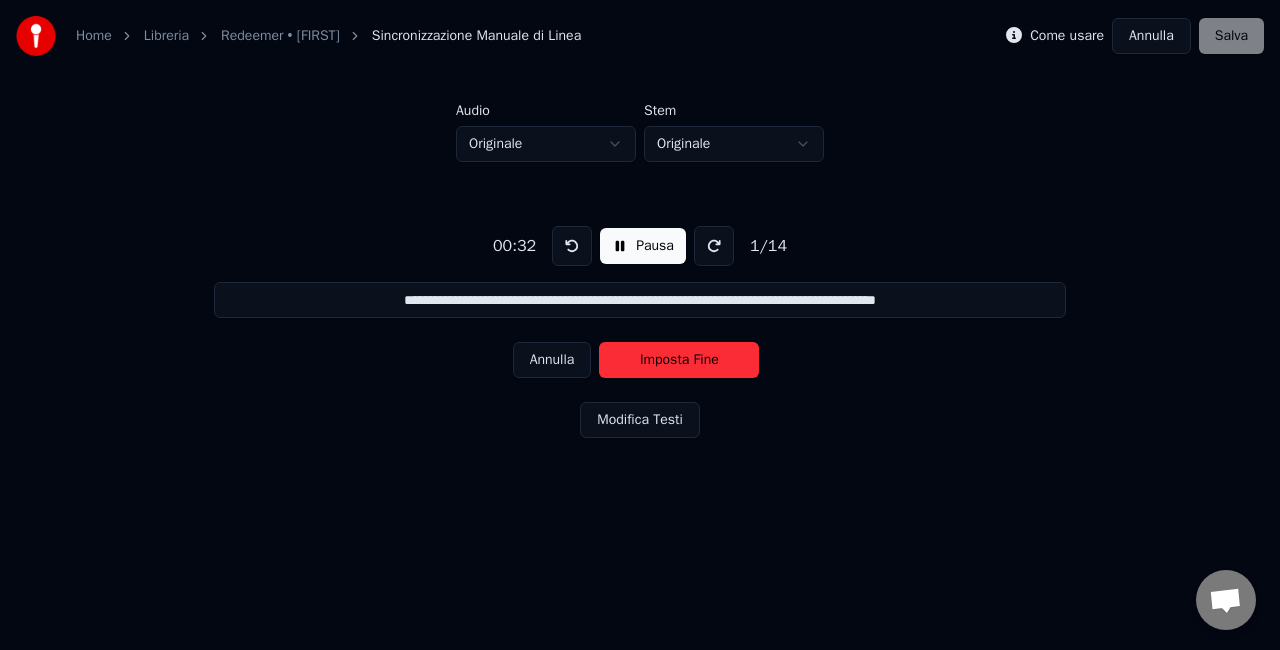 click on "Annulla" at bounding box center [552, 360] 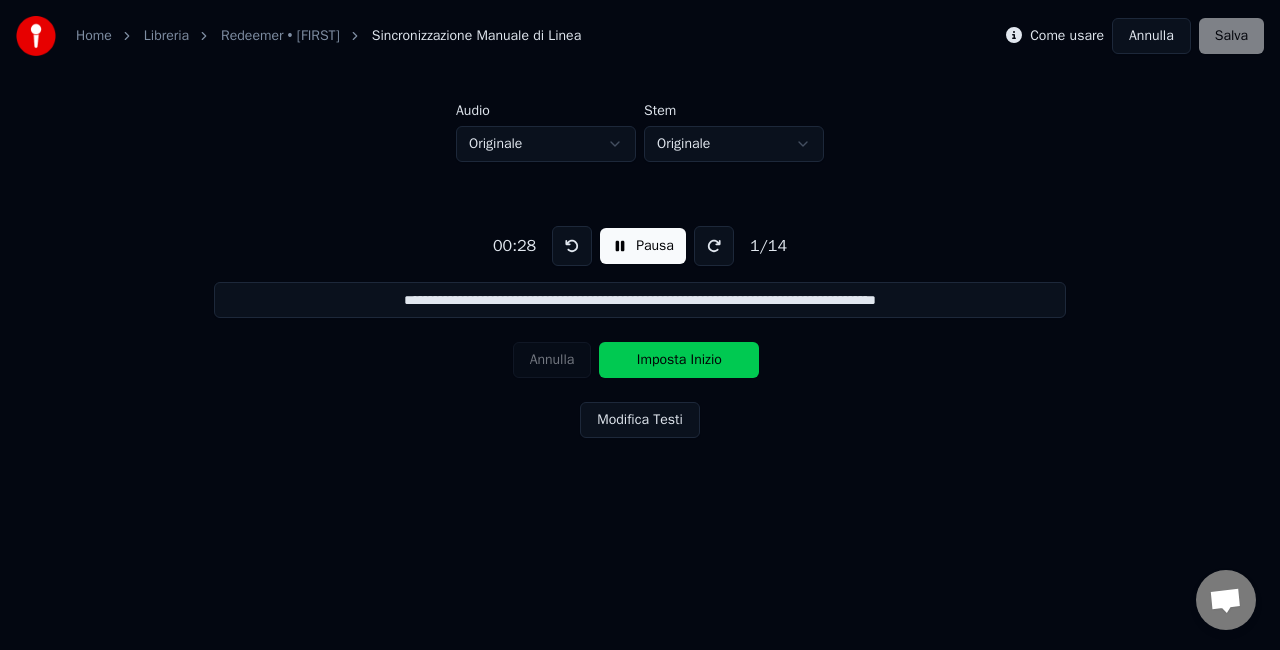 click on "Annulla Imposta Inizio" at bounding box center [640, 360] 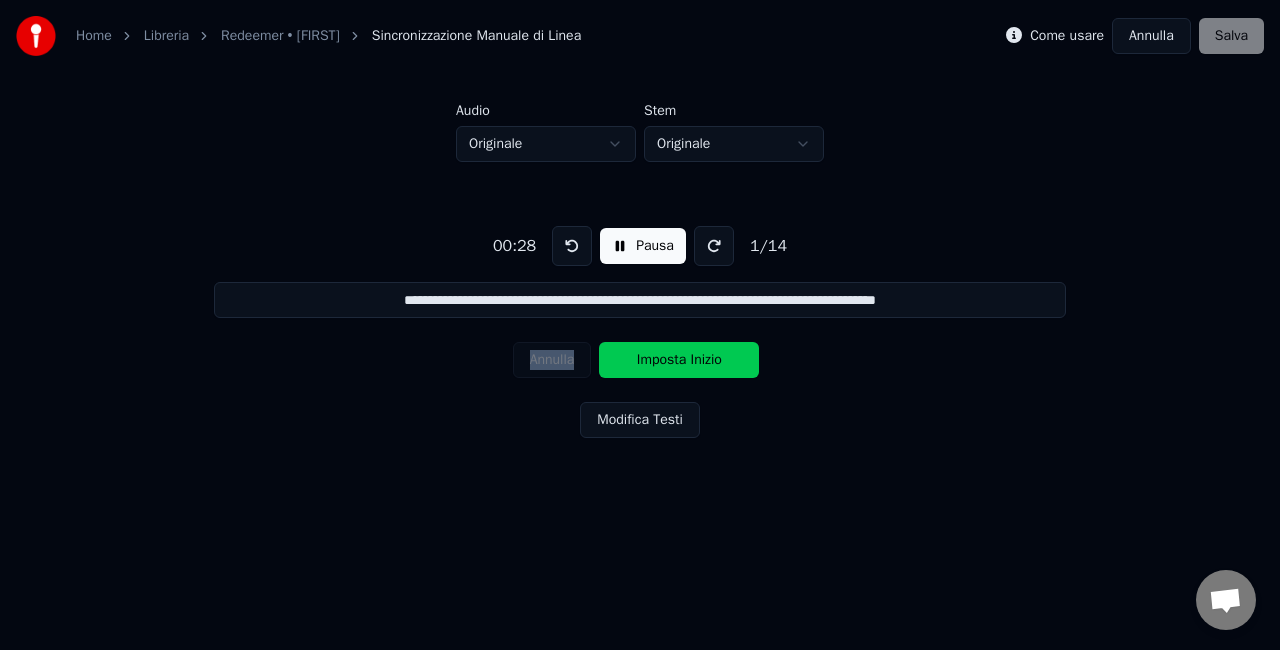 click on "Annulla Imposta Inizio" at bounding box center [640, 360] 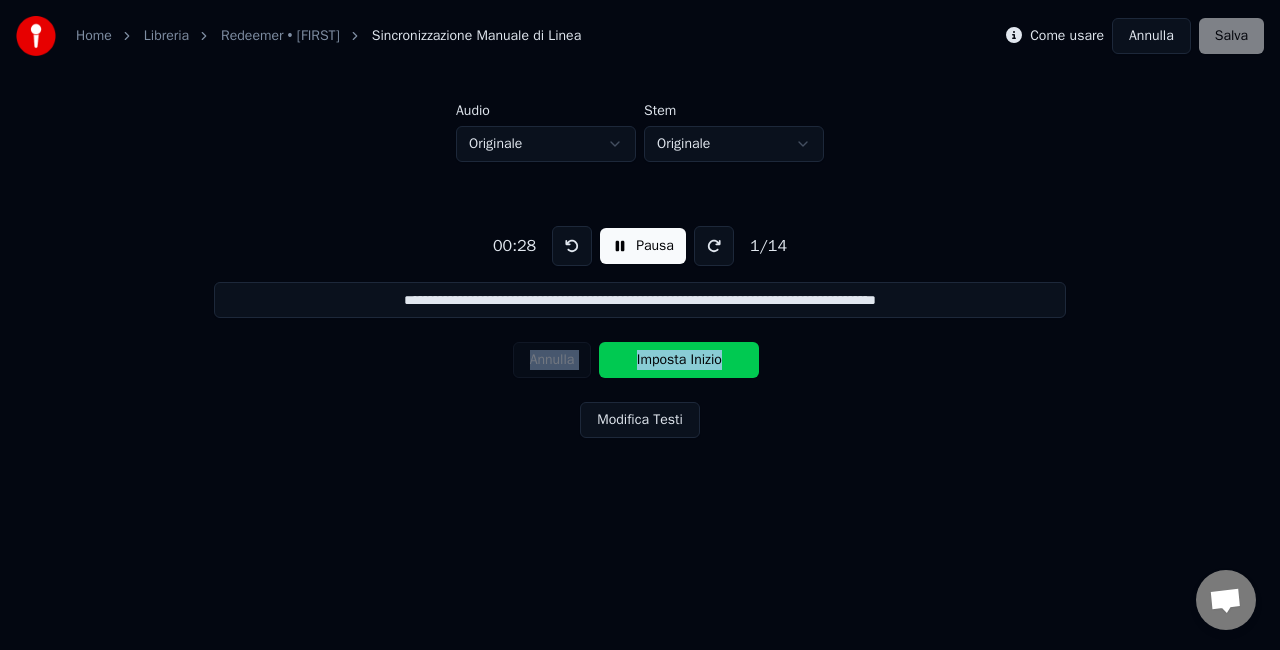 click on "Annulla Imposta Inizio" at bounding box center (640, 360) 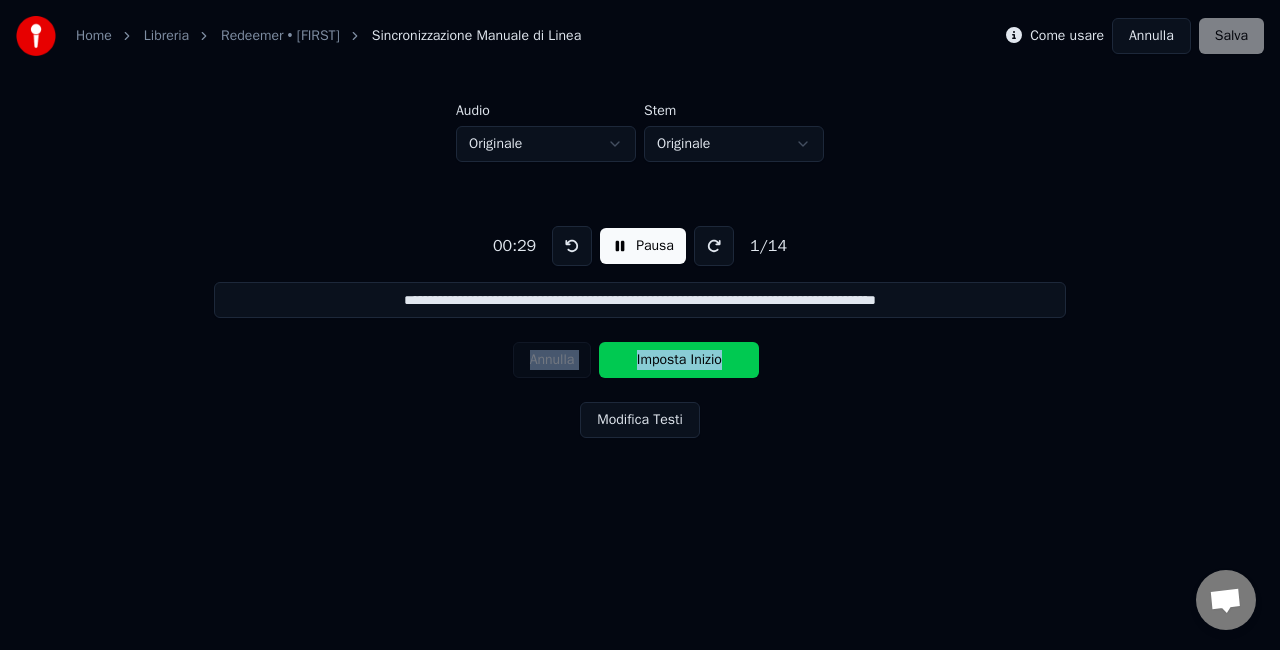 click at bounding box center [572, 246] 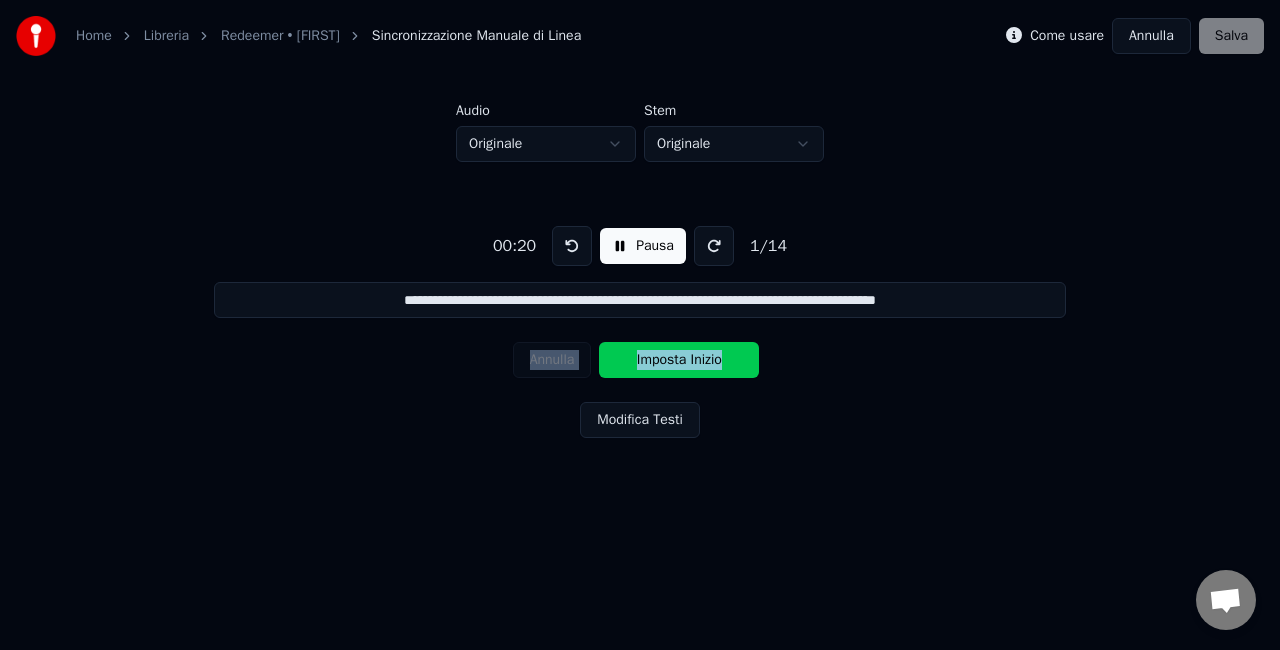 click at bounding box center (572, 246) 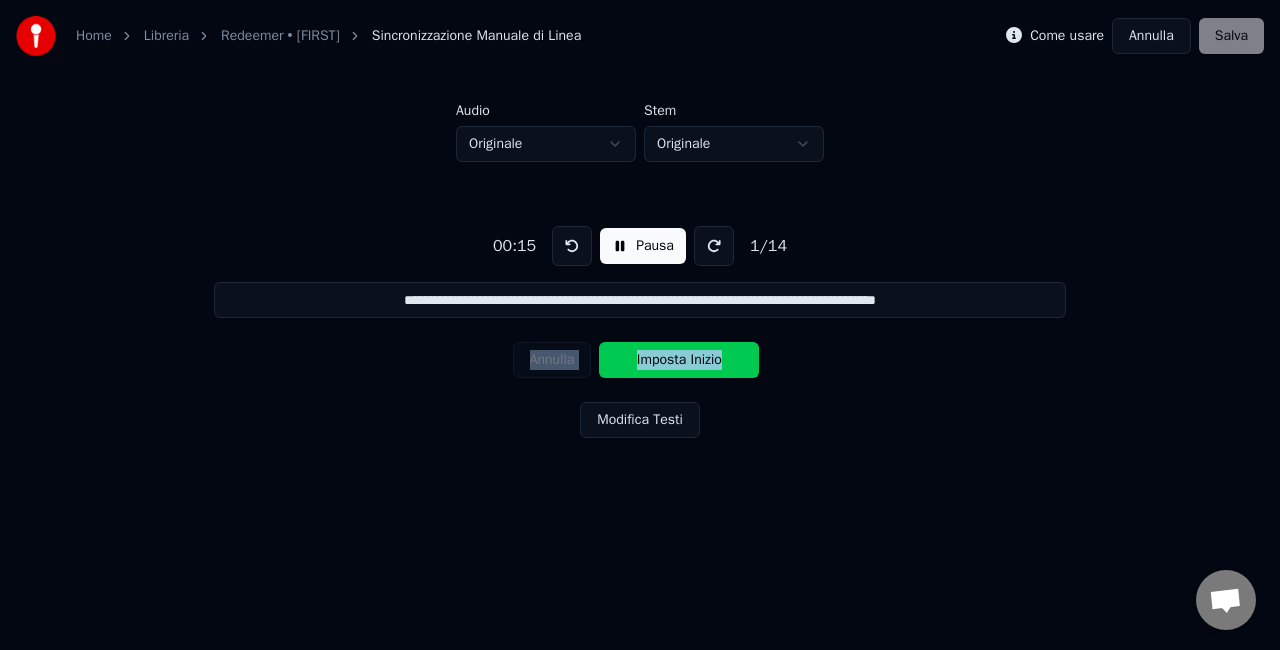 click at bounding box center (572, 246) 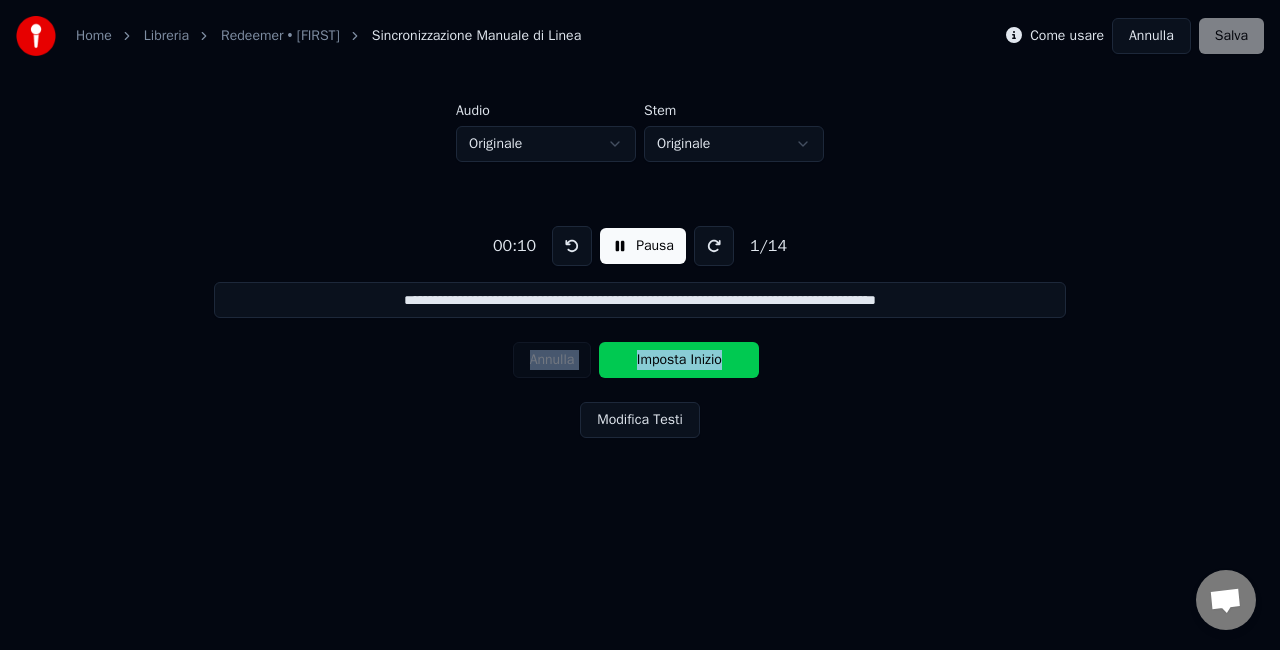 click at bounding box center (572, 246) 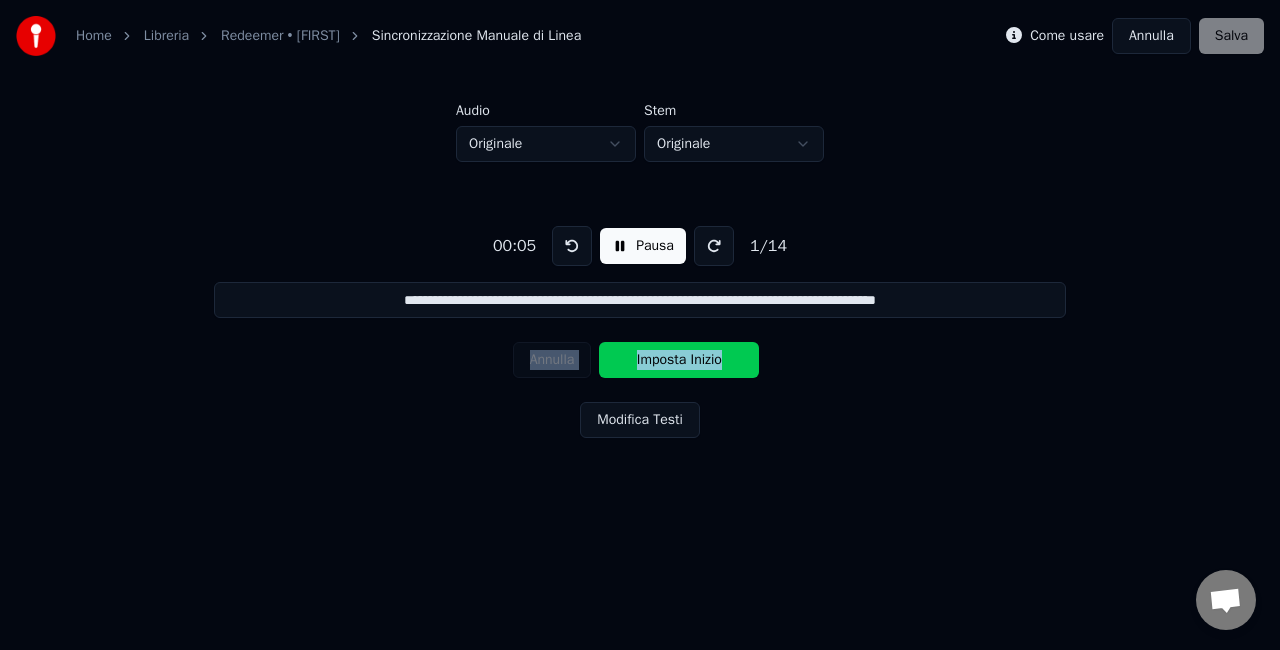 click at bounding box center (572, 246) 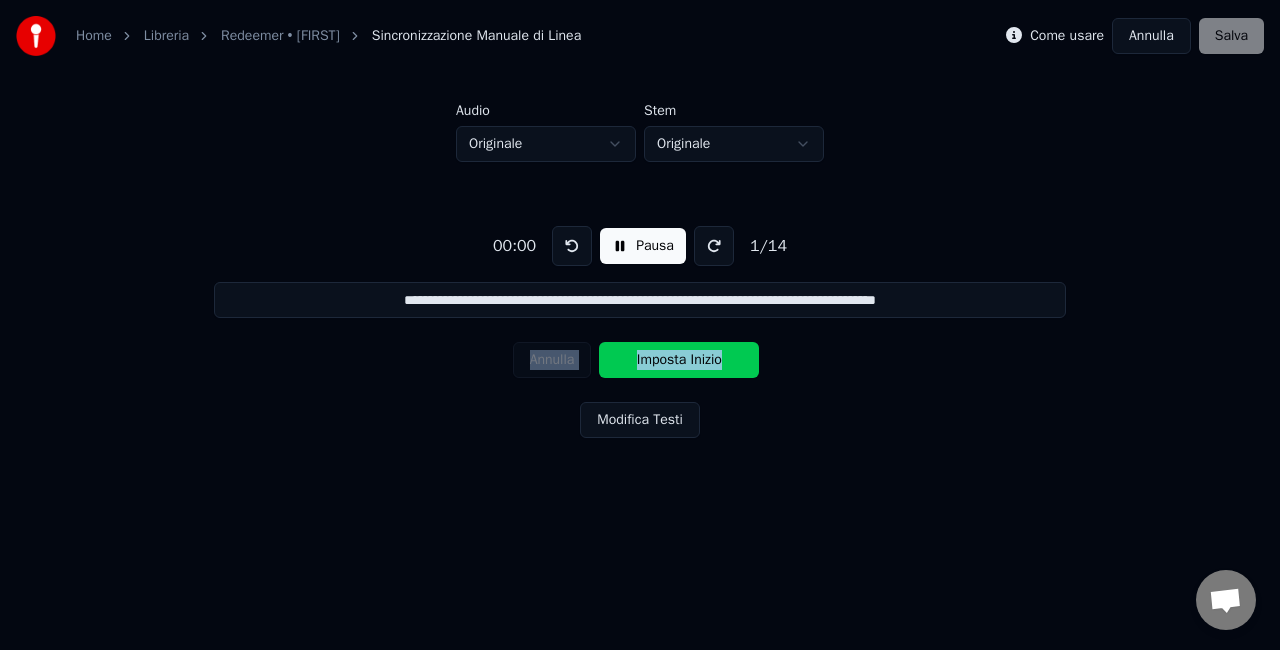 click at bounding box center (572, 246) 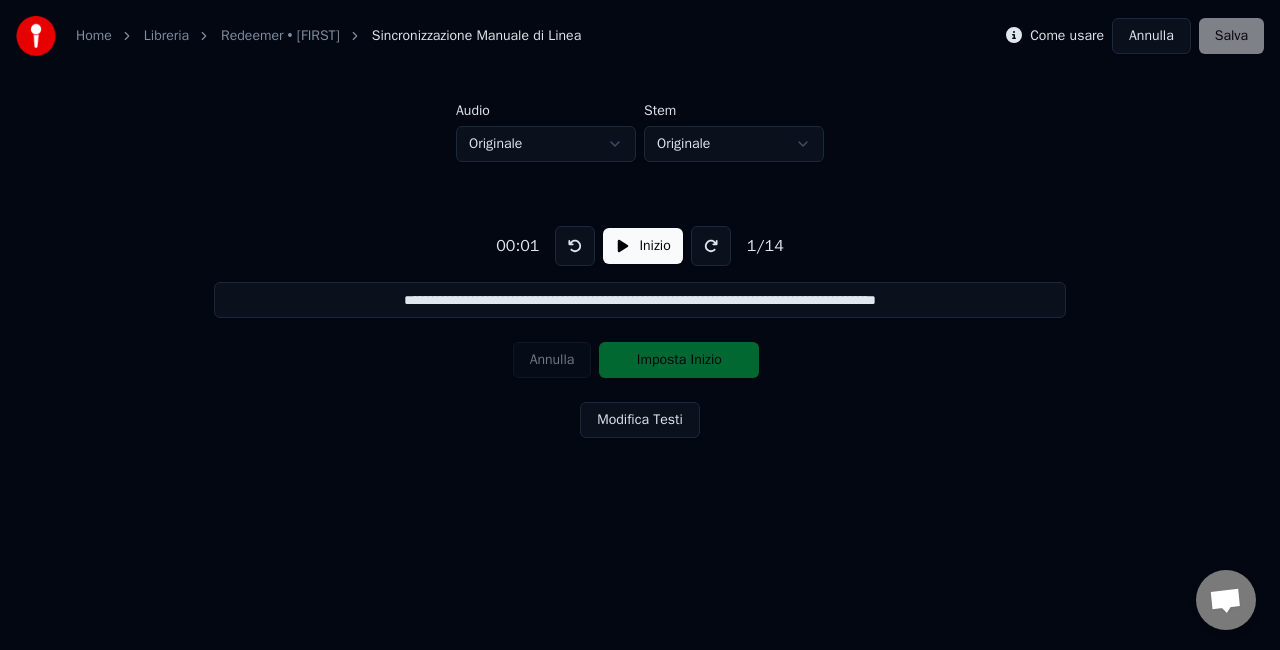 click on "**********" at bounding box center (640, 263) 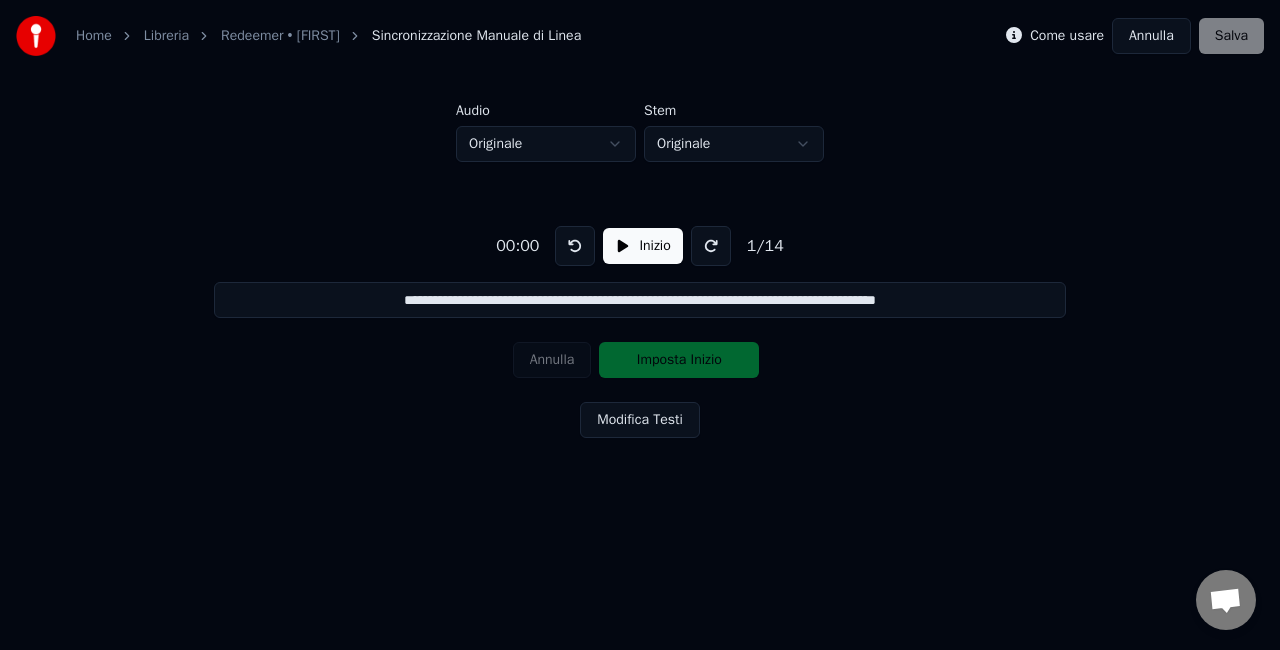 click on "Inizio" at bounding box center [642, 246] 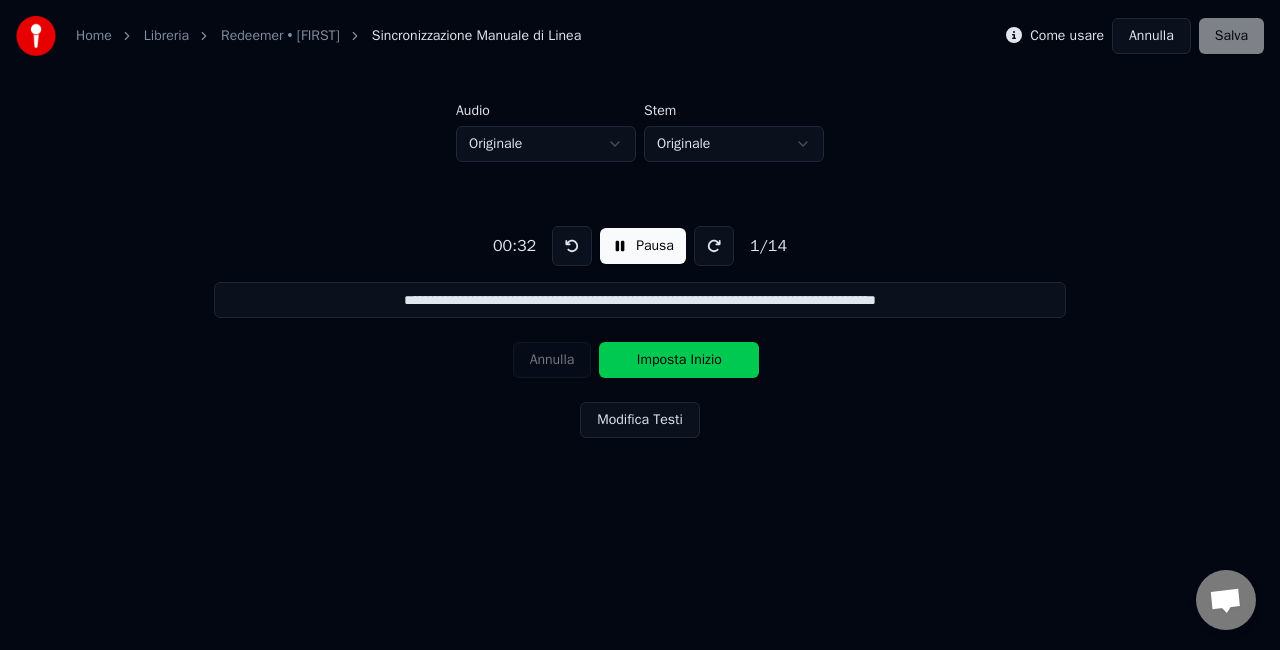 click on "Imposta Inizio" at bounding box center [679, 360] 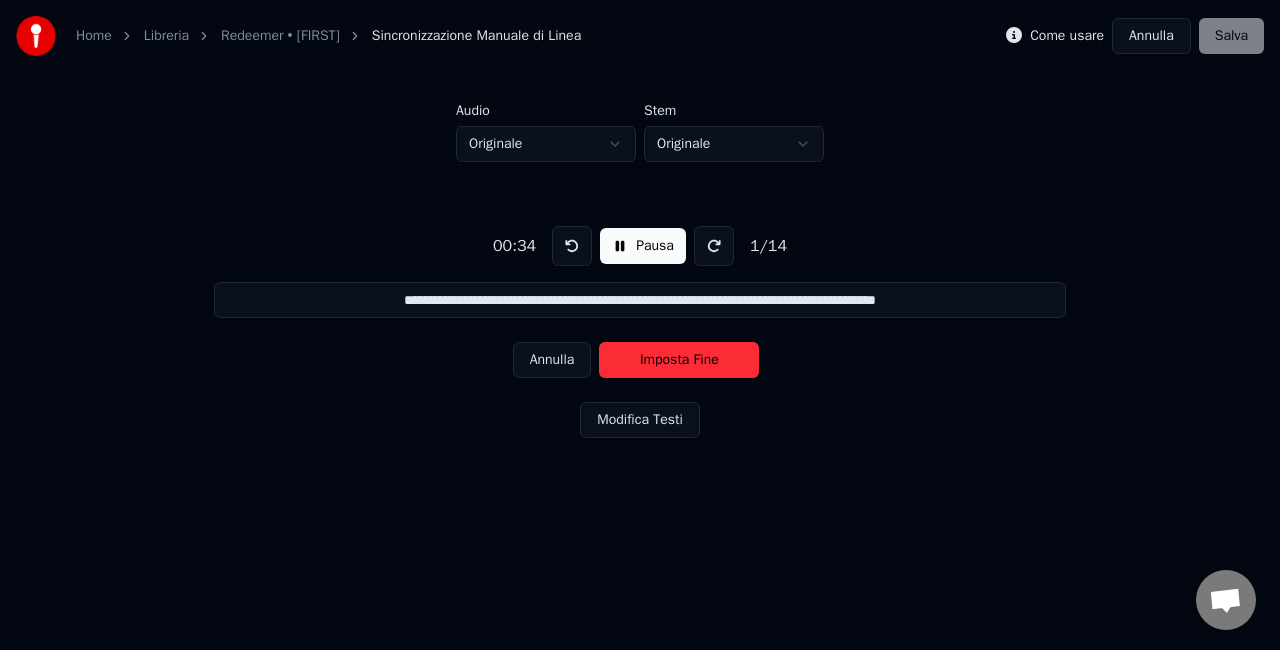 click at bounding box center (572, 246) 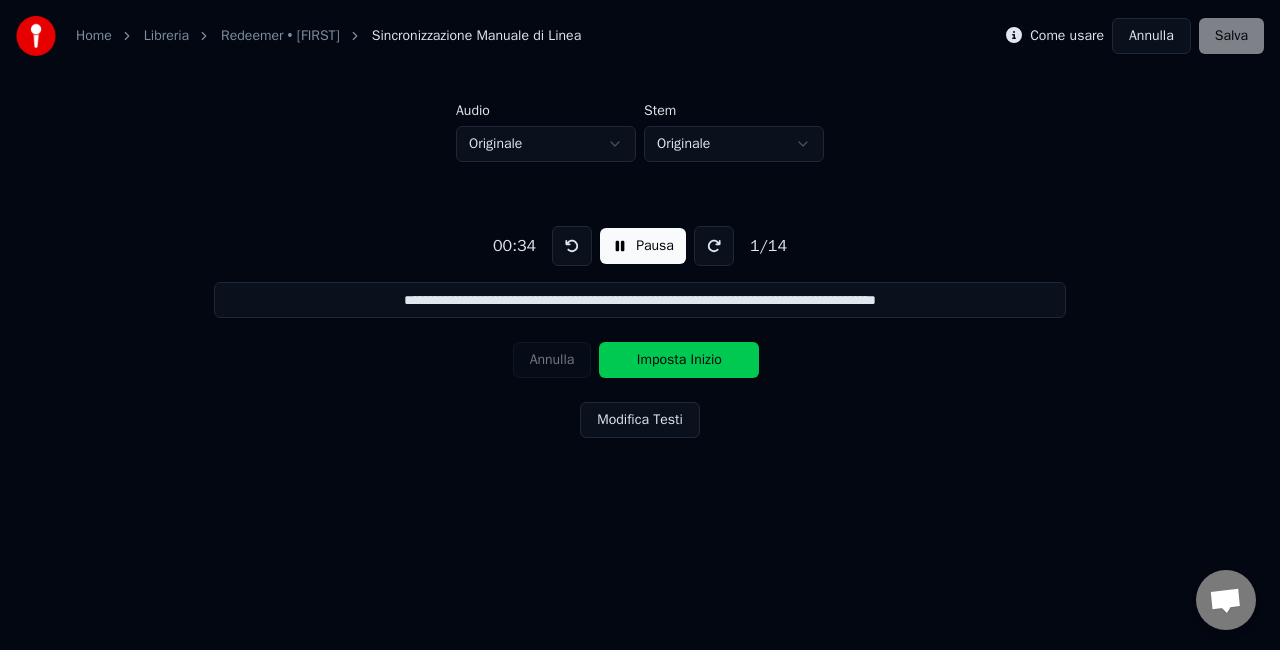 click at bounding box center [572, 246] 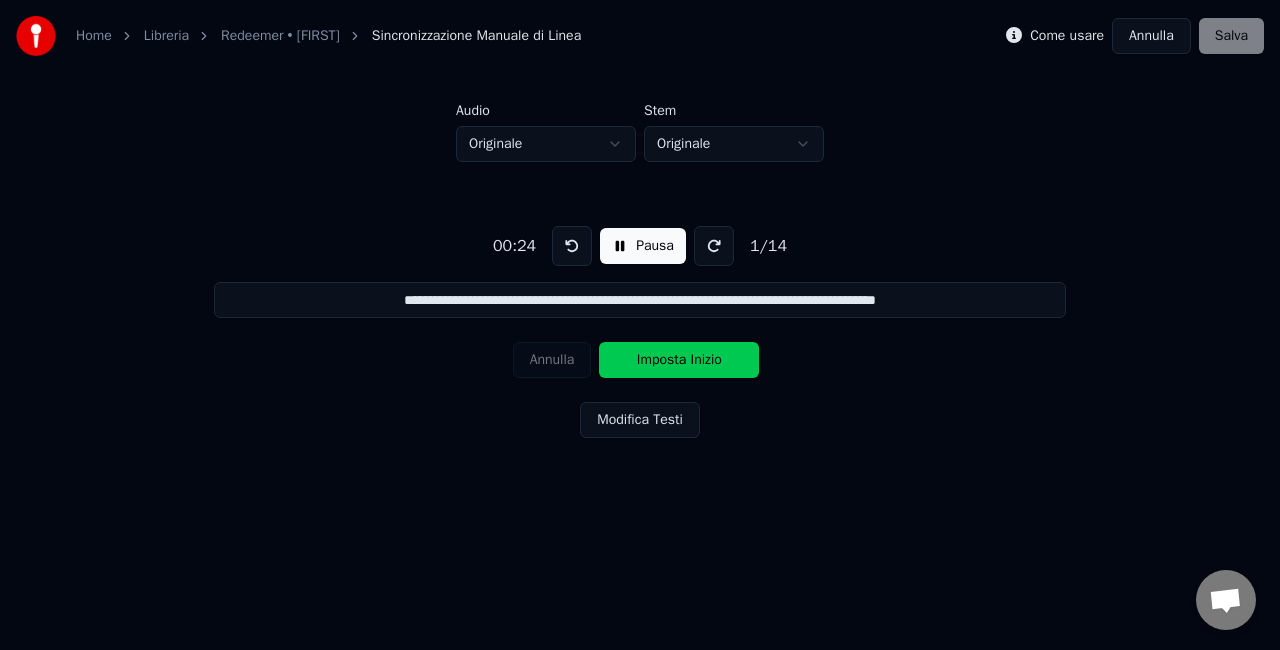 click at bounding box center (572, 246) 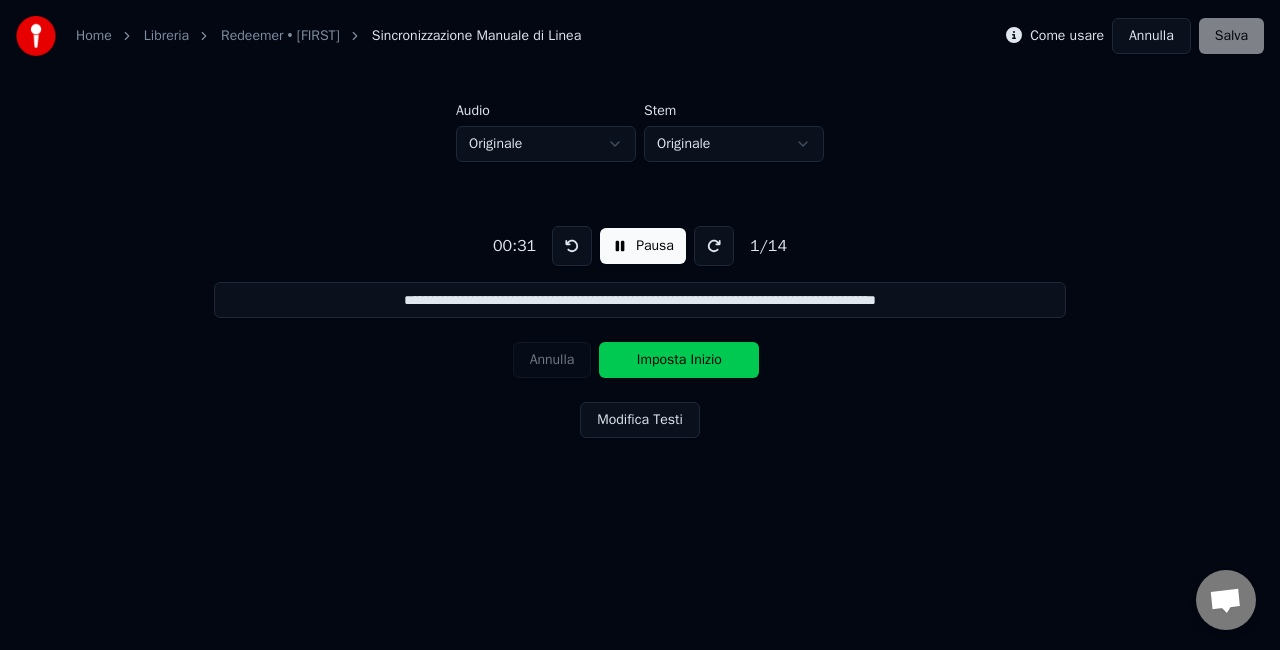 click on "Imposta Inizio" at bounding box center (679, 360) 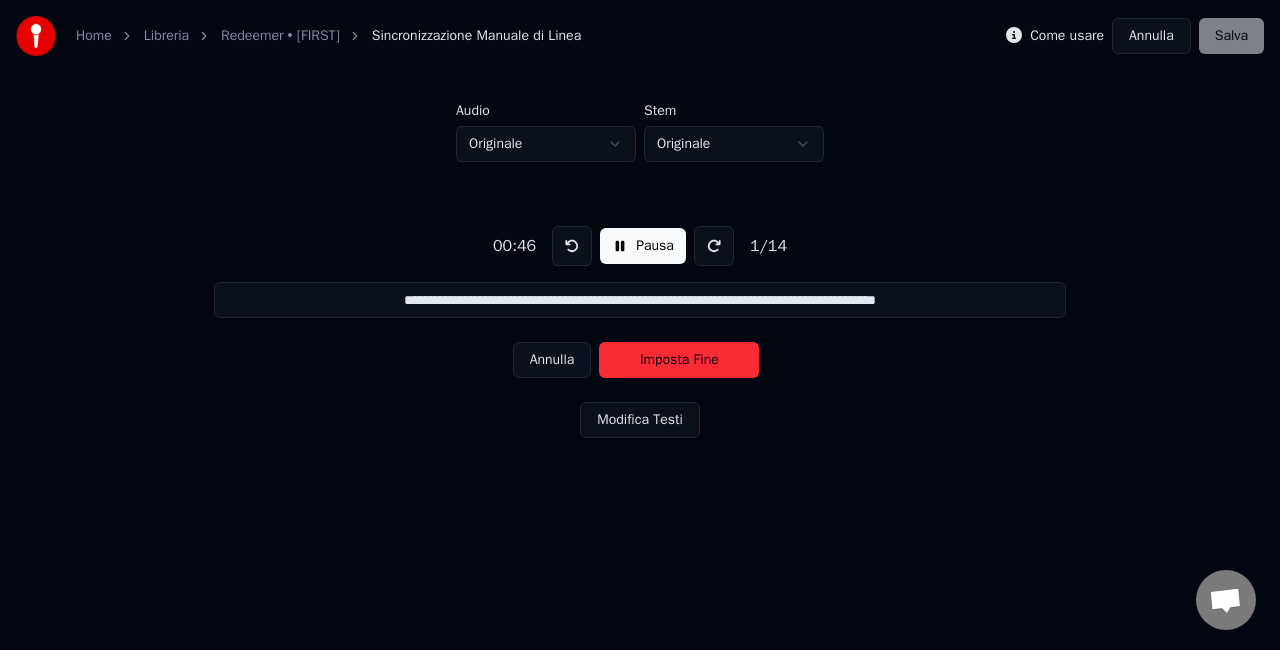 click on "Imposta Fine" at bounding box center [679, 360] 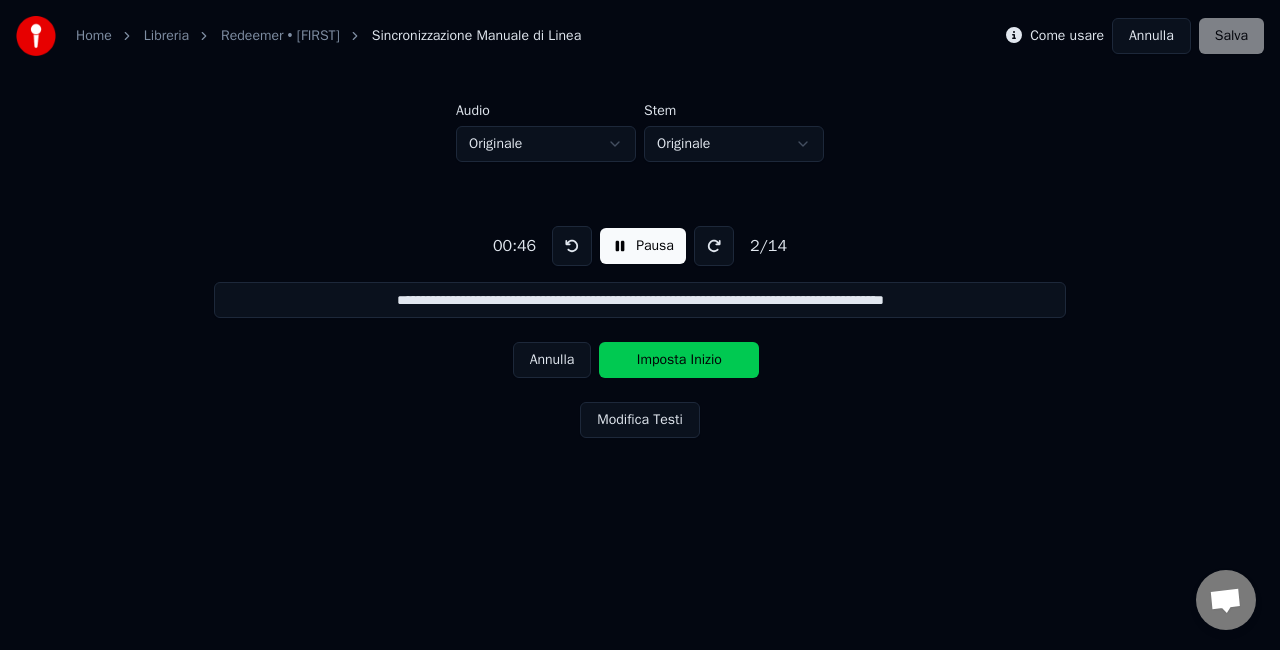 click on "Imposta Inizio" at bounding box center (679, 360) 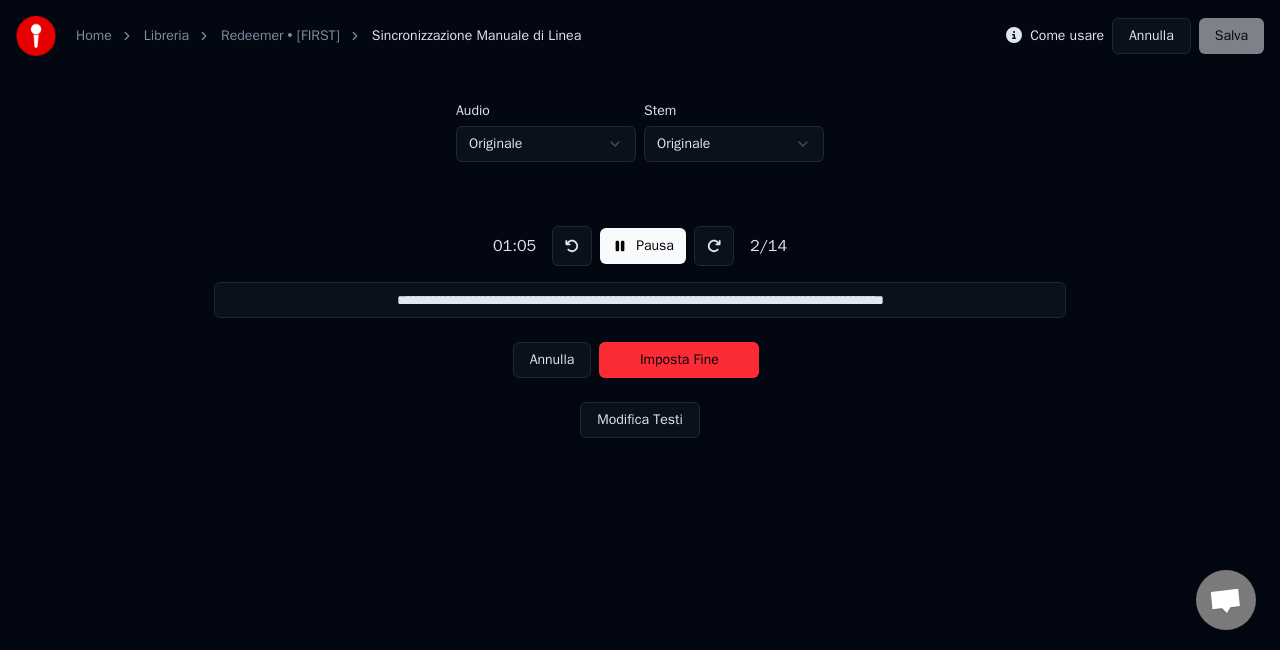click on "Imposta Fine" at bounding box center [679, 360] 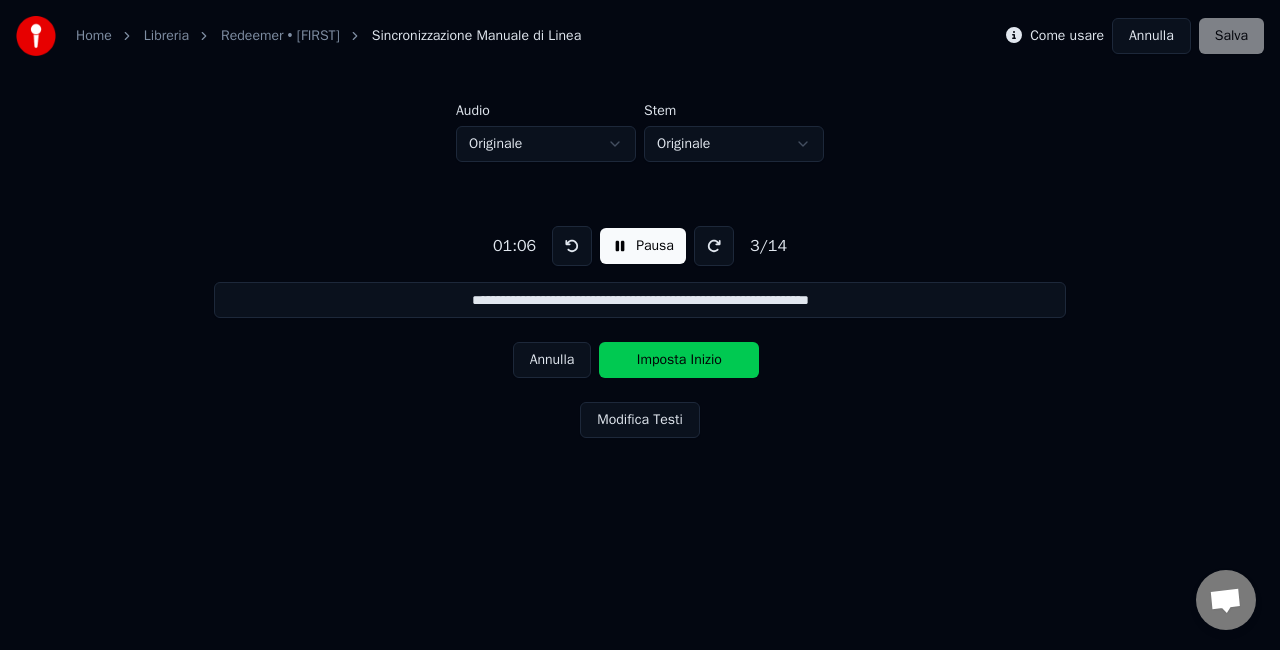 click on "Imposta Inizio" at bounding box center (679, 360) 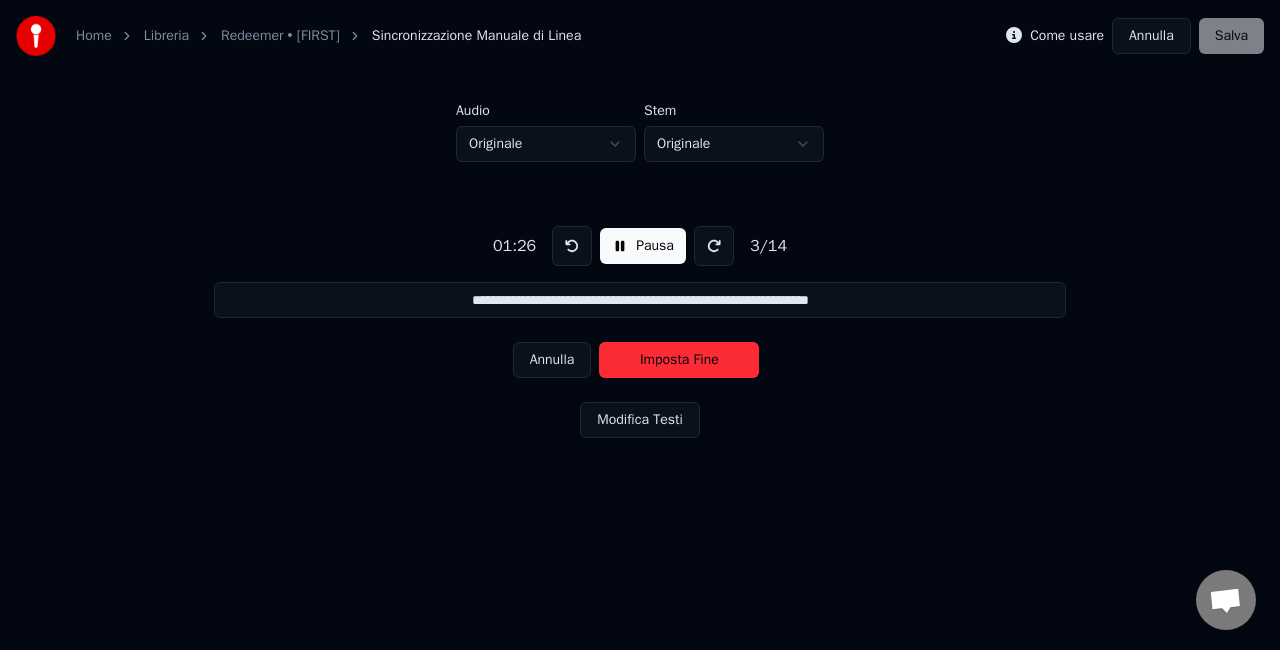 click on "Imposta Fine" at bounding box center [679, 360] 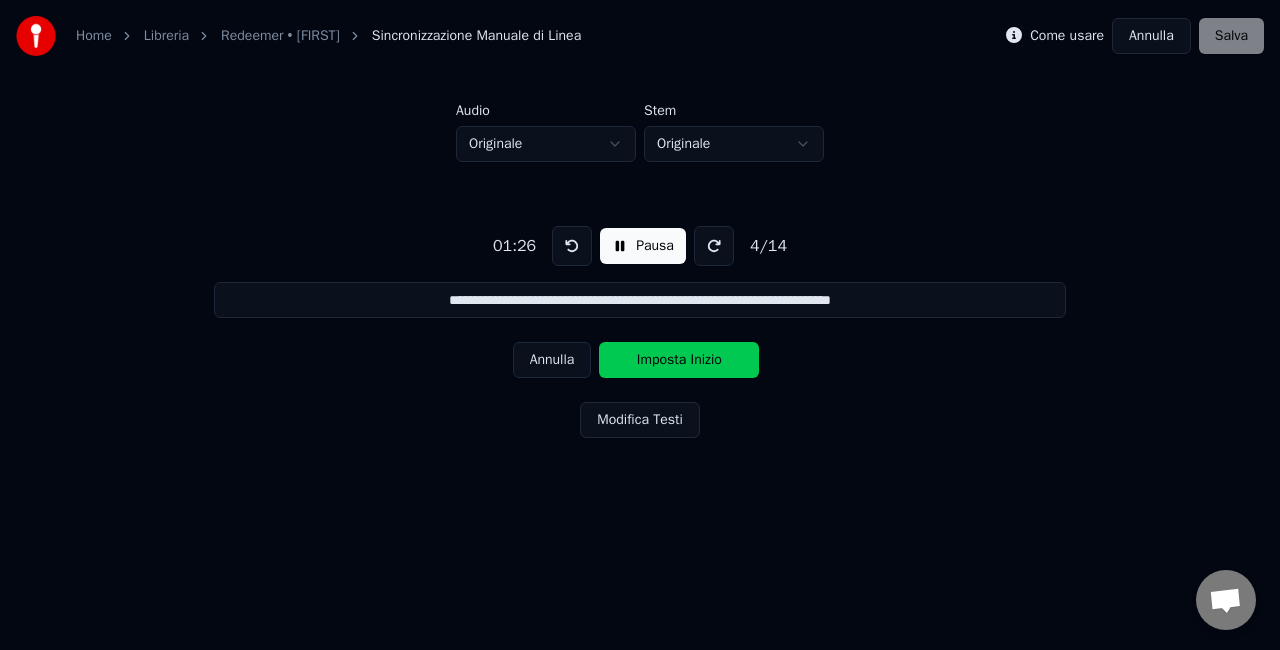 click on "Imposta Inizio" at bounding box center [679, 360] 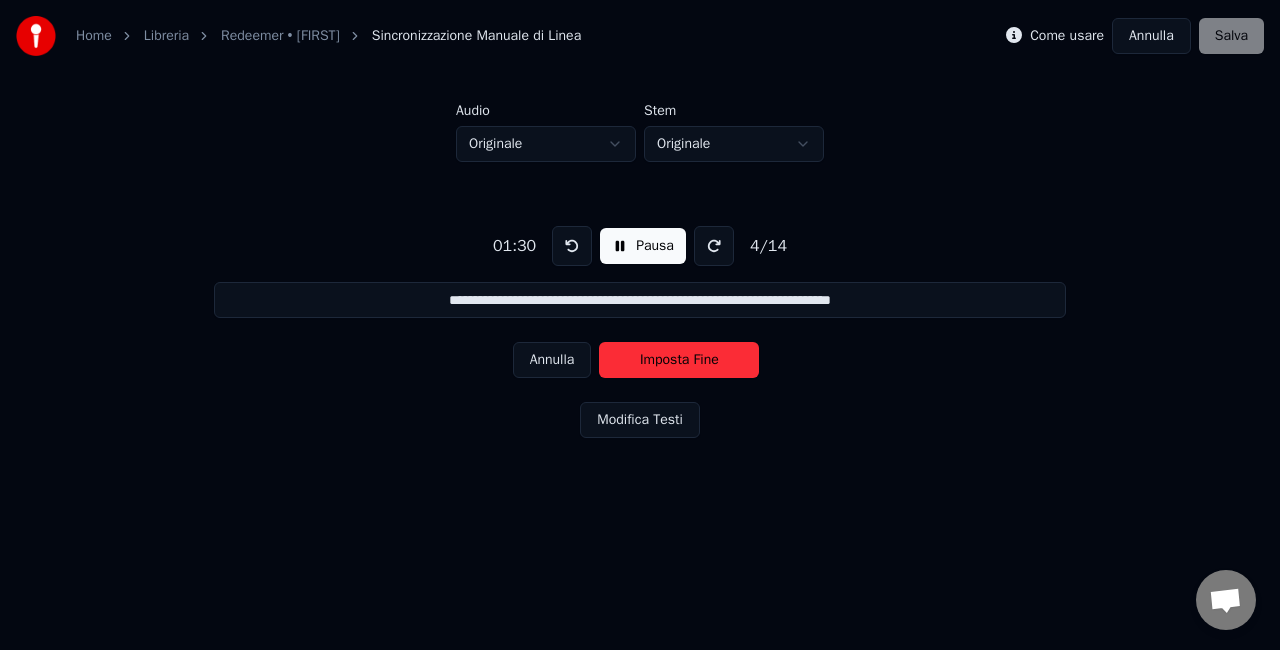 click on "Imposta Fine" at bounding box center (679, 360) 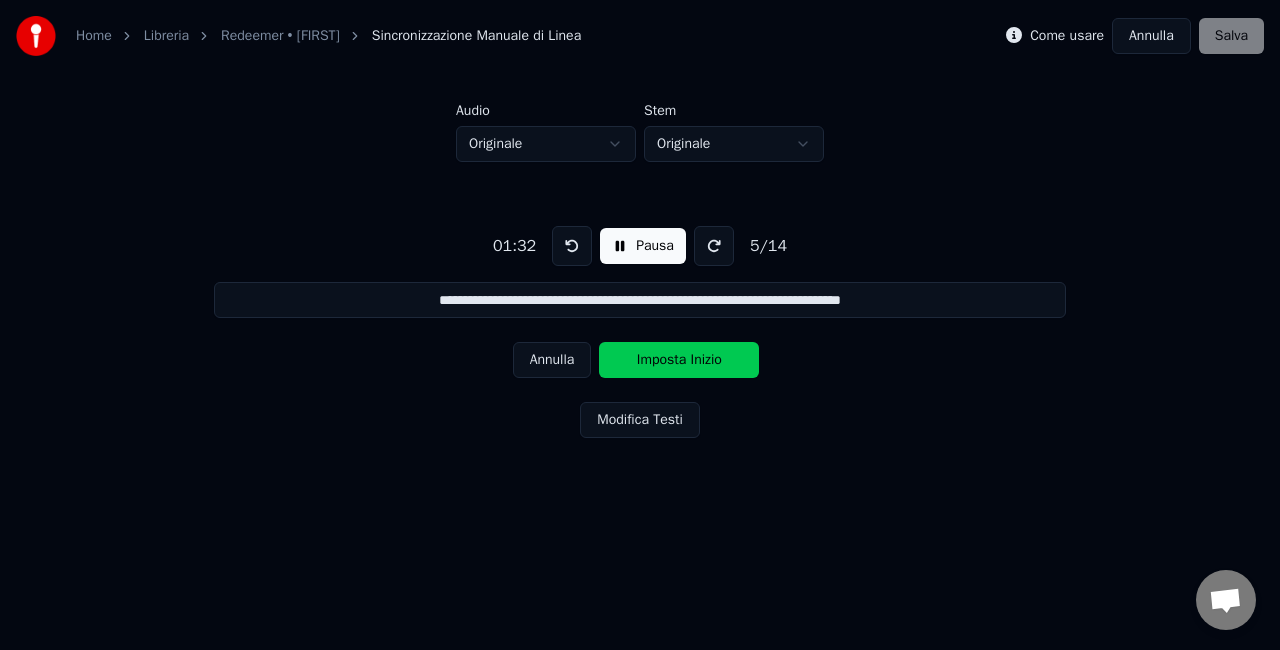 click on "Pausa" at bounding box center (643, 246) 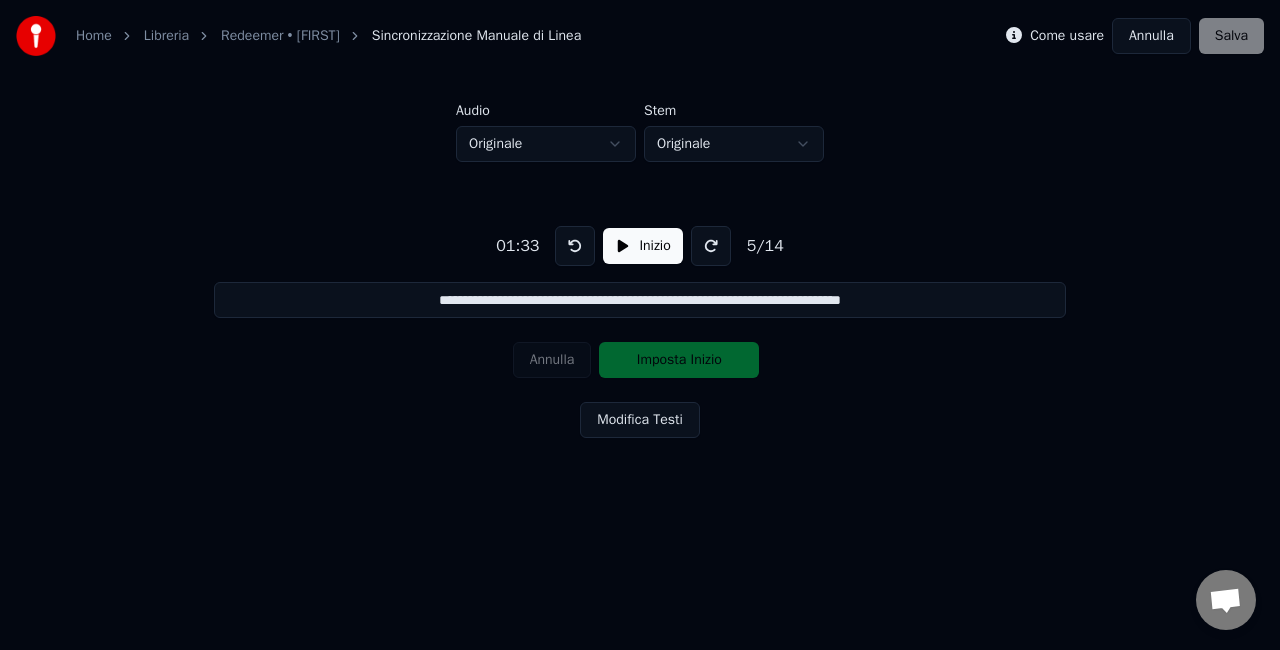 click at bounding box center (575, 246) 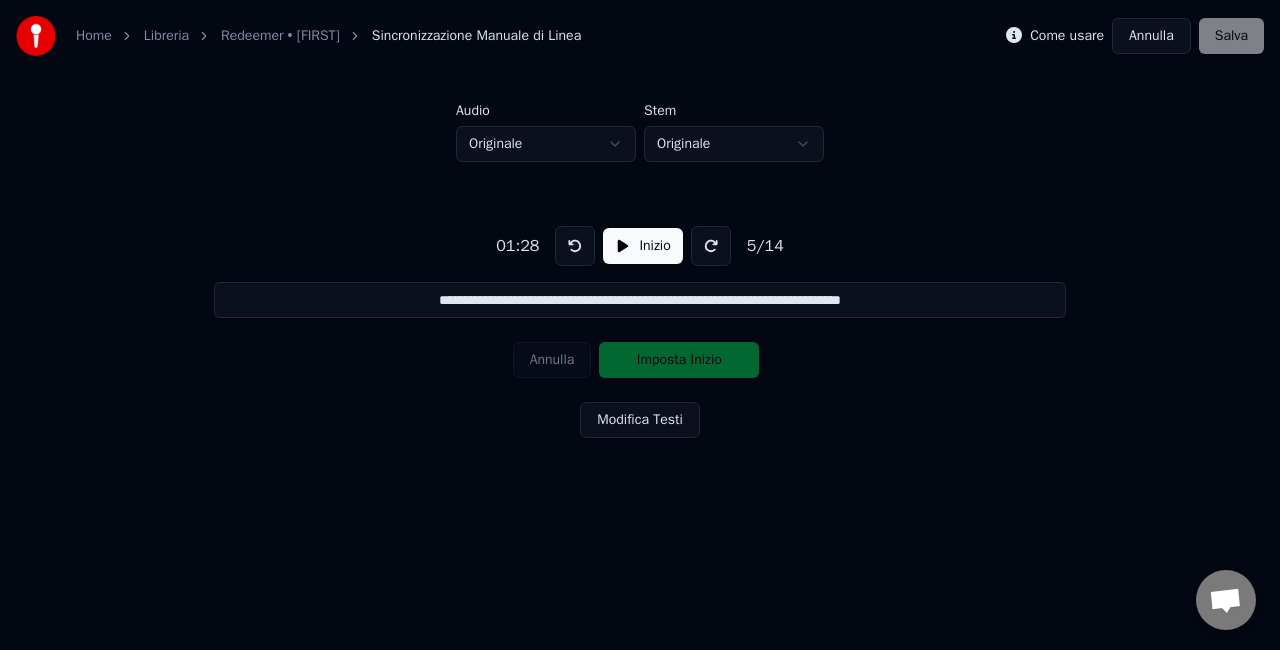 click at bounding box center [575, 246] 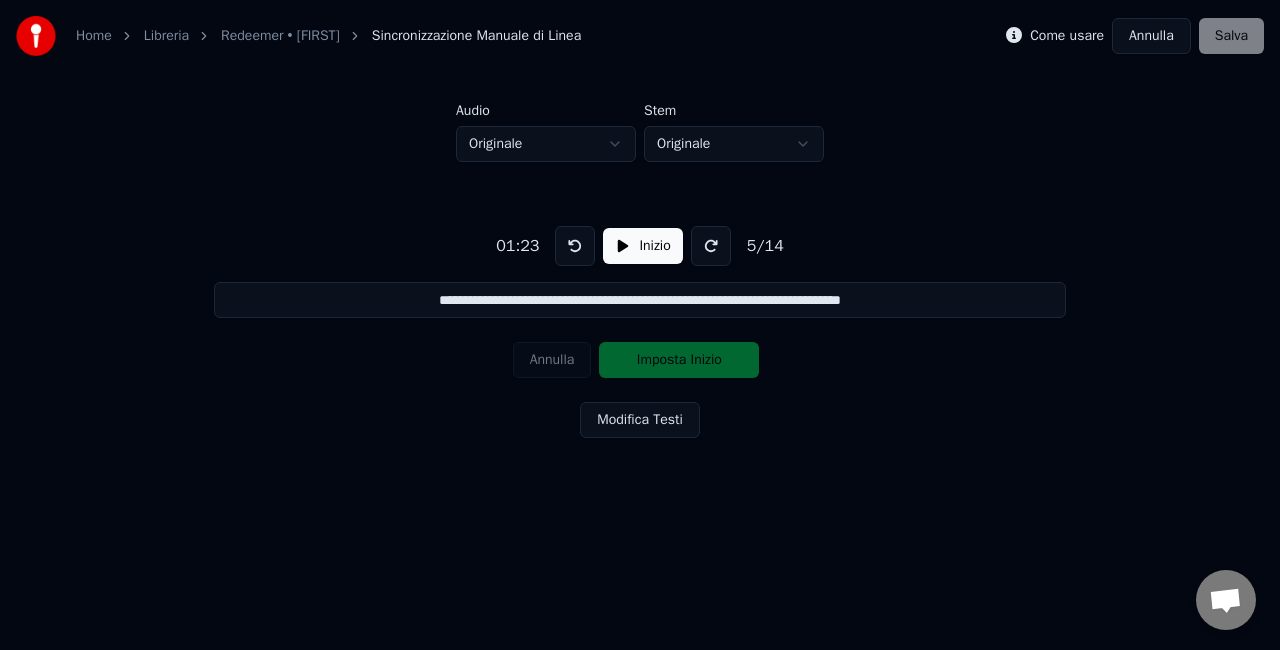 click at bounding box center (575, 246) 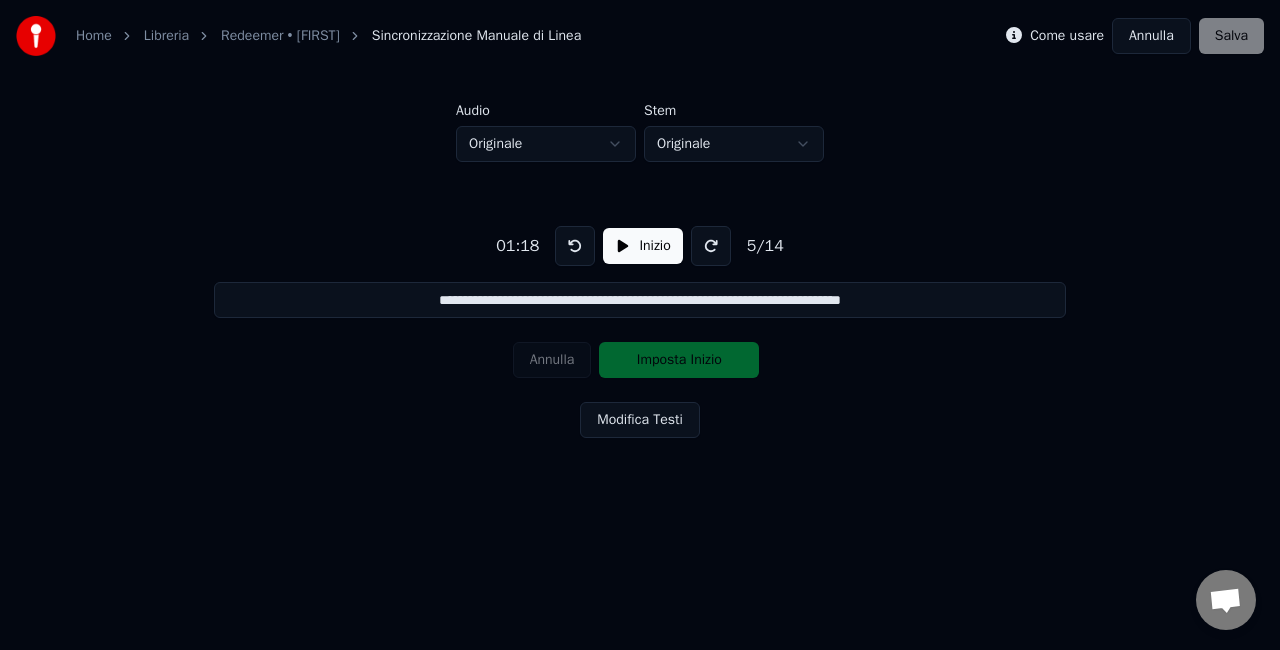 click on "Inizio" at bounding box center (642, 246) 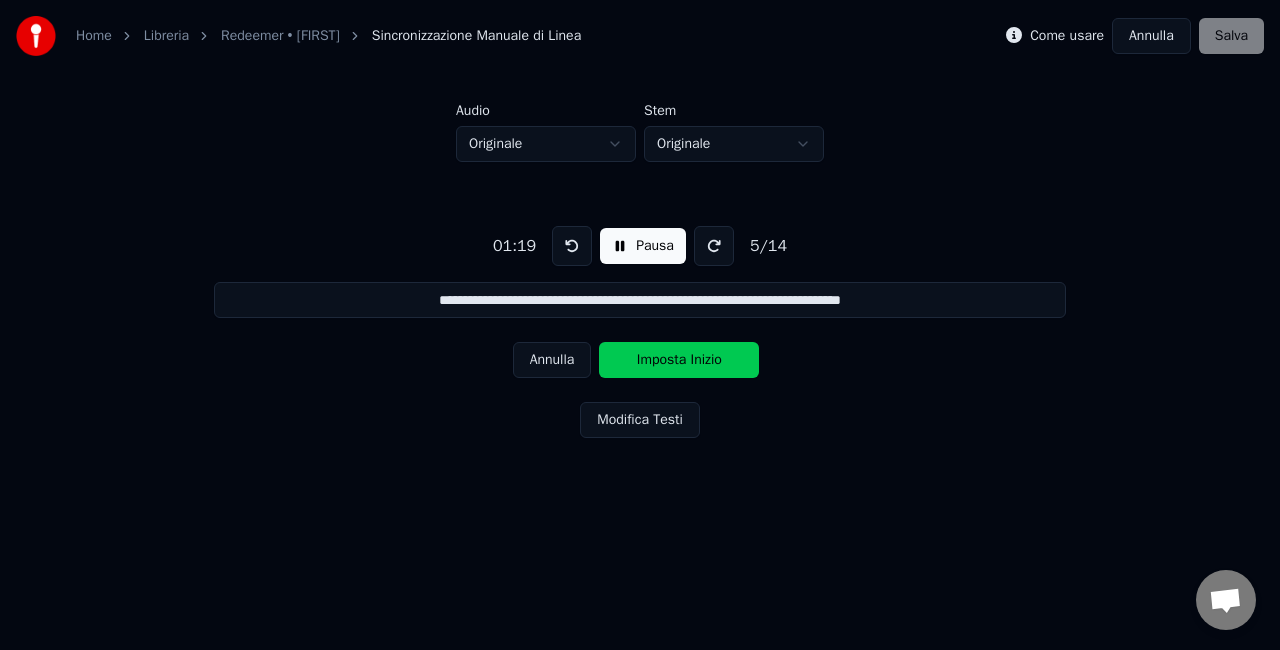 click at bounding box center [572, 246] 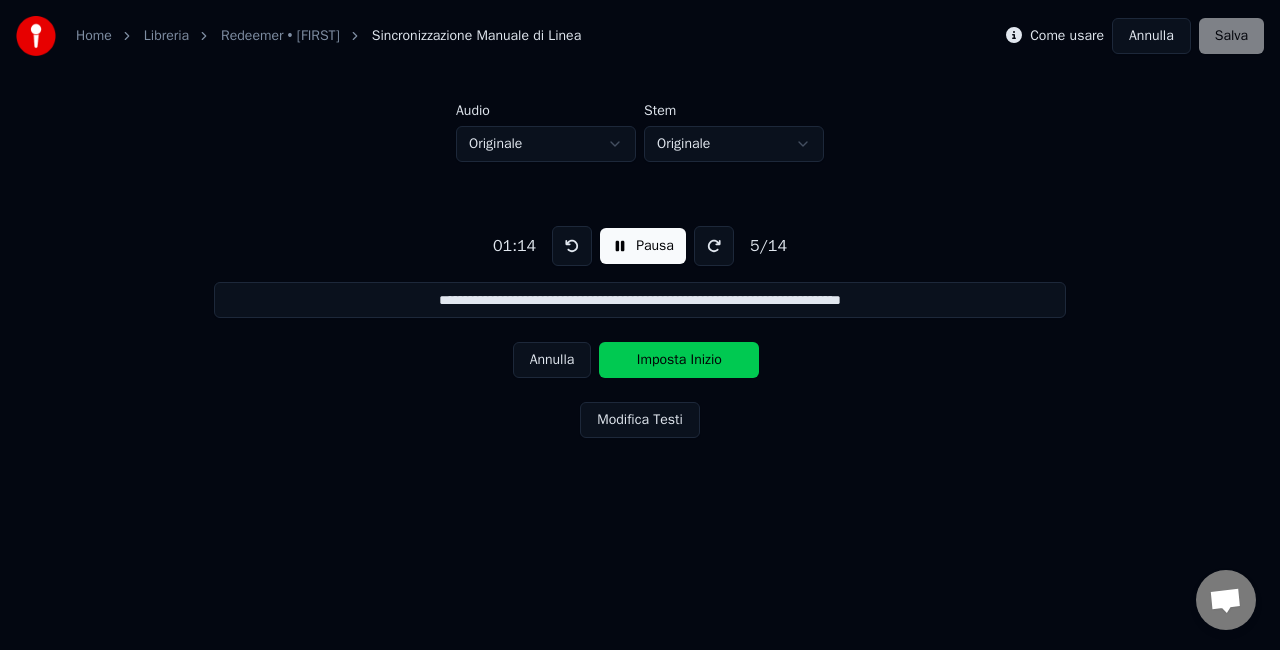 click at bounding box center [572, 246] 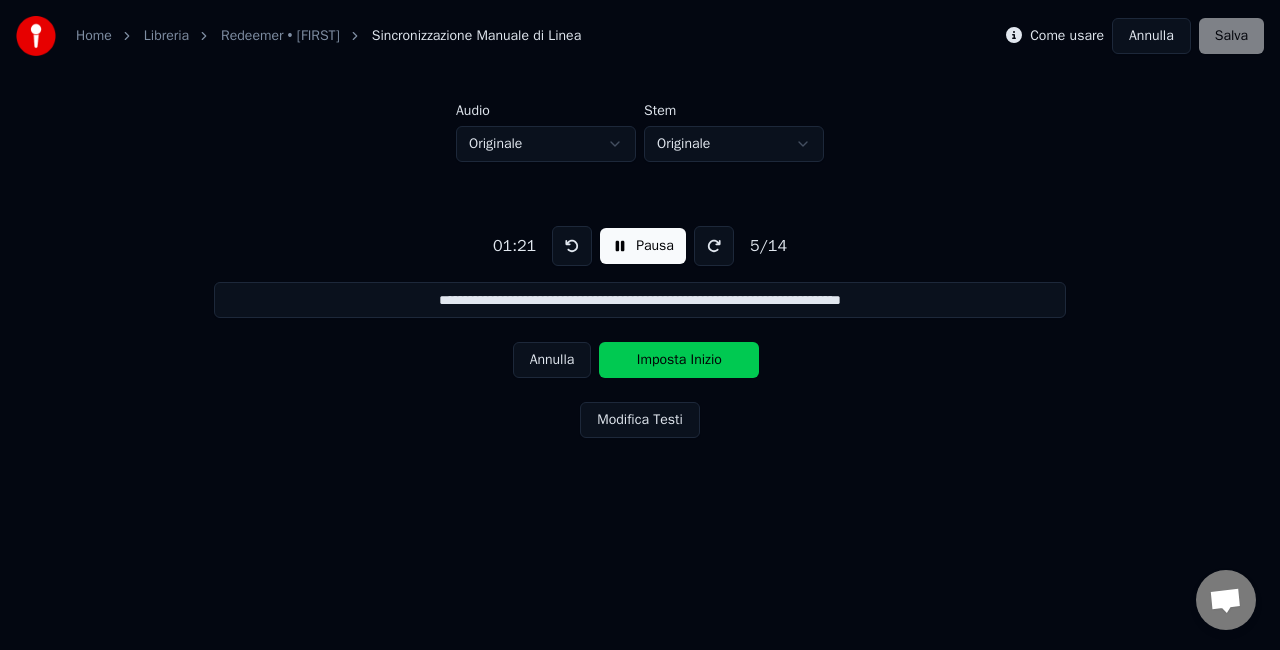 click on "Modifica Testi" at bounding box center (640, 420) 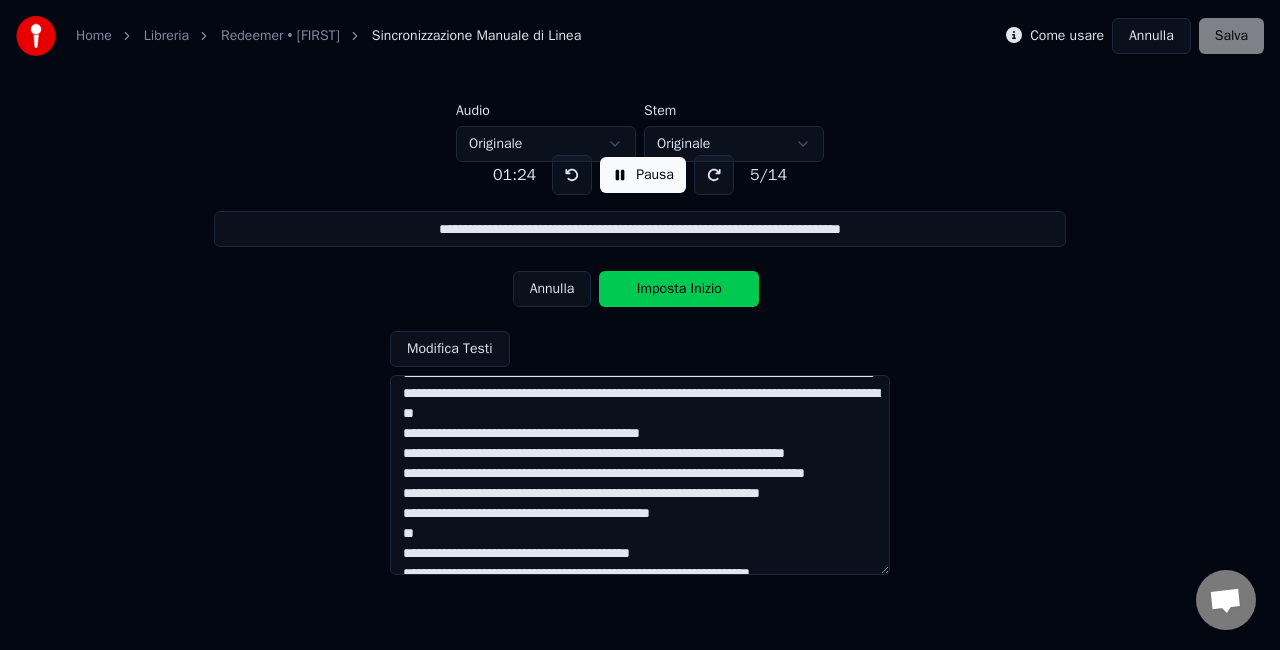 scroll, scrollTop: 30, scrollLeft: 0, axis: vertical 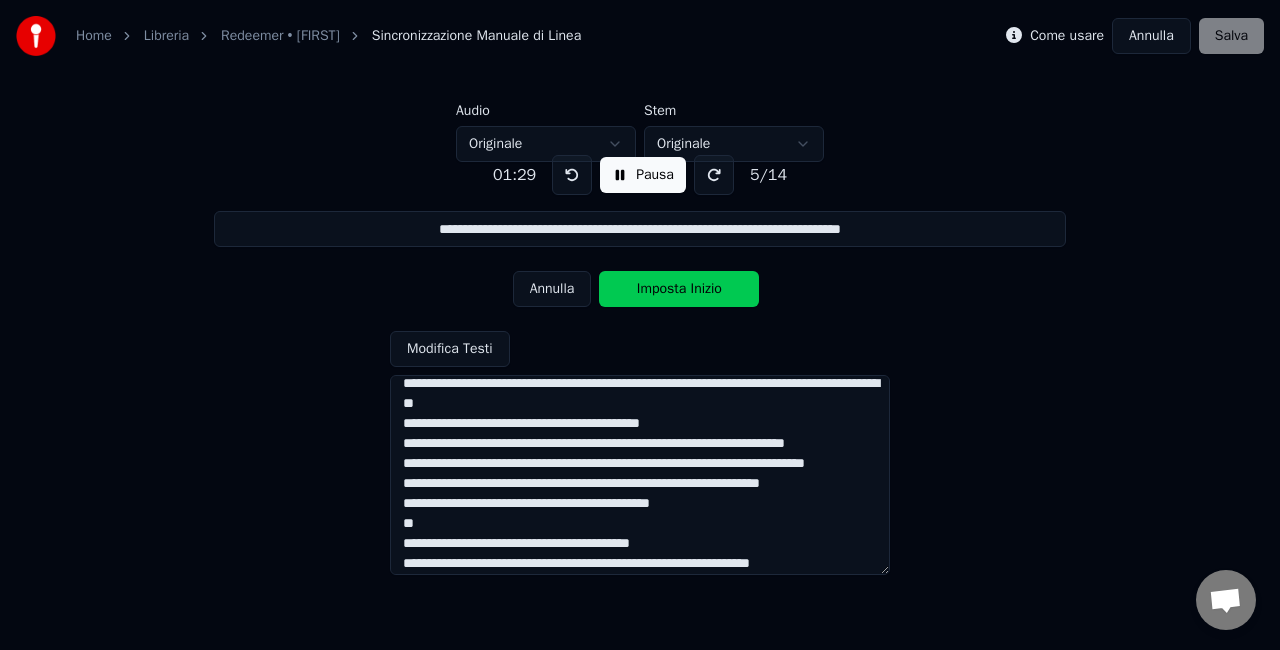 click on "**********" at bounding box center (640, 475) 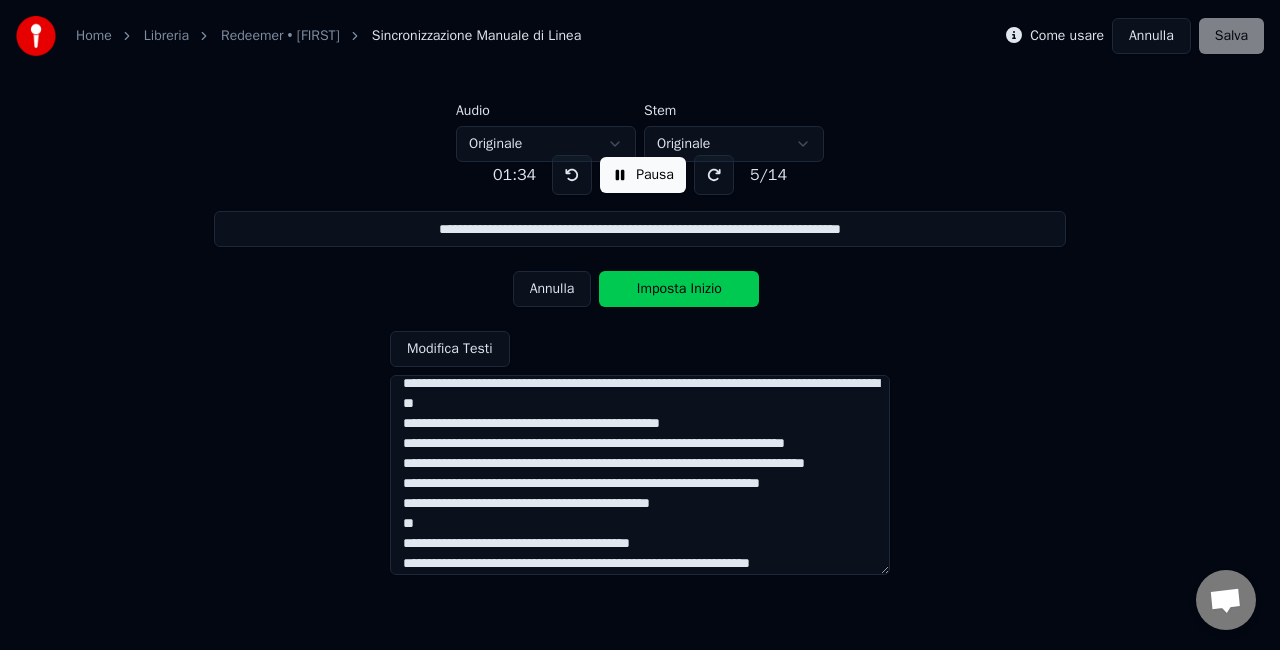 click on "Pausa" at bounding box center (643, 175) 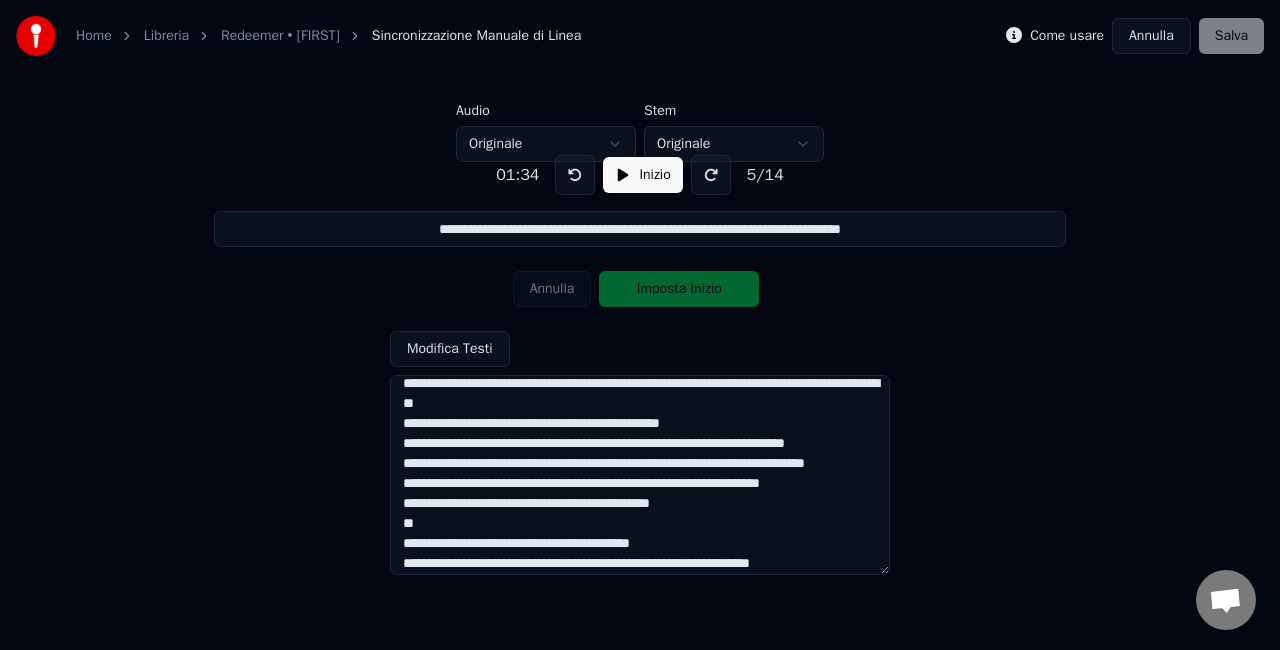 click on "**********" at bounding box center (640, 475) 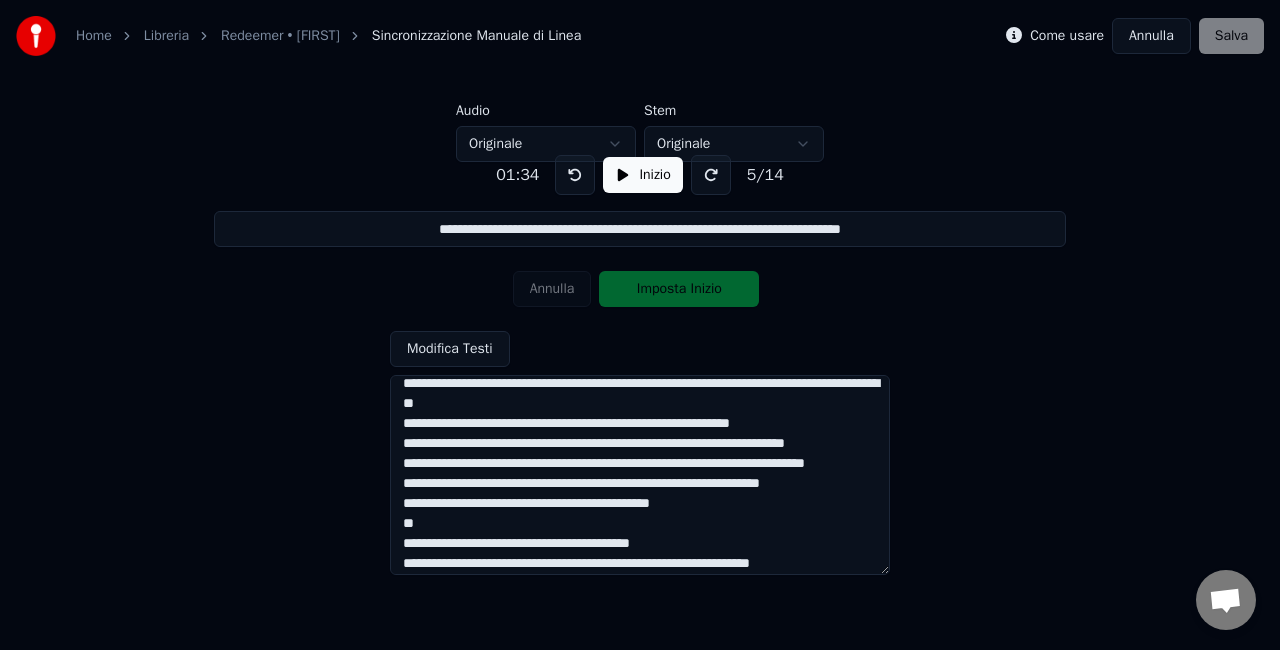 scroll, scrollTop: 0, scrollLeft: 0, axis: both 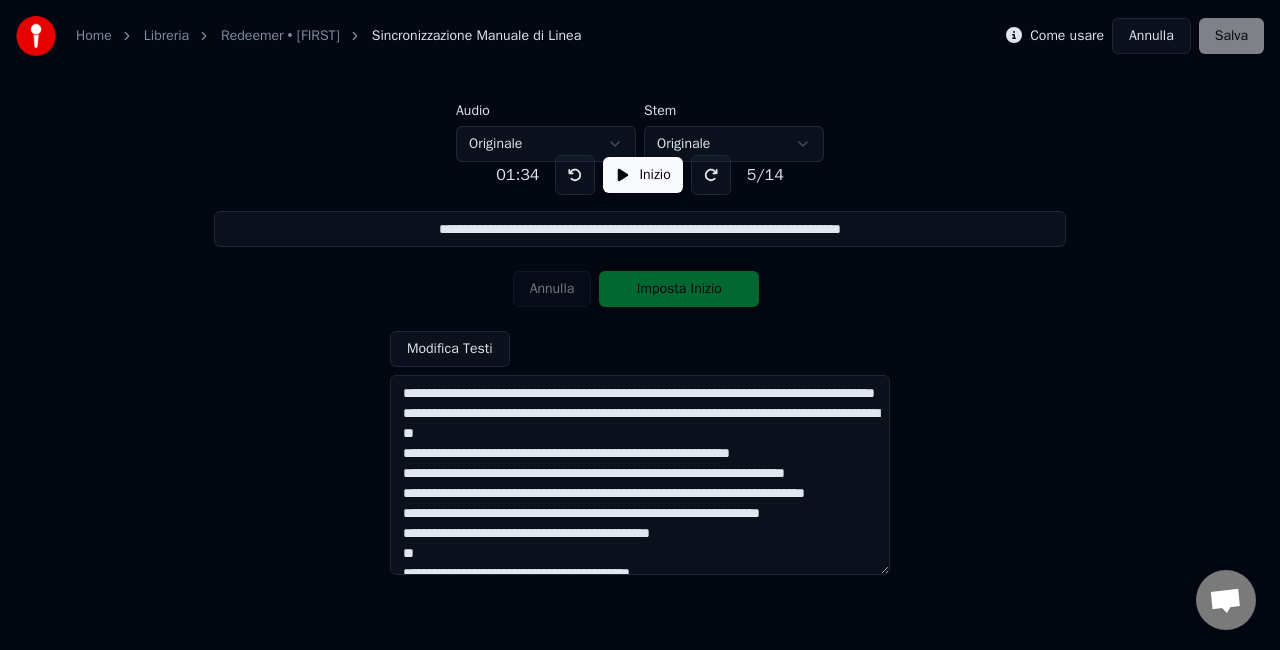 click on "**********" at bounding box center (640, 475) 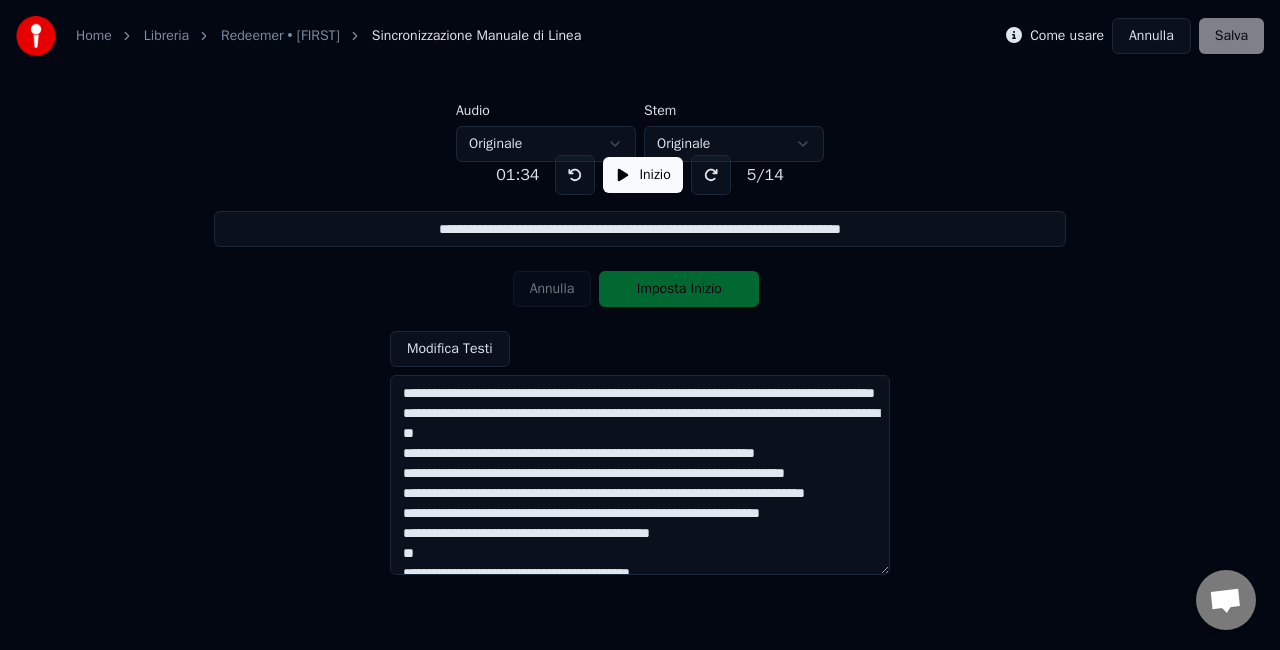 click on "**********" at bounding box center [640, 475] 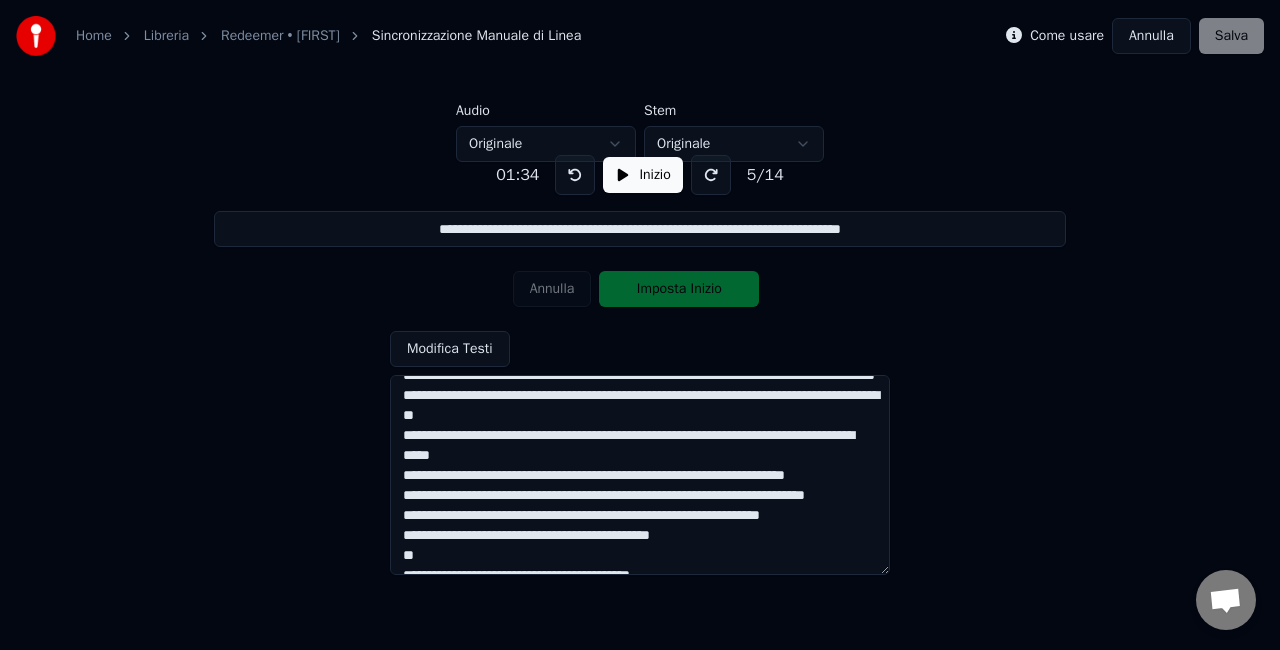 scroll, scrollTop: 0, scrollLeft: 0, axis: both 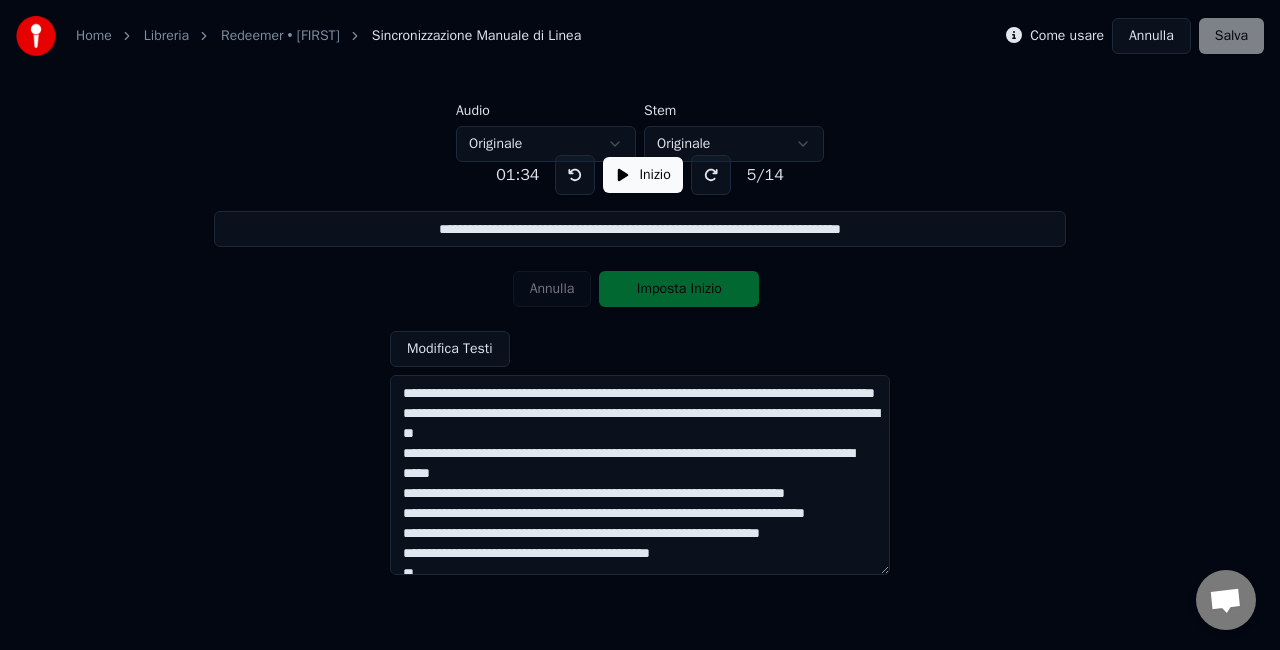 click on "**********" at bounding box center [640, 475] 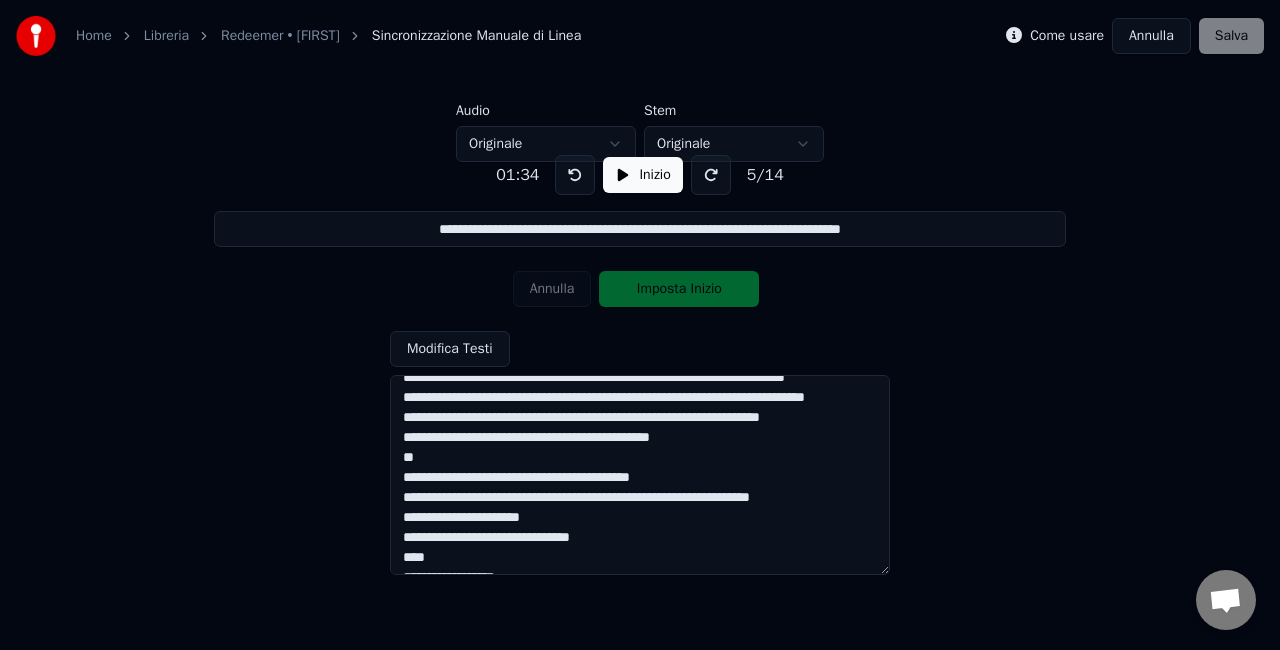 scroll, scrollTop: 0, scrollLeft: 0, axis: both 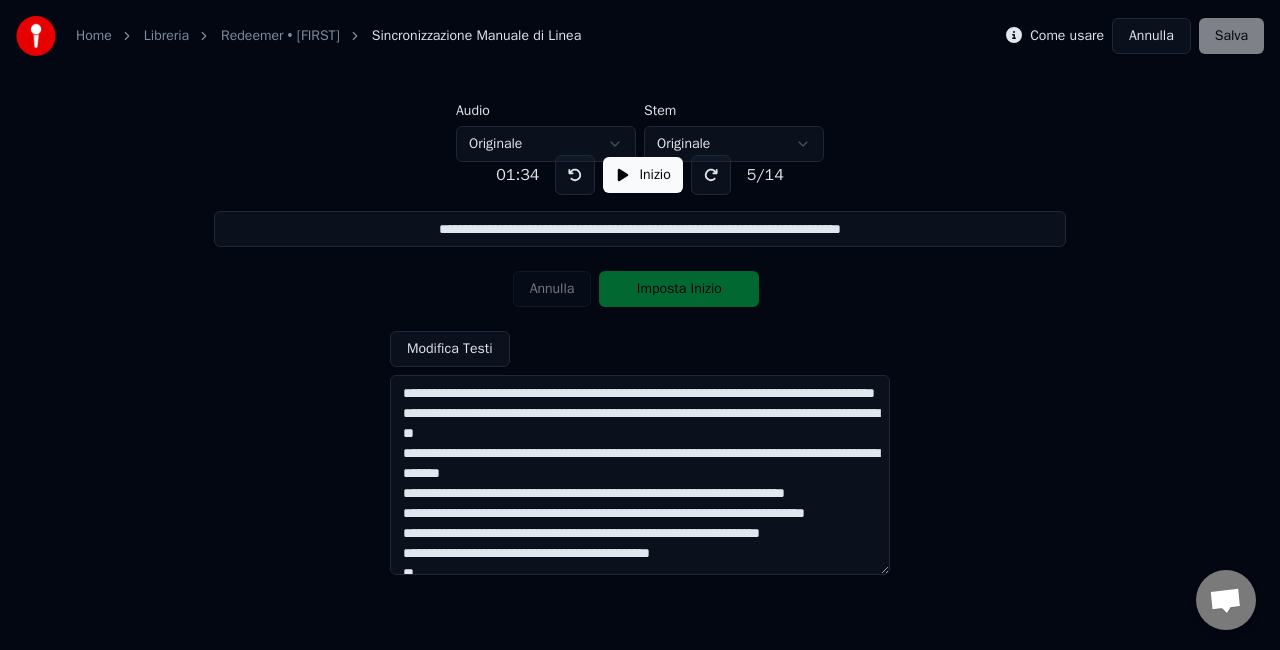 click on "**********" at bounding box center (640, 475) 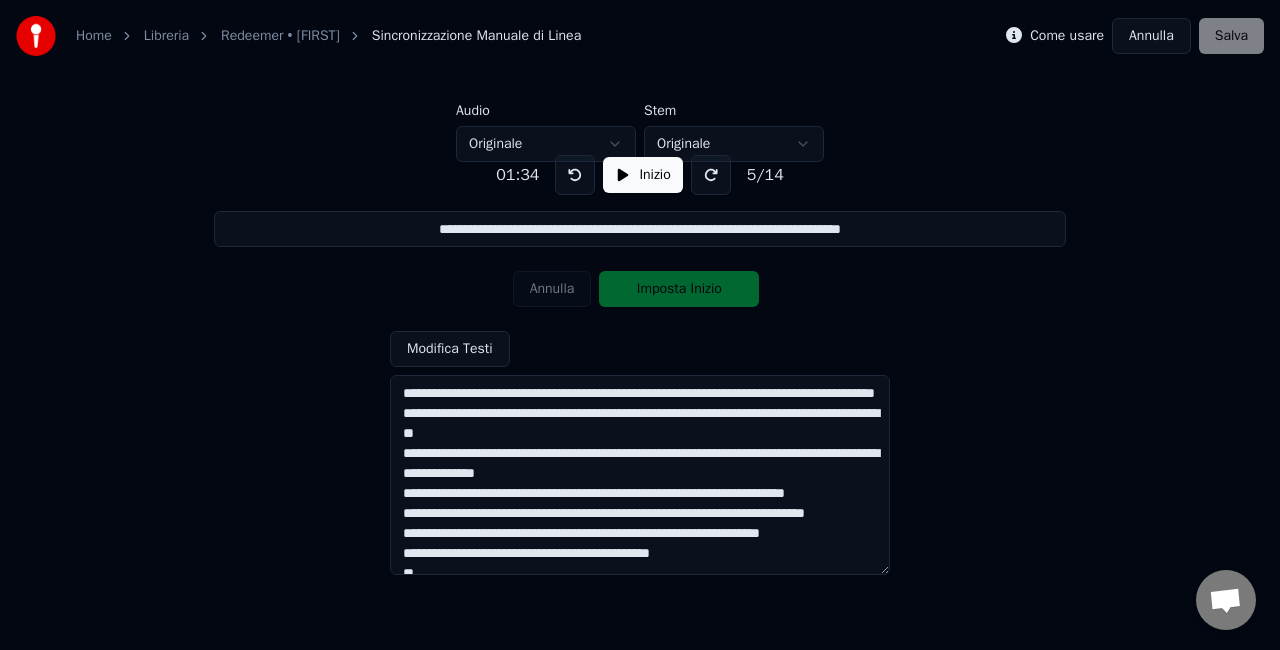 type on "**********" 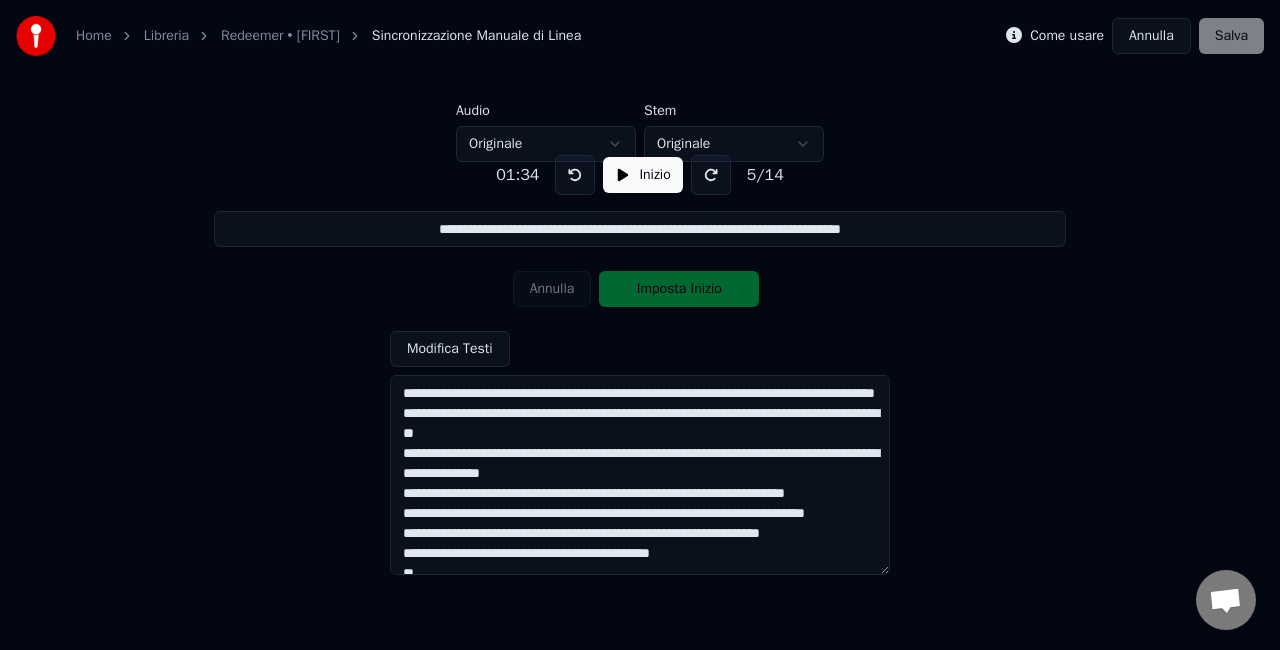 type on "**********" 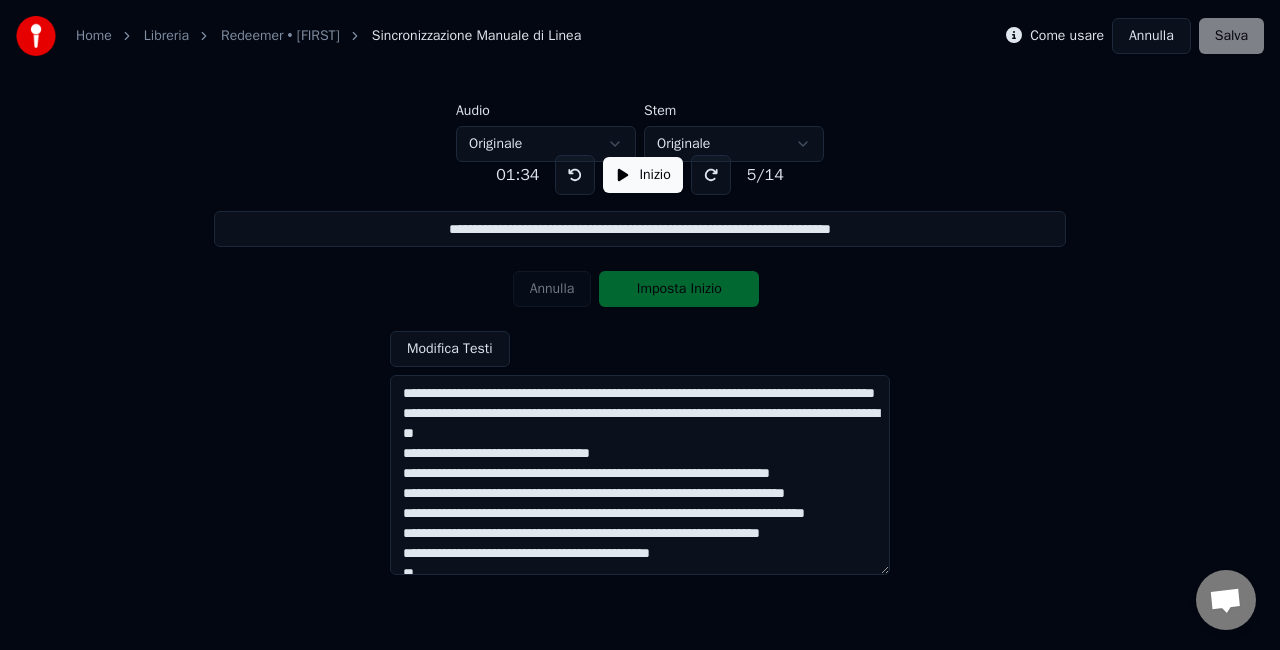 type on "**********" 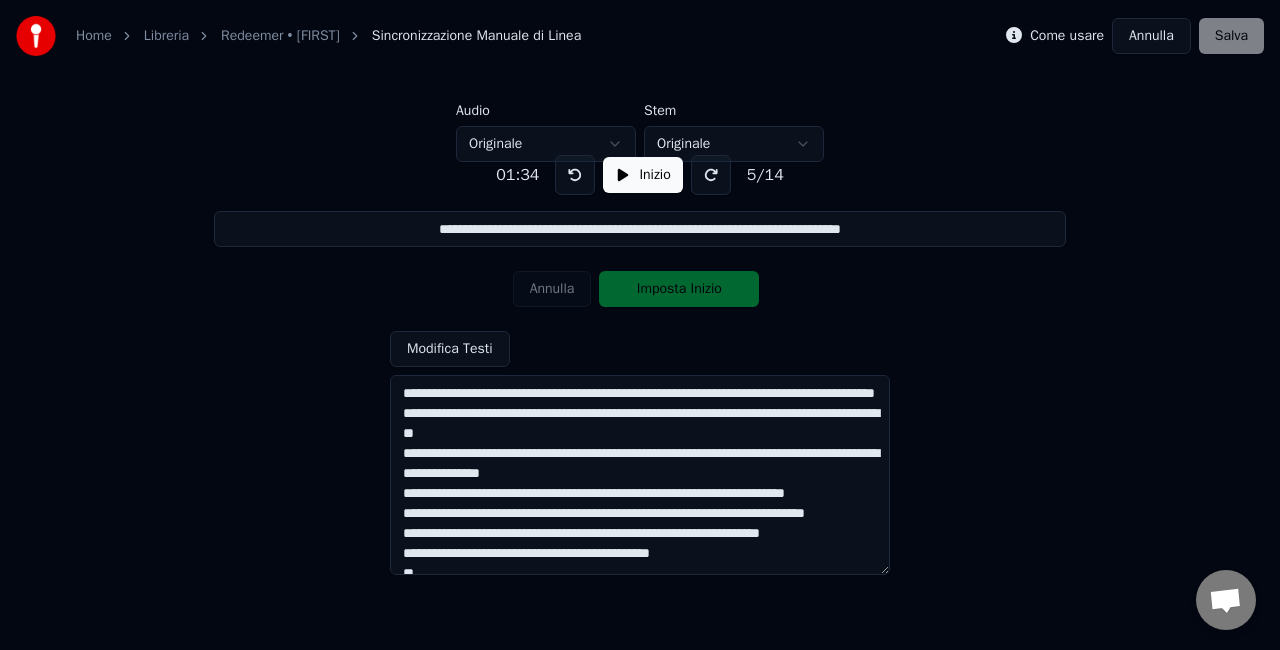 click on "**********" at bounding box center [640, 475] 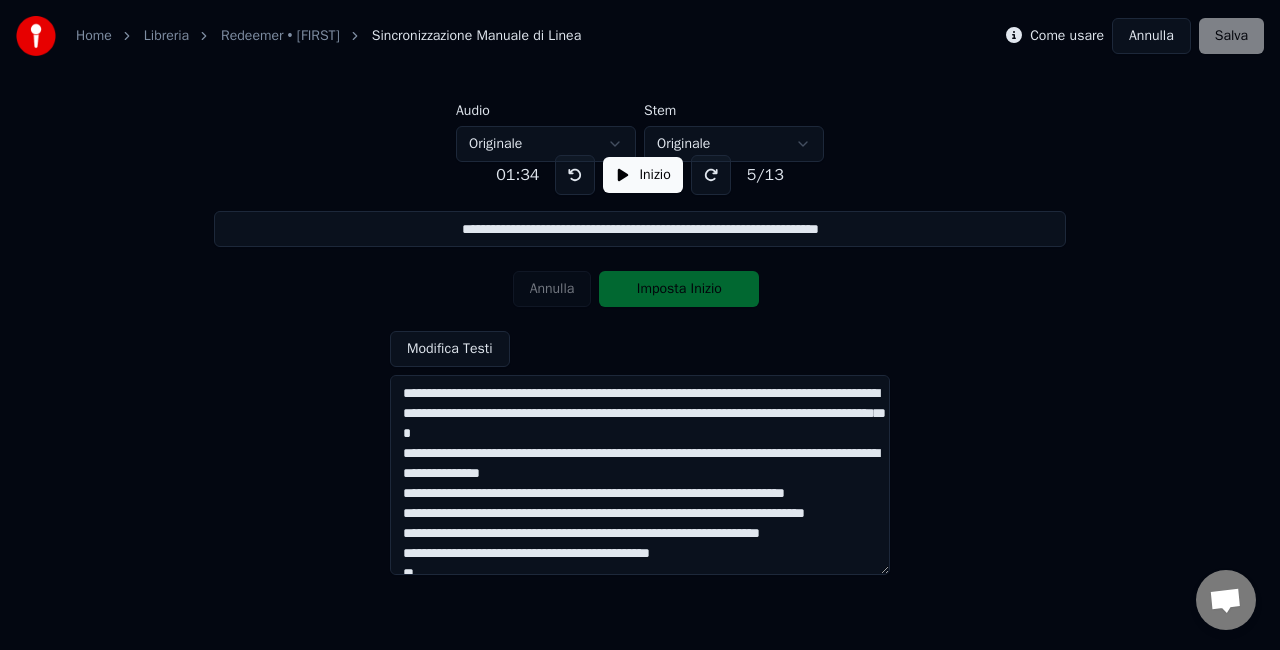 type on "**********" 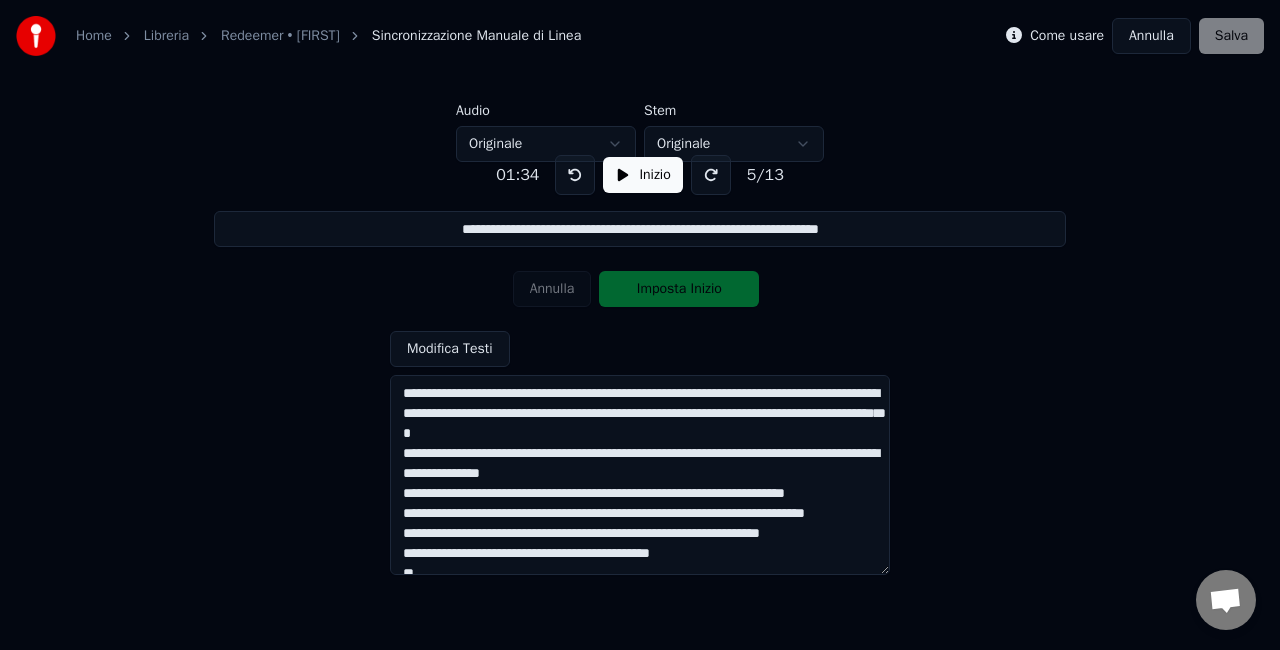 type on "**********" 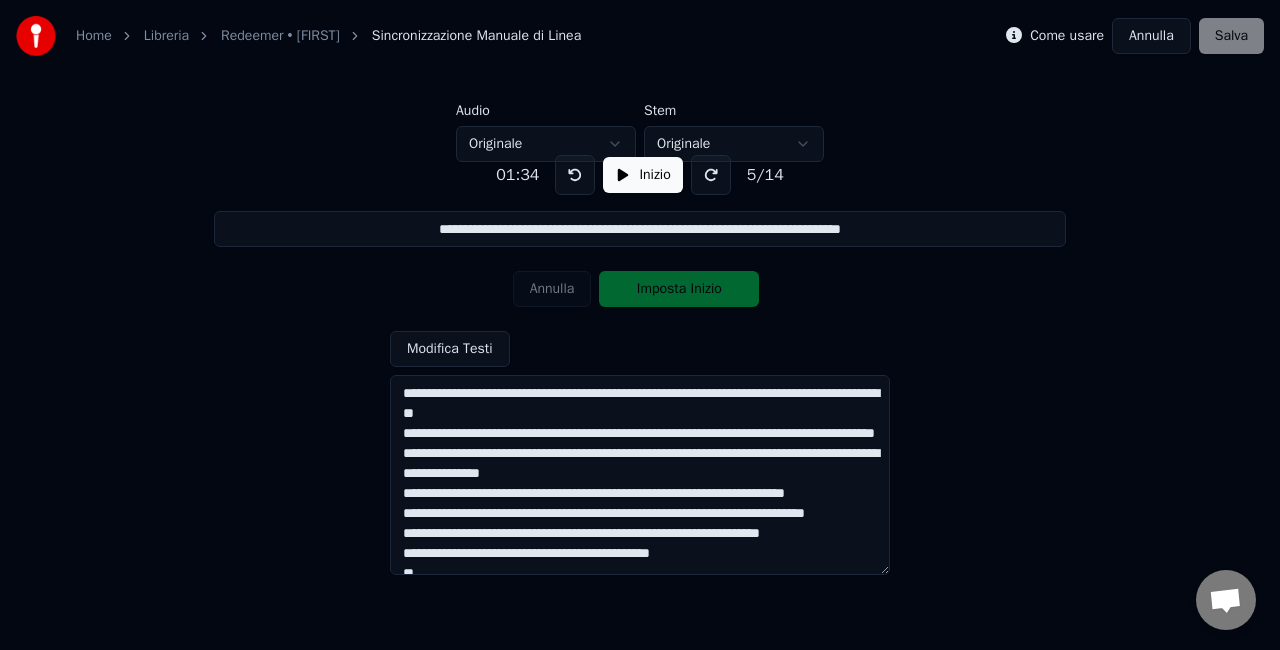 type on "**********" 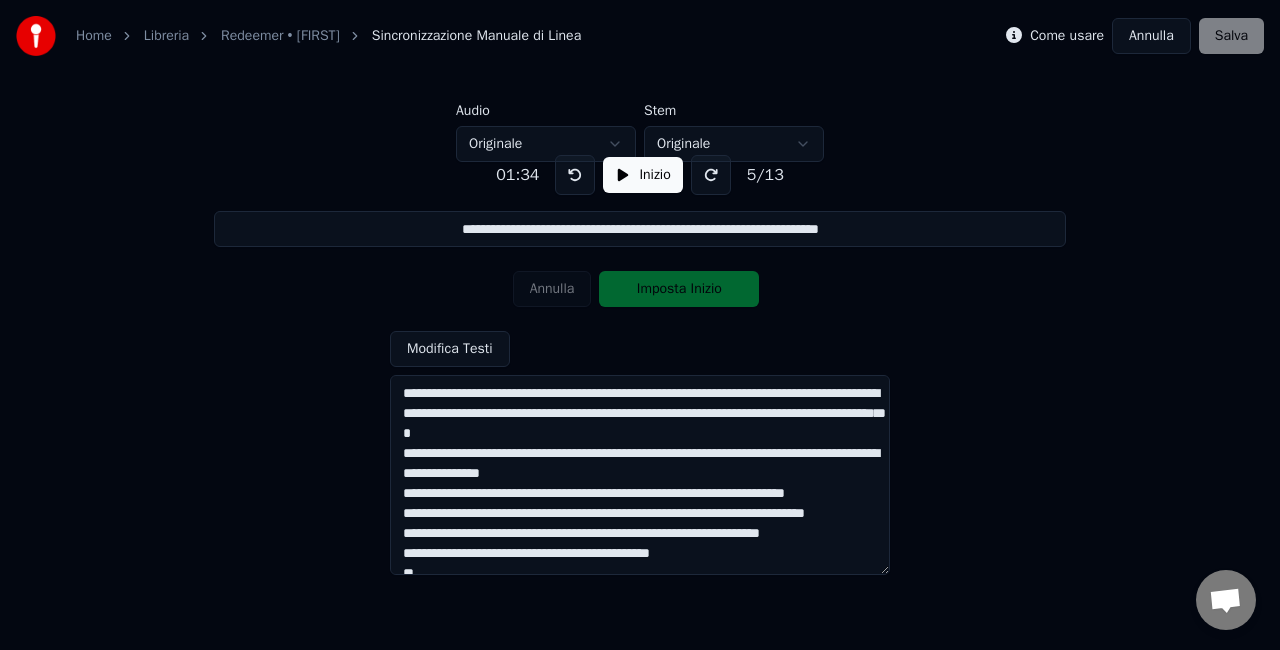 type on "**********" 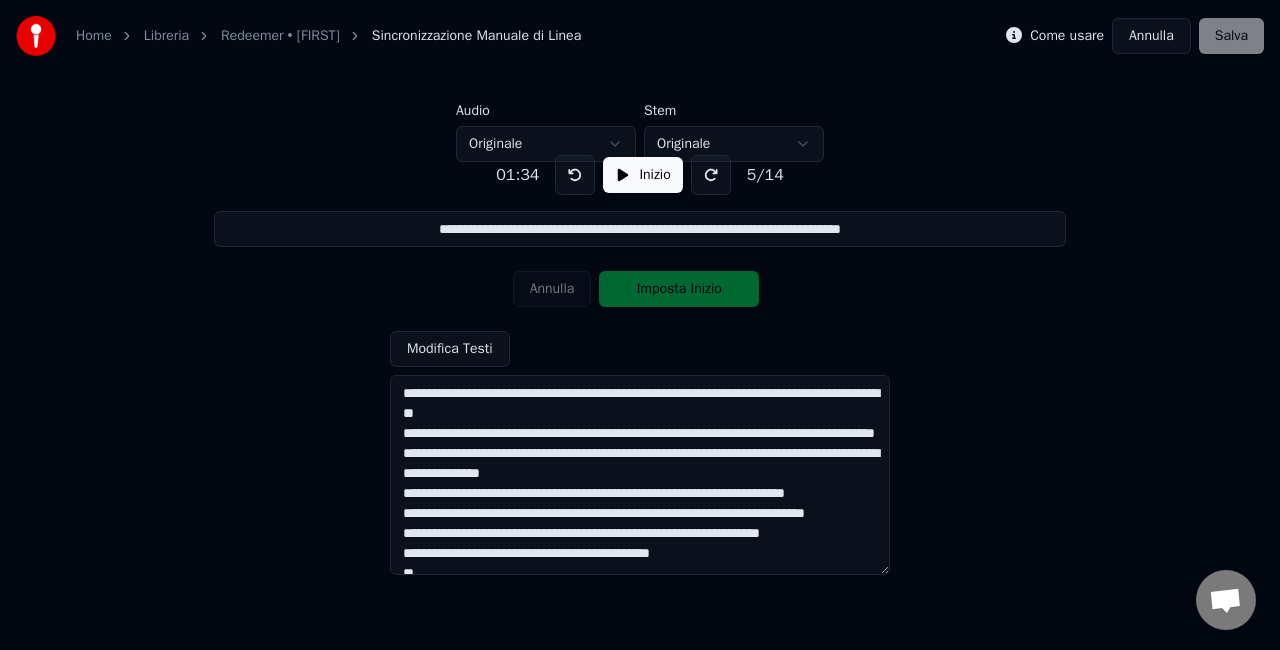 click on "**********" at bounding box center [640, 475] 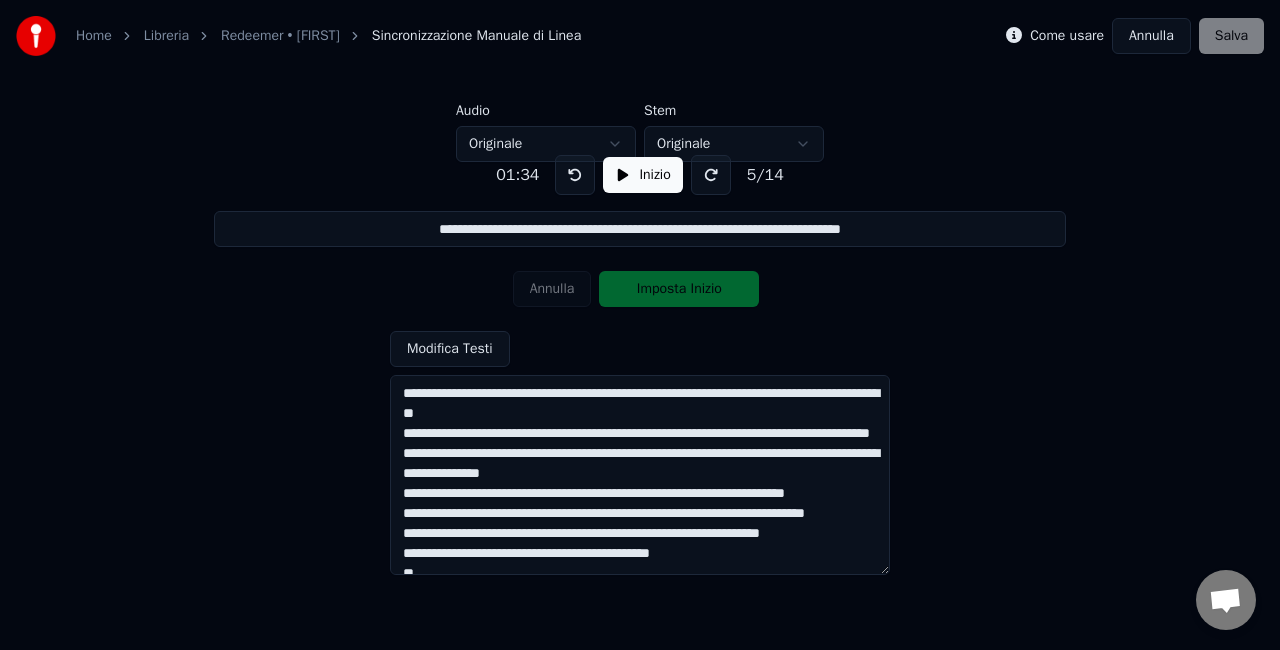 click on "**********" at bounding box center [640, 475] 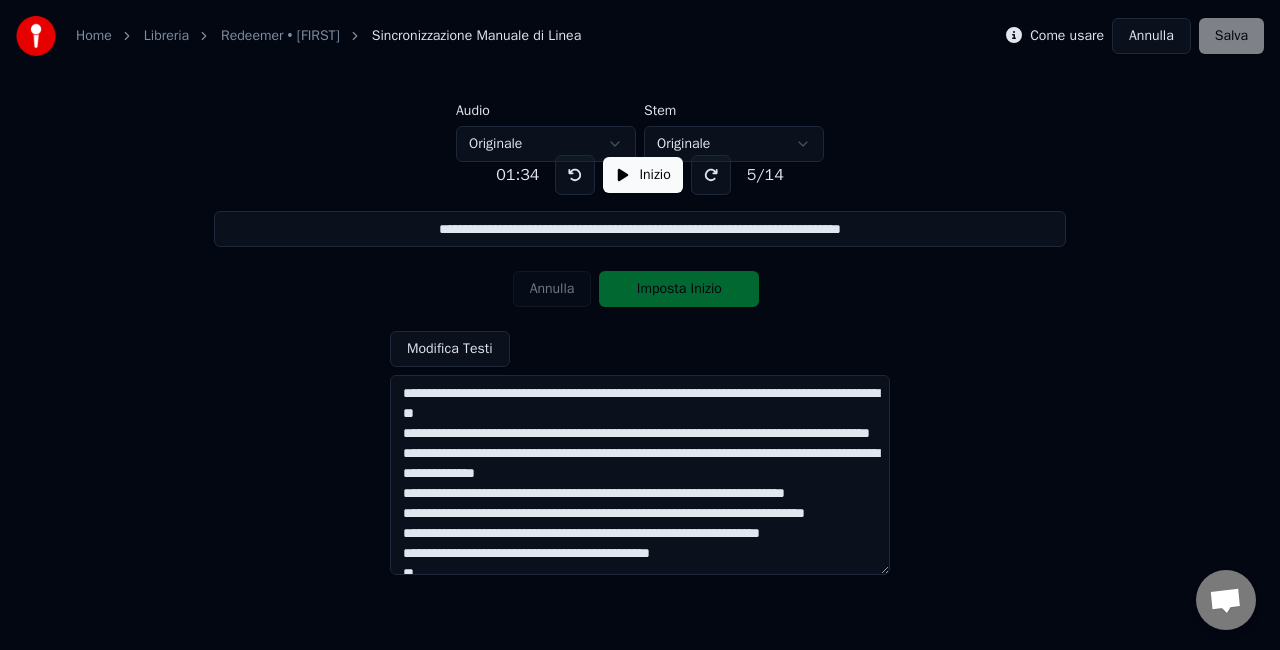 type on "**********" 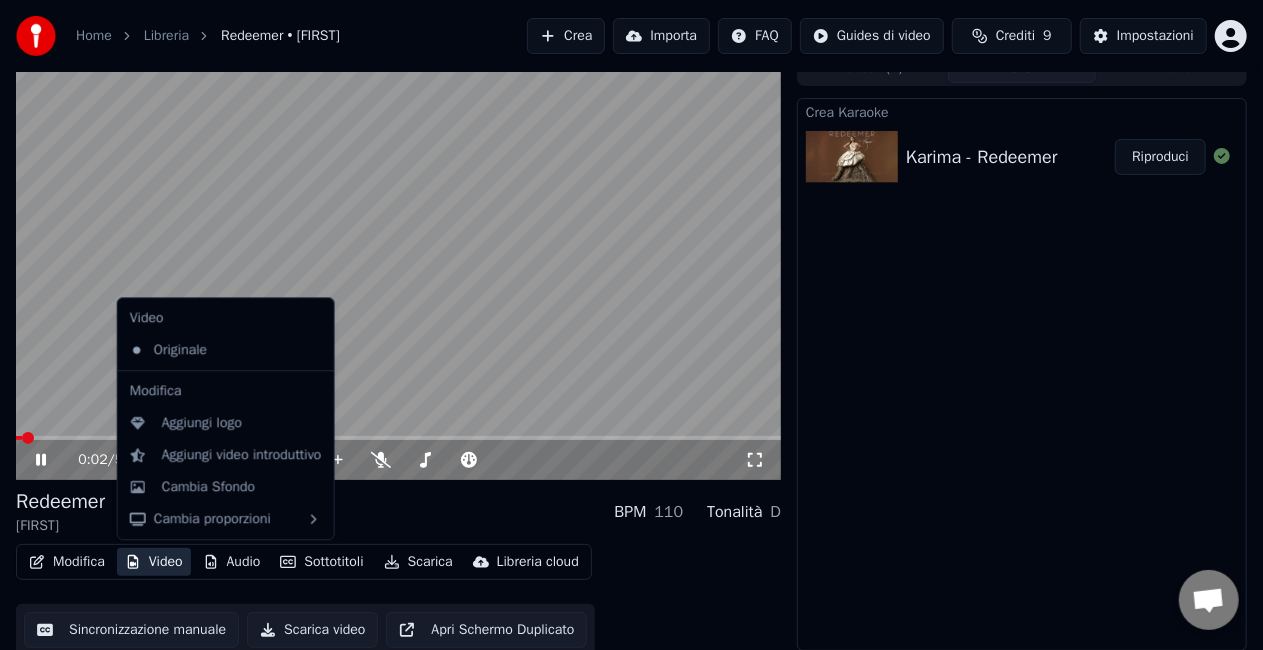 click 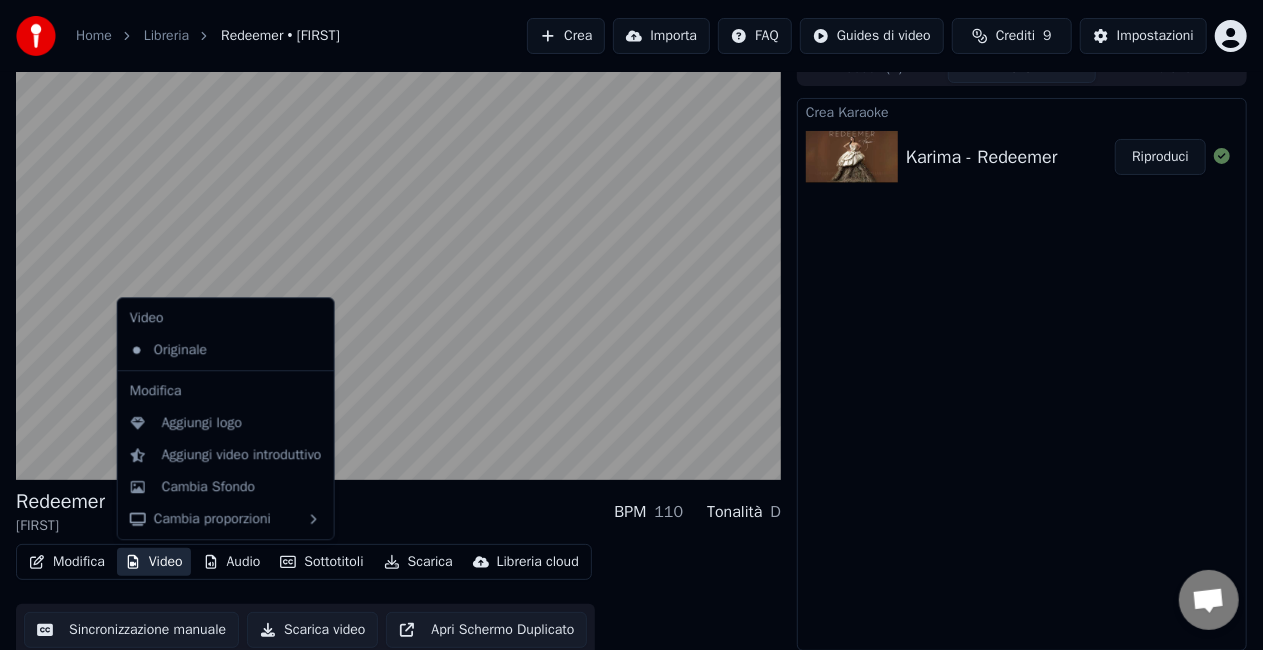 click on "Originale" at bounding box center (226, 350) 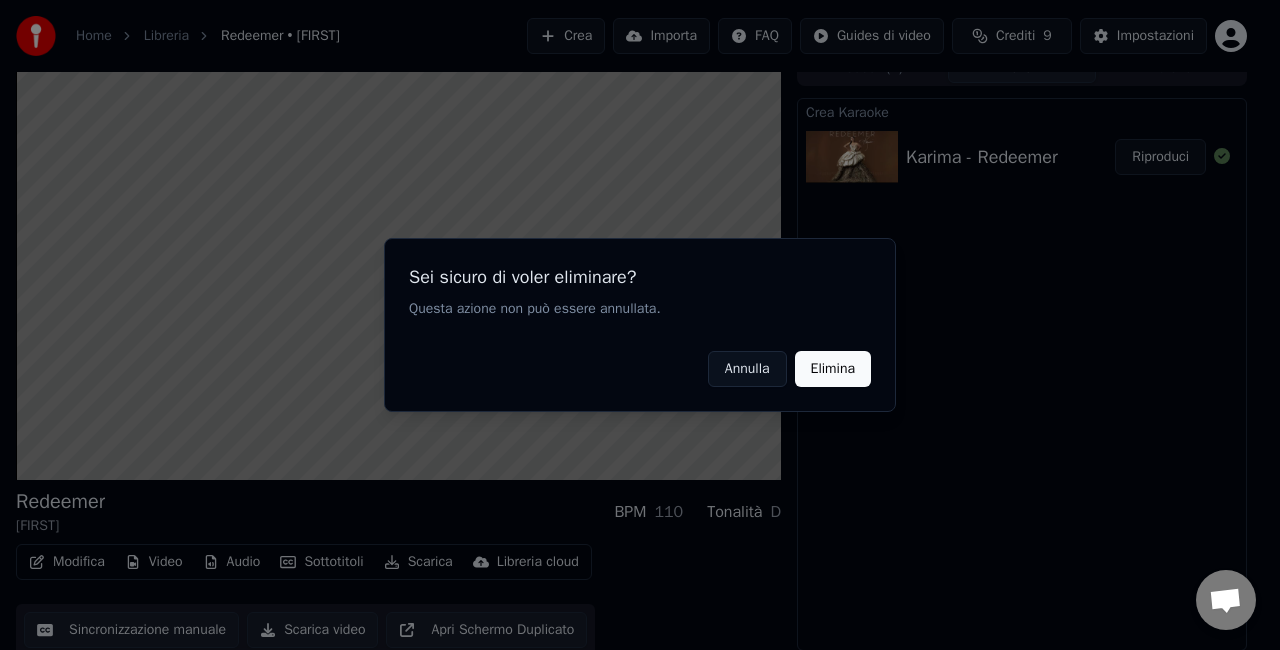 click on "Elimina" at bounding box center [833, 369] 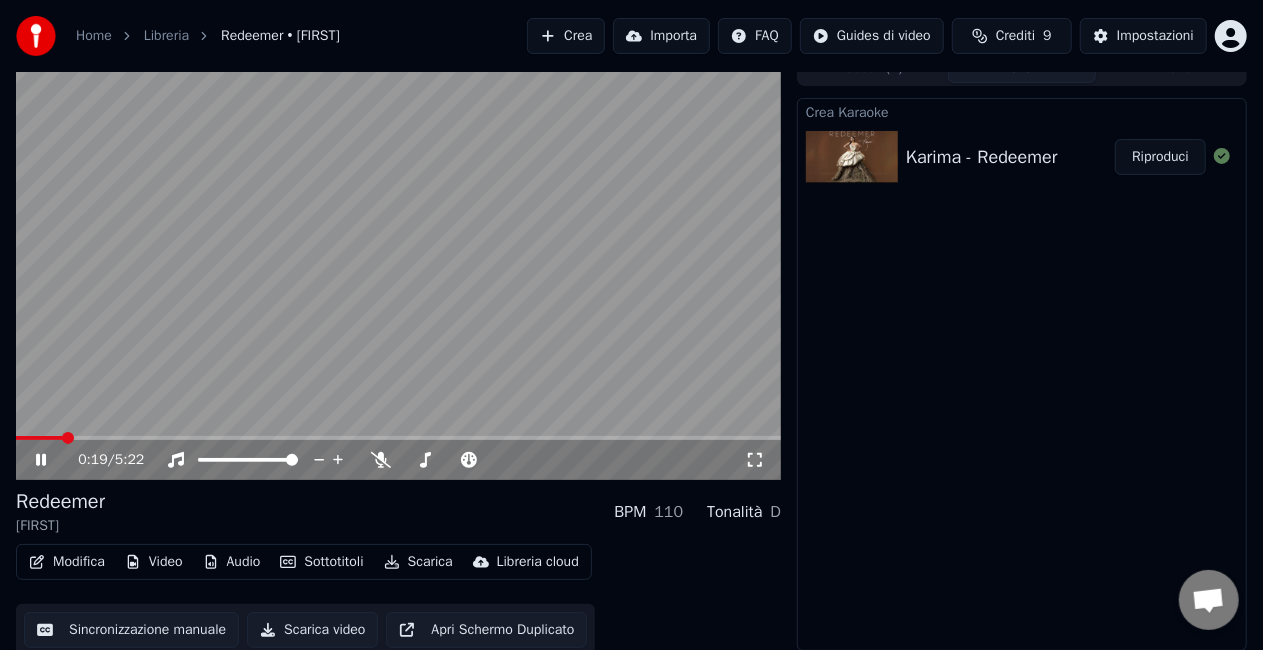 click on "Crea" at bounding box center [566, 36] 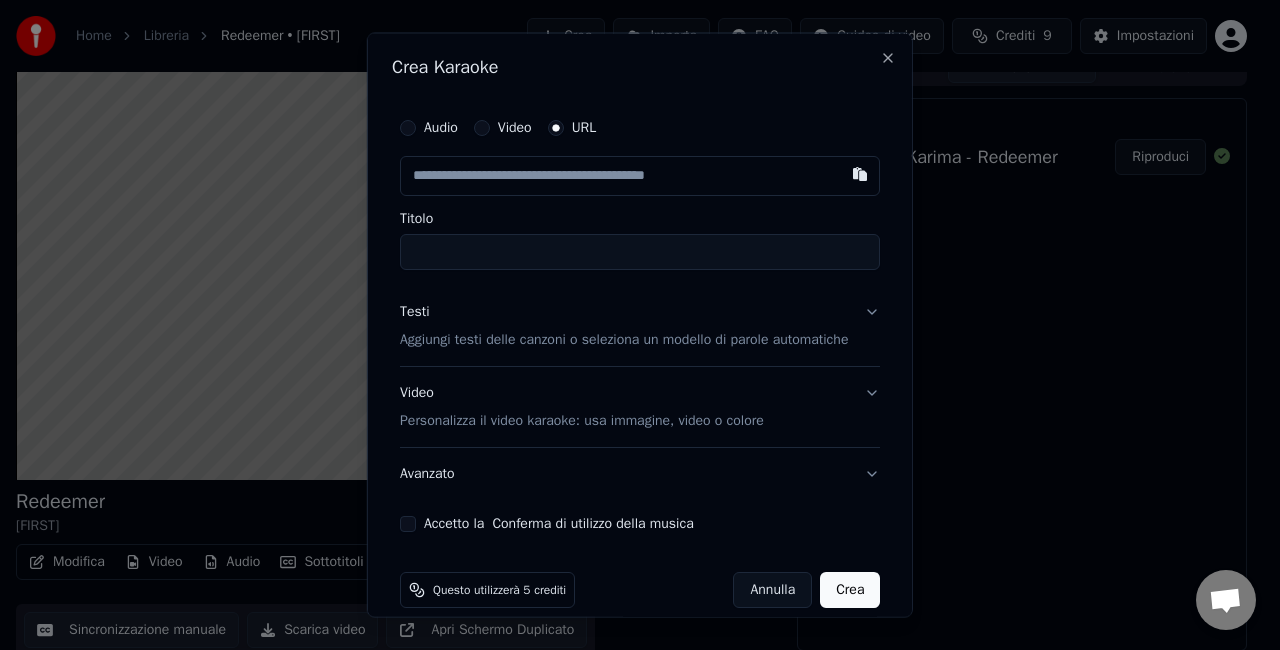 click on "Video" at bounding box center [515, 128] 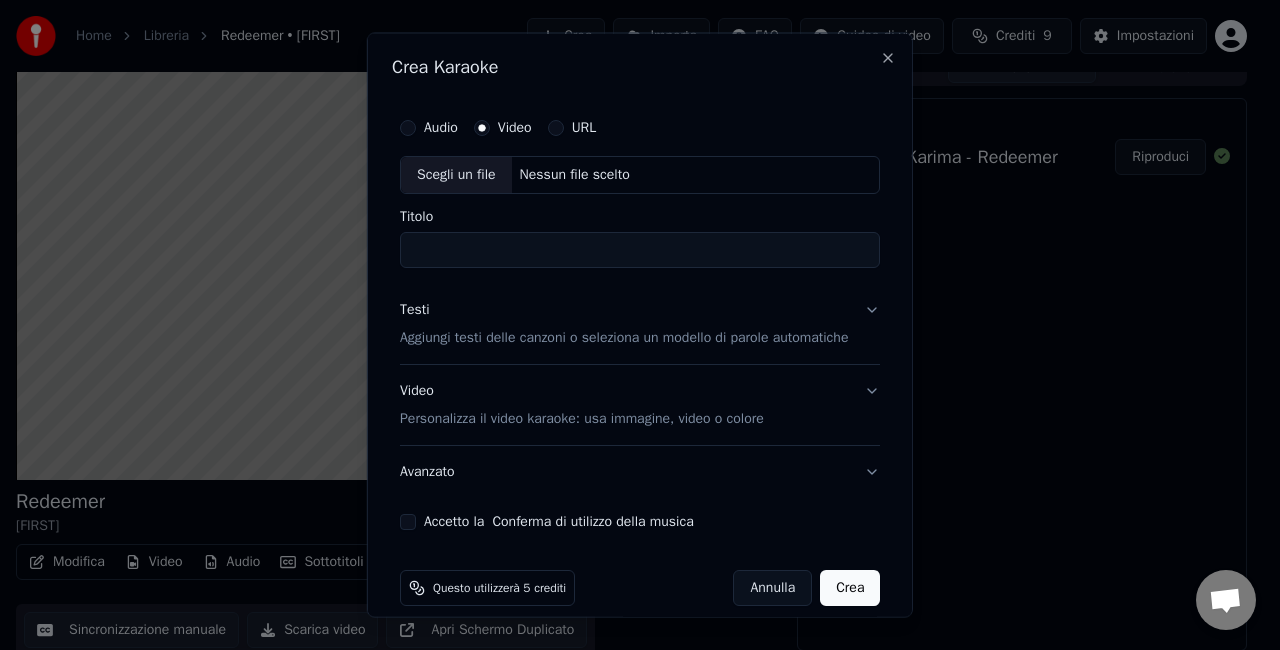 click on "Scegli un file" at bounding box center (456, 175) 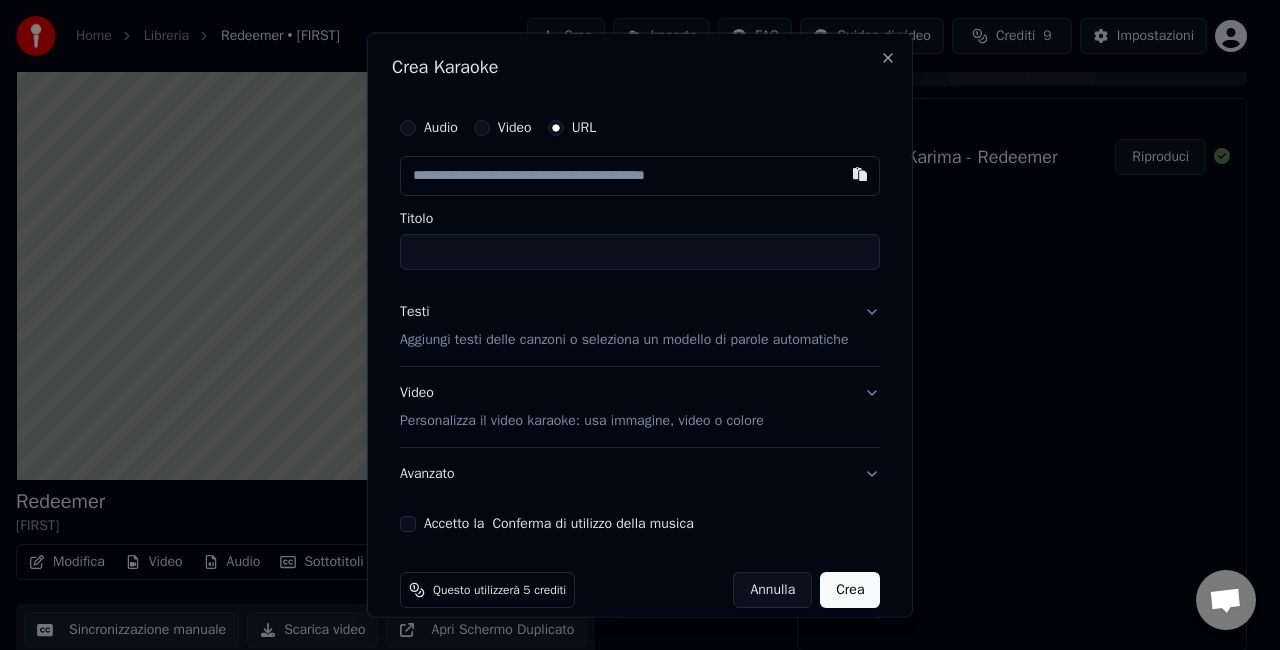 click at bounding box center [640, 176] 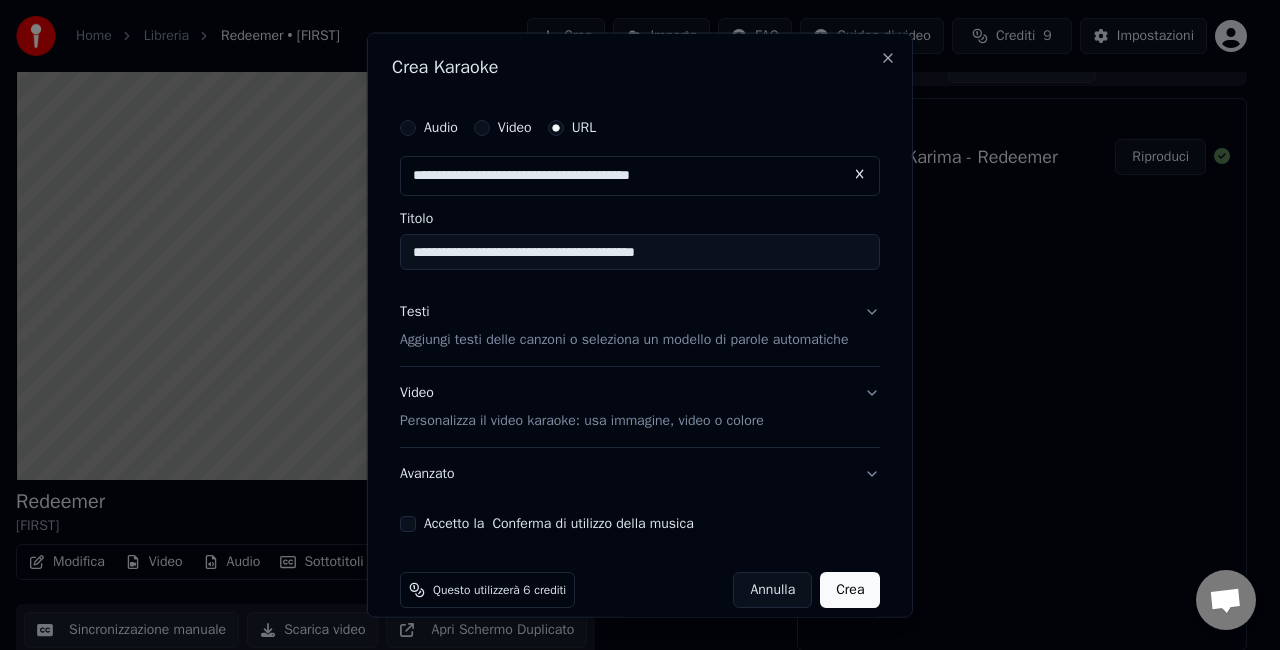 type on "**********" 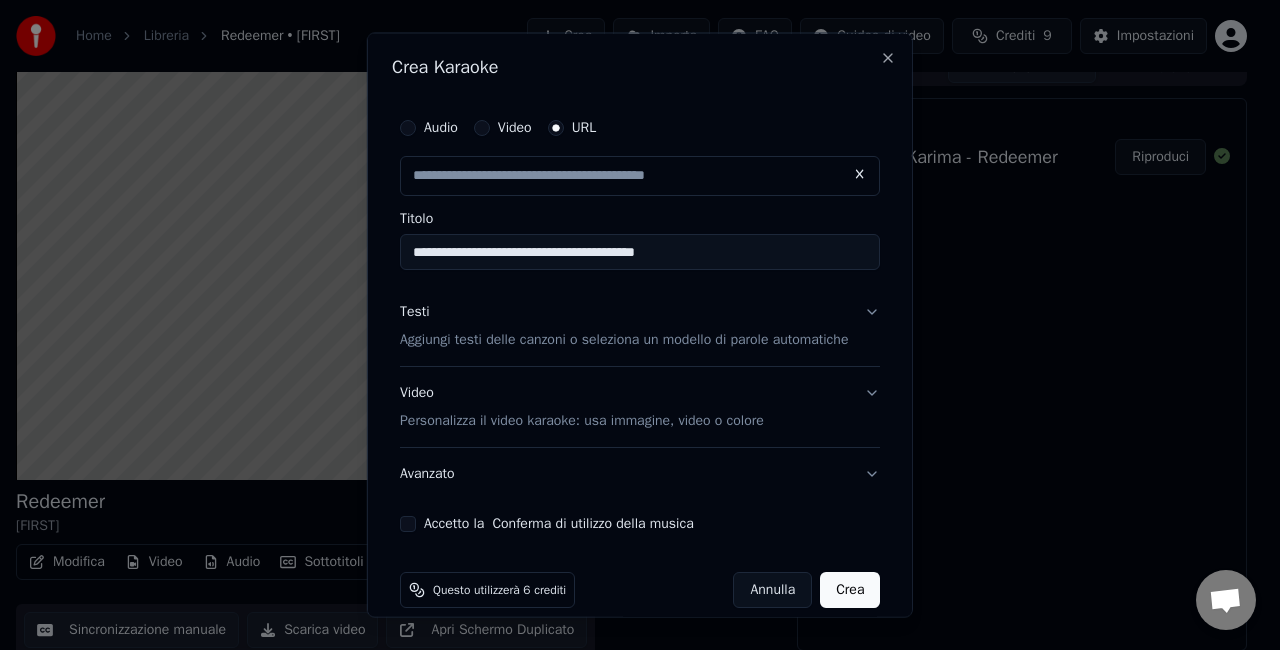 type on "**********" 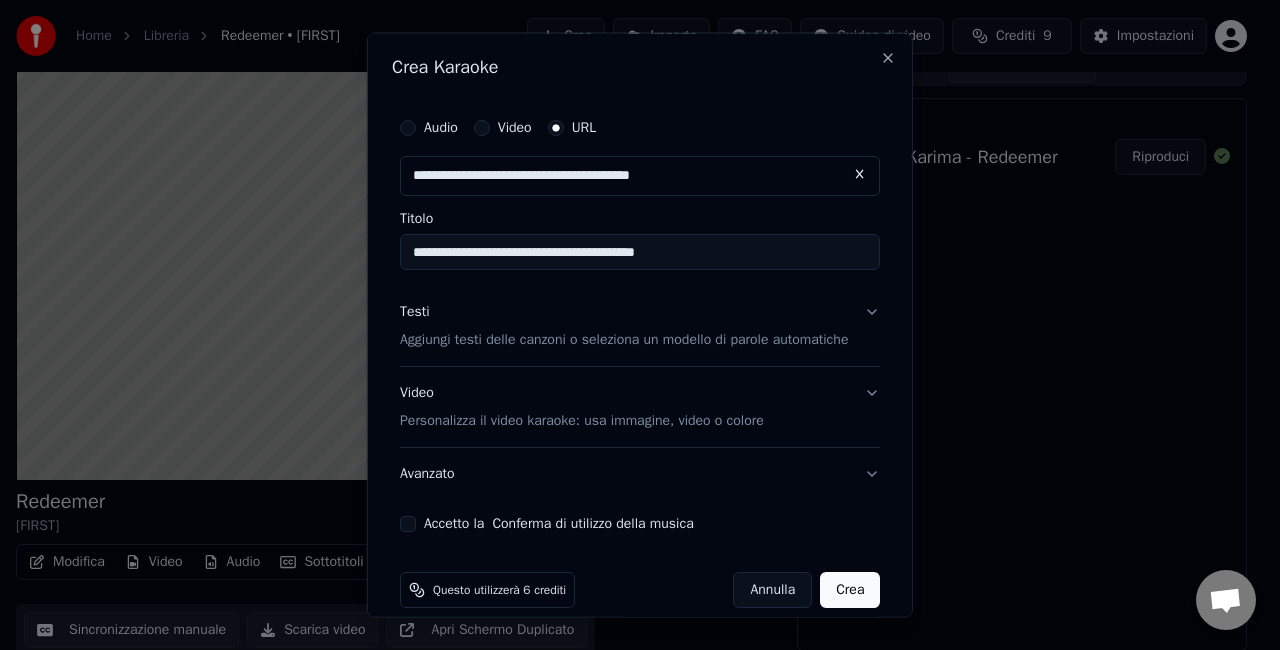 click on "**********" at bounding box center [640, 252] 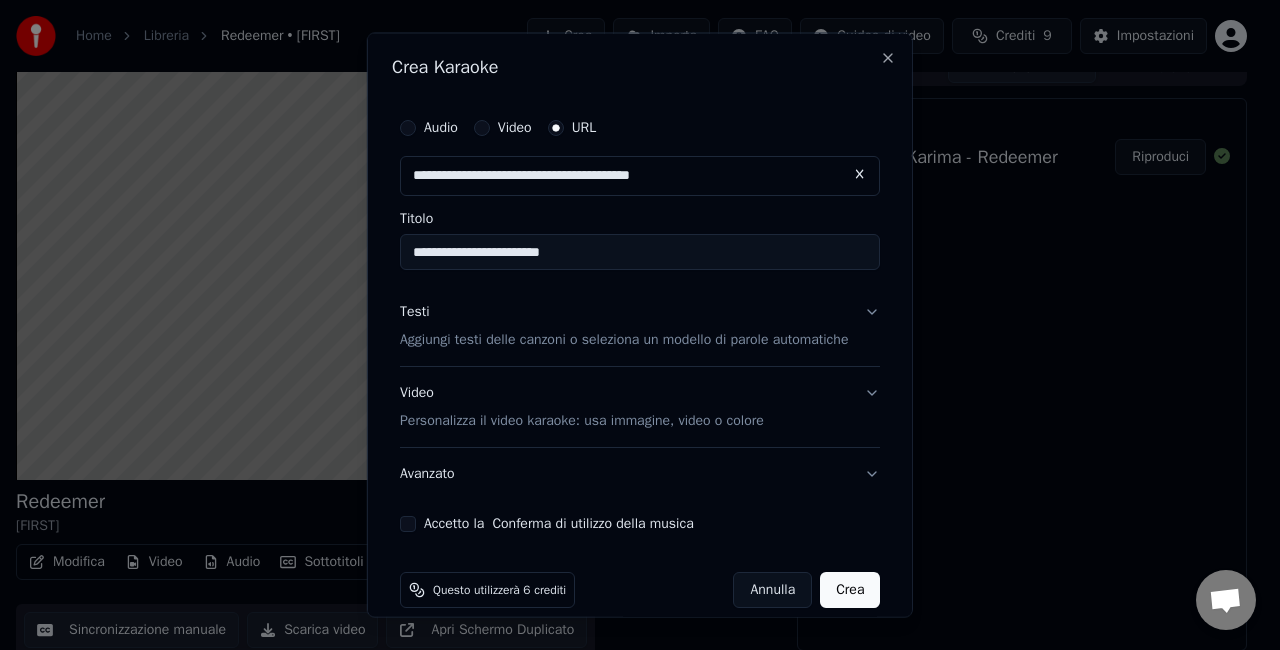 scroll, scrollTop: 21, scrollLeft: 0, axis: vertical 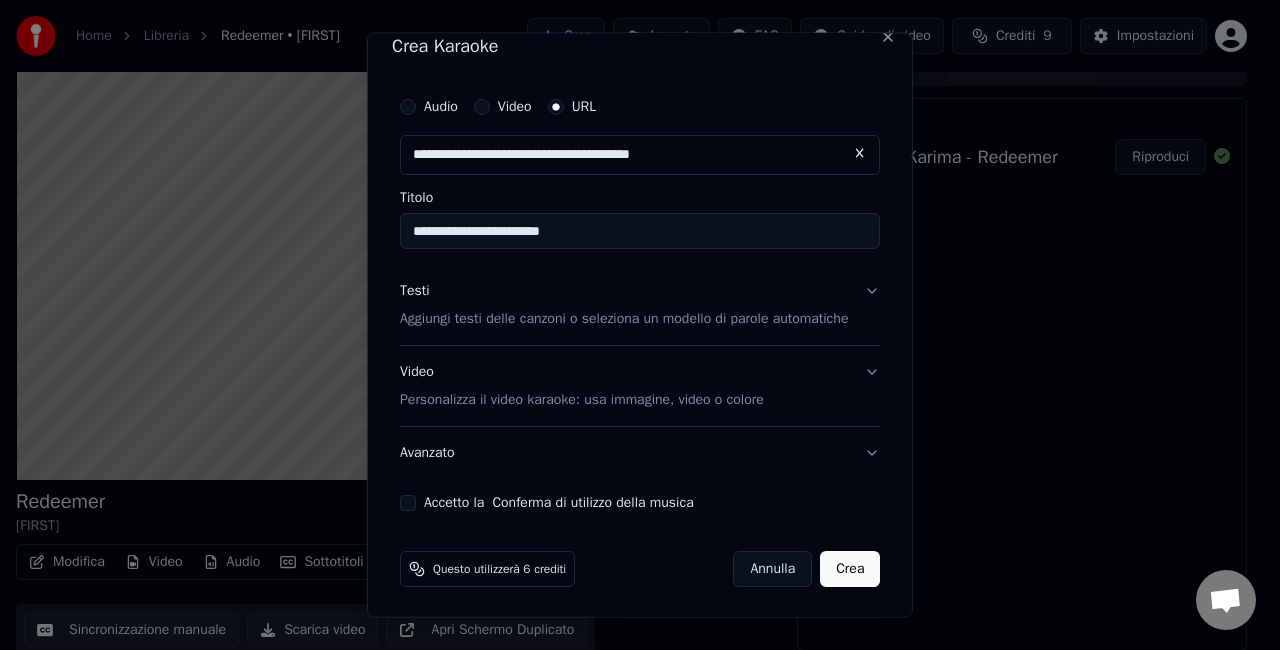 type on "**********" 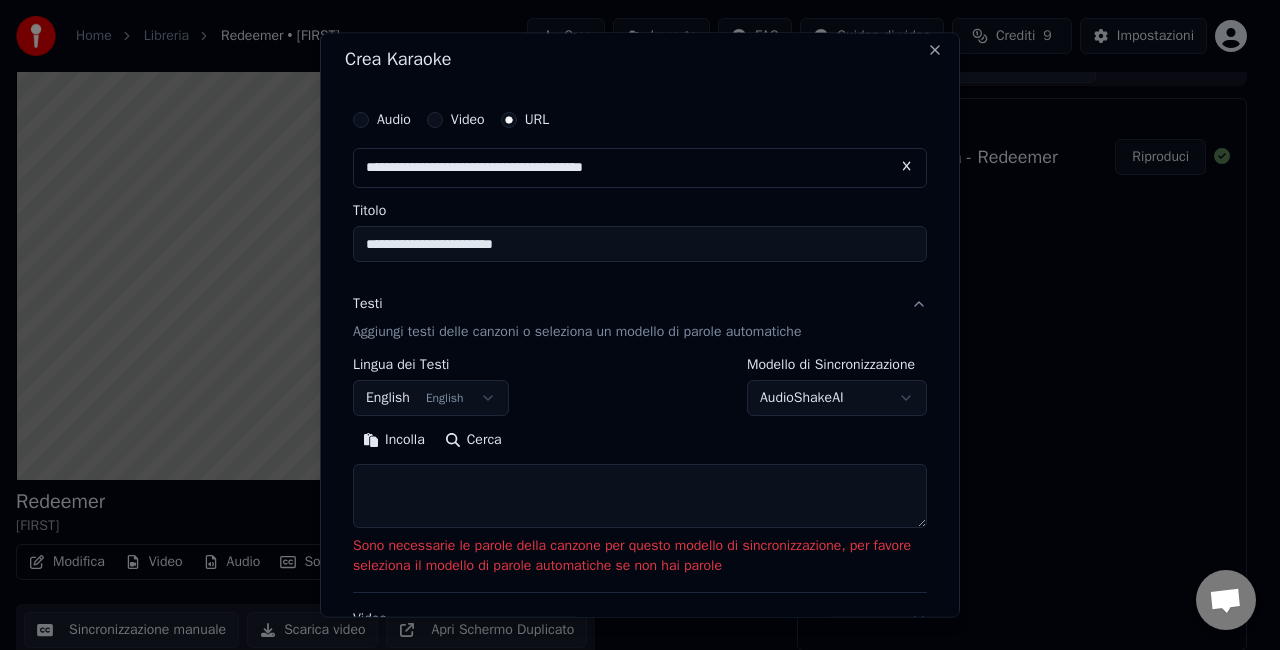 scroll, scrollTop: 0, scrollLeft: 0, axis: both 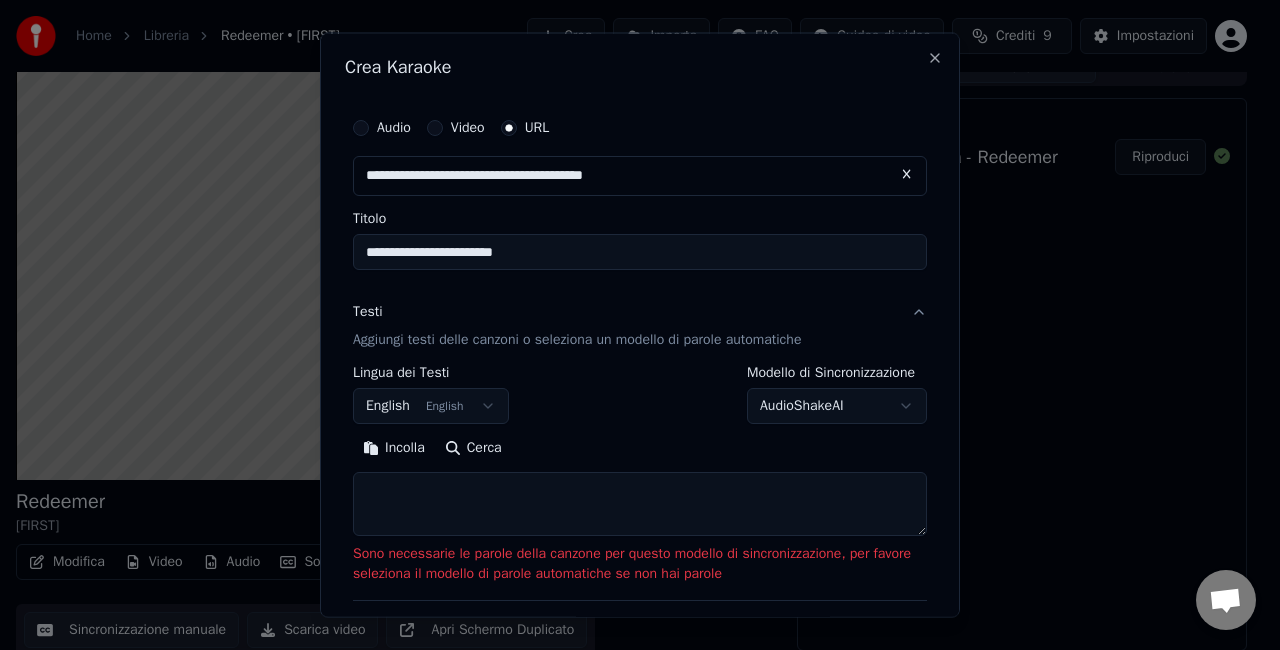 click on "Testi Aggiungi testi delle canzoni o seleziona un modello di parole automatiche" at bounding box center (640, 326) 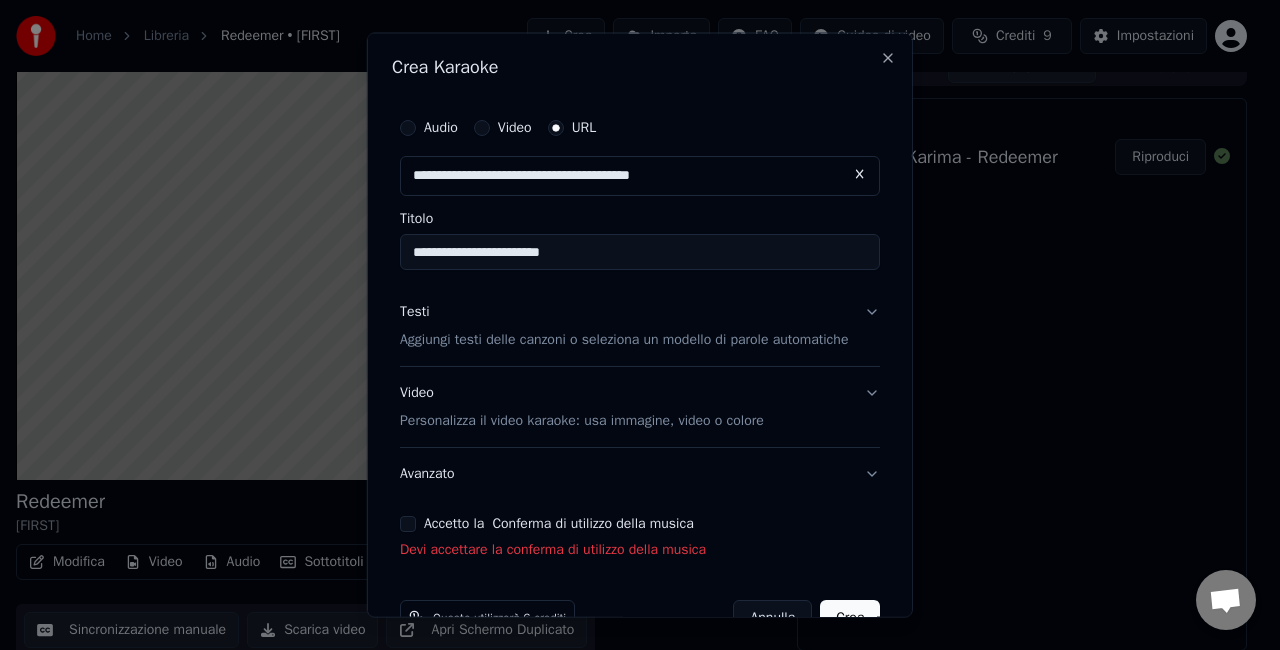 click on "**********" at bounding box center (640, 334) 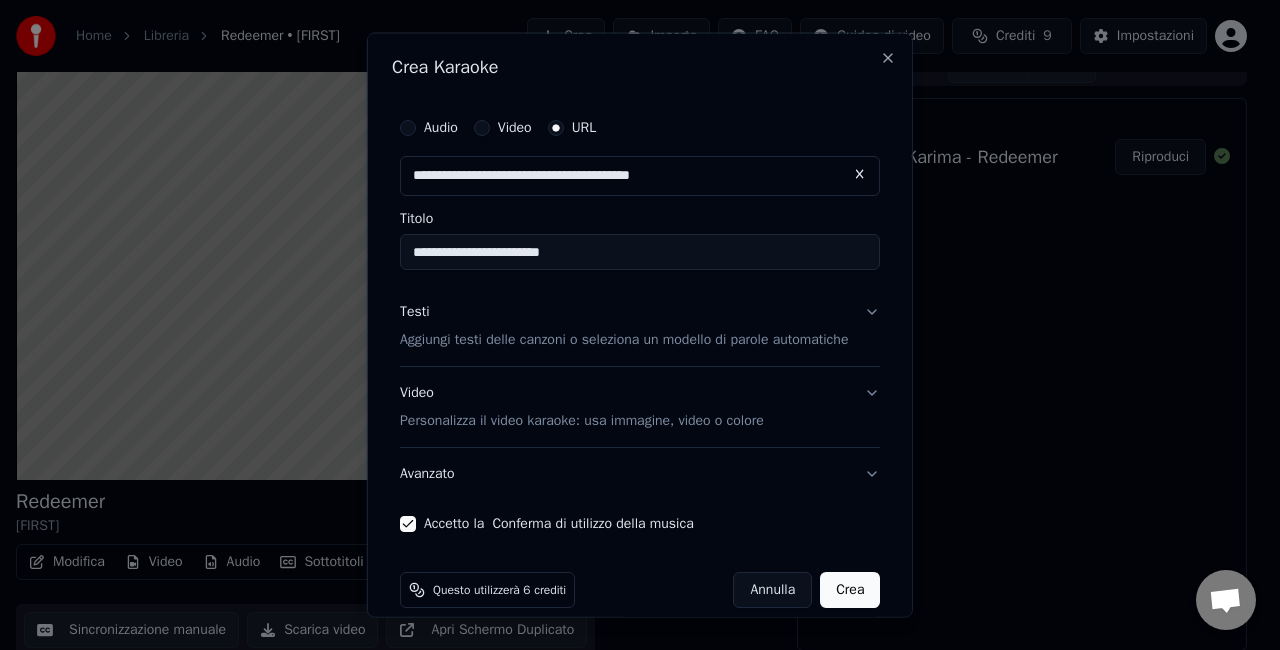 click on "Crea" at bounding box center [850, 589] 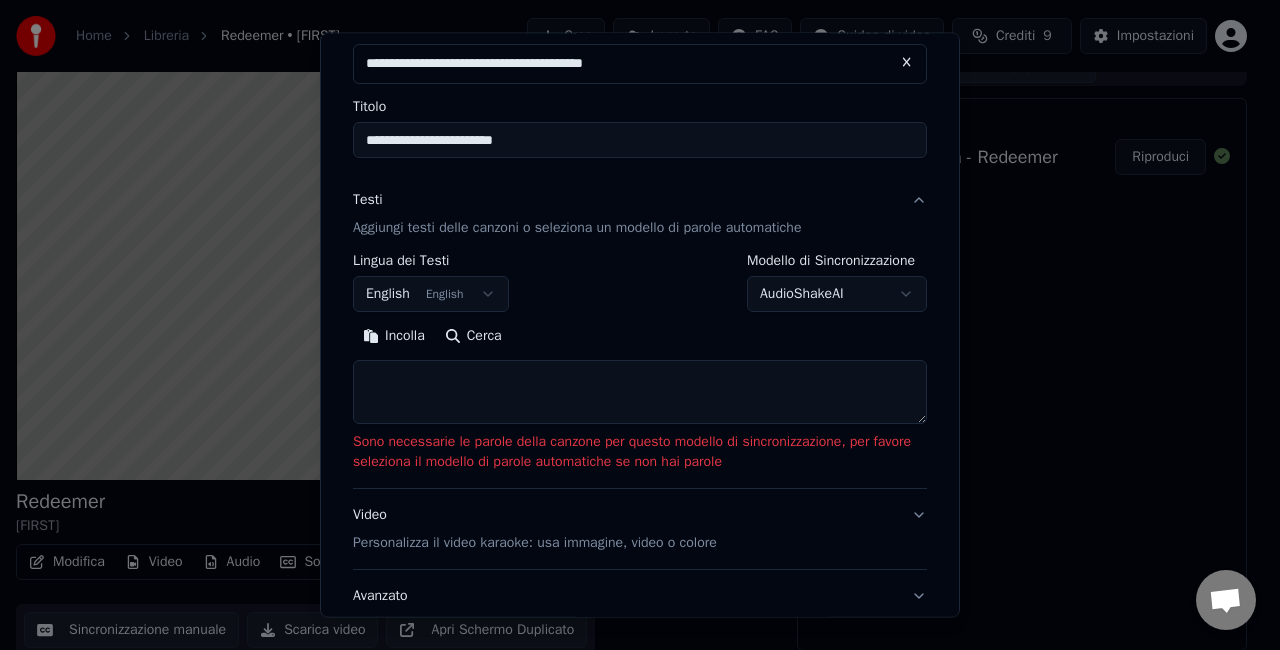 scroll, scrollTop: 110, scrollLeft: 0, axis: vertical 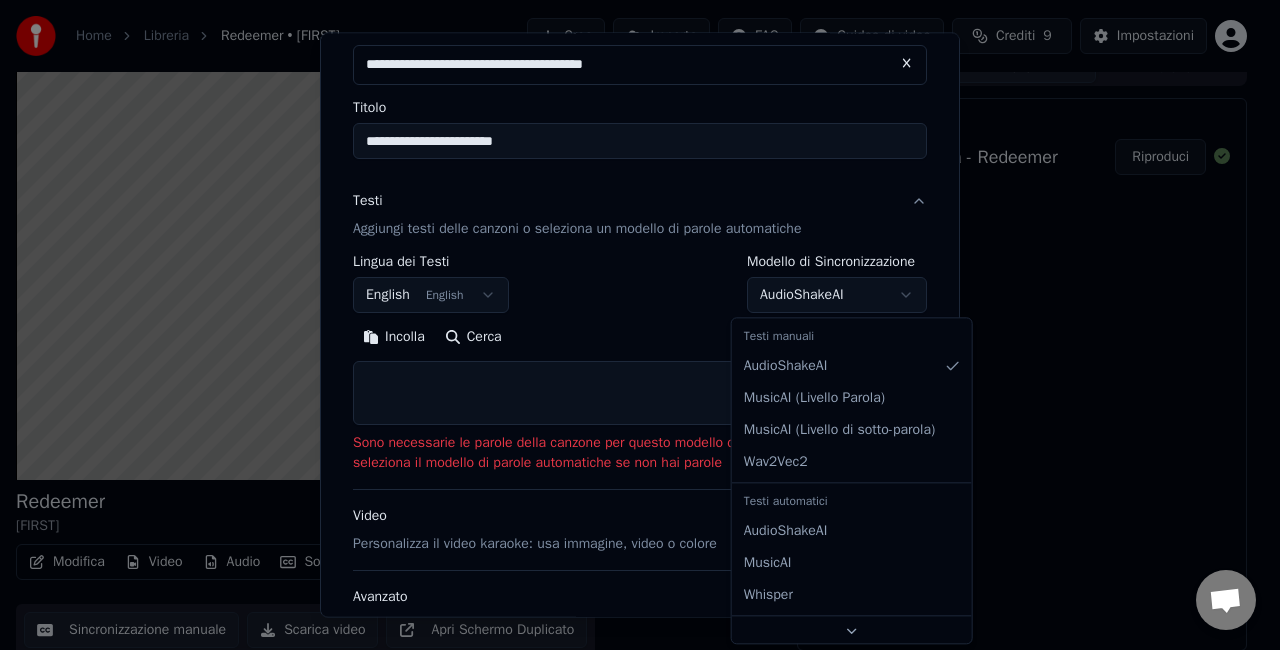 click on "**********" at bounding box center (631, 303) 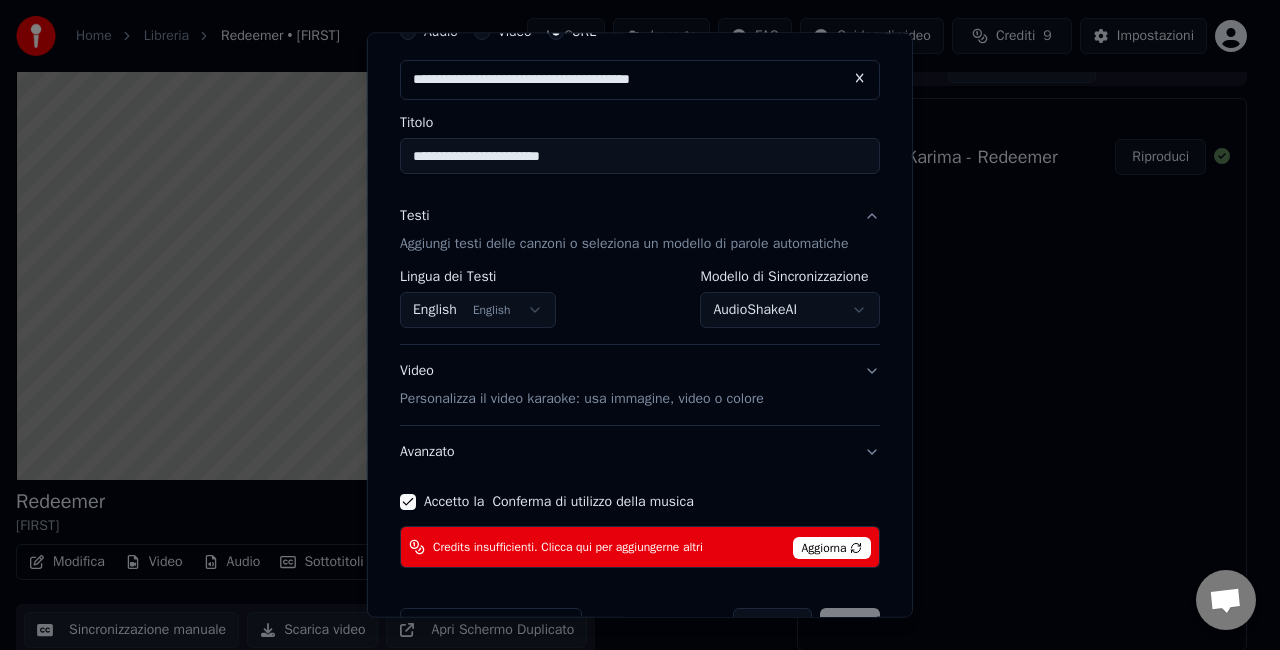 scroll, scrollTop: 0, scrollLeft: 0, axis: both 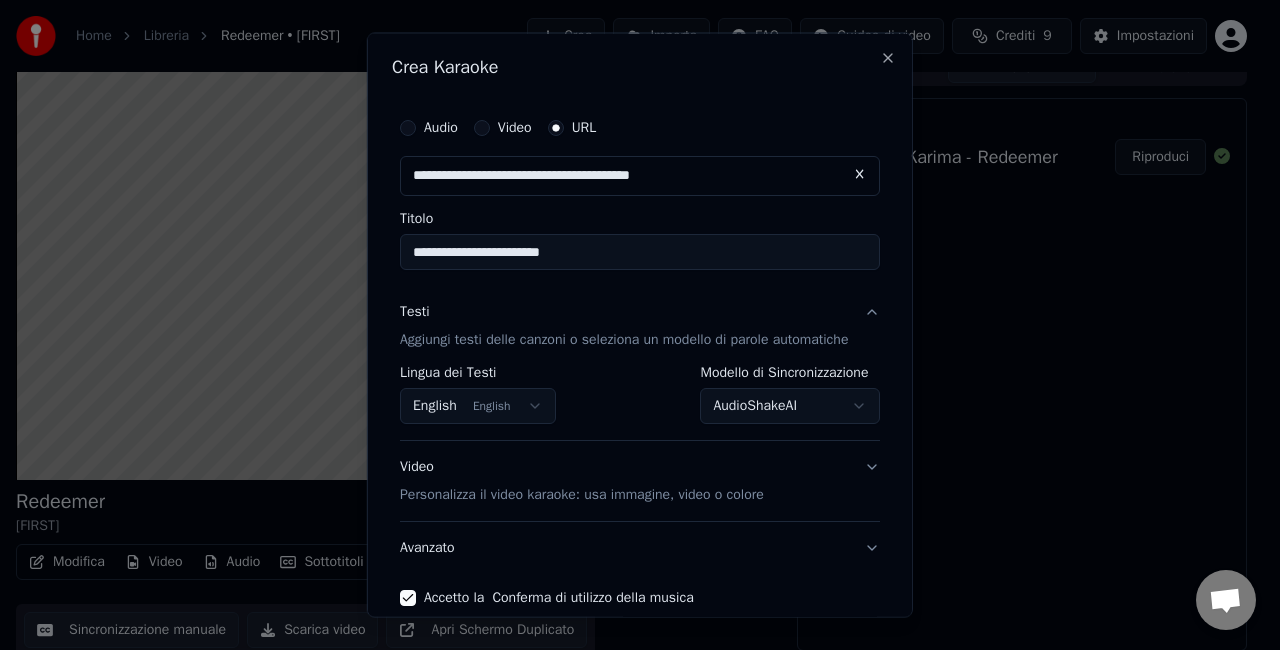 click on "Video" at bounding box center (515, 128) 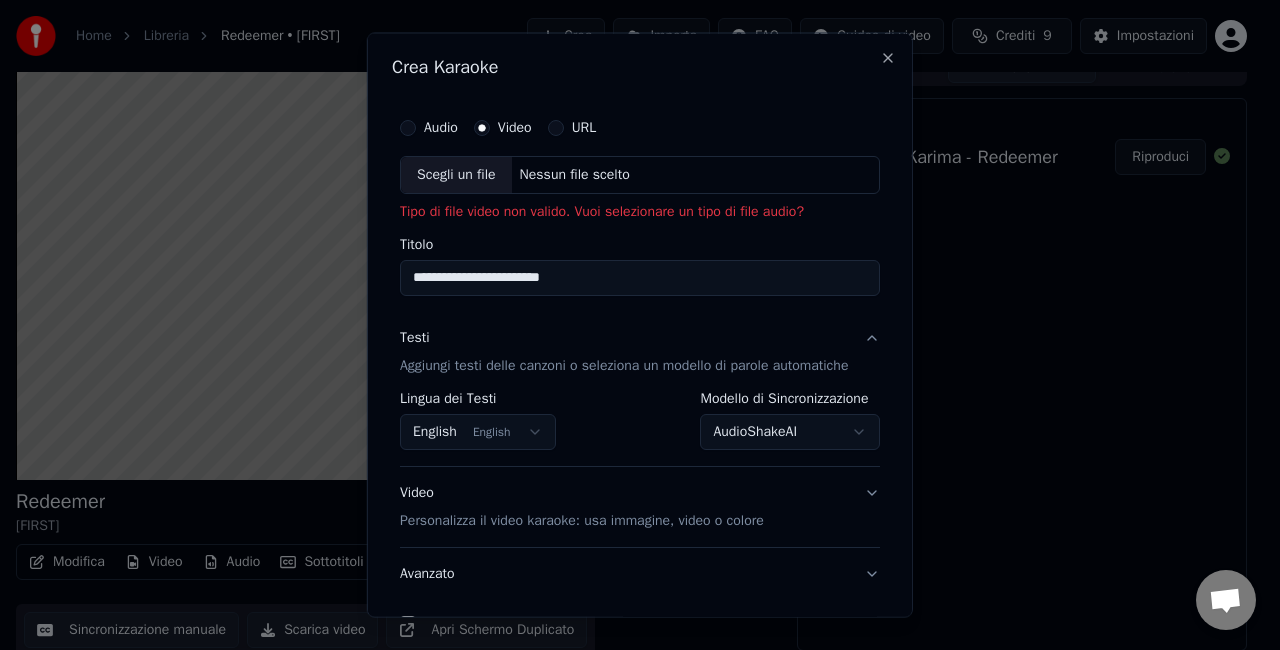 type 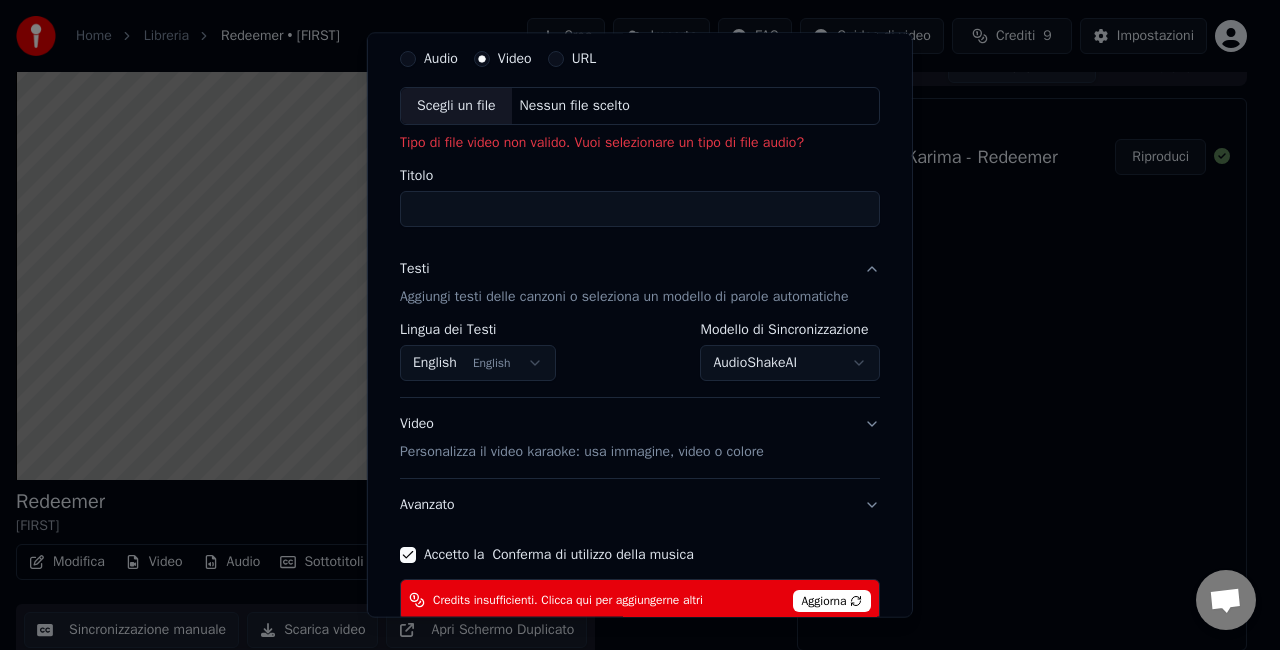 scroll, scrollTop: 42, scrollLeft: 0, axis: vertical 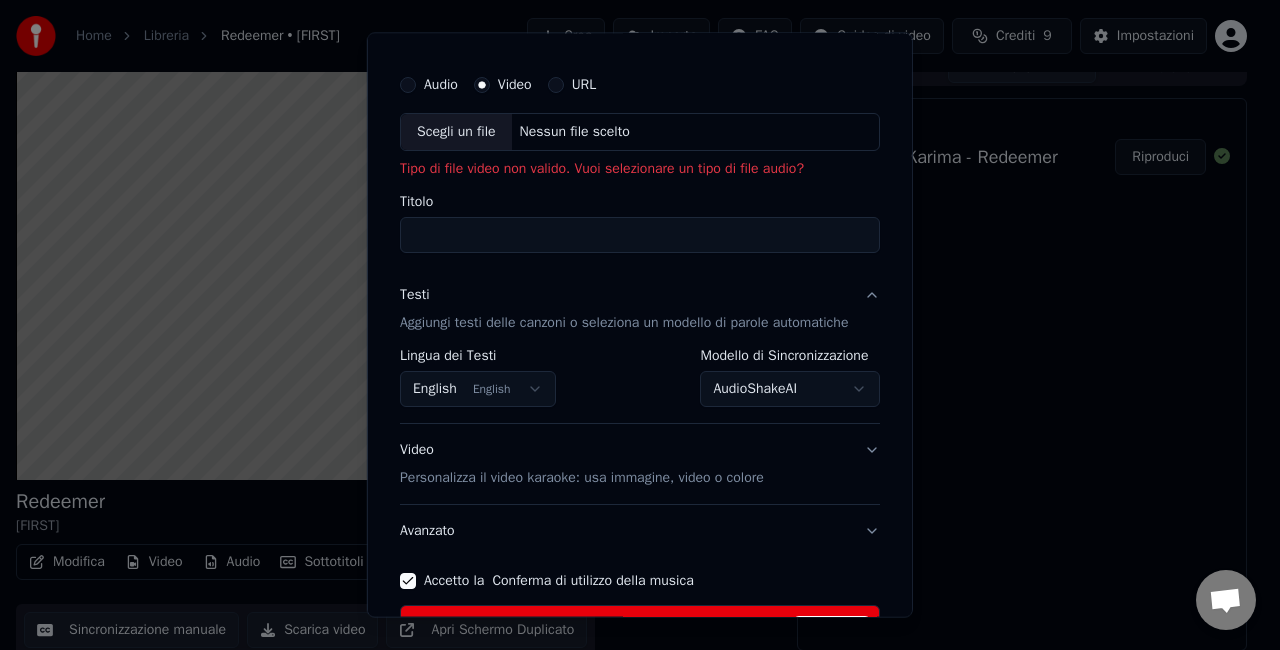 click on "Testi Aggiungi testi delle canzoni o seleziona un modello di parole automatiche" at bounding box center (640, 309) 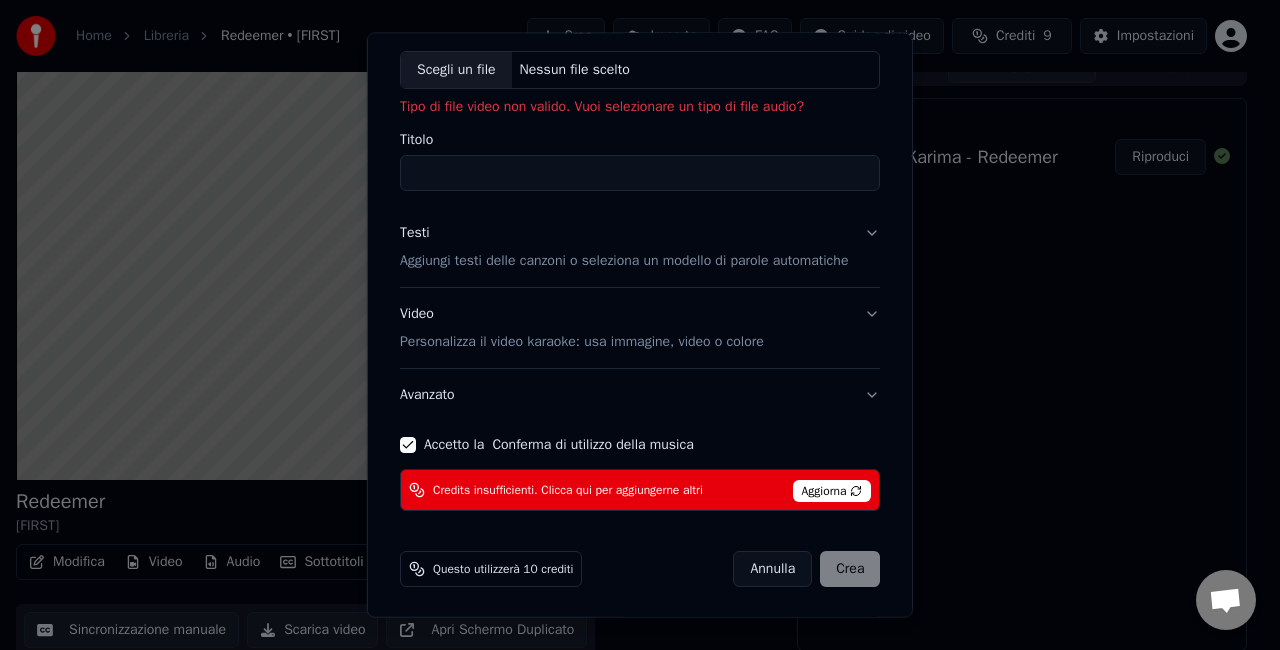 scroll, scrollTop: 0, scrollLeft: 0, axis: both 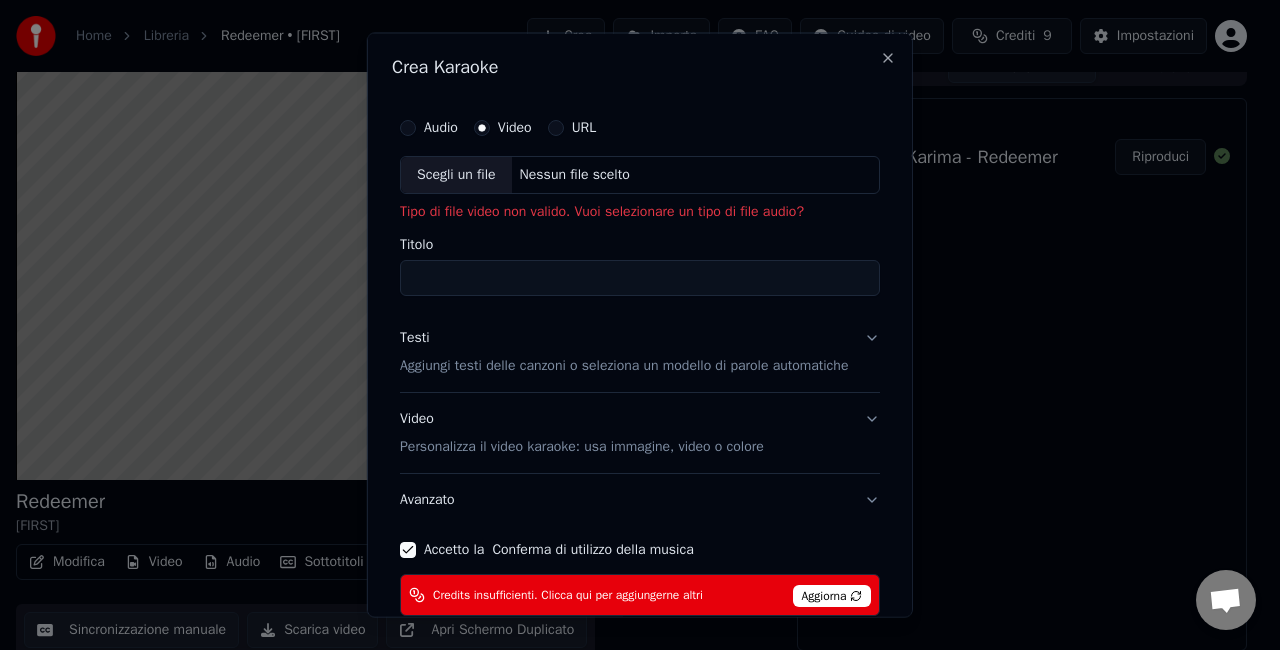 click on "Audio" at bounding box center [429, 128] 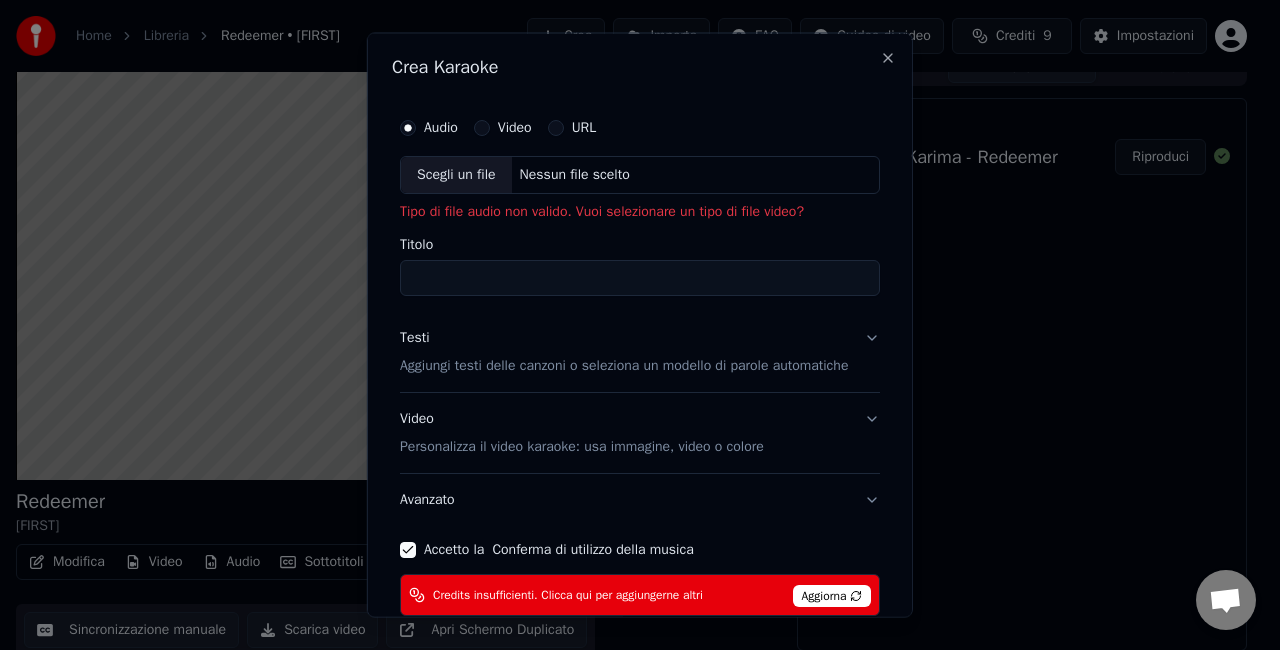 click on "Audio Video URL" at bounding box center (640, 128) 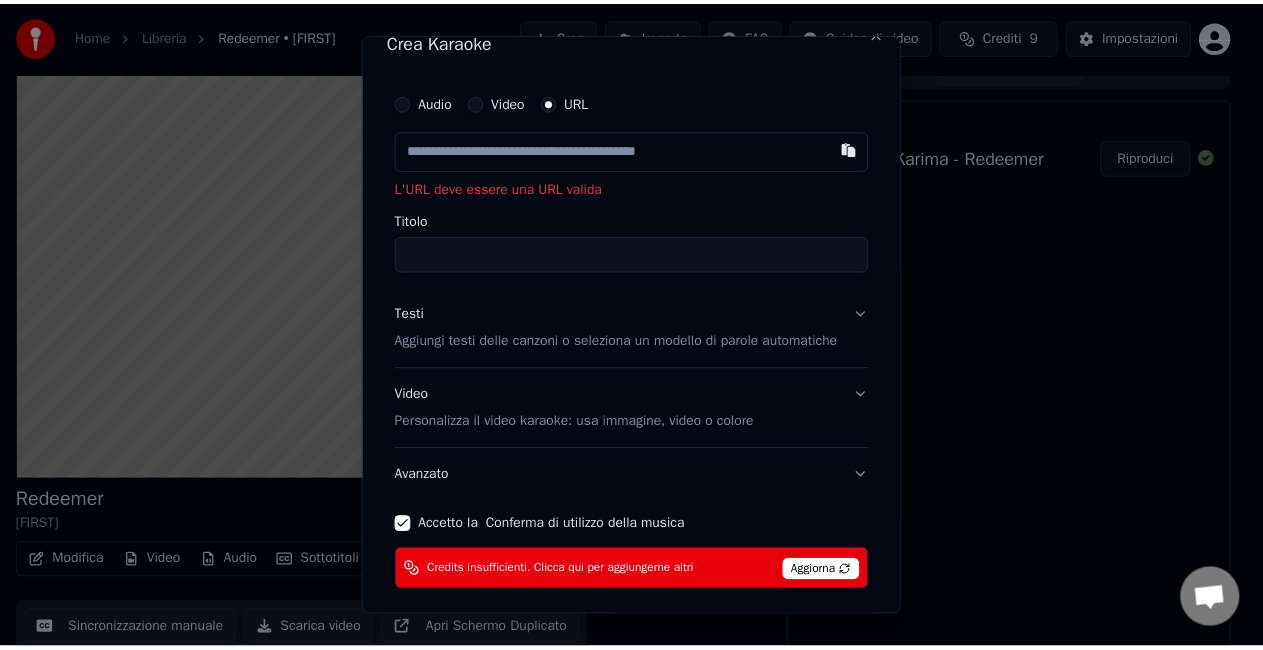 scroll, scrollTop: 107, scrollLeft: 0, axis: vertical 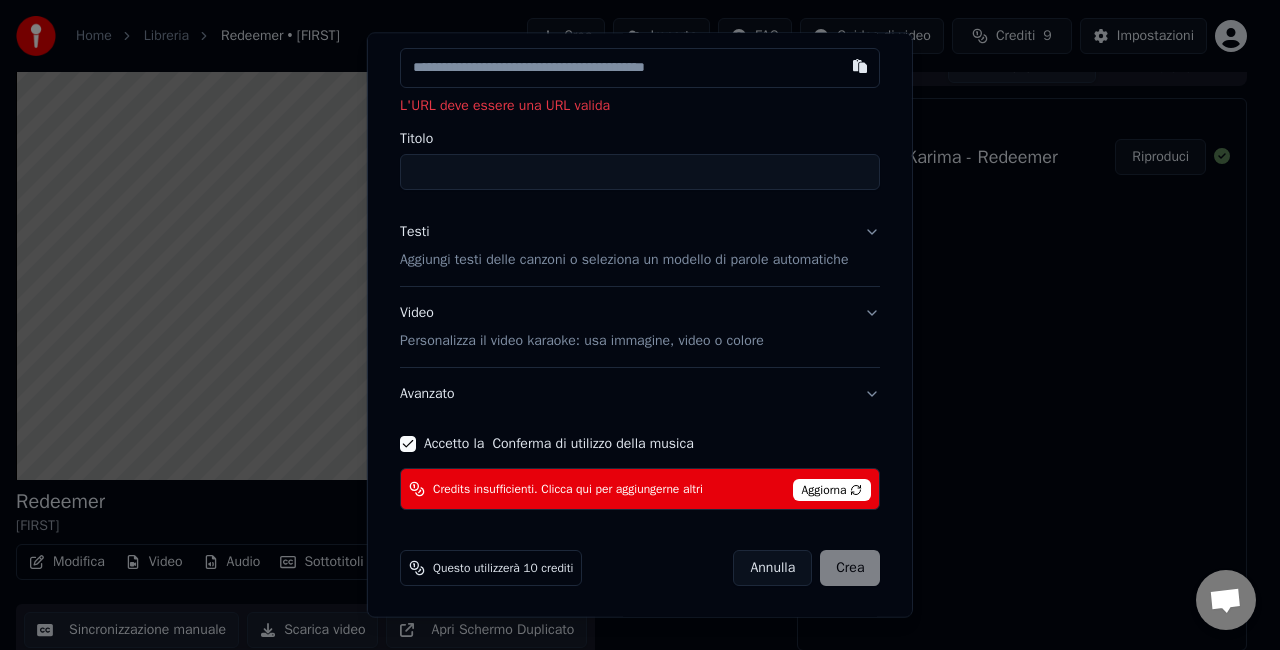click on "Testi Aggiungi testi delle canzoni o seleziona un modello di parole automatiche" at bounding box center [640, 246] 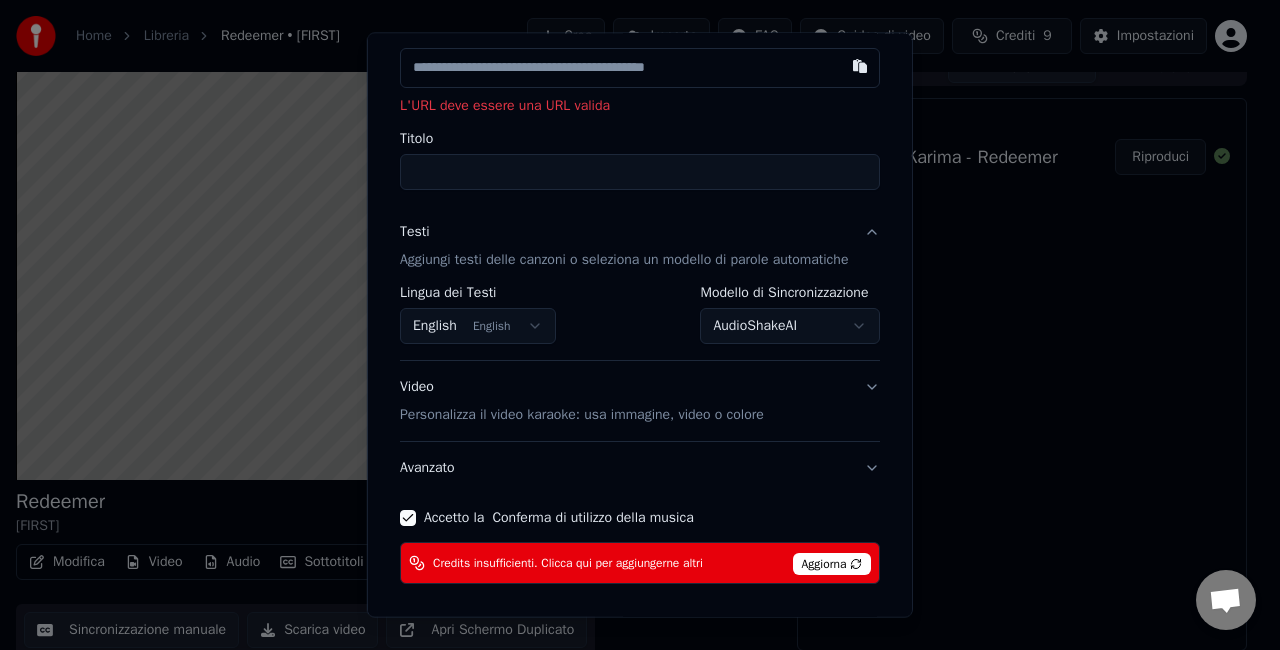 select on "**********" 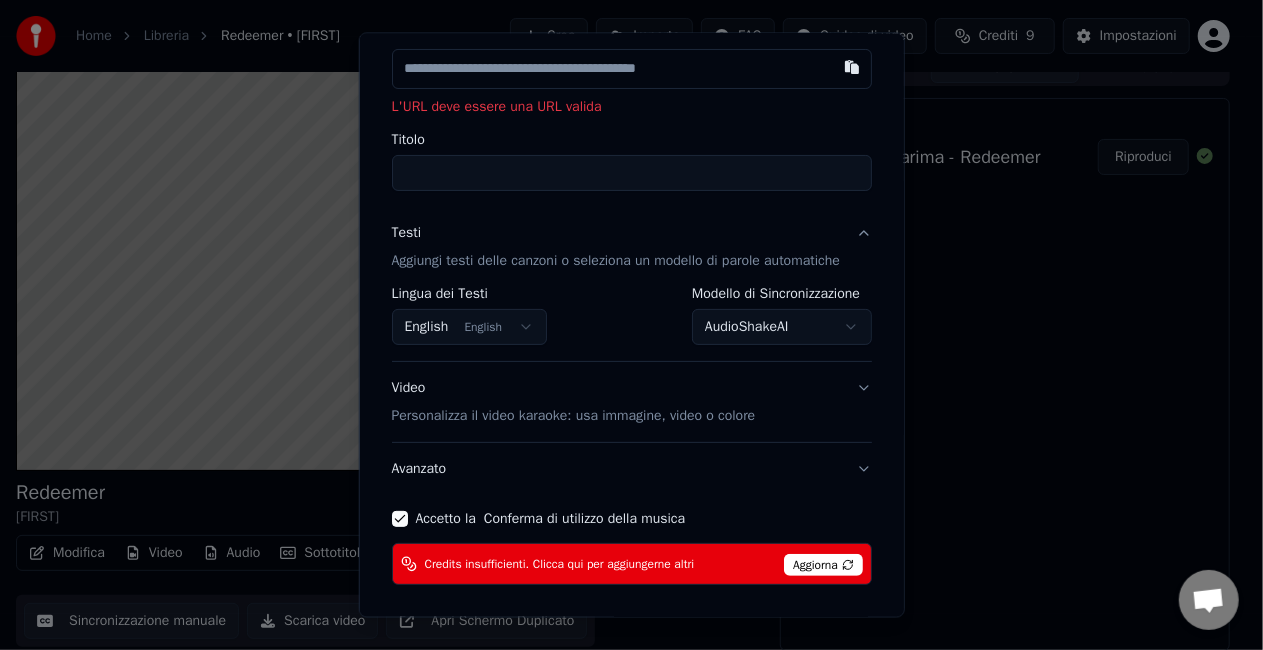 select 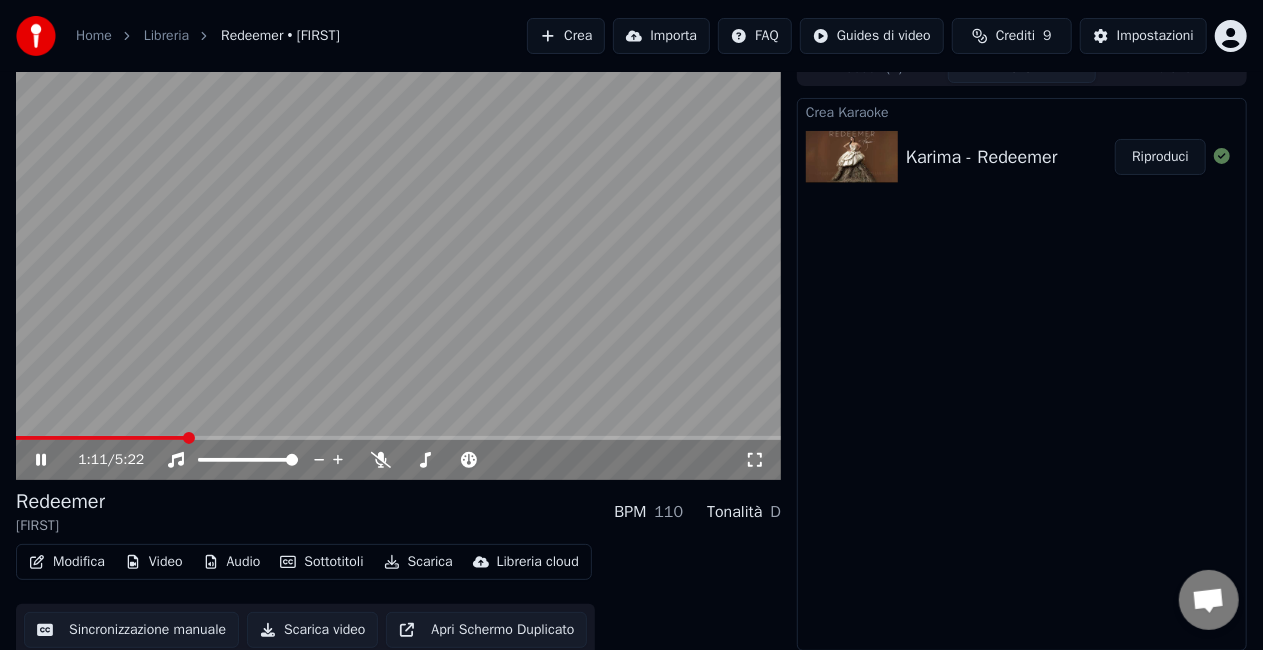 click 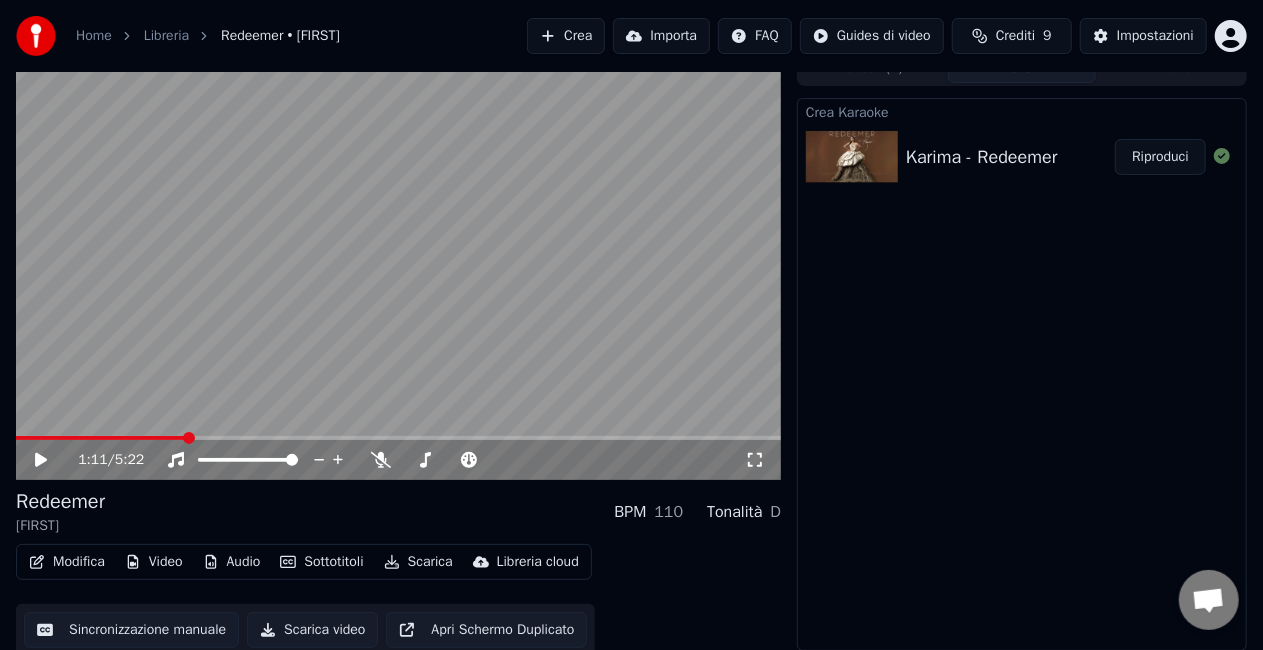 scroll, scrollTop: 28, scrollLeft: 0, axis: vertical 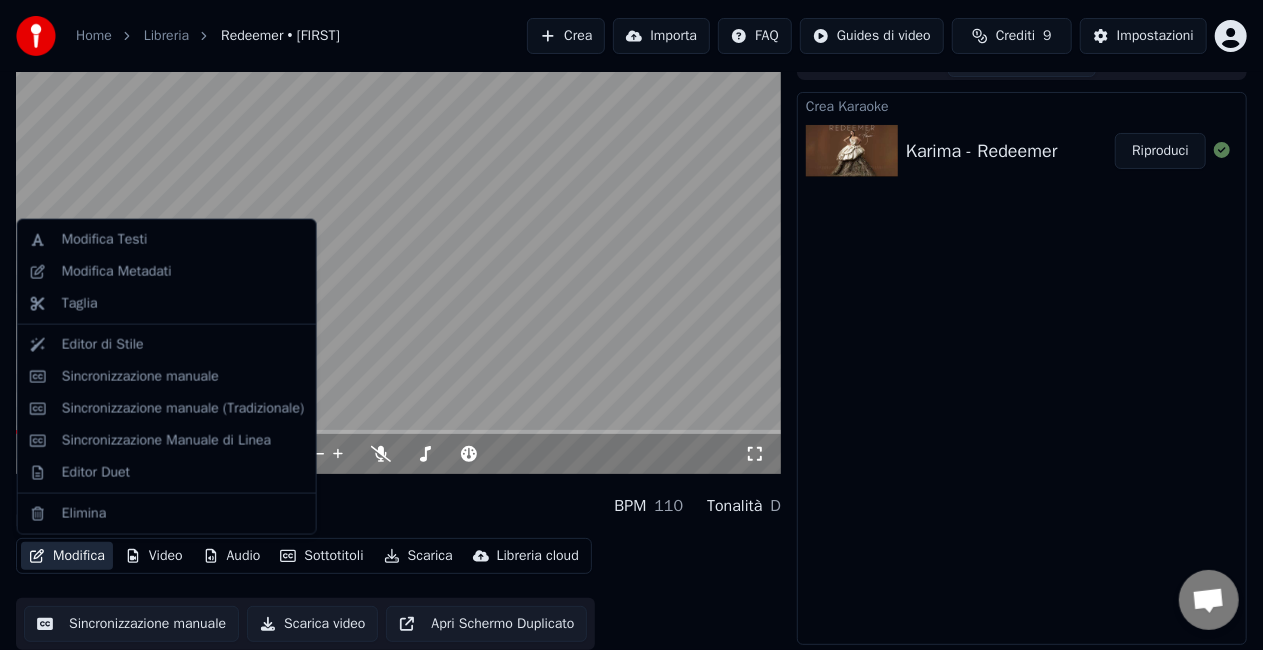 click on "Modifica" at bounding box center [67, 556] 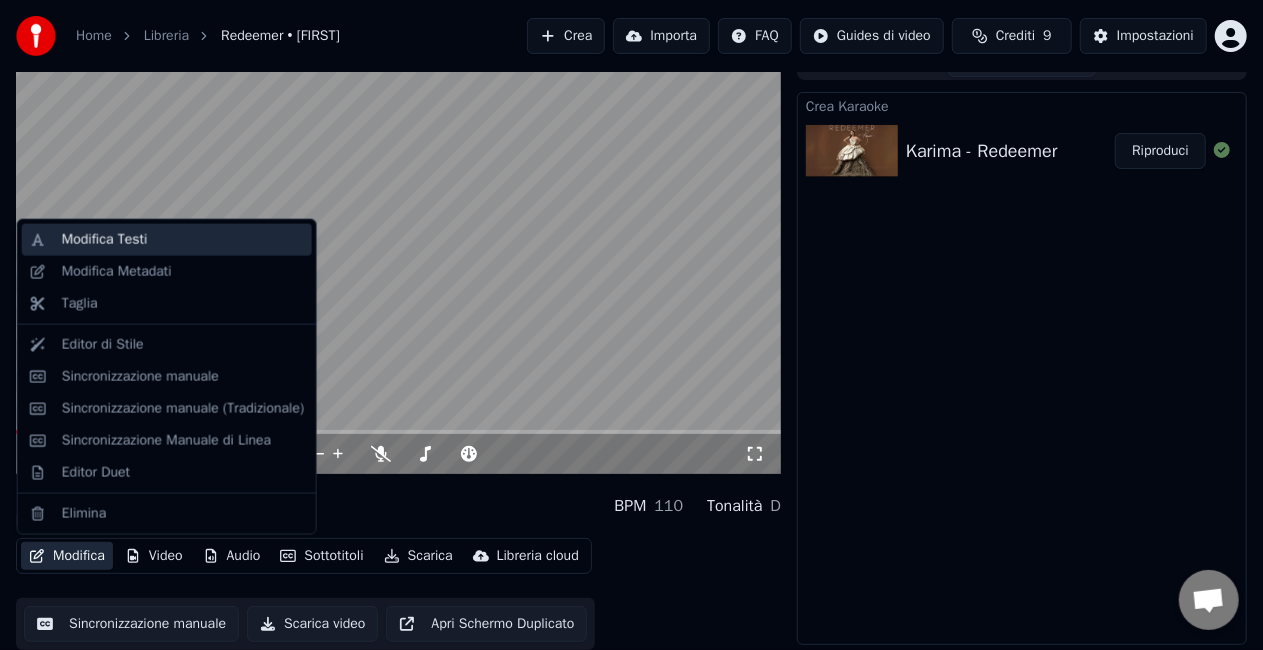 click on "Modifica Testi" at bounding box center (105, 240) 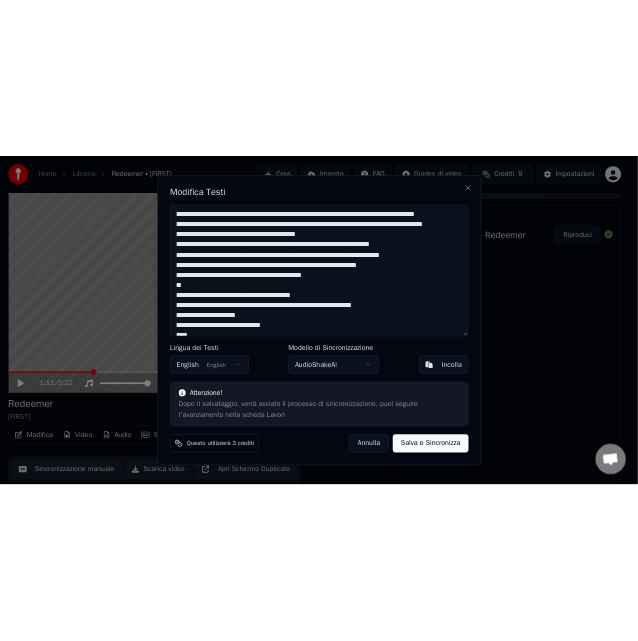 scroll, scrollTop: 28, scrollLeft: 0, axis: vertical 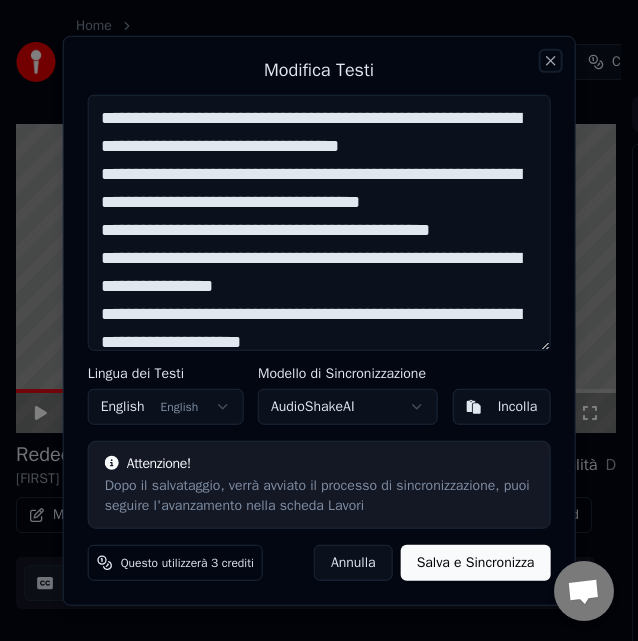 click on "Close" at bounding box center [550, 60] 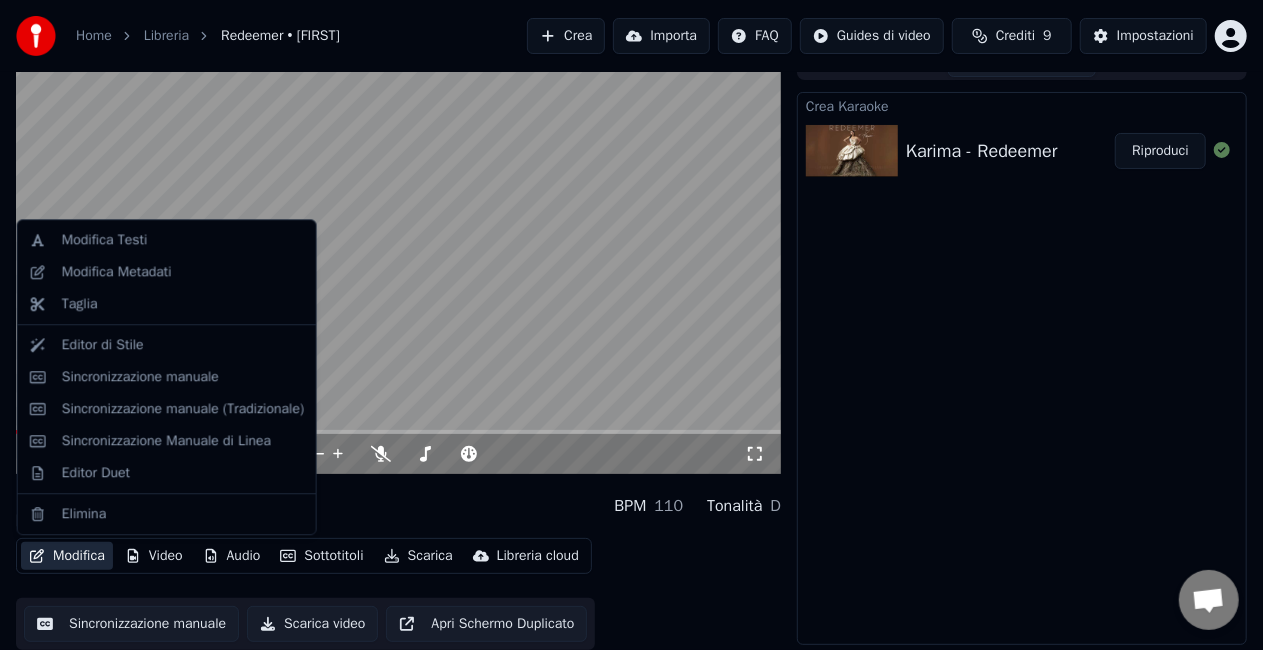 click on "Modifica" at bounding box center (67, 556) 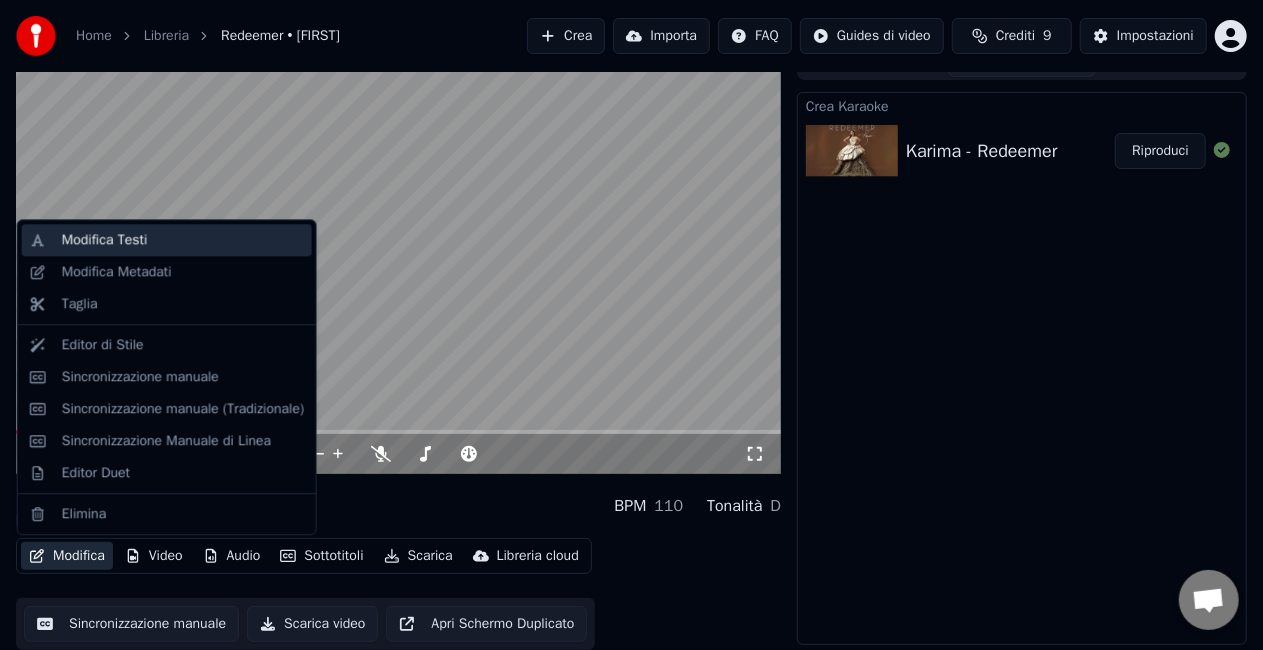 click on "Modifica Testi" at bounding box center [105, 240] 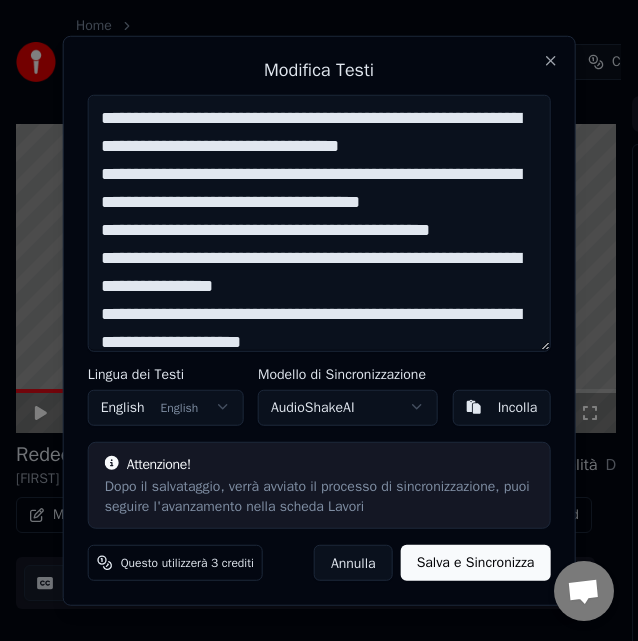 click on "**********" at bounding box center (319, 222) 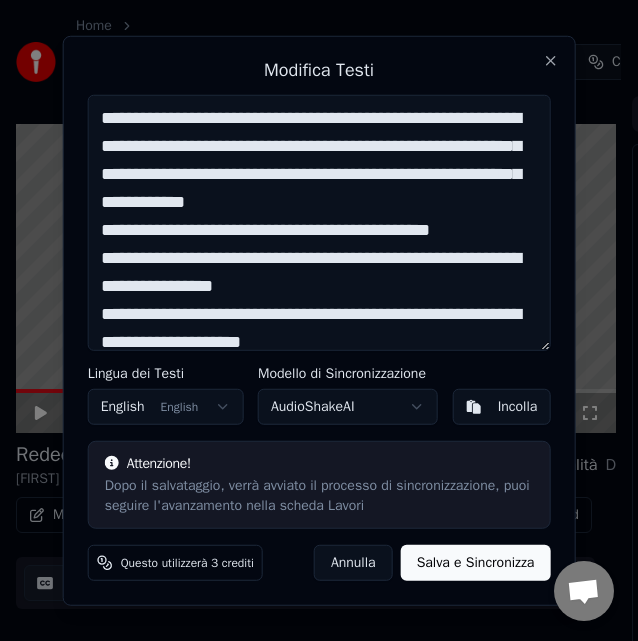 click on "**********" at bounding box center [319, 222] 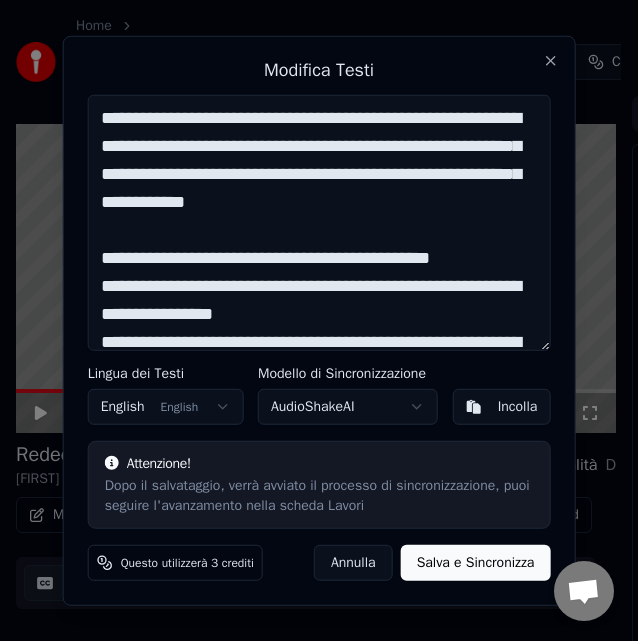scroll, scrollTop: 14, scrollLeft: 0, axis: vertical 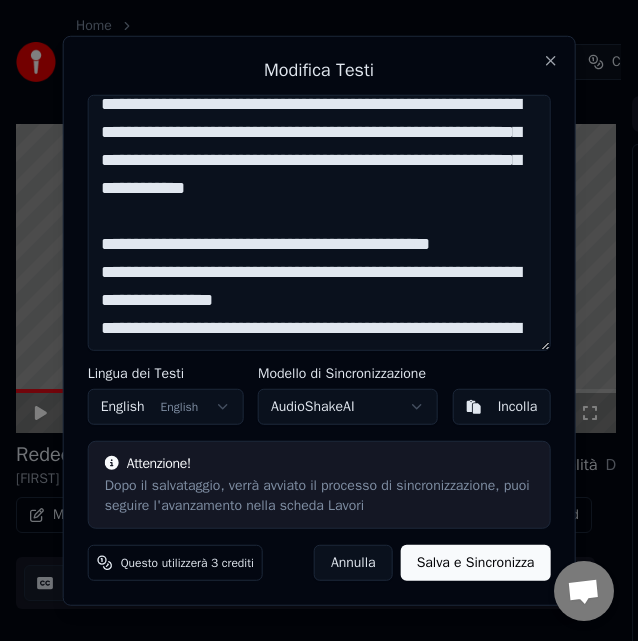 click on "**********" at bounding box center [319, 222] 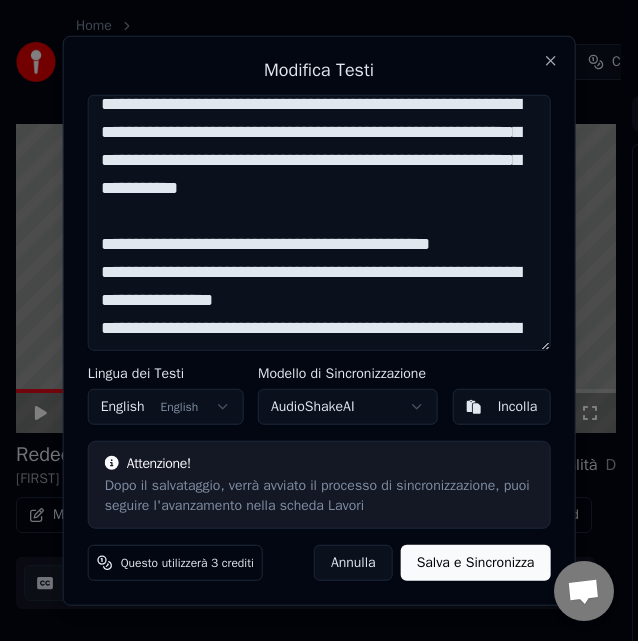 scroll, scrollTop: 10, scrollLeft: 0, axis: vertical 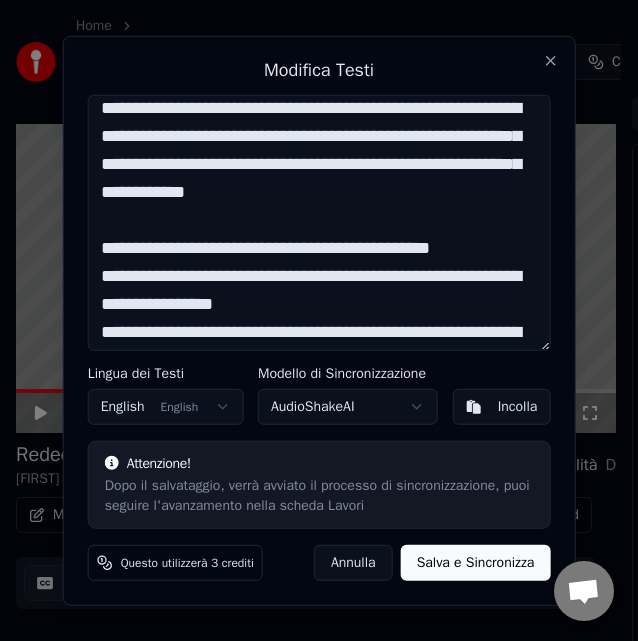 click on "**********" at bounding box center (319, 222) 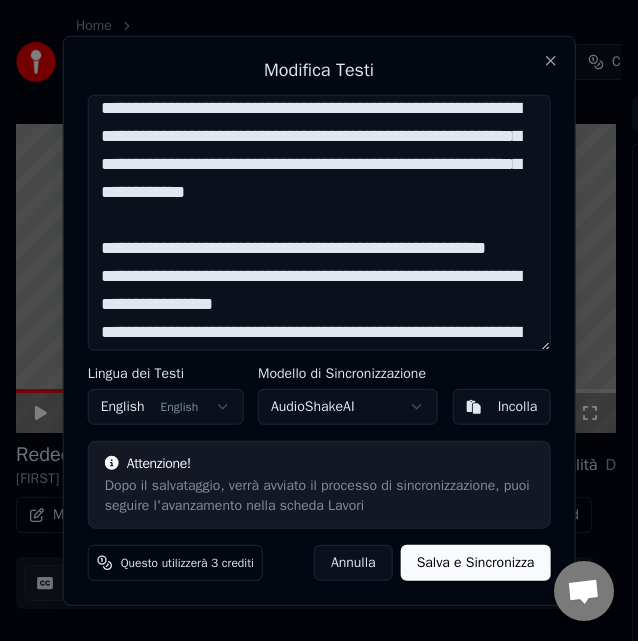 click on "**********" at bounding box center [319, 222] 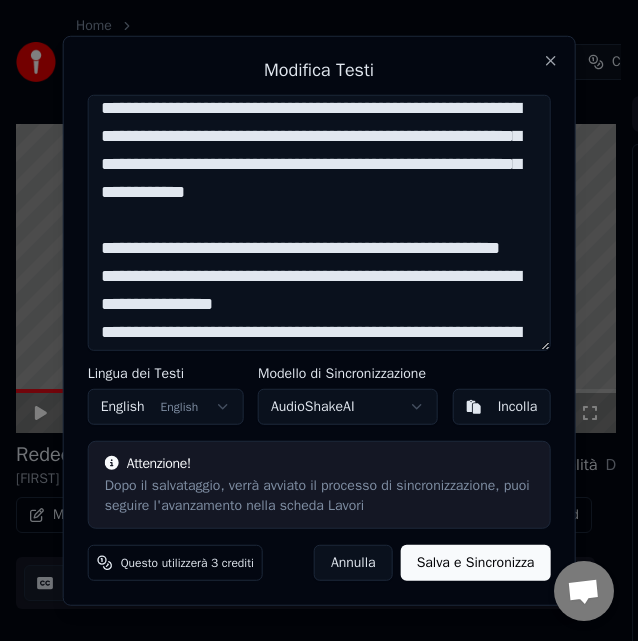 click on "**********" at bounding box center (319, 222) 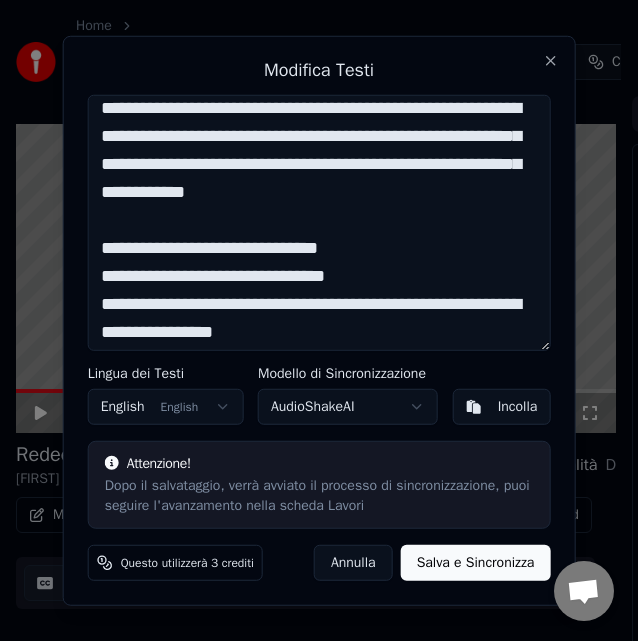 click on "**********" at bounding box center (319, 222) 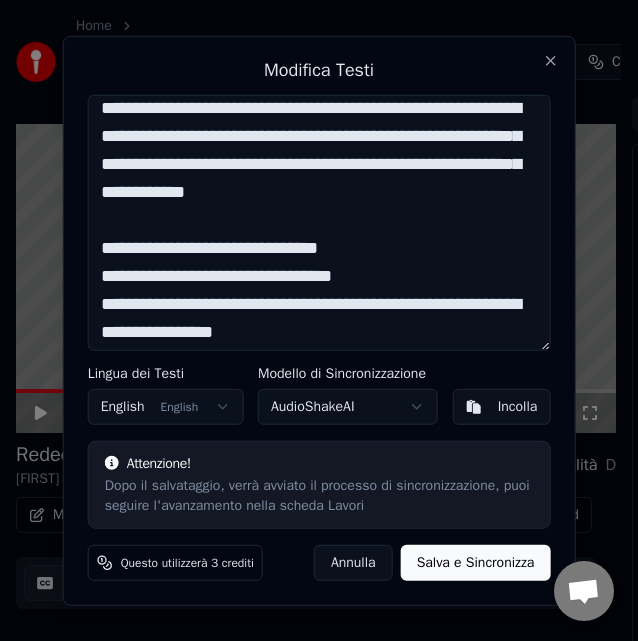 click on "**********" at bounding box center [319, 222] 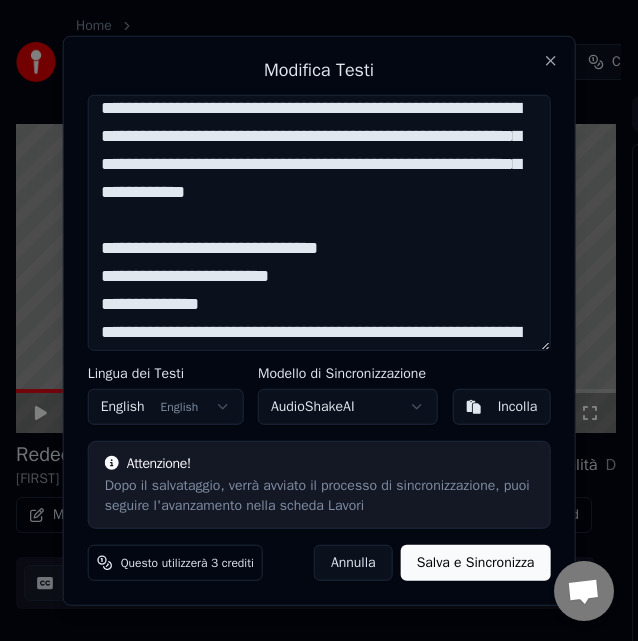 click on "**********" at bounding box center (319, 222) 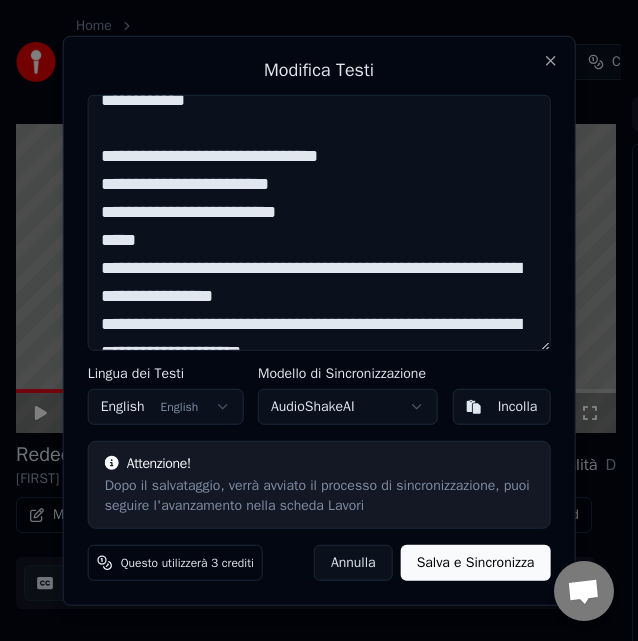 scroll, scrollTop: 104, scrollLeft: 0, axis: vertical 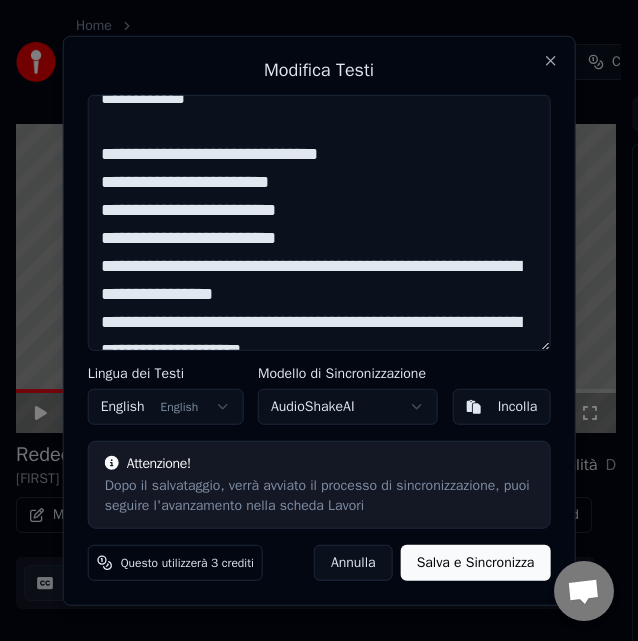 click on "**********" at bounding box center (319, 222) 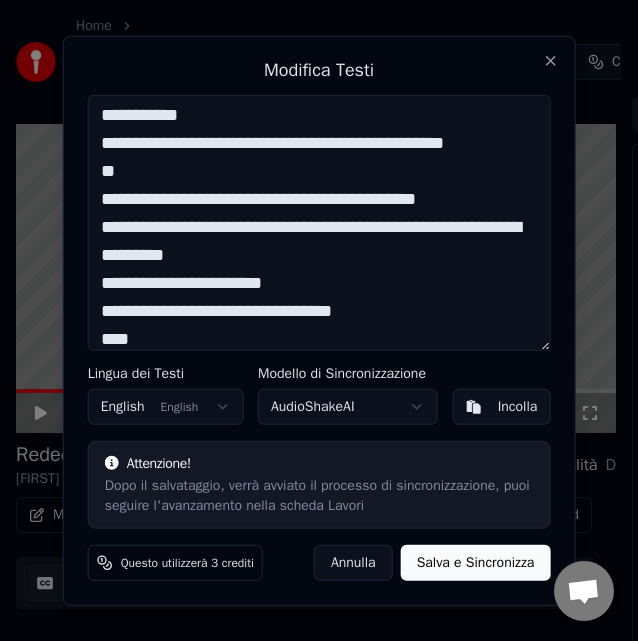 scroll, scrollTop: 347, scrollLeft: 0, axis: vertical 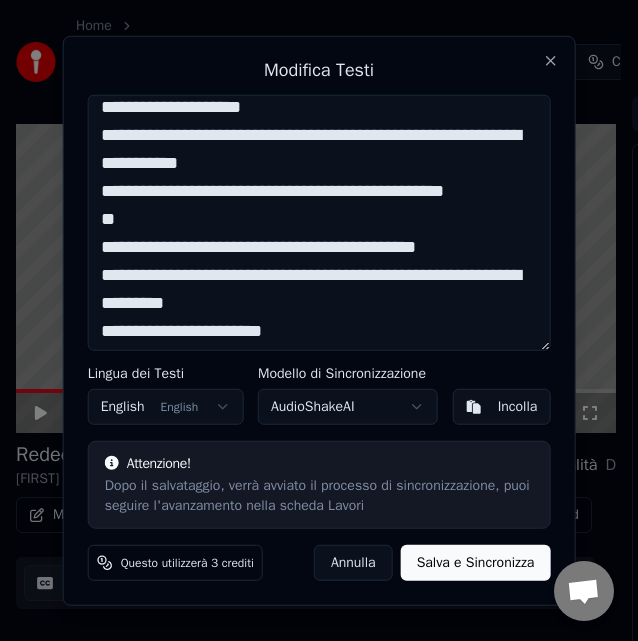 click on "**********" at bounding box center (319, 222) 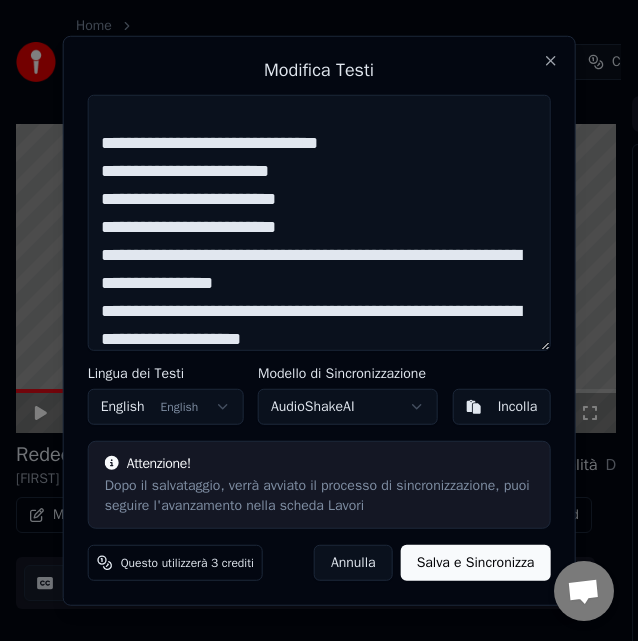 scroll, scrollTop: 135, scrollLeft: 0, axis: vertical 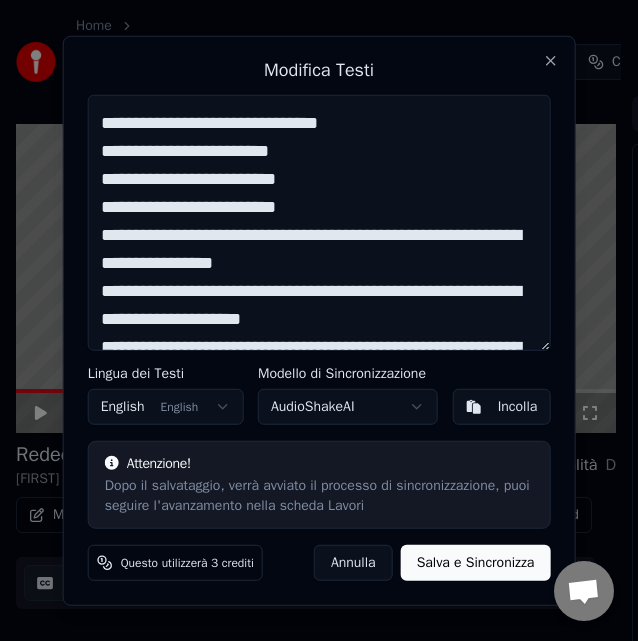 click on "**********" at bounding box center (319, 222) 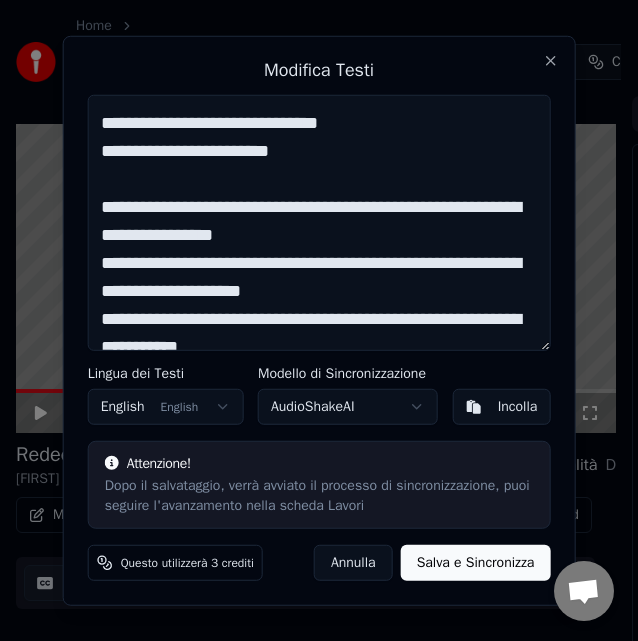 paste on "**********" 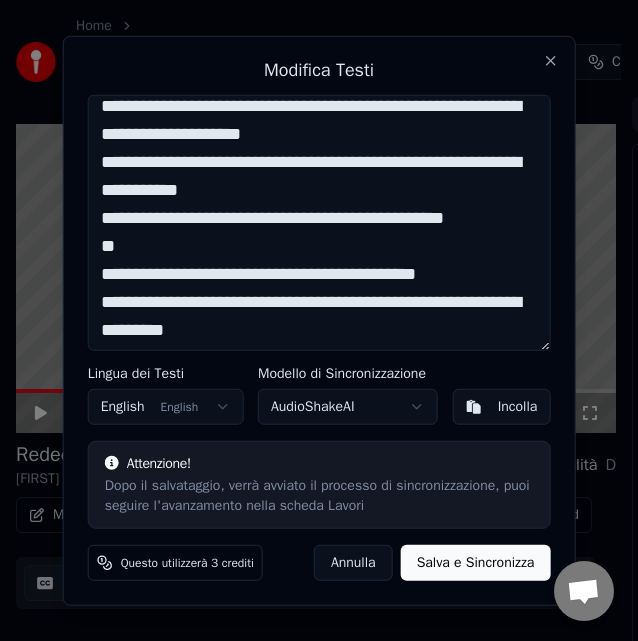 scroll, scrollTop: 292, scrollLeft: 0, axis: vertical 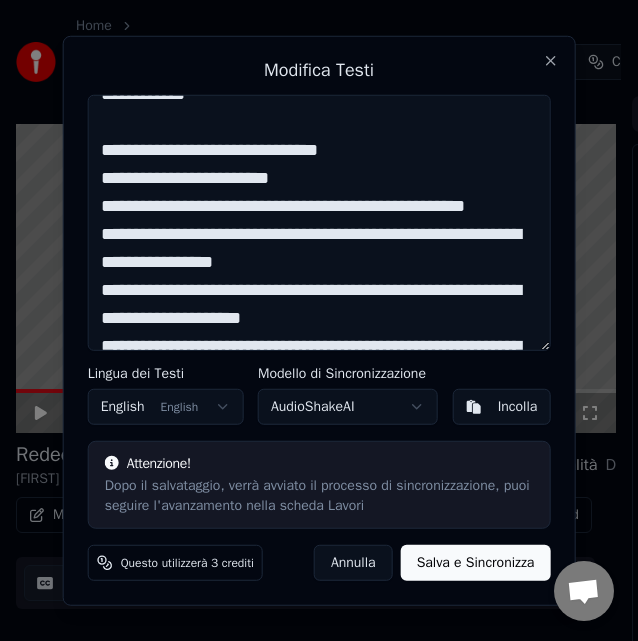 click on "**********" at bounding box center [319, 222] 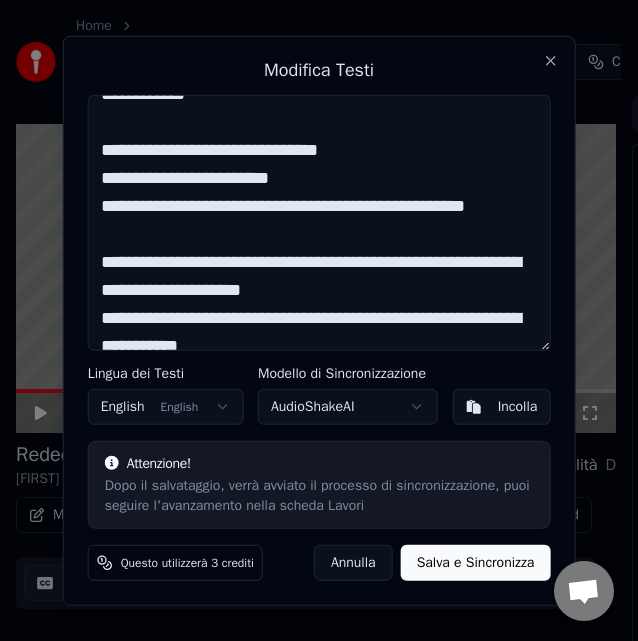 paste on "**********" 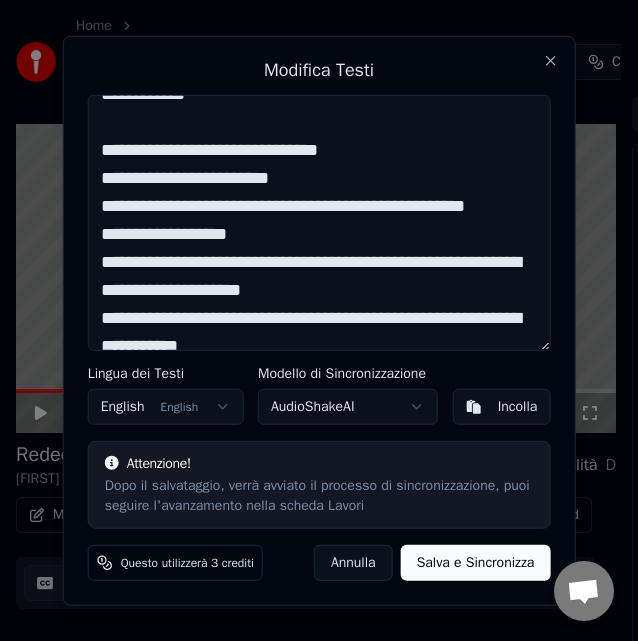 click on "**********" at bounding box center [319, 222] 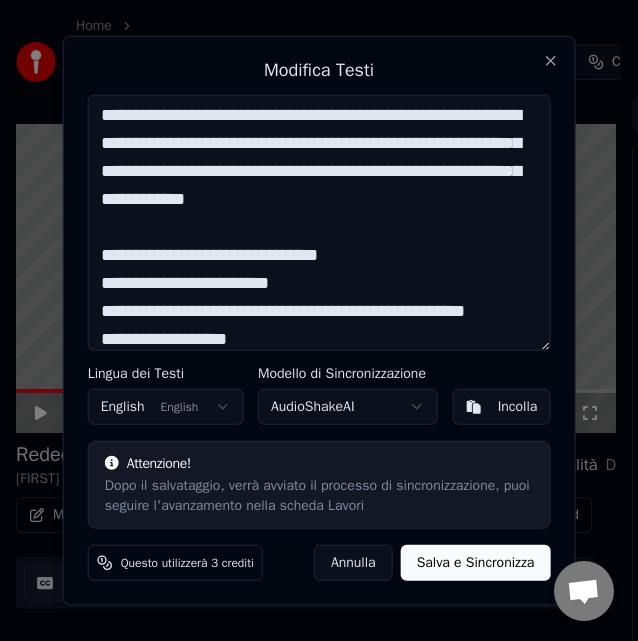 scroll, scrollTop: 2, scrollLeft: 0, axis: vertical 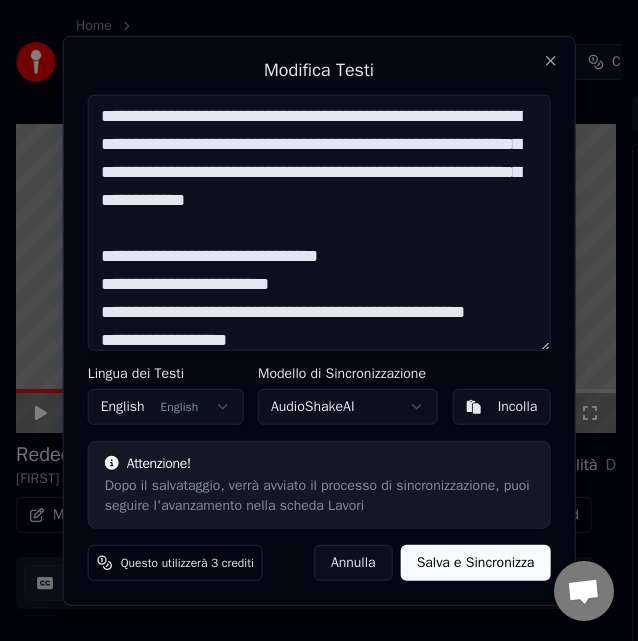 click on "**********" at bounding box center [319, 222] 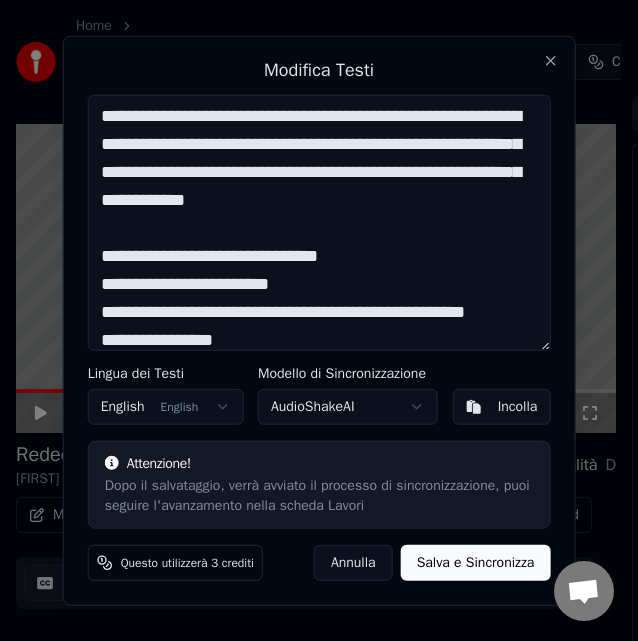 scroll, scrollTop: 3, scrollLeft: 0, axis: vertical 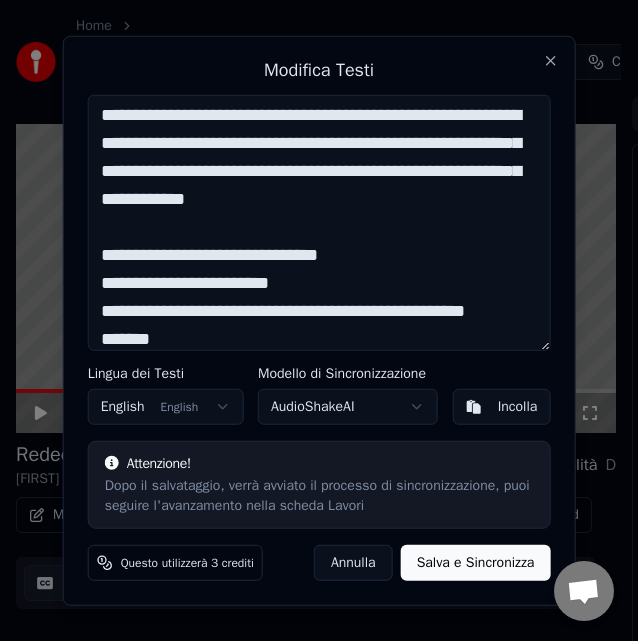 click on "**********" at bounding box center (319, 222) 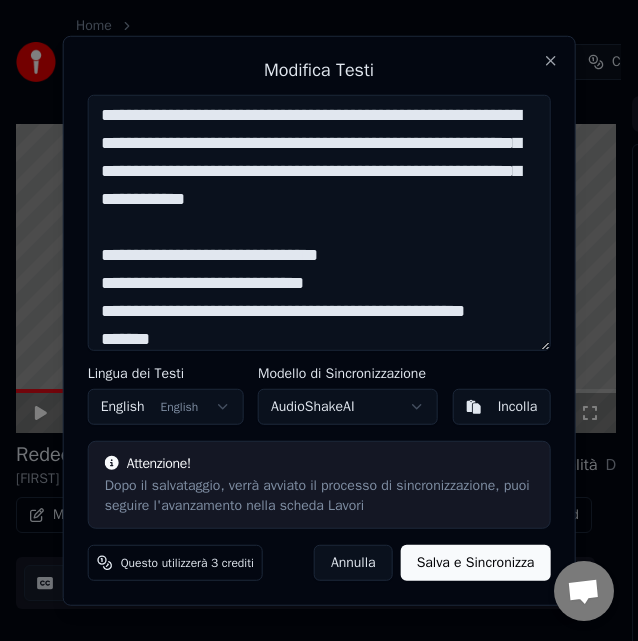 click on "**********" at bounding box center (319, 222) 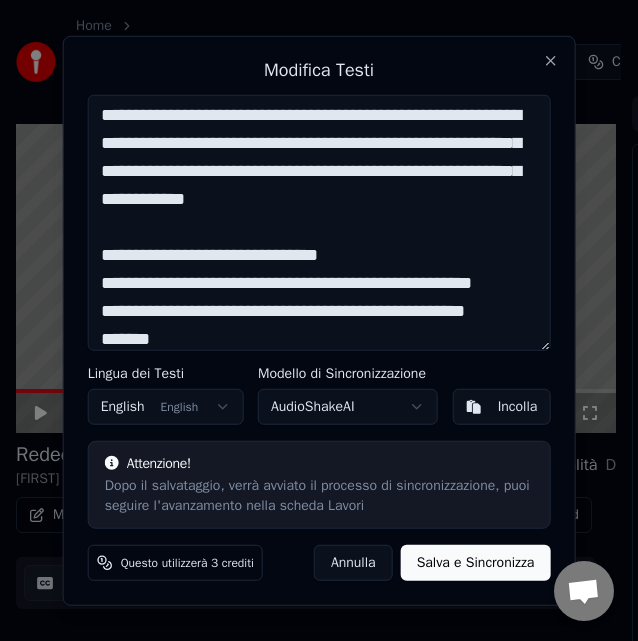 scroll, scrollTop: 109, scrollLeft: 0, axis: vertical 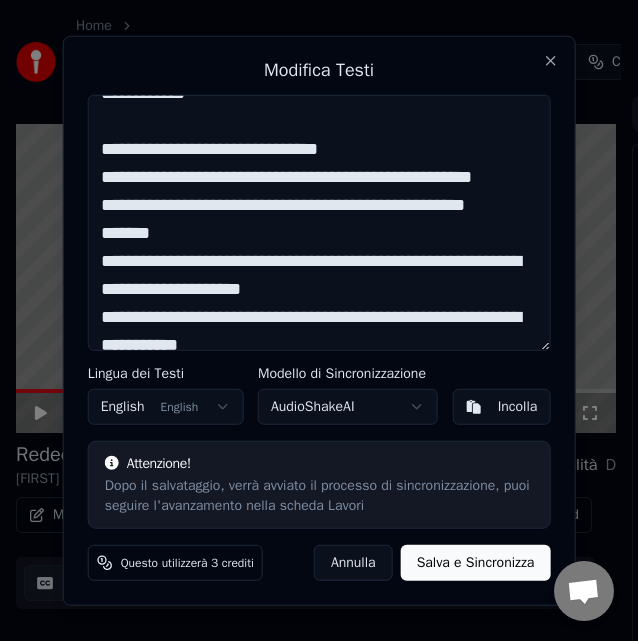 click on "**********" at bounding box center (319, 222) 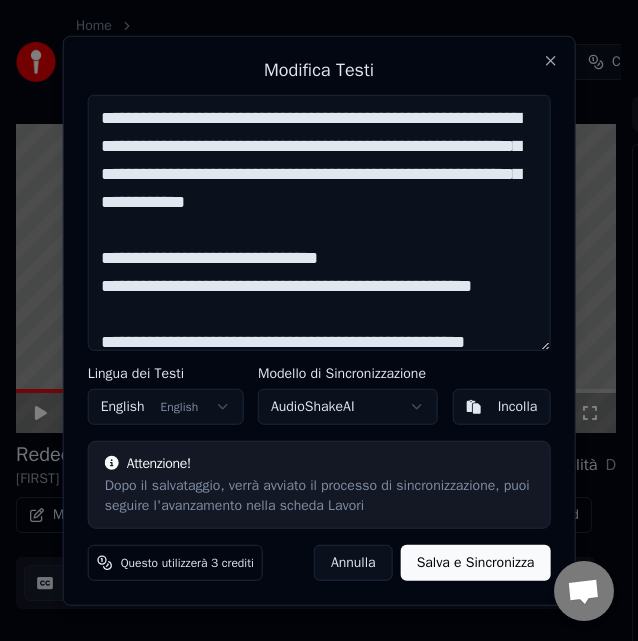 scroll, scrollTop: 117, scrollLeft: 0, axis: vertical 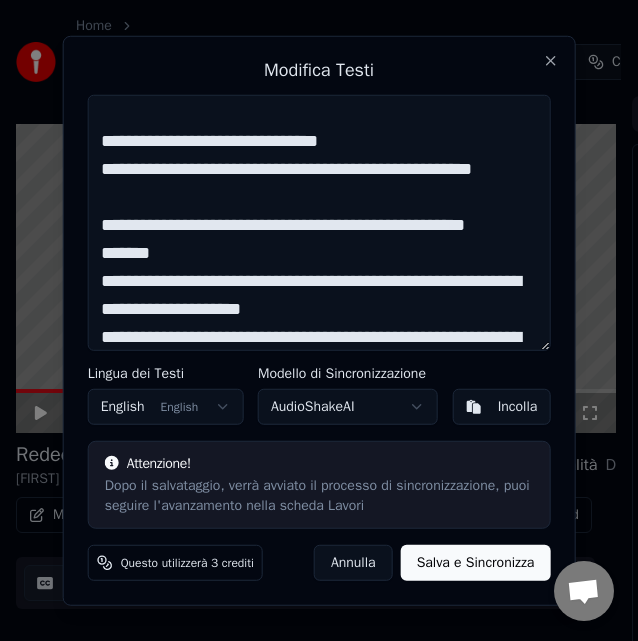 click on "**********" at bounding box center (319, 222) 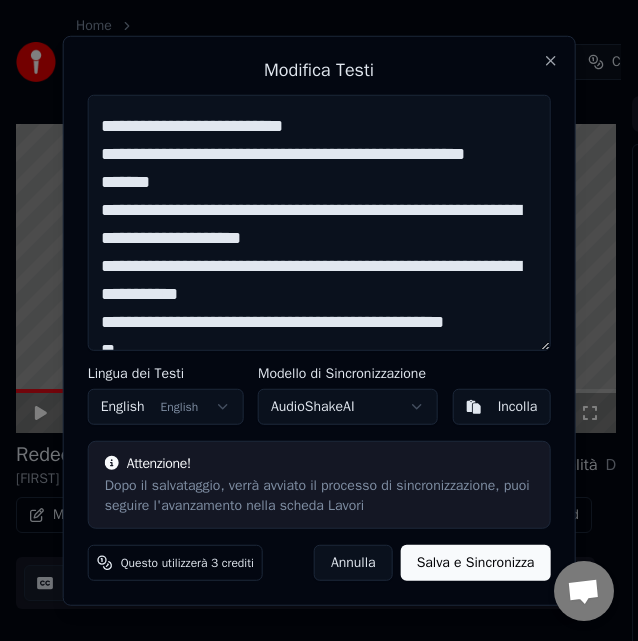 scroll, scrollTop: 247, scrollLeft: 0, axis: vertical 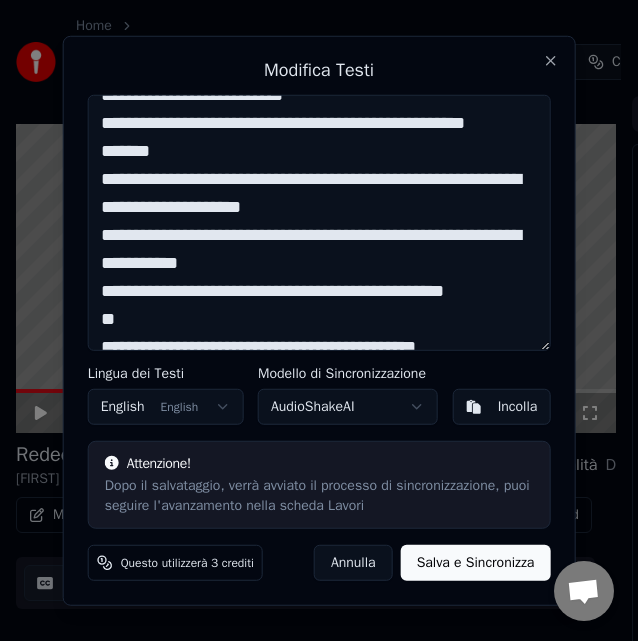 click on "**********" at bounding box center (319, 222) 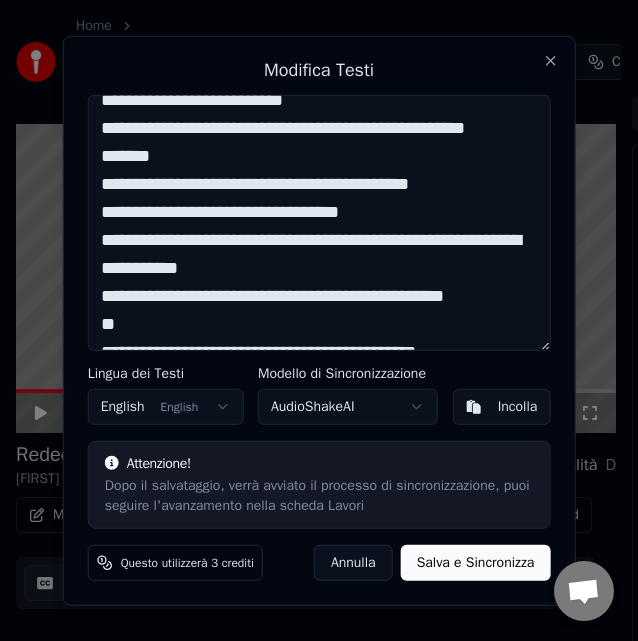 scroll, scrollTop: 264, scrollLeft: 0, axis: vertical 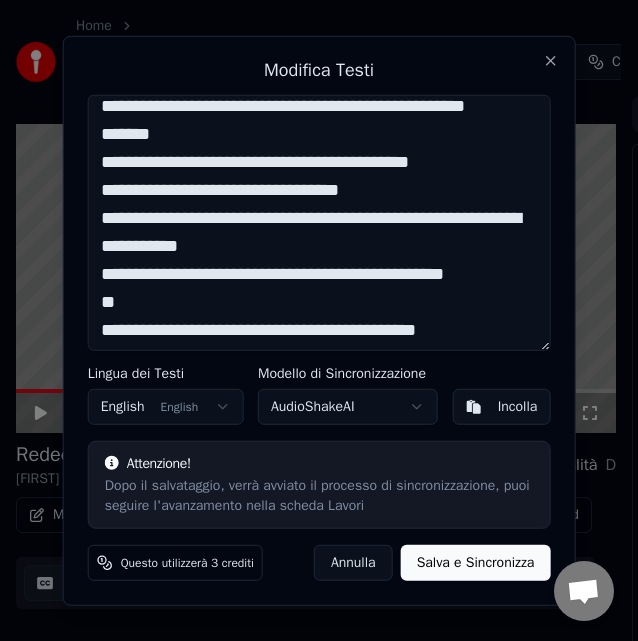 click on "**********" at bounding box center (319, 222) 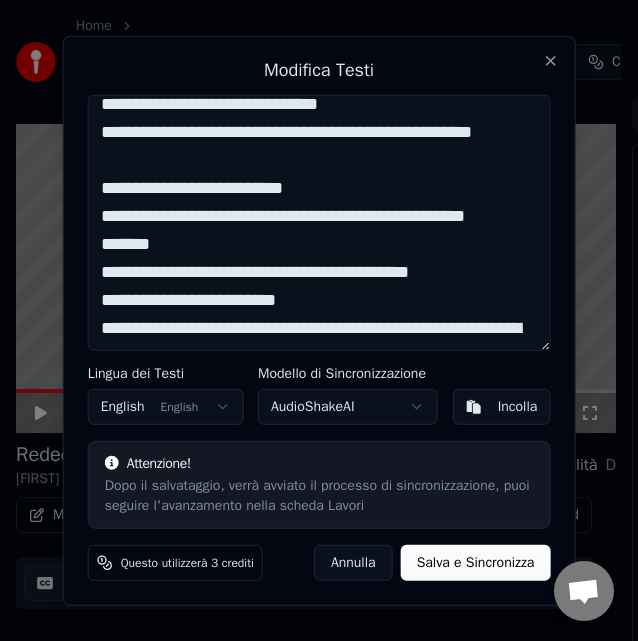 scroll, scrollTop: 154, scrollLeft: 0, axis: vertical 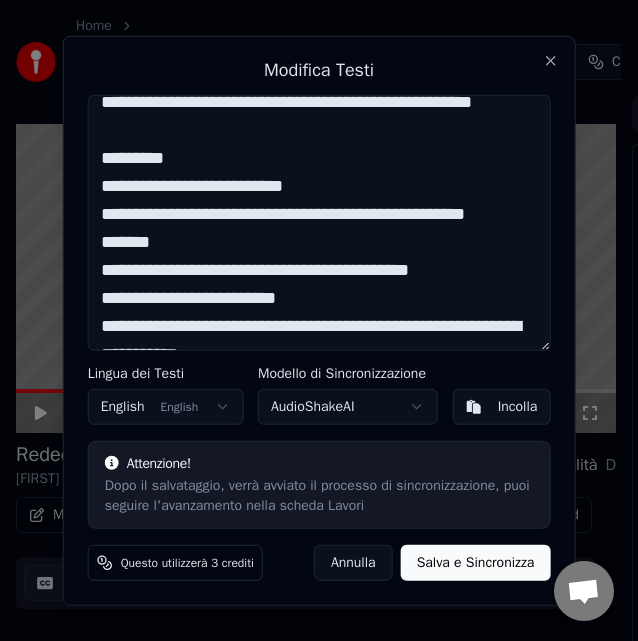 click on "**********" at bounding box center (319, 222) 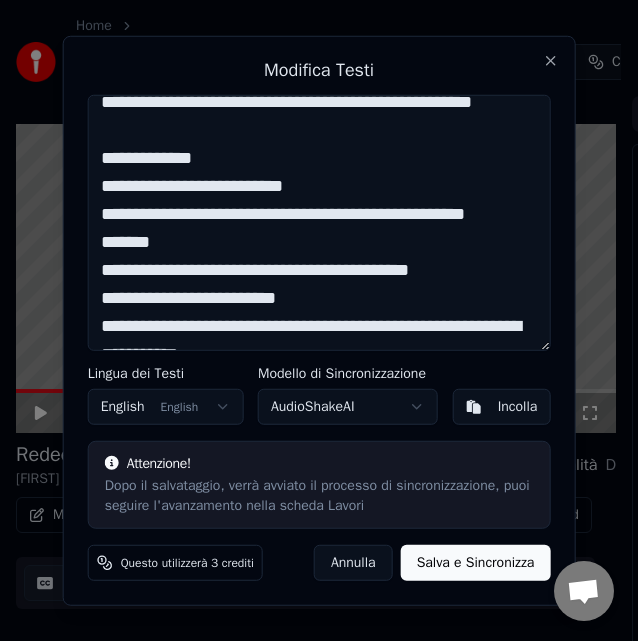 click on "**********" at bounding box center [319, 222] 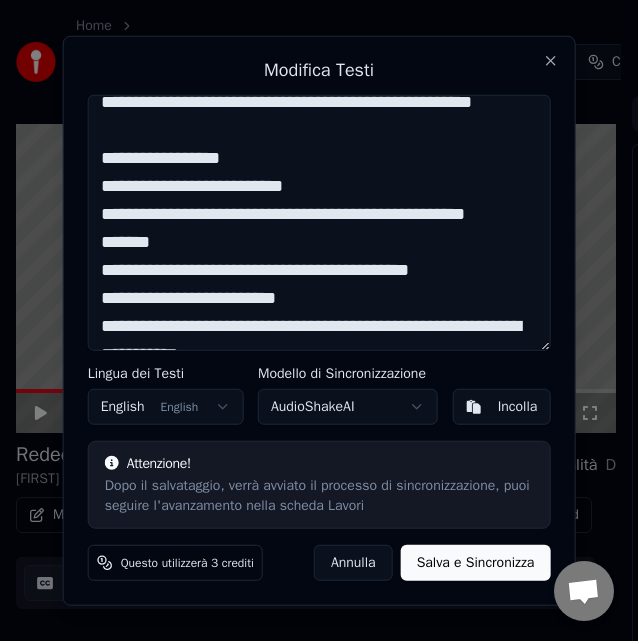 click on "**********" at bounding box center (319, 222) 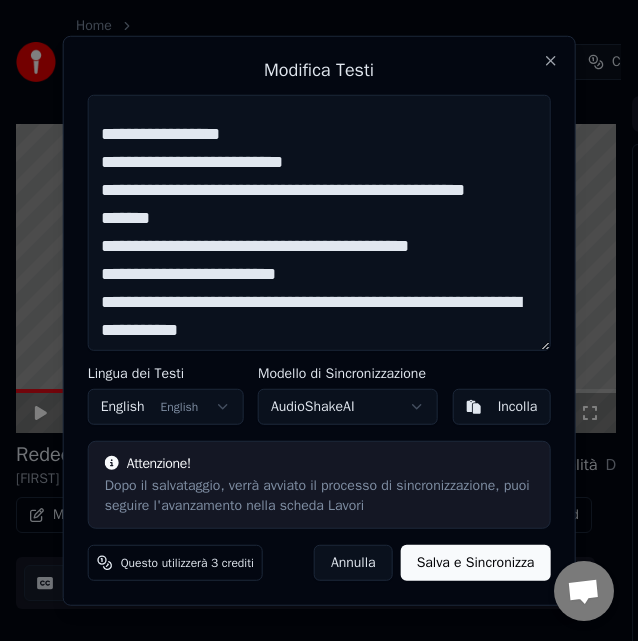 scroll, scrollTop: 210, scrollLeft: 0, axis: vertical 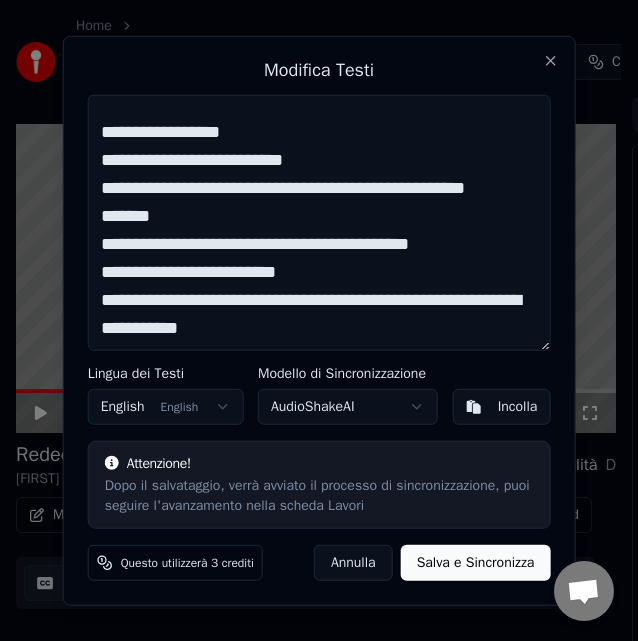 click on "**********" at bounding box center [319, 222] 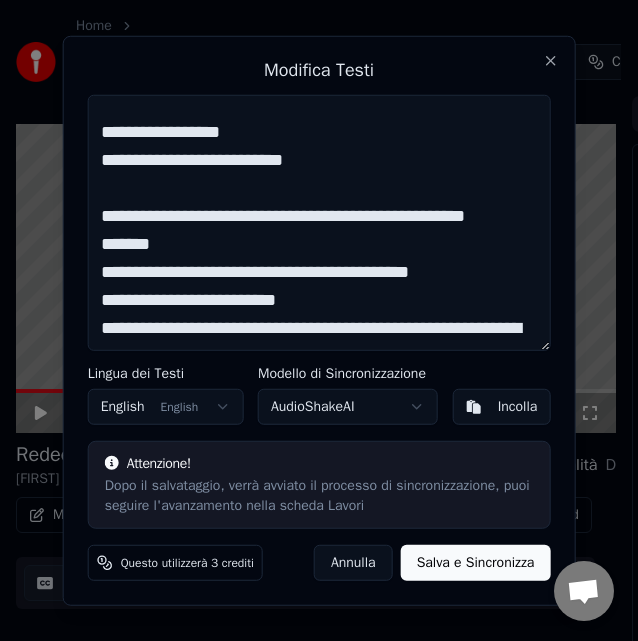 paste on "**********" 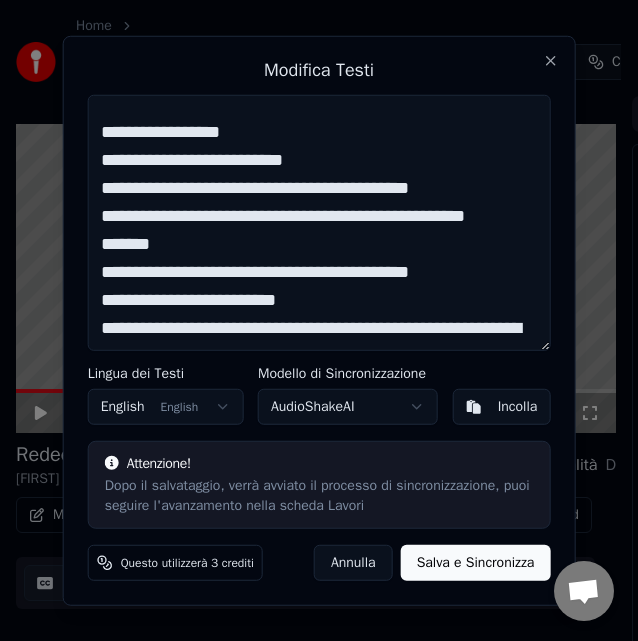 click on "**********" at bounding box center (319, 222) 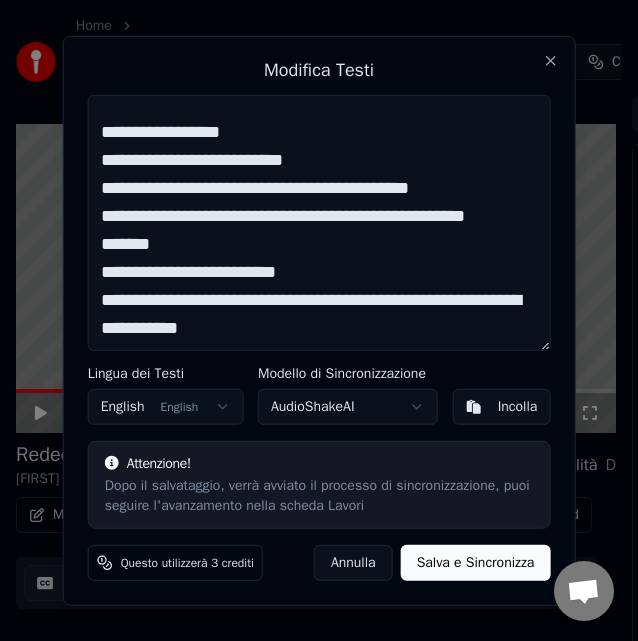 click on "**********" at bounding box center (319, 222) 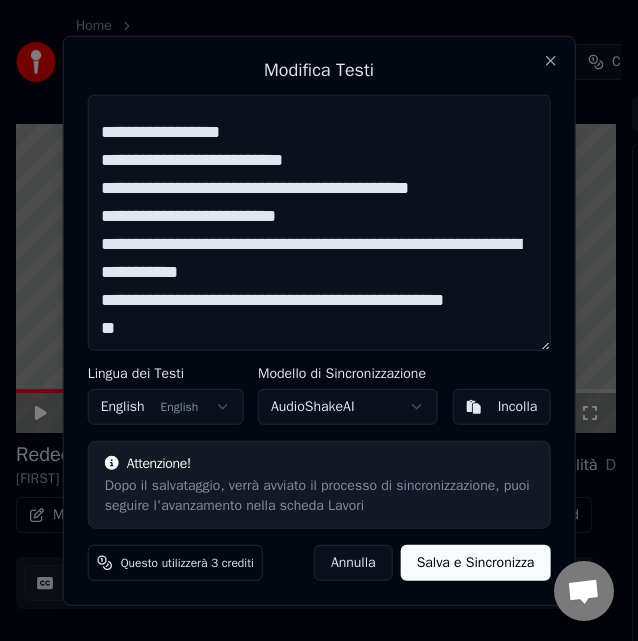 click on "**********" at bounding box center [319, 222] 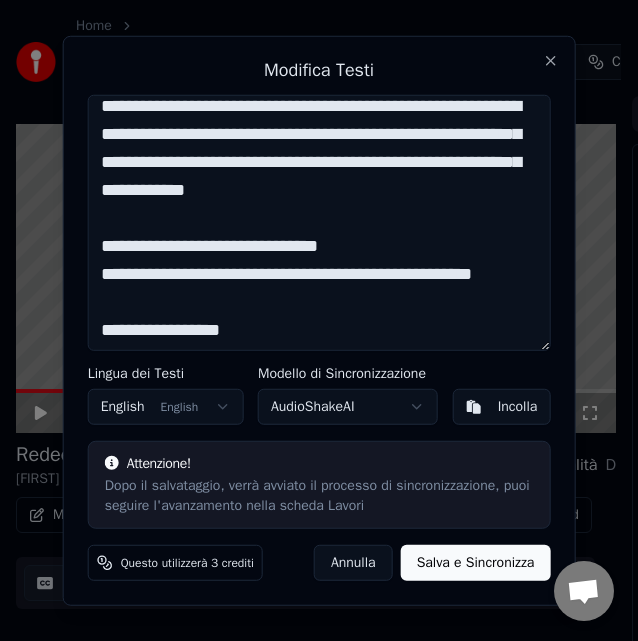 scroll, scrollTop: 13, scrollLeft: 0, axis: vertical 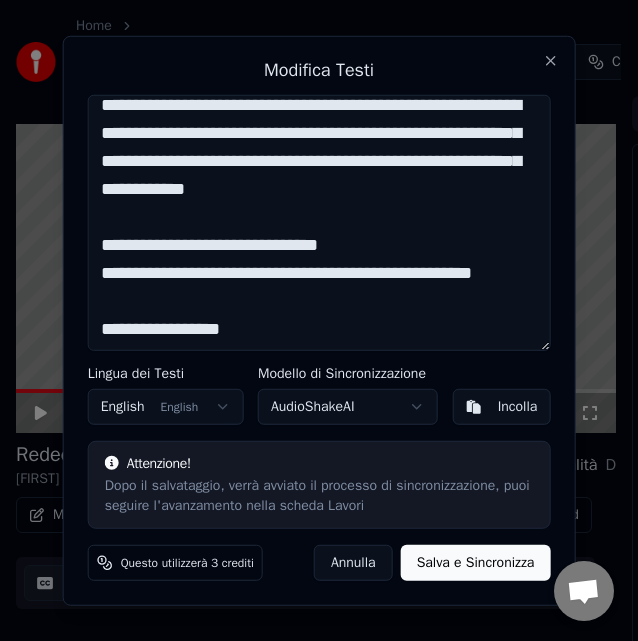 click on "**********" at bounding box center [319, 222] 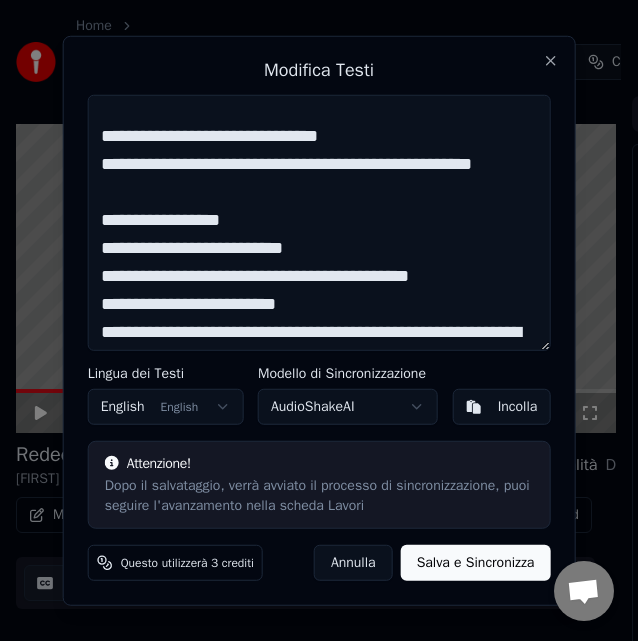 scroll, scrollTop: 0, scrollLeft: 0, axis: both 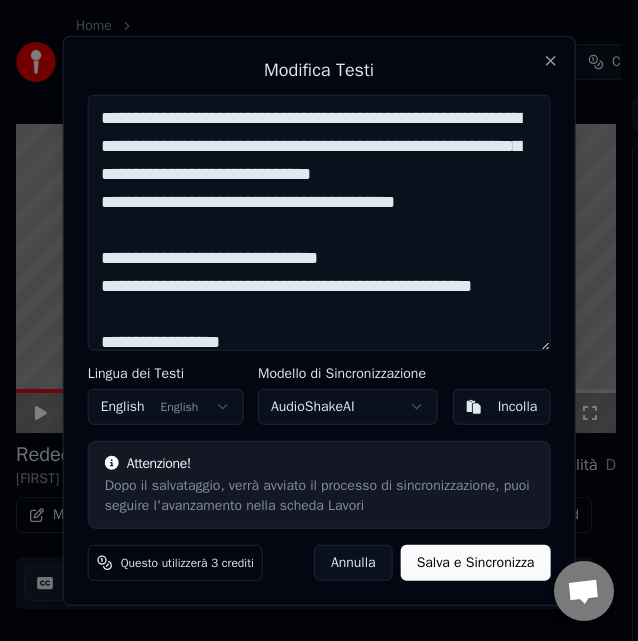 click on "**********" at bounding box center [319, 222] 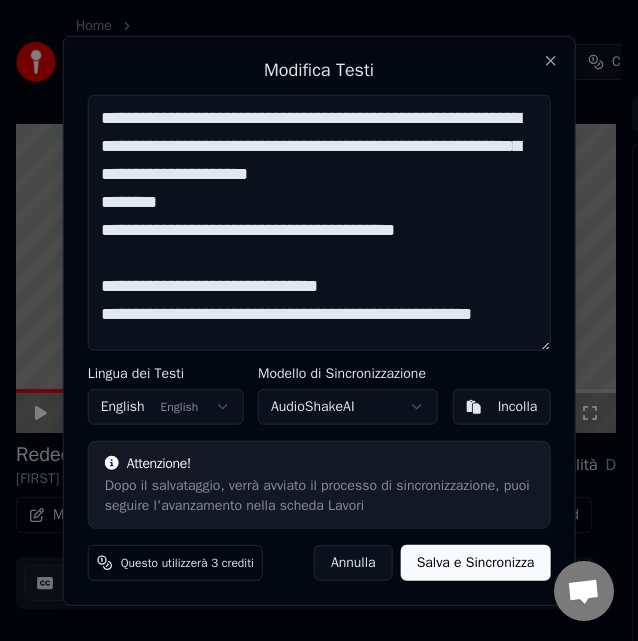 click on "**********" at bounding box center [319, 222] 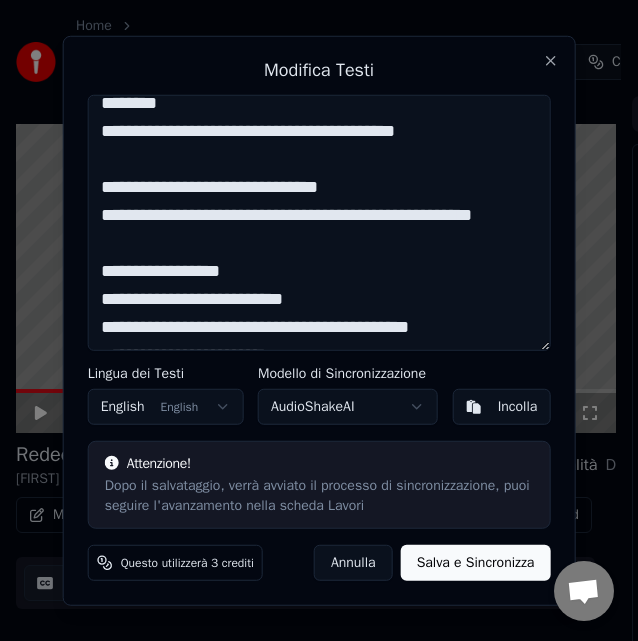 scroll, scrollTop: 110, scrollLeft: 0, axis: vertical 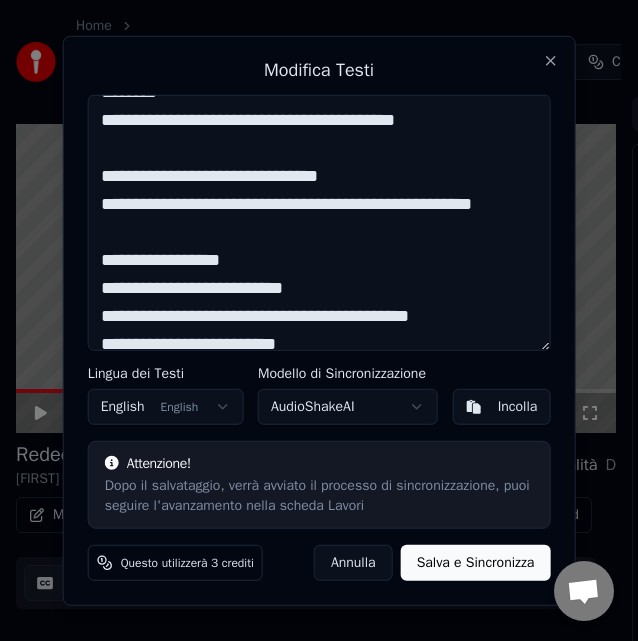 click on "**********" at bounding box center (319, 222) 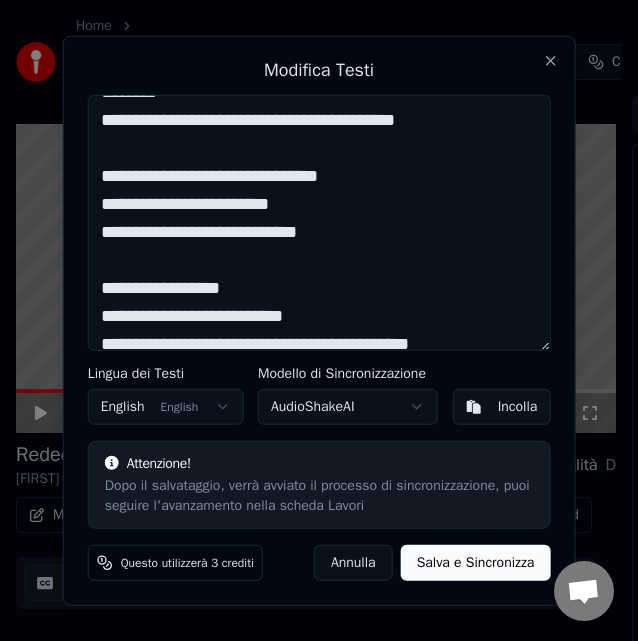 click on "**********" at bounding box center [319, 222] 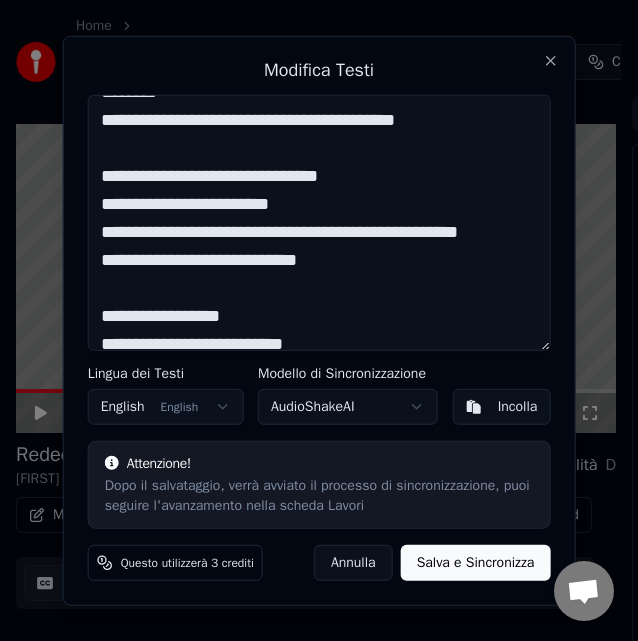 click on "**********" at bounding box center (319, 222) 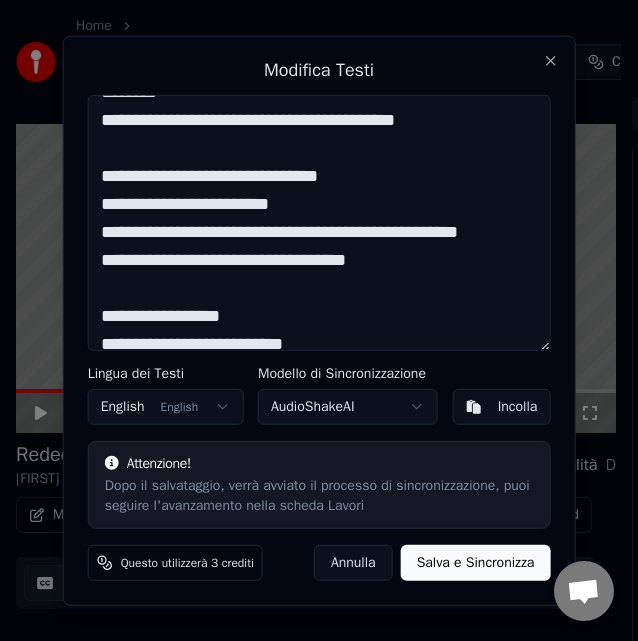 click on "**********" at bounding box center [319, 222] 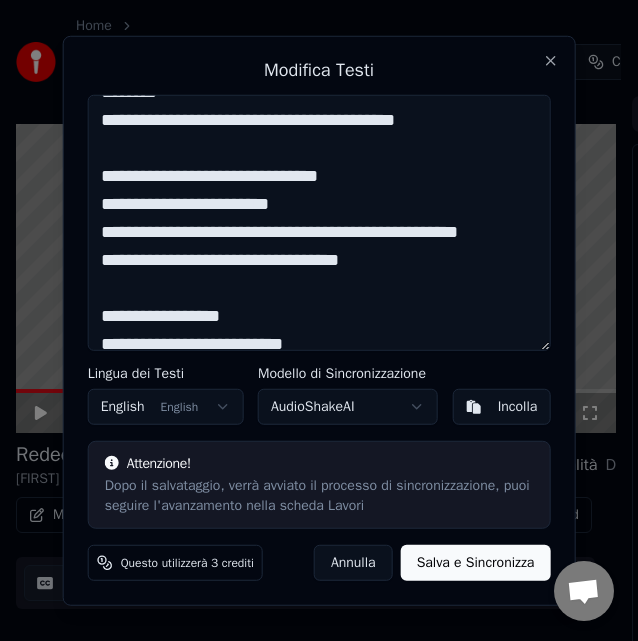 click on "**********" at bounding box center (319, 222) 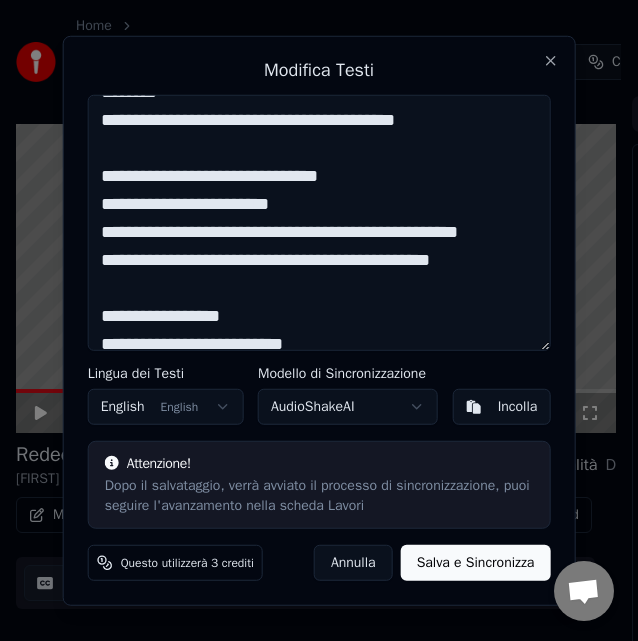 click on "**********" at bounding box center [319, 222] 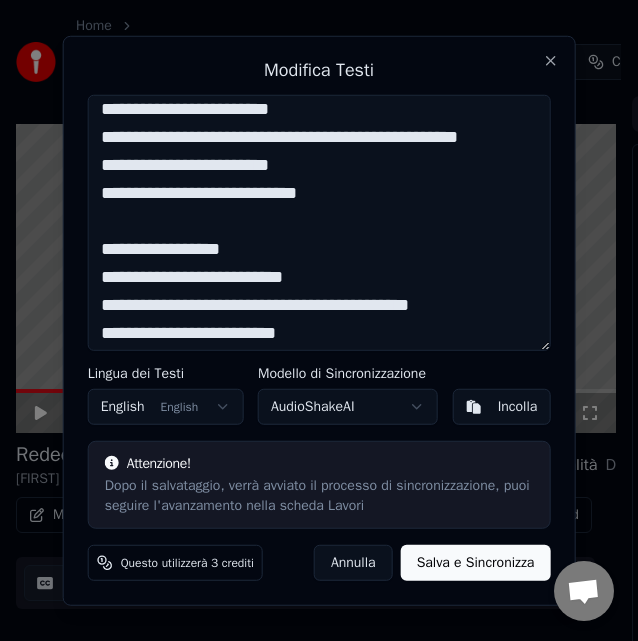 scroll, scrollTop: 206, scrollLeft: 0, axis: vertical 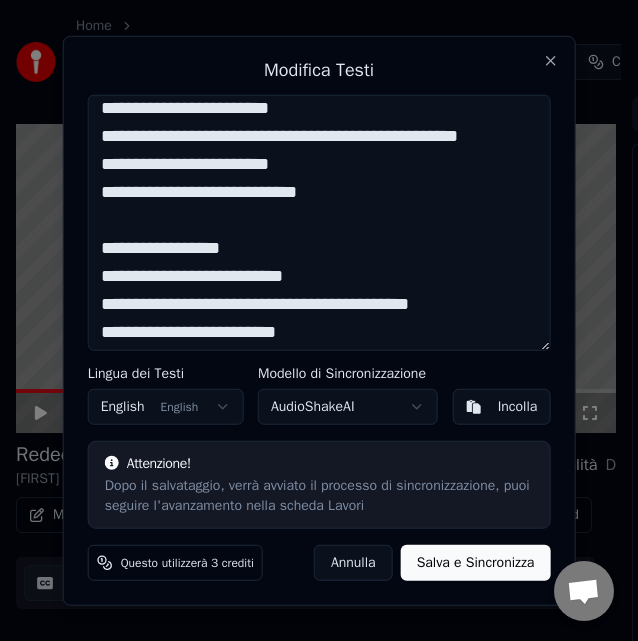 click on "**********" at bounding box center [319, 222] 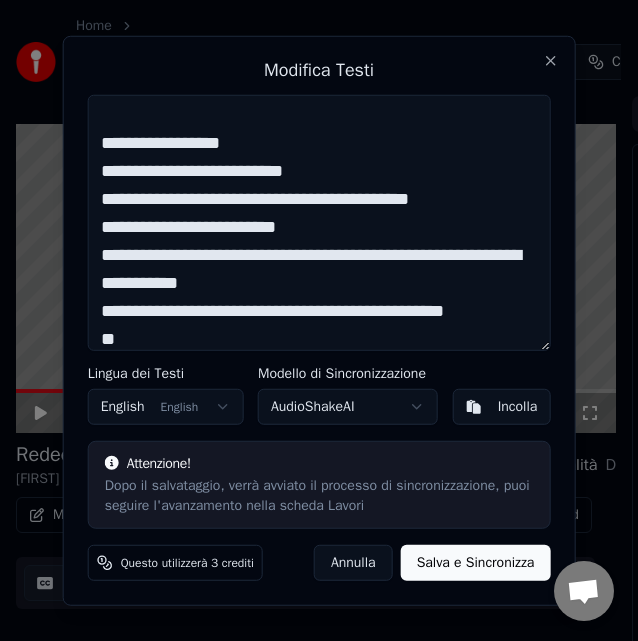 scroll, scrollTop: 326, scrollLeft: 0, axis: vertical 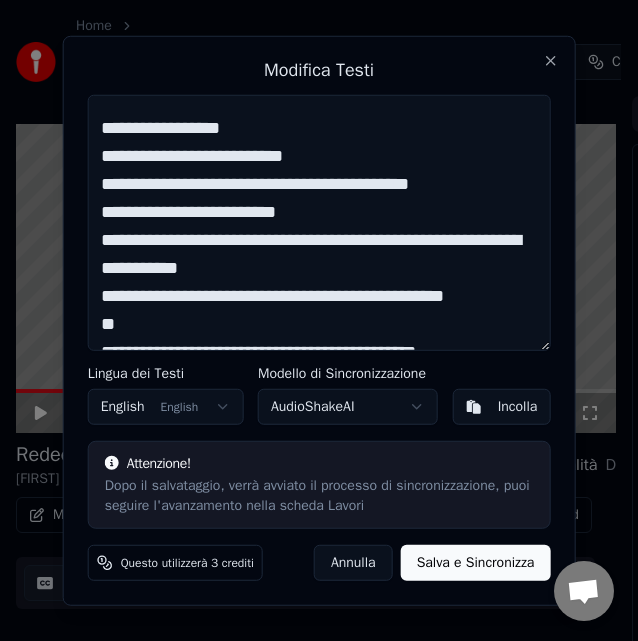 click on "**********" at bounding box center [319, 222] 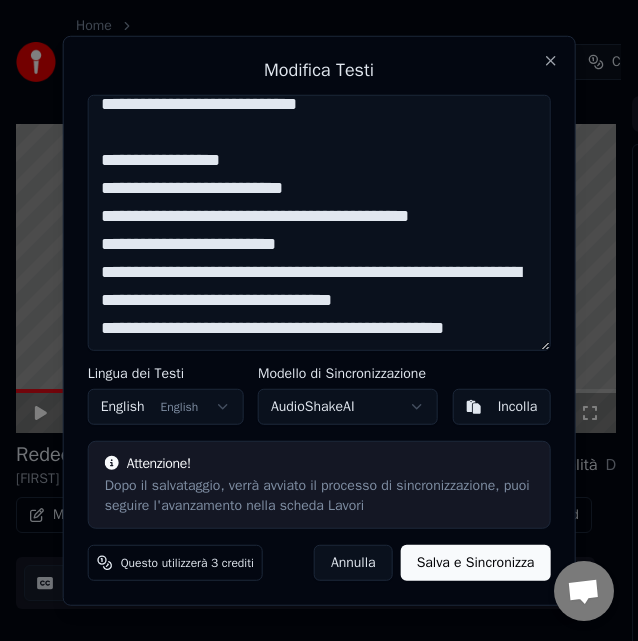 scroll, scrollTop: 296, scrollLeft: 0, axis: vertical 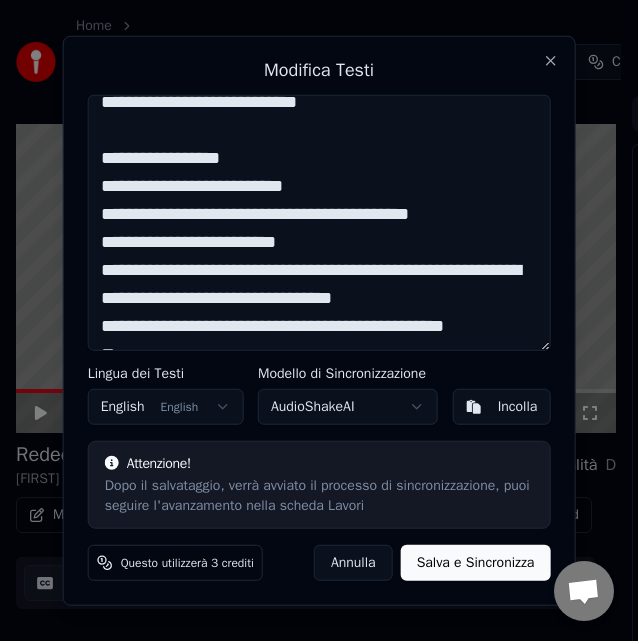 click on "**********" at bounding box center [319, 222] 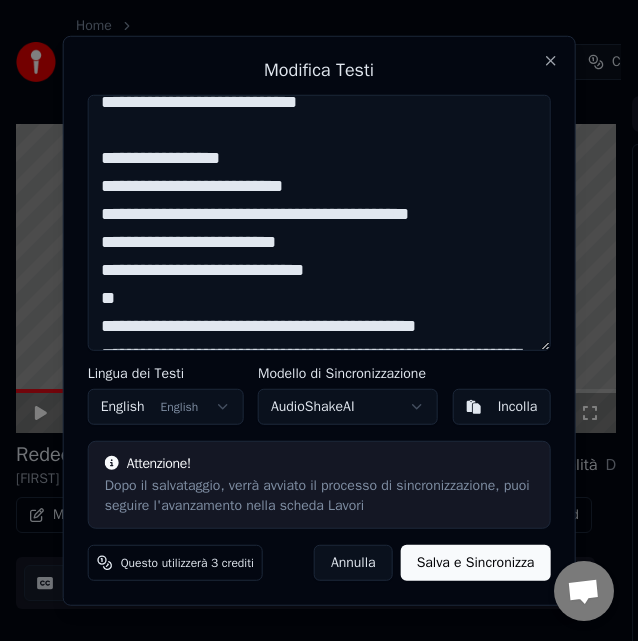 click on "**********" at bounding box center [319, 222] 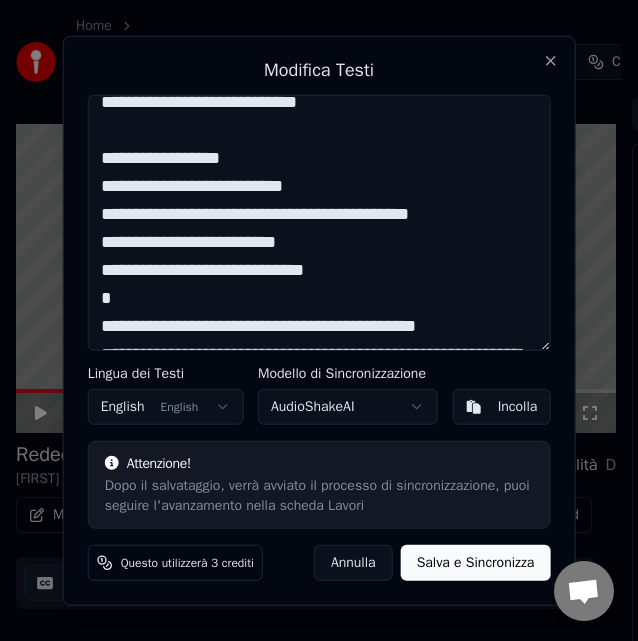 click on "**********" at bounding box center (319, 222) 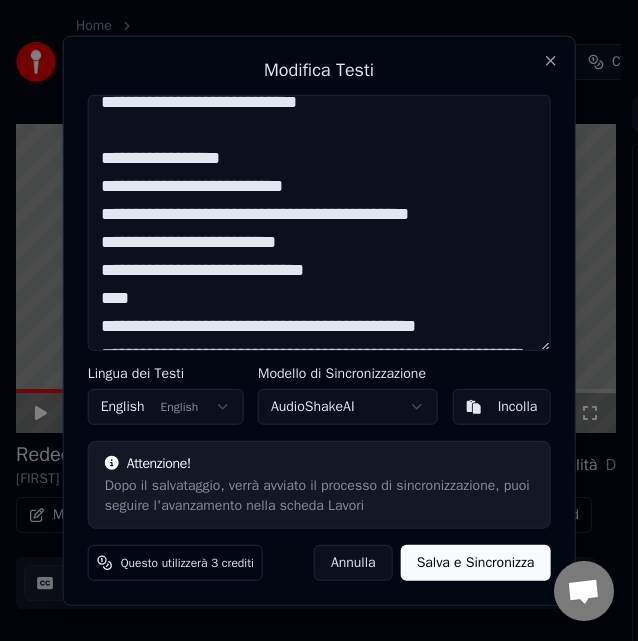 click on "**********" at bounding box center (319, 222) 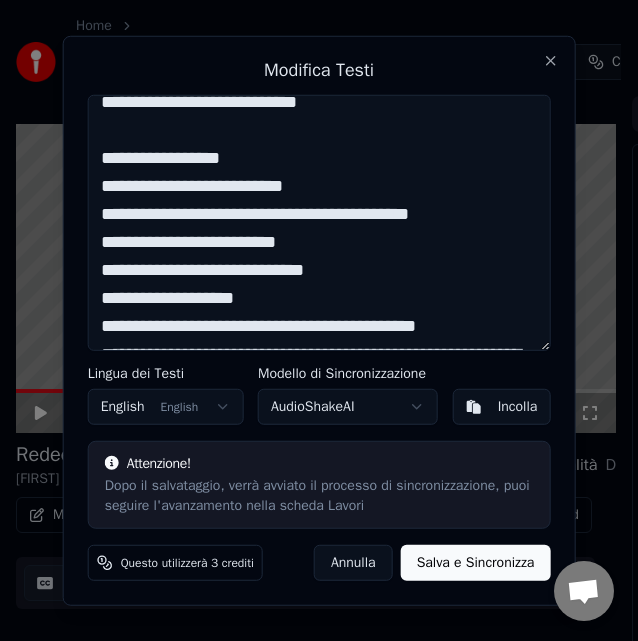 click on "**********" at bounding box center (319, 222) 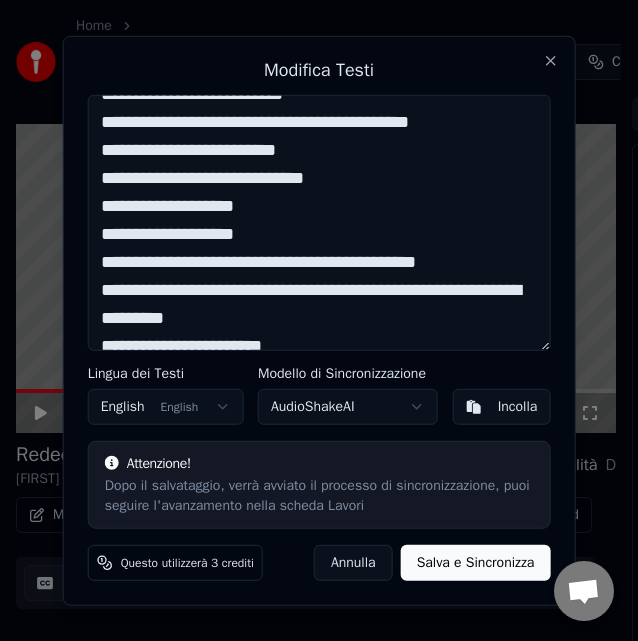 scroll, scrollTop: 392, scrollLeft: 0, axis: vertical 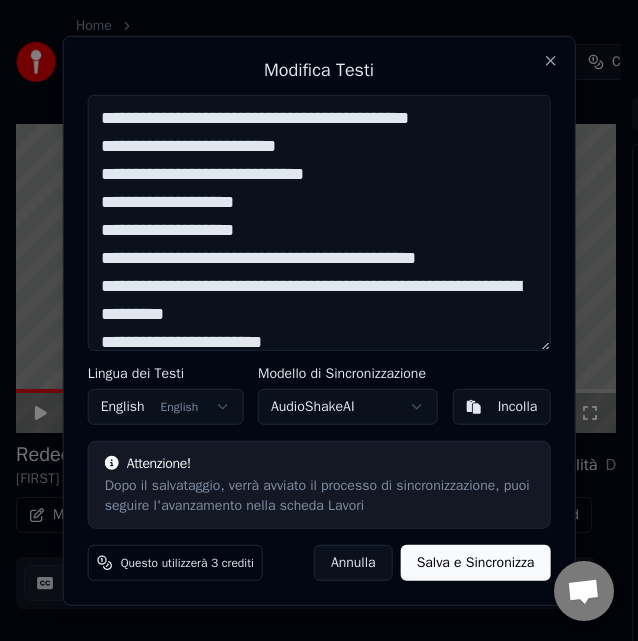 click on "**********" at bounding box center [319, 222] 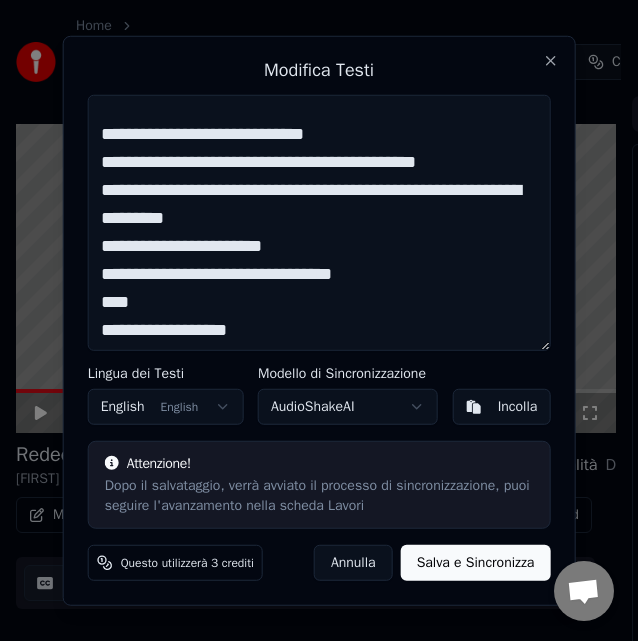 scroll, scrollTop: 544, scrollLeft: 0, axis: vertical 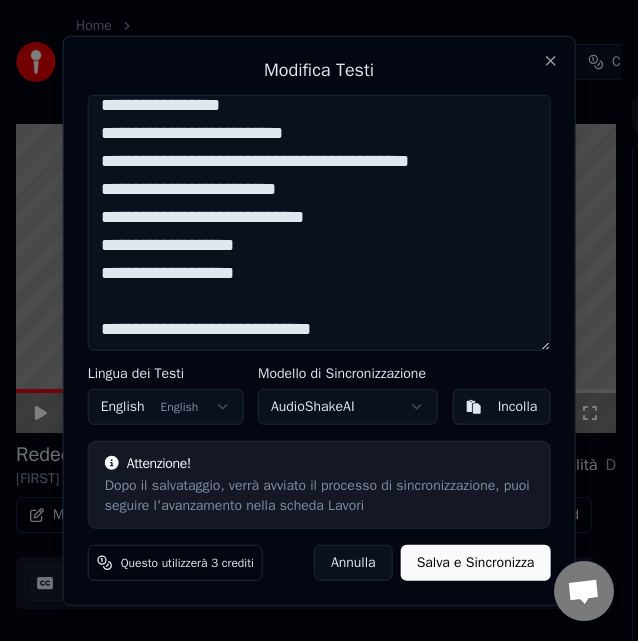 click on "**********" at bounding box center (319, 222) 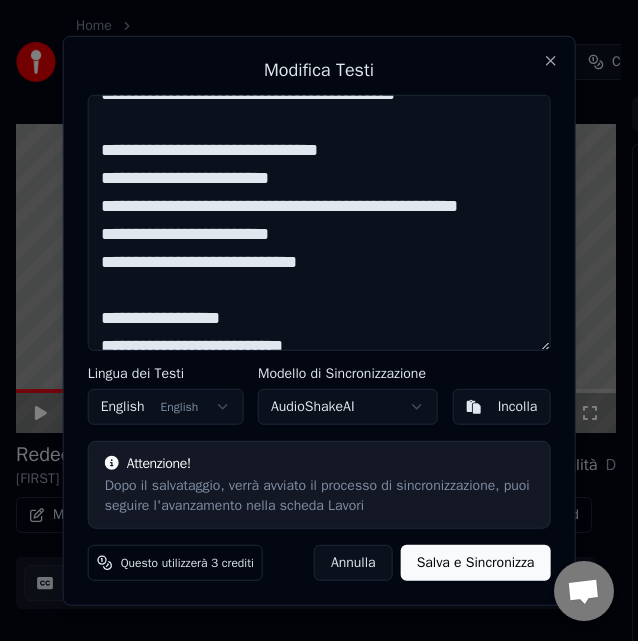 scroll, scrollTop: 104, scrollLeft: 0, axis: vertical 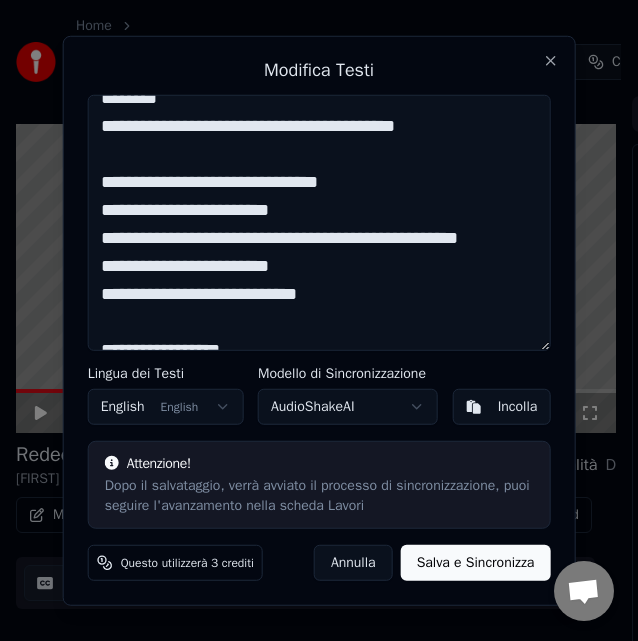 click on "**********" at bounding box center (319, 222) 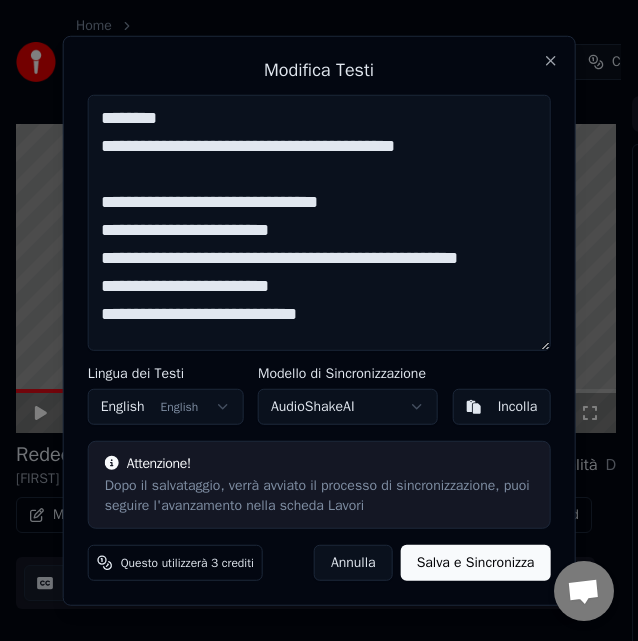 scroll, scrollTop: 124, scrollLeft: 0, axis: vertical 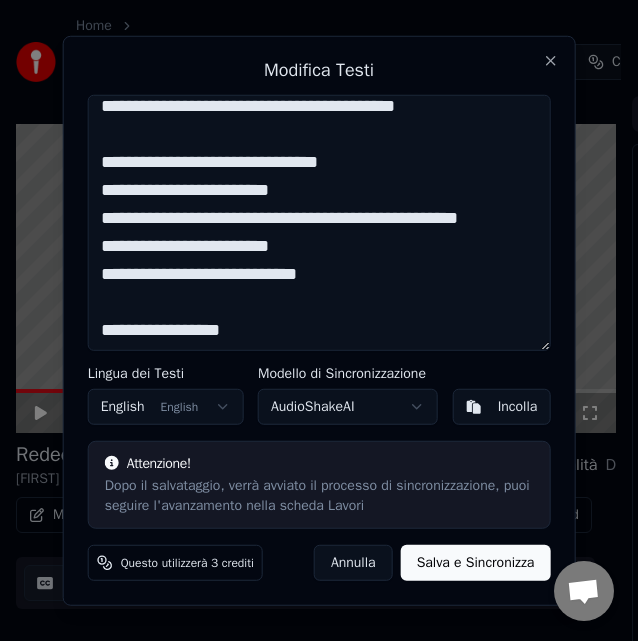 click on "**********" at bounding box center (319, 222) 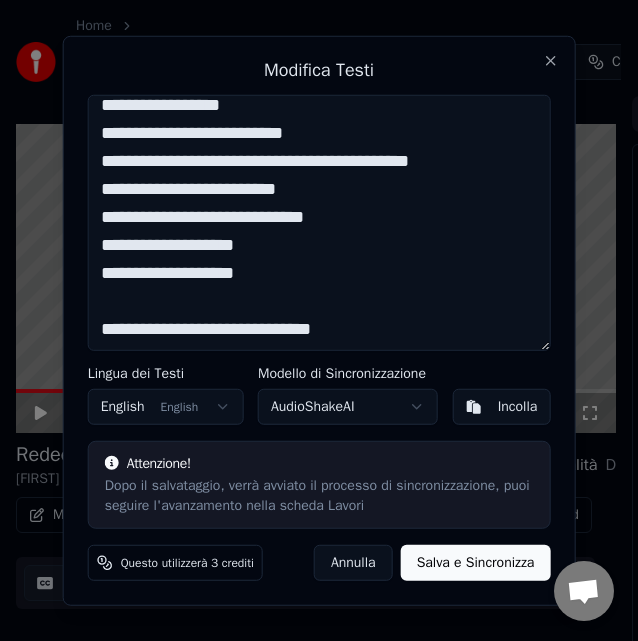 scroll, scrollTop: 376, scrollLeft: 0, axis: vertical 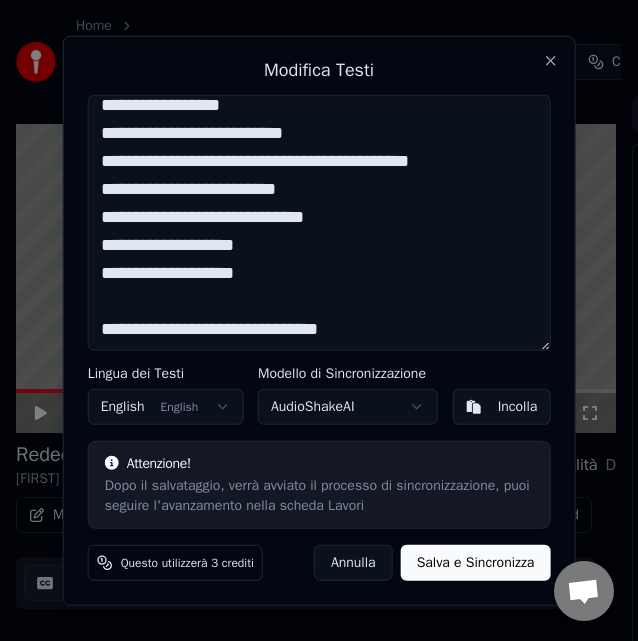 paste on "**********" 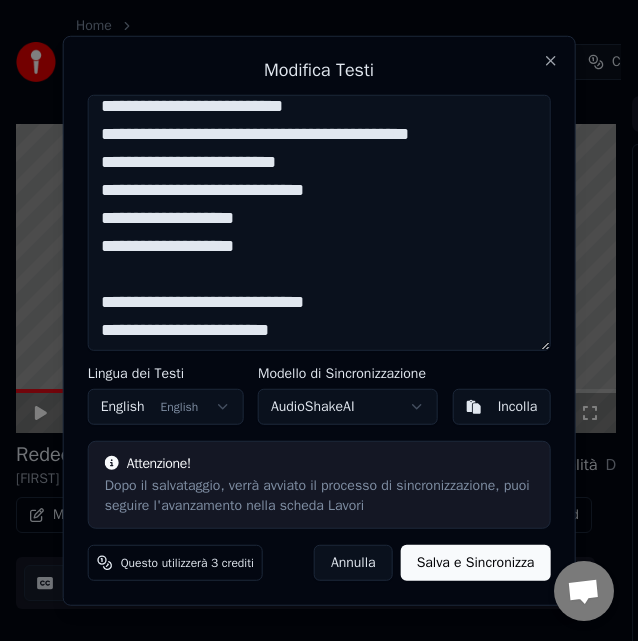 scroll, scrollTop: 423, scrollLeft: 0, axis: vertical 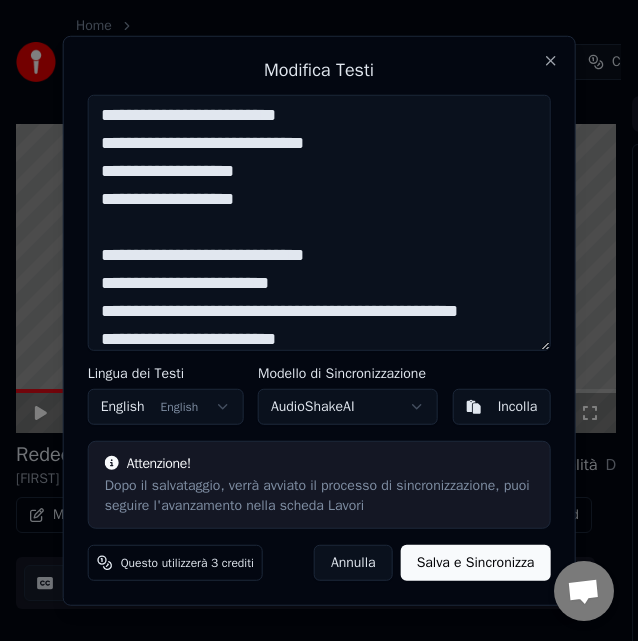 click on "**********" at bounding box center (319, 222) 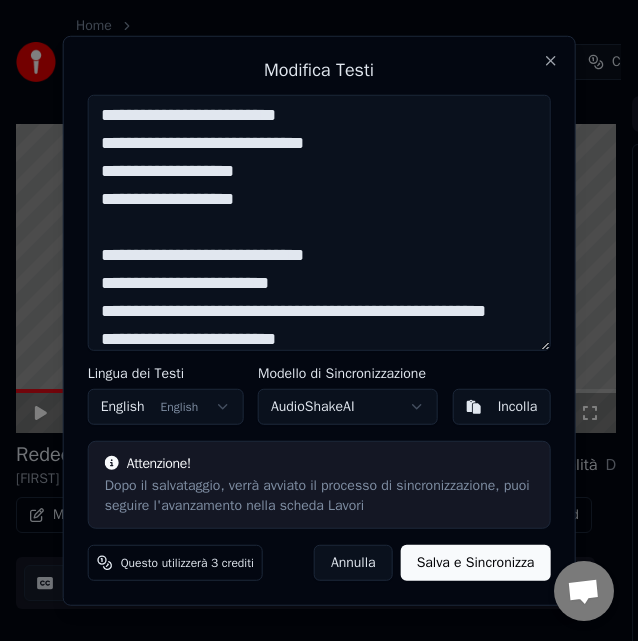 scroll, scrollTop: 460, scrollLeft: 0, axis: vertical 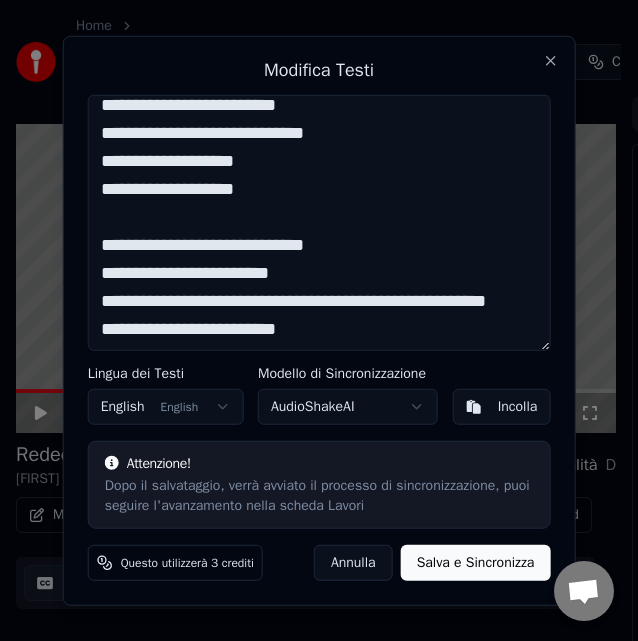 click on "**********" at bounding box center (319, 222) 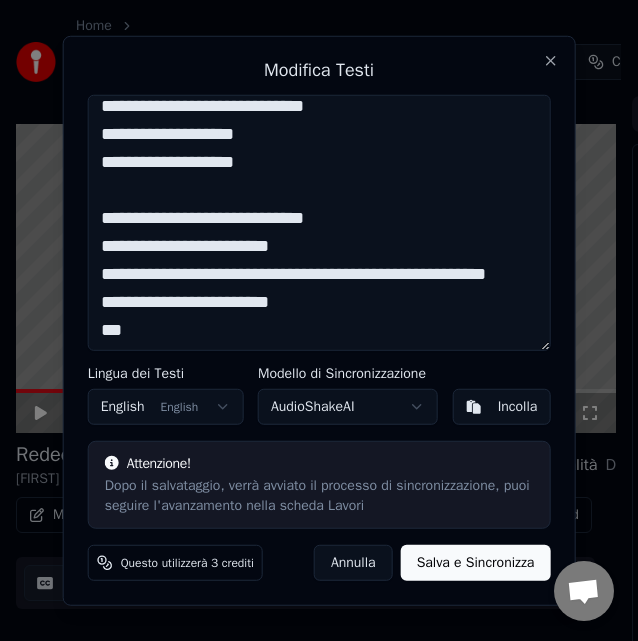 click on "**********" at bounding box center [319, 222] 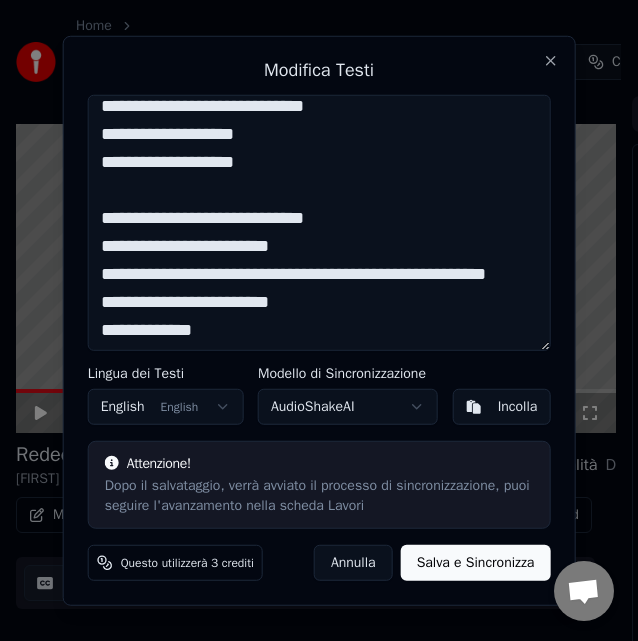 click on "**********" at bounding box center (319, 222) 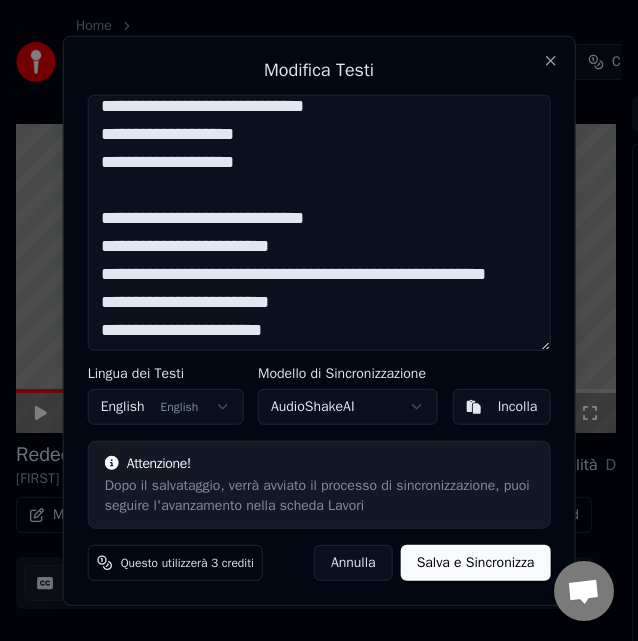 click on "**********" at bounding box center (319, 222) 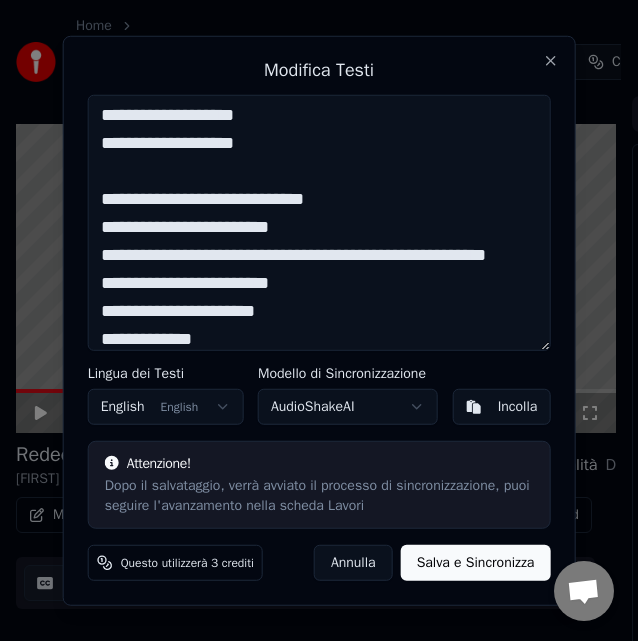 scroll, scrollTop: 516, scrollLeft: 0, axis: vertical 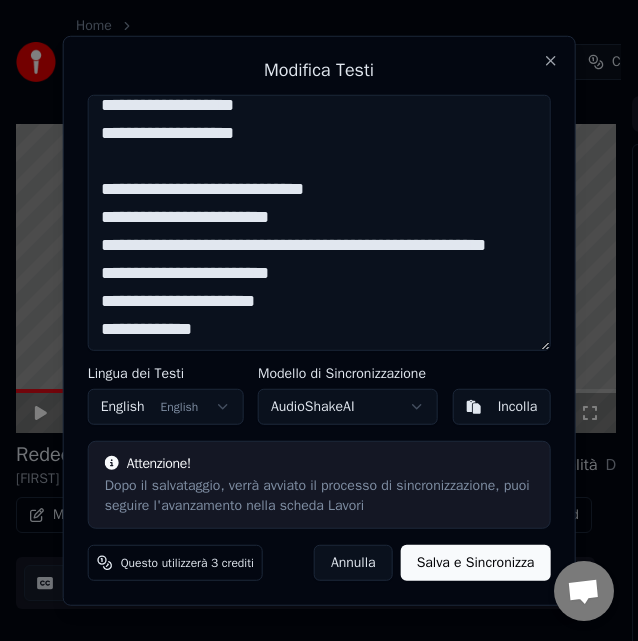click on "**********" at bounding box center [319, 222] 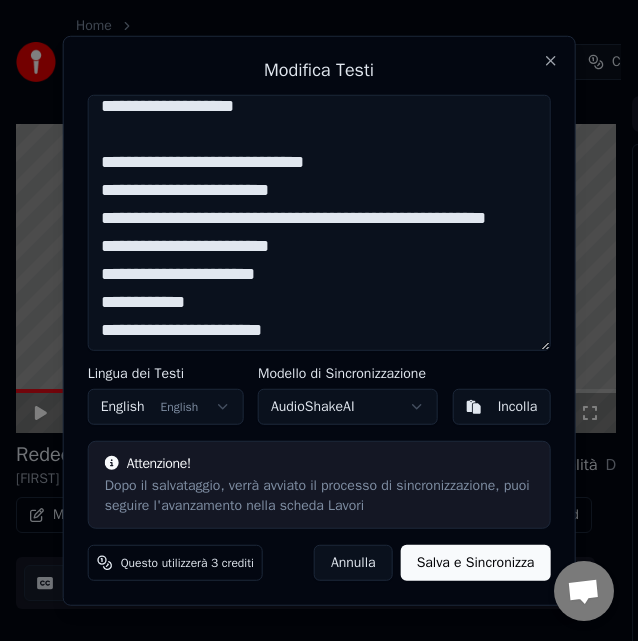 click on "**********" at bounding box center (319, 222) 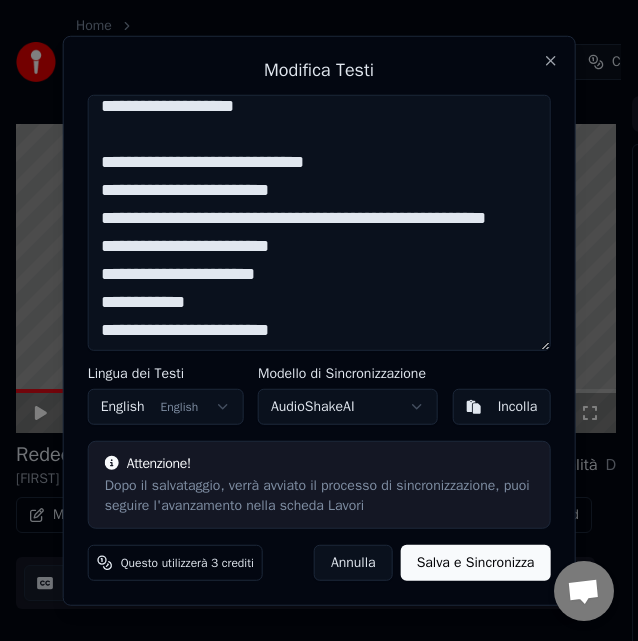 scroll, scrollTop: 535, scrollLeft: 0, axis: vertical 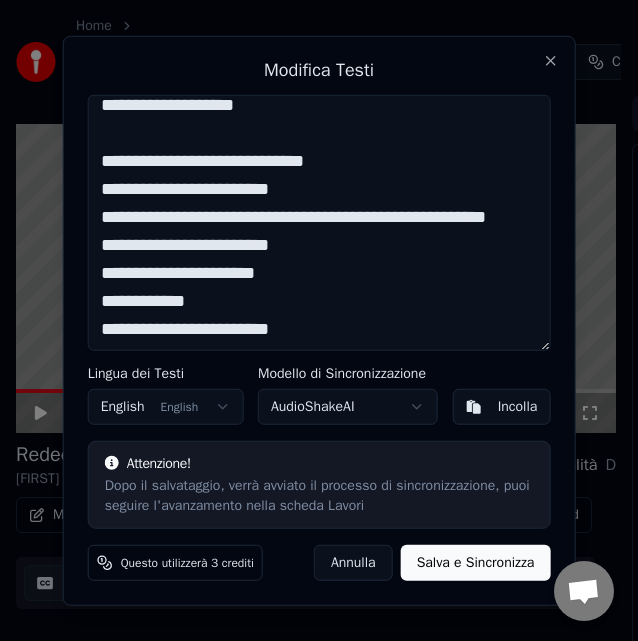 click on "**********" at bounding box center (319, 222) 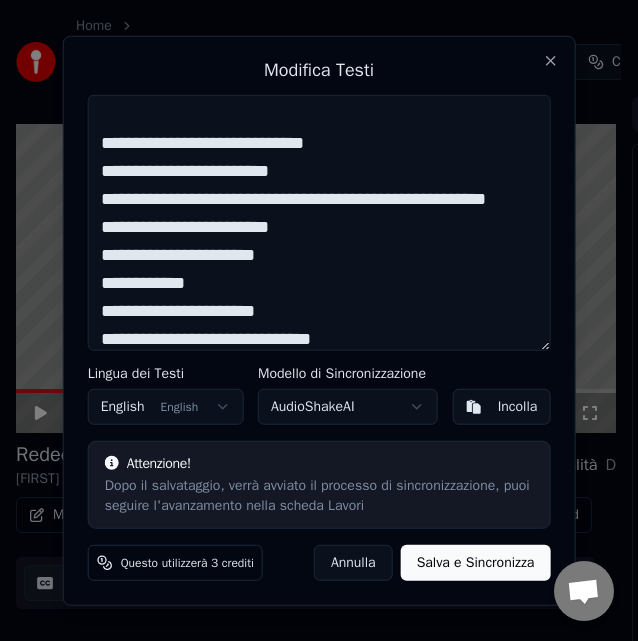 scroll, scrollTop: 600, scrollLeft: 0, axis: vertical 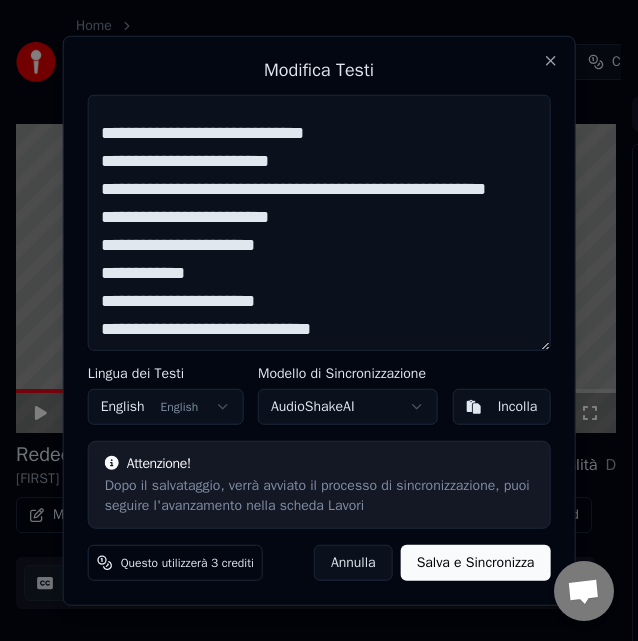 click on "**********" at bounding box center (319, 222) 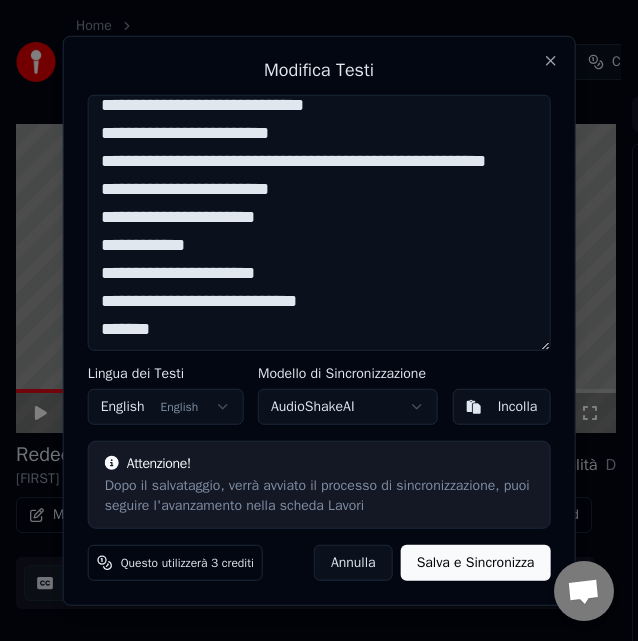 scroll, scrollTop: 619, scrollLeft: 0, axis: vertical 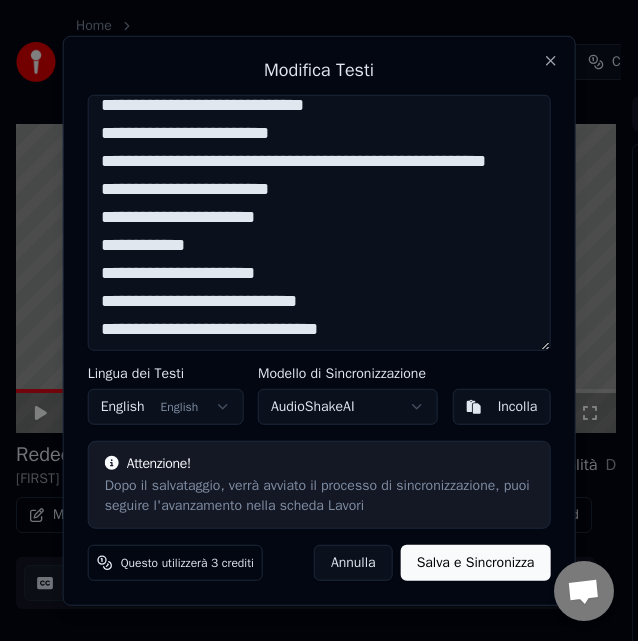 click on "**********" at bounding box center [319, 222] 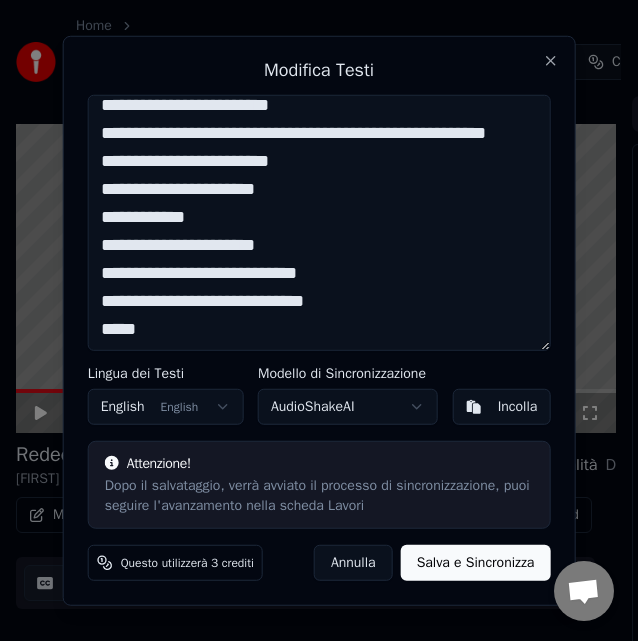 click on "**********" at bounding box center (319, 222) 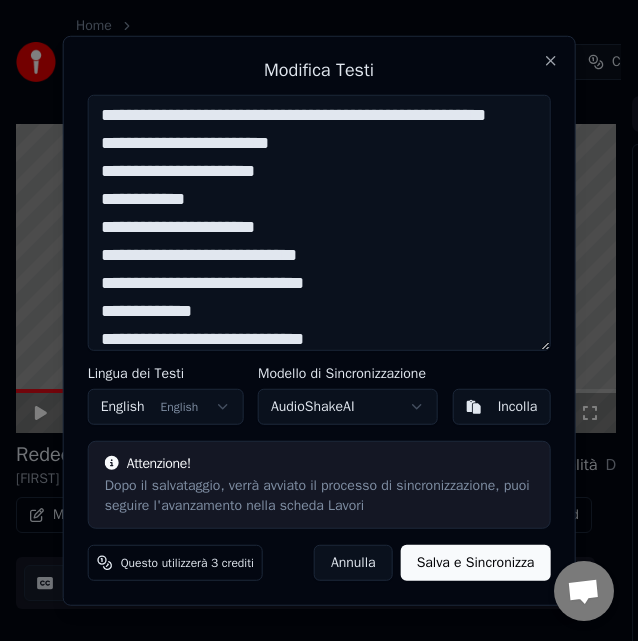 scroll, scrollTop: 647, scrollLeft: 0, axis: vertical 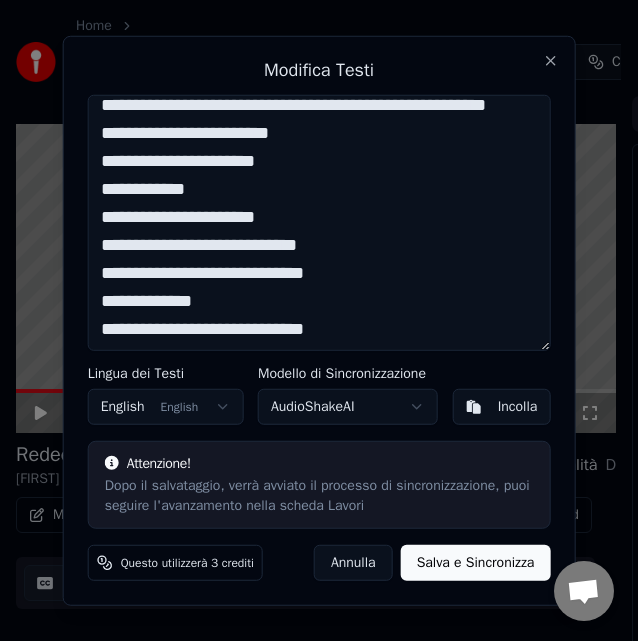 click on "**********" at bounding box center [319, 222] 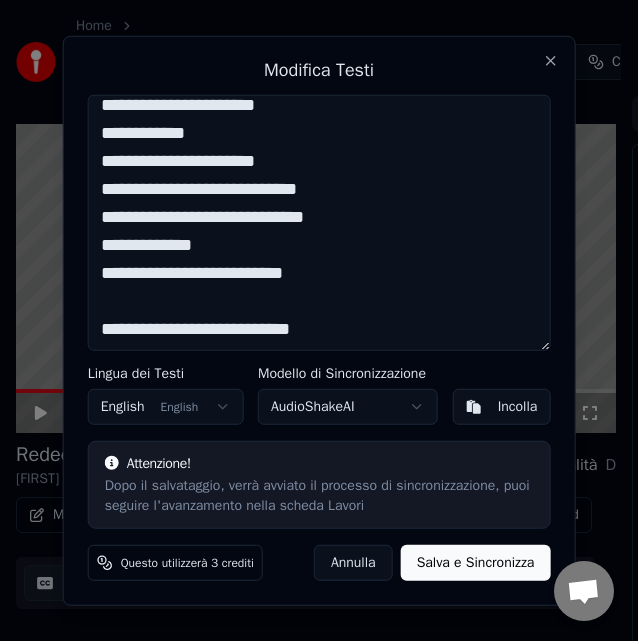 scroll, scrollTop: 694, scrollLeft: 0, axis: vertical 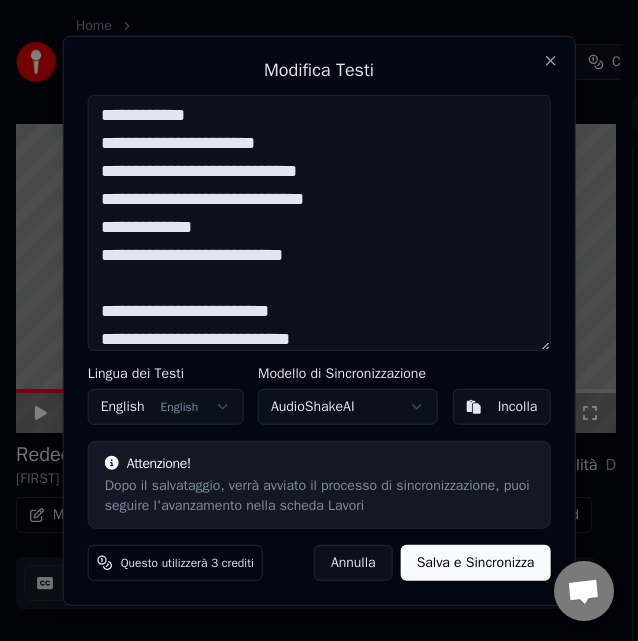 click on "**********" at bounding box center (319, 222) 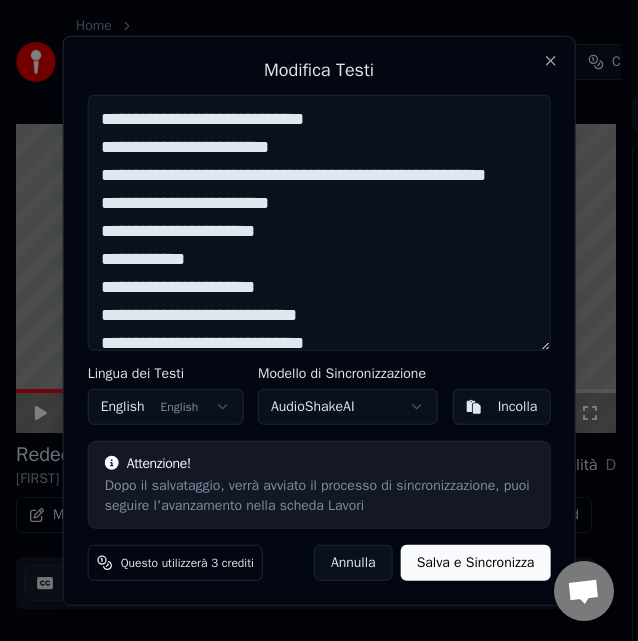 scroll, scrollTop: 513, scrollLeft: 0, axis: vertical 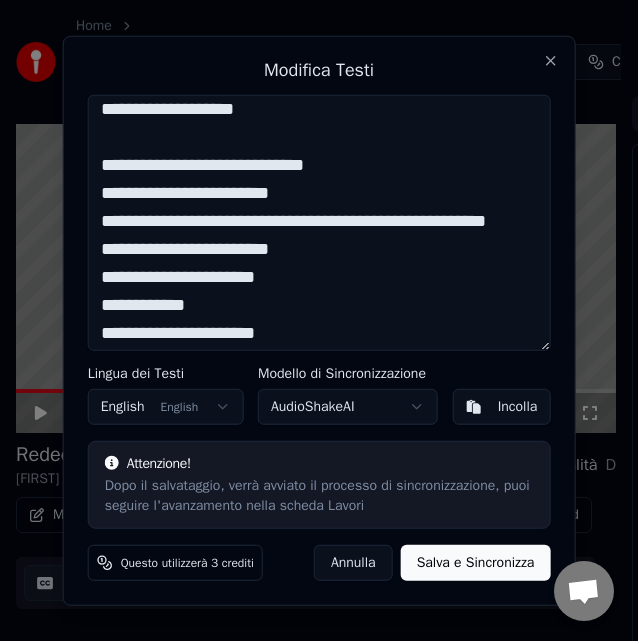 click on "**********" at bounding box center [319, 222] 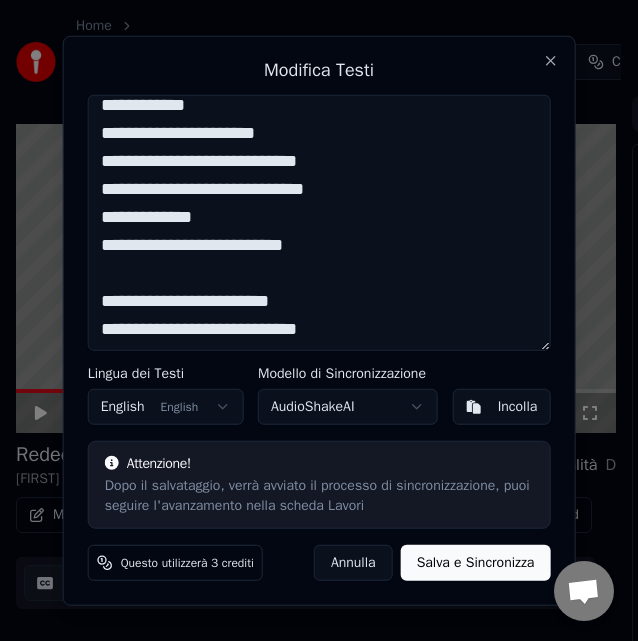 click on "**********" at bounding box center (319, 222) 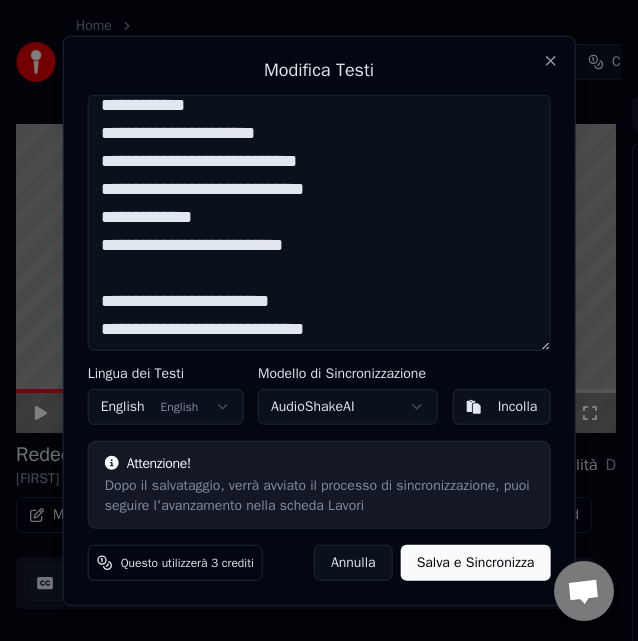 paste on "**********" 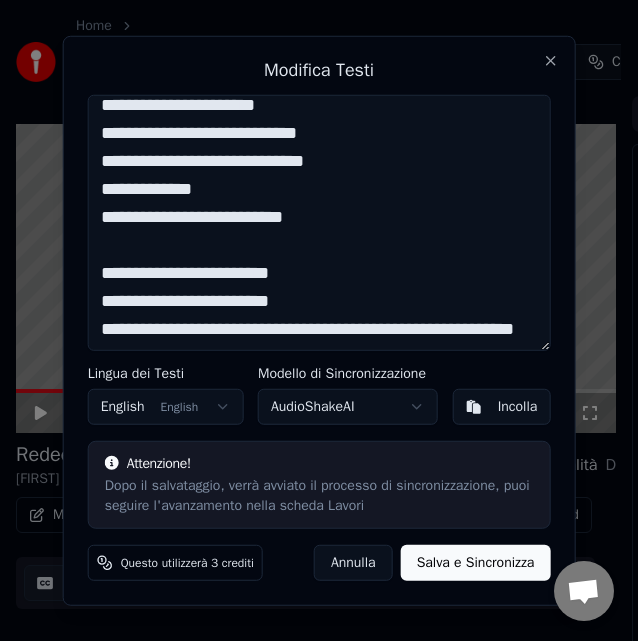 click on "**********" at bounding box center [319, 222] 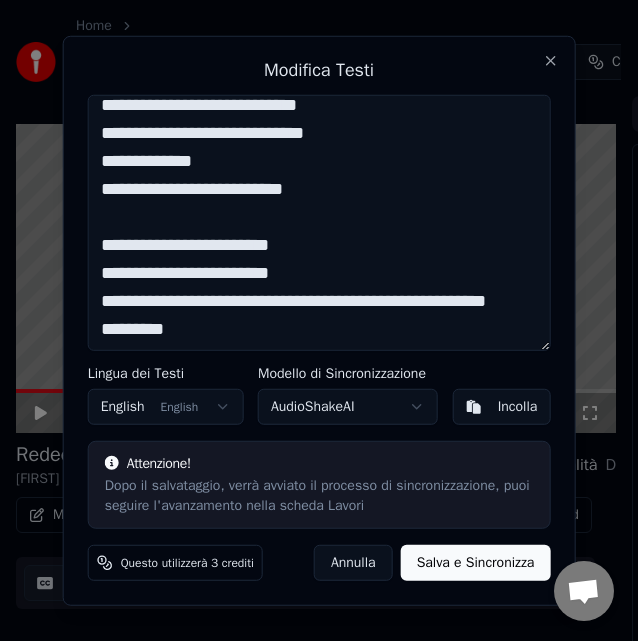 click on "**********" at bounding box center (319, 222) 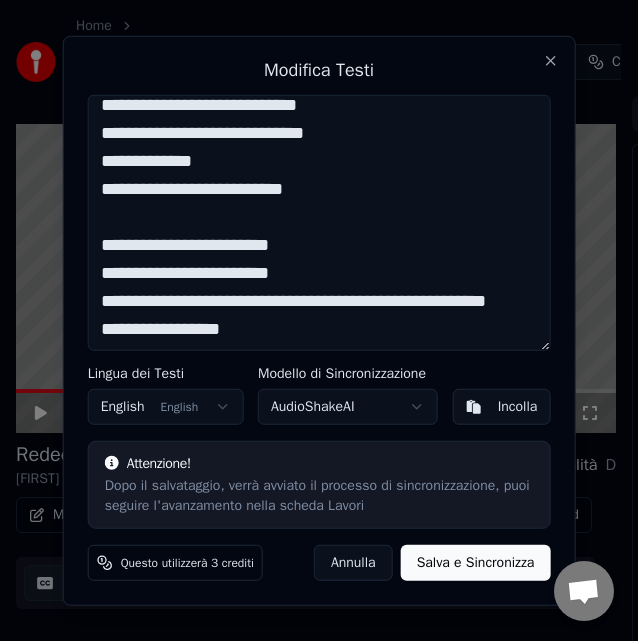 click on "**********" at bounding box center [319, 222] 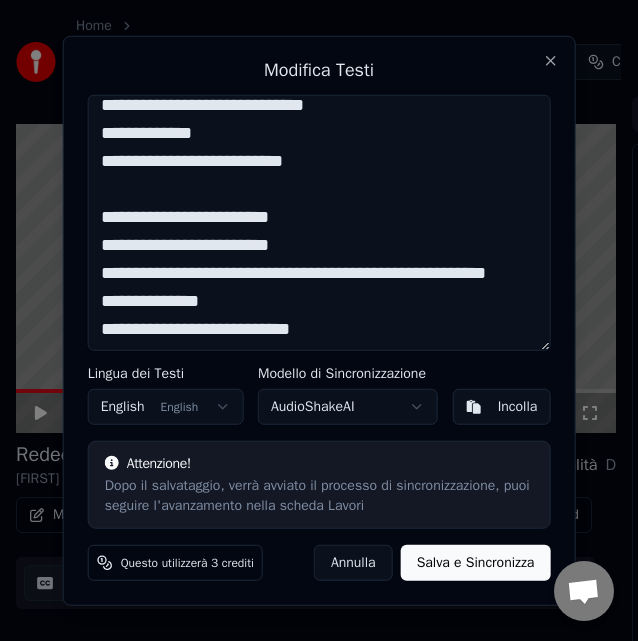 click on "**********" at bounding box center (319, 222) 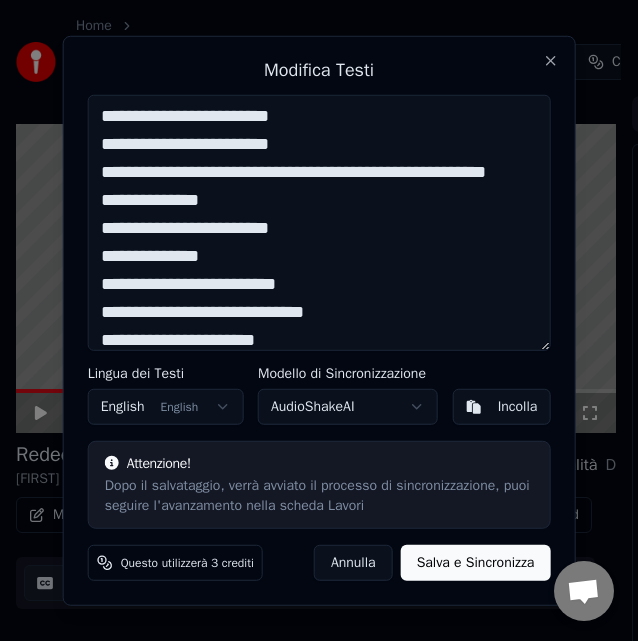 scroll, scrollTop: 909, scrollLeft: 0, axis: vertical 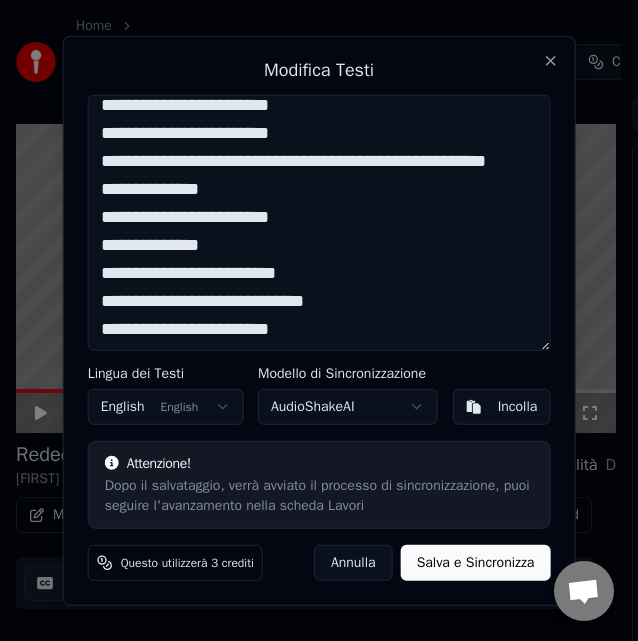 paste on "**********" 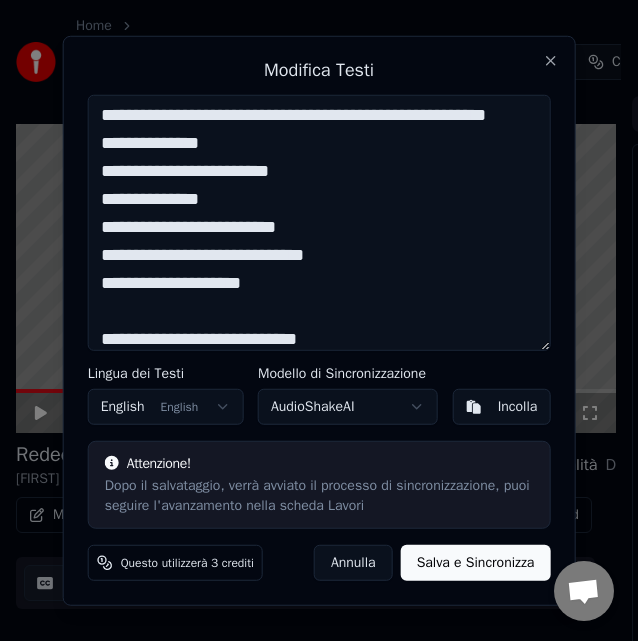 scroll, scrollTop: 1039, scrollLeft: 0, axis: vertical 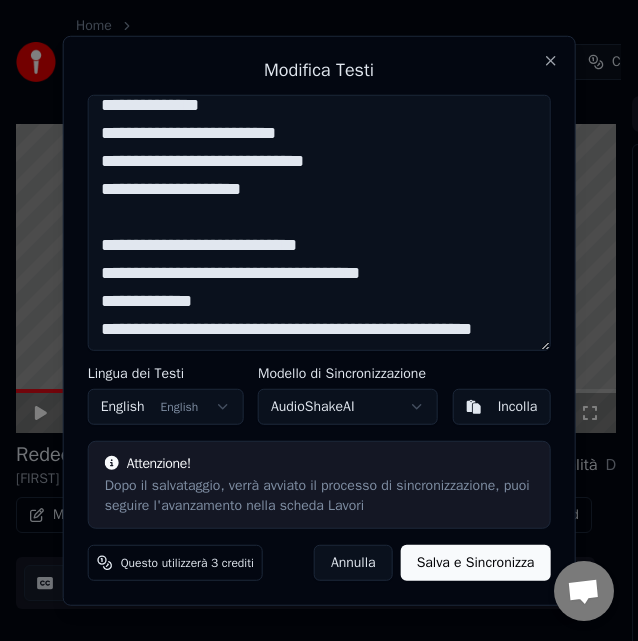 paste on "**********" 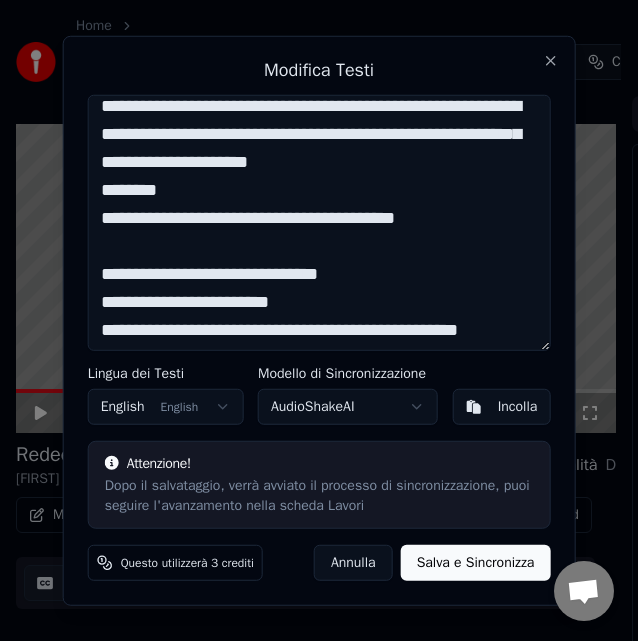 scroll, scrollTop: 0, scrollLeft: 0, axis: both 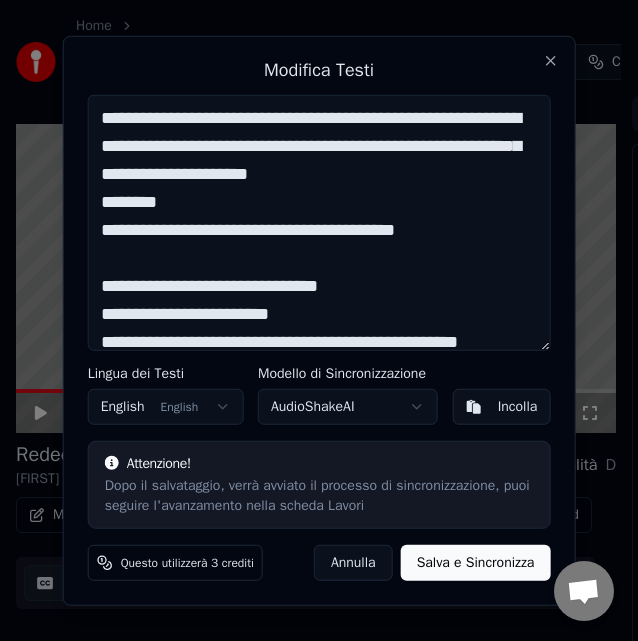 click at bounding box center (319, 222) 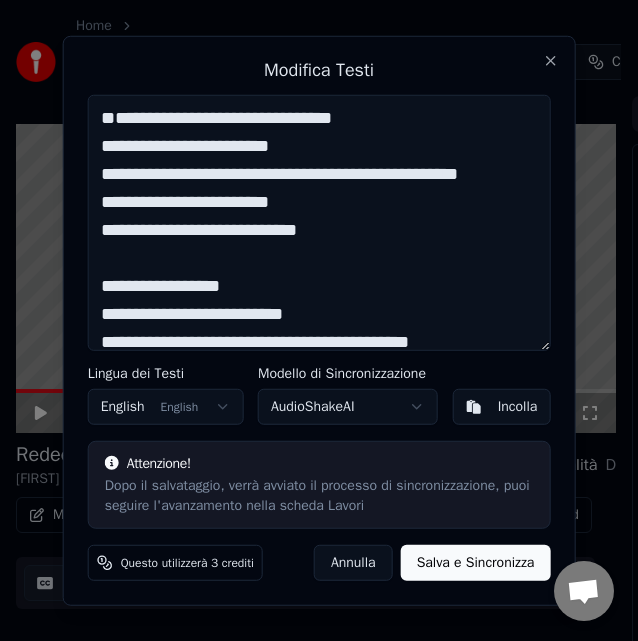 paste on "**********" 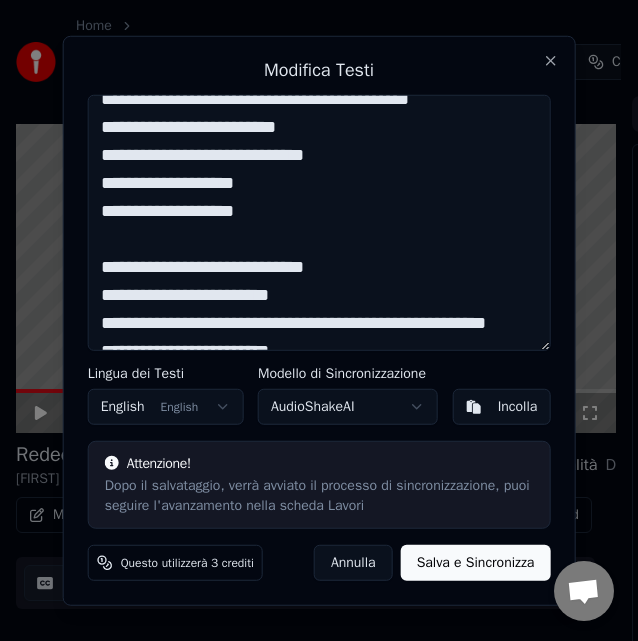 scroll, scrollTop: 352, scrollLeft: 0, axis: vertical 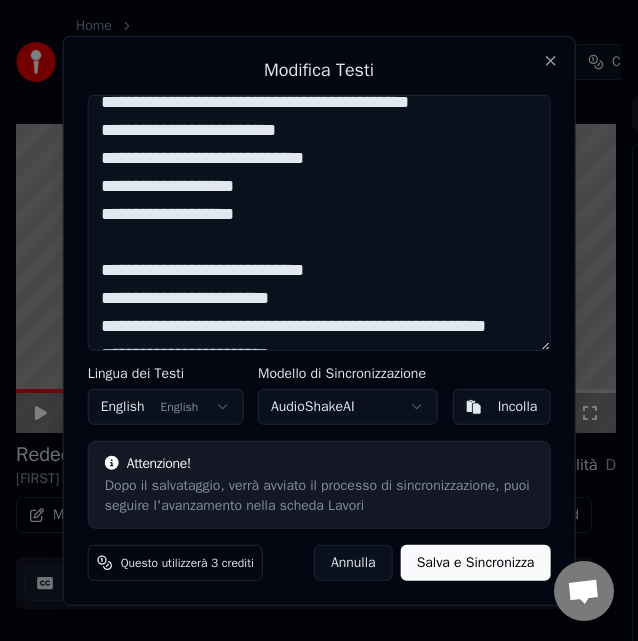 click at bounding box center [319, 222] 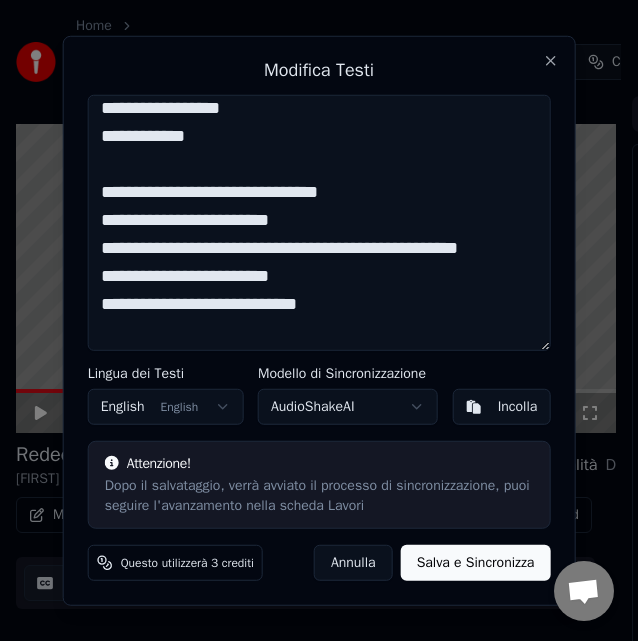 scroll, scrollTop: 10, scrollLeft: 0, axis: vertical 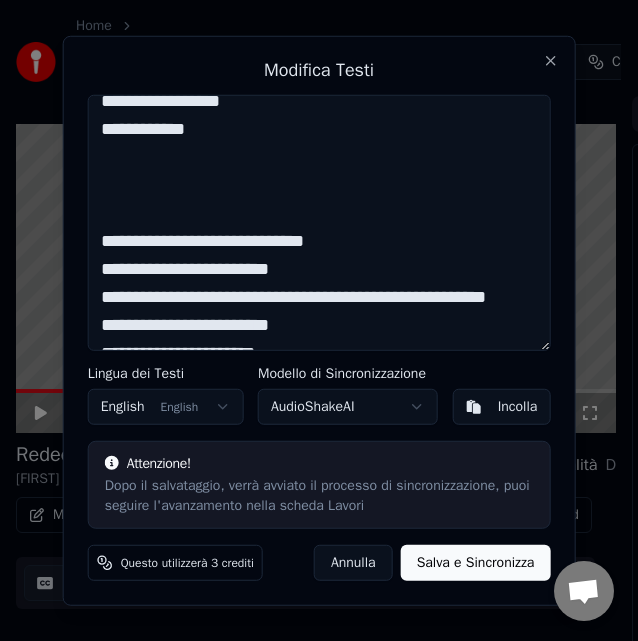 paste on "**********" 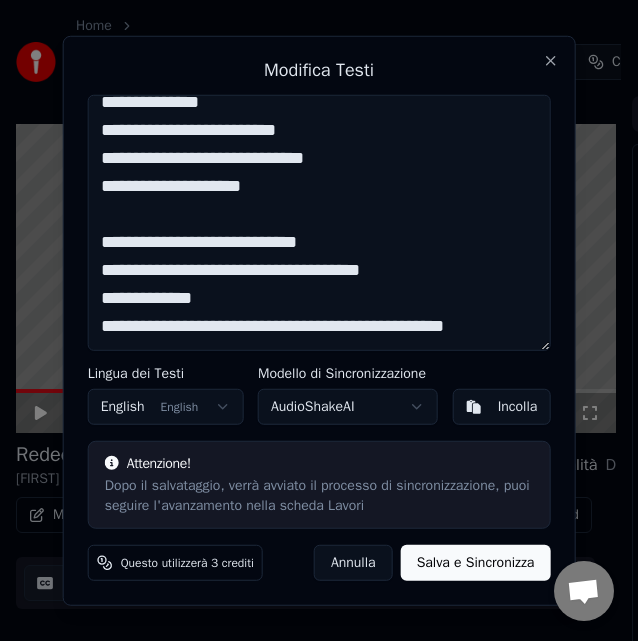 scroll, scrollTop: 710, scrollLeft: 0, axis: vertical 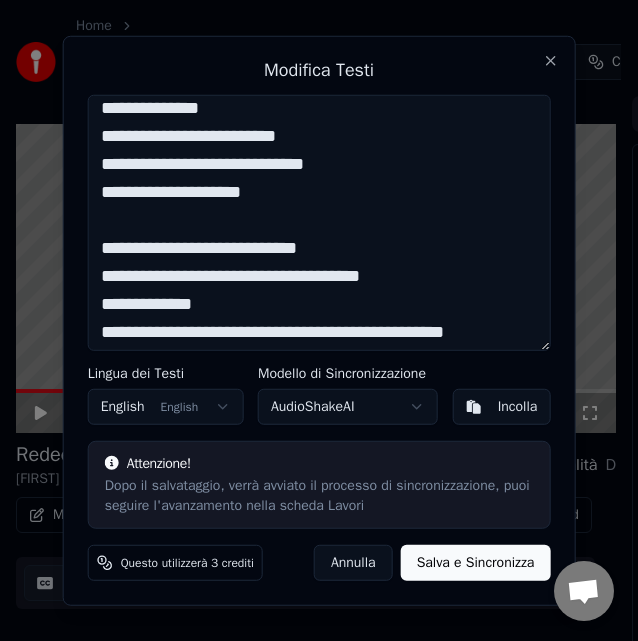 click at bounding box center (319, 222) 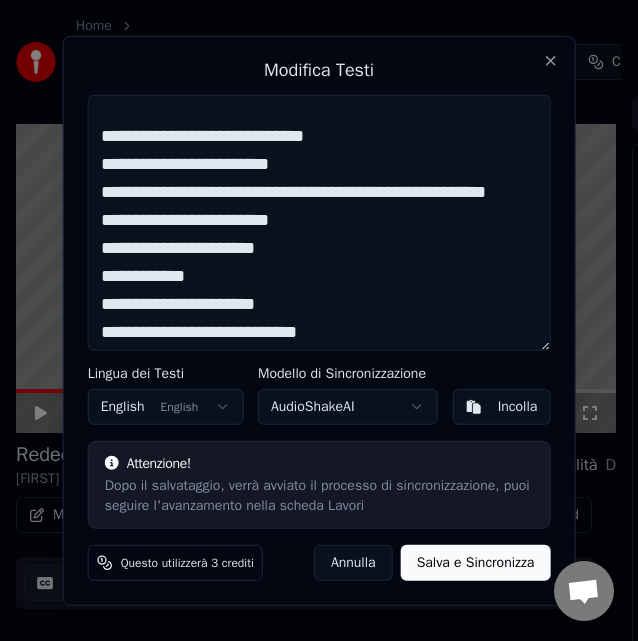 scroll, scrollTop: 178, scrollLeft: 0, axis: vertical 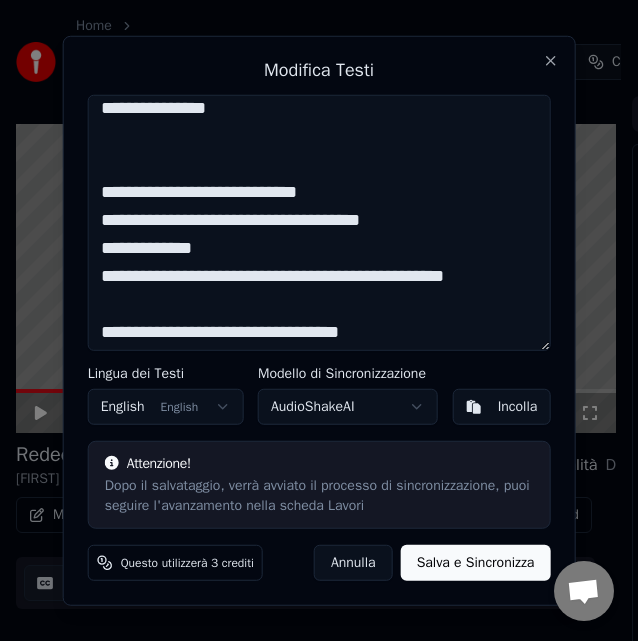 paste on "**********" 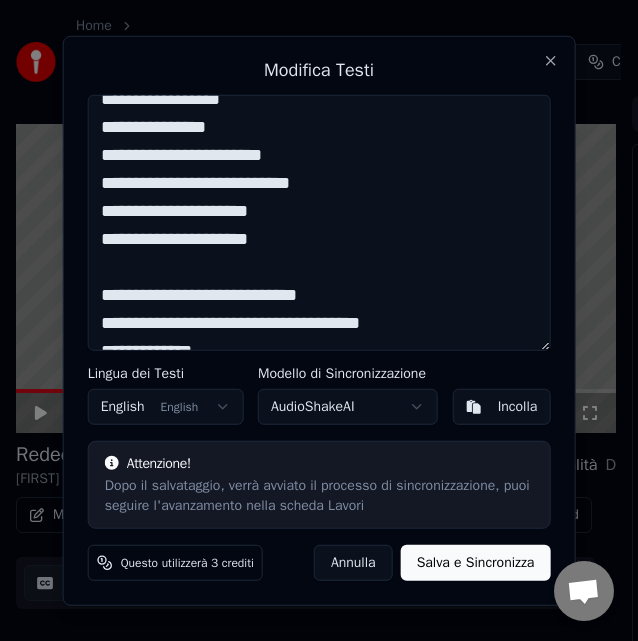scroll, scrollTop: 150, scrollLeft: 0, axis: vertical 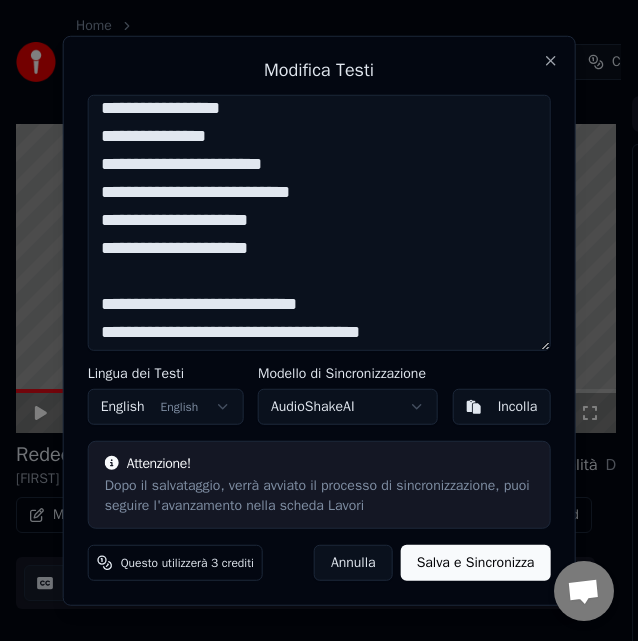 click on "**********" at bounding box center (319, 222) 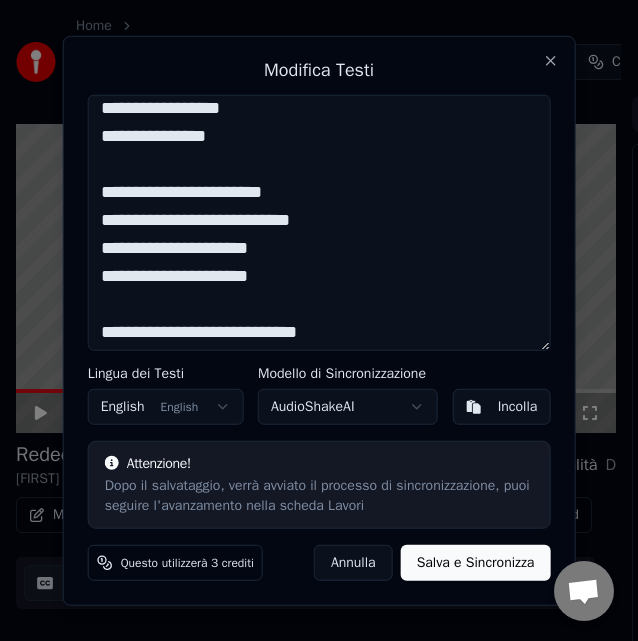 scroll, scrollTop: 36, scrollLeft: 0, axis: vertical 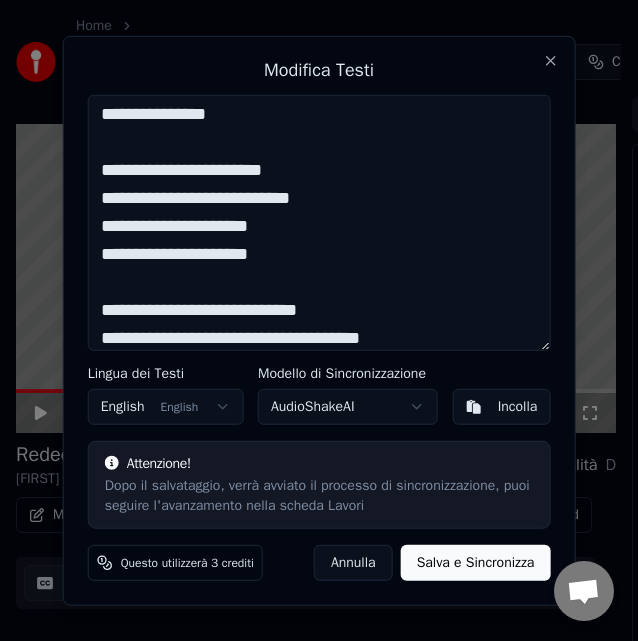 click on "**********" at bounding box center (319, 222) 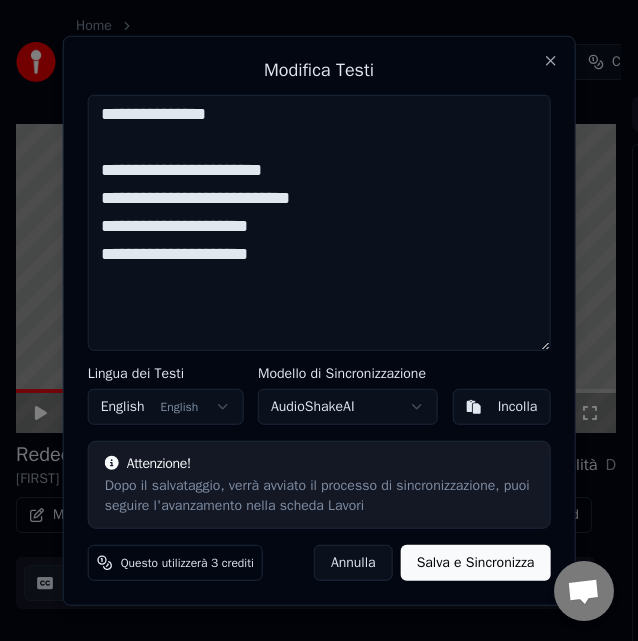 paste on "**********" 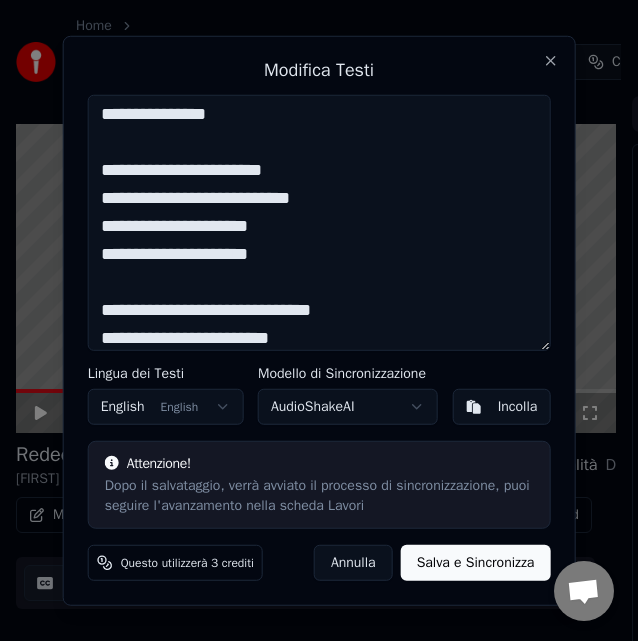 scroll, scrollTop: 227, scrollLeft: 0, axis: vertical 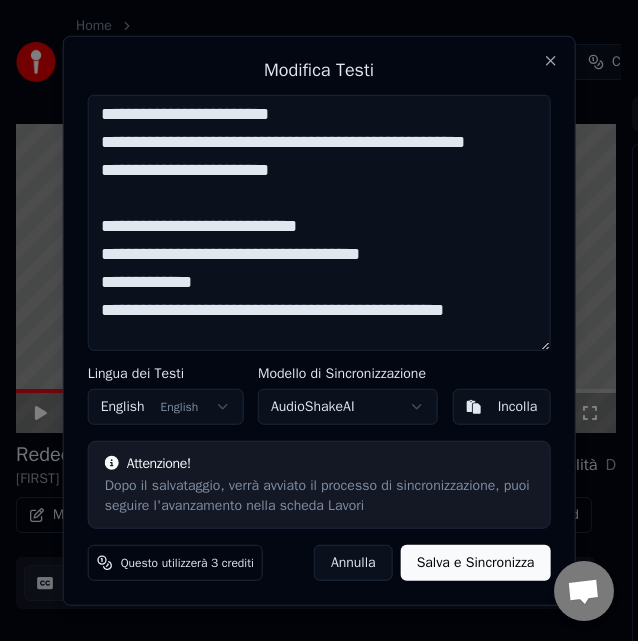 click on "**********" at bounding box center (319, 222) 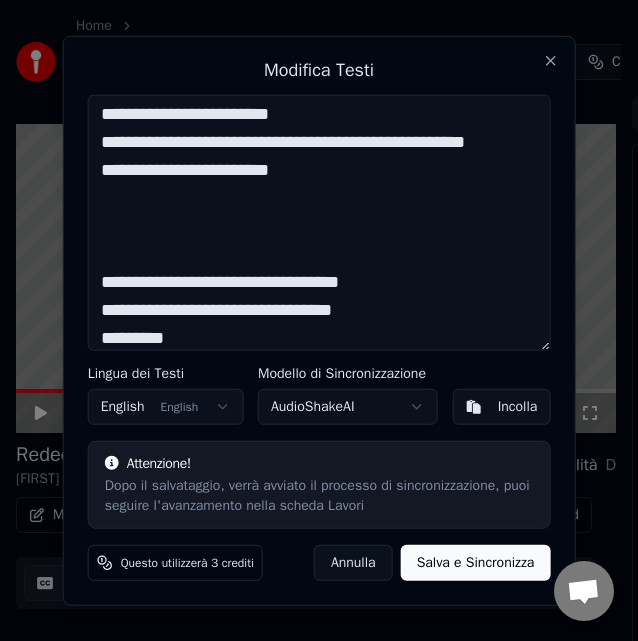 paste on "**********" 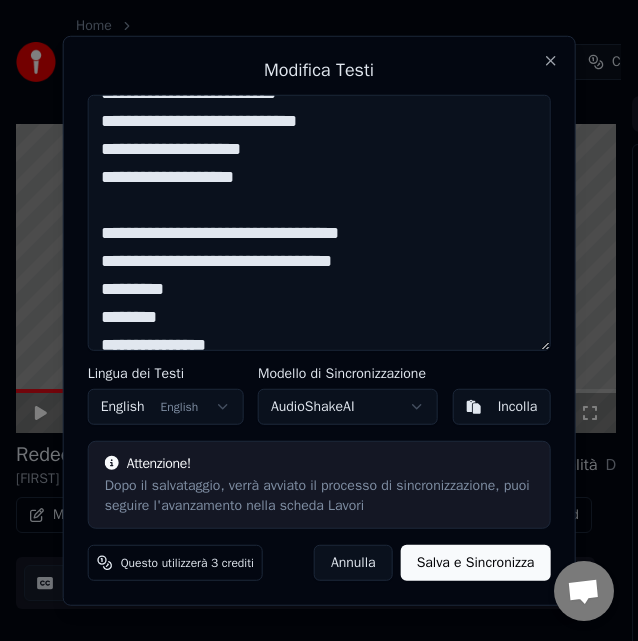 scroll, scrollTop: 613, scrollLeft: 0, axis: vertical 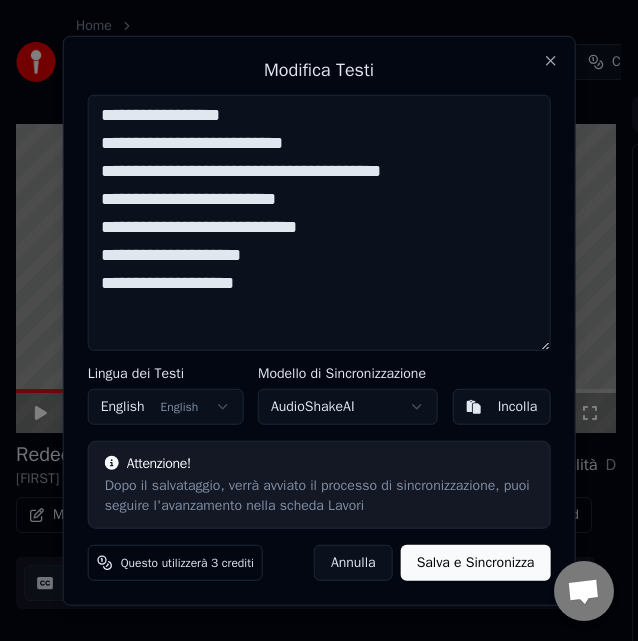 paste on "**********" 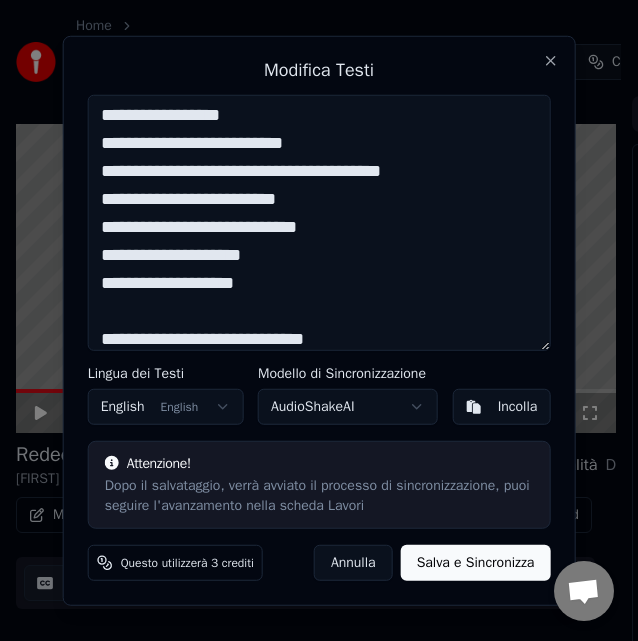 scroll, scrollTop: 591, scrollLeft: 0, axis: vertical 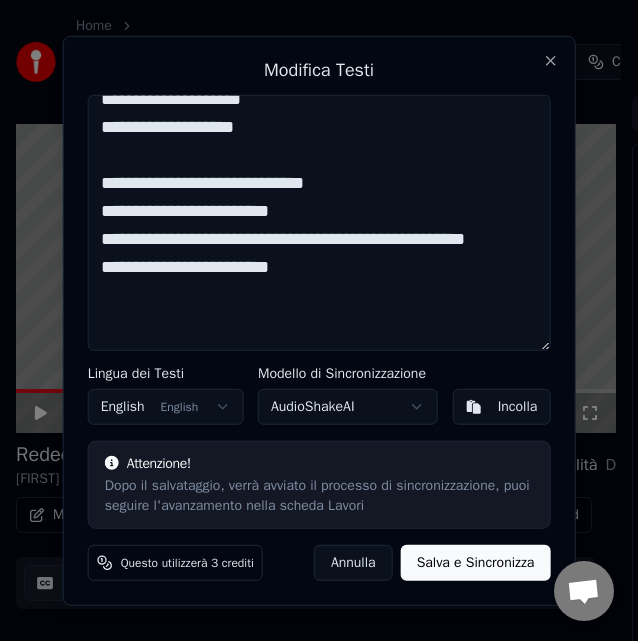 paste on "**********" 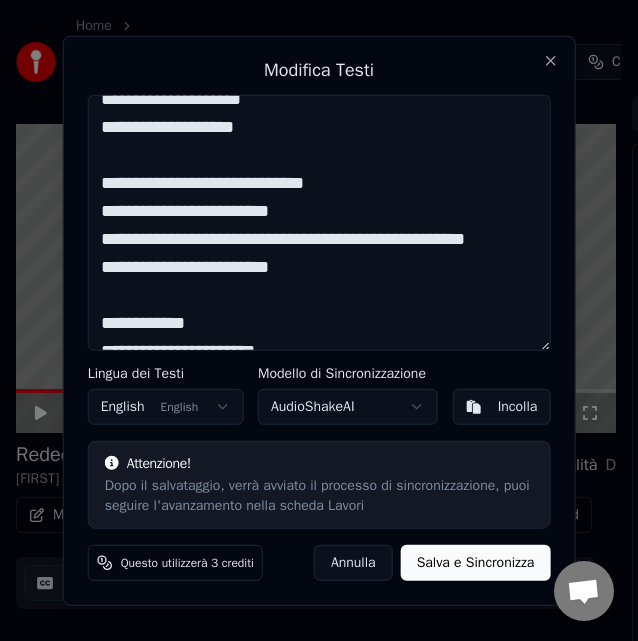 scroll, scrollTop: 787, scrollLeft: 0, axis: vertical 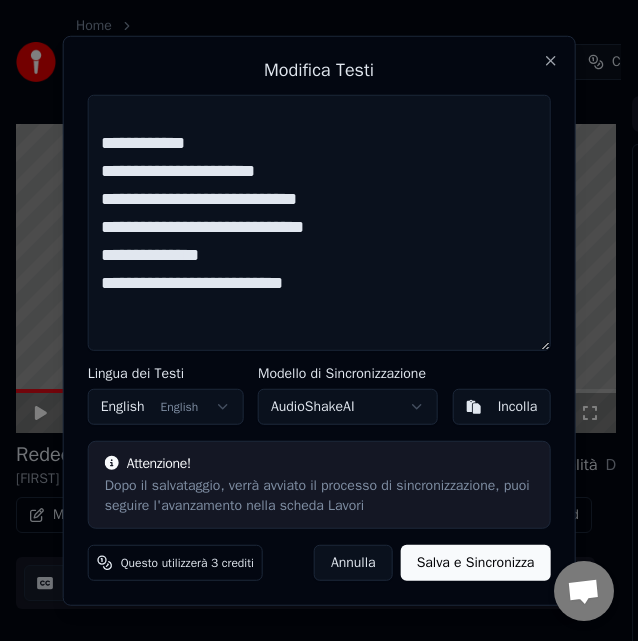 paste on "**********" 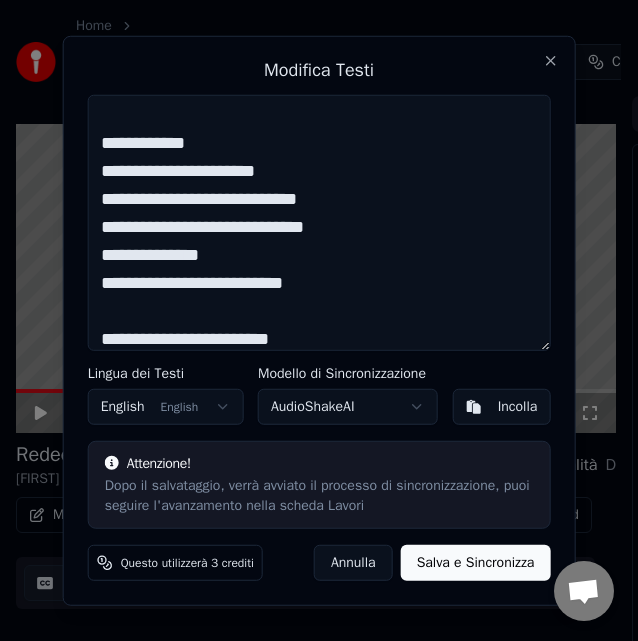 scroll, scrollTop: 1011, scrollLeft: 0, axis: vertical 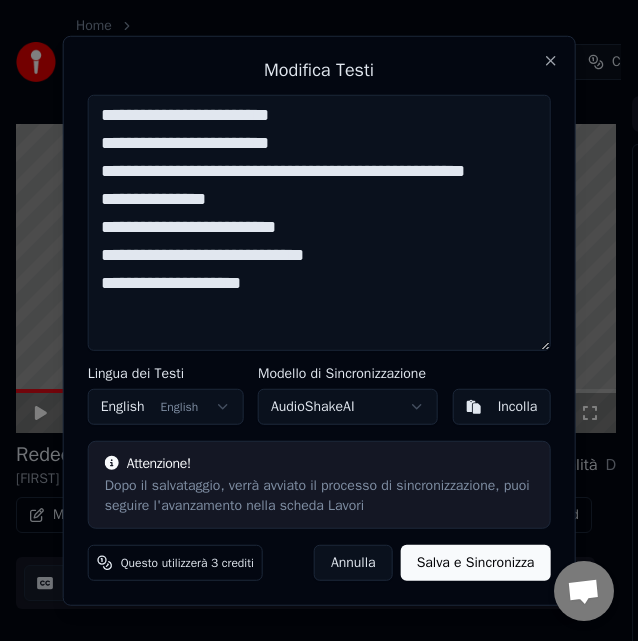 paste on "**********" 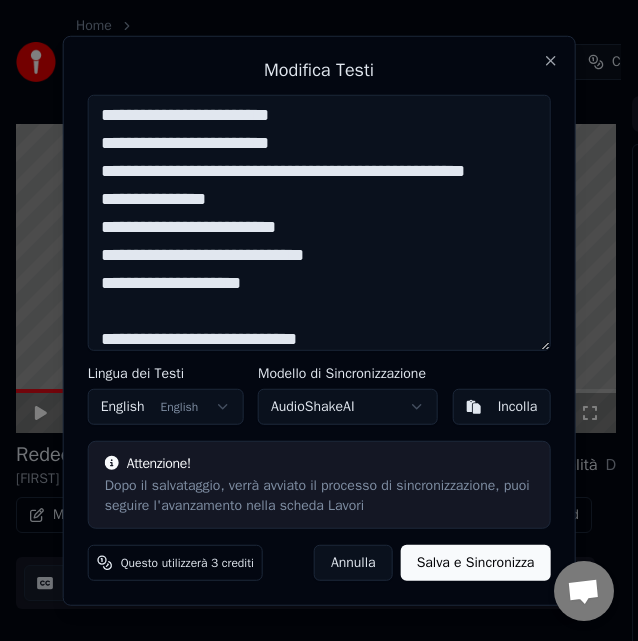 scroll, scrollTop: 1151, scrollLeft: 0, axis: vertical 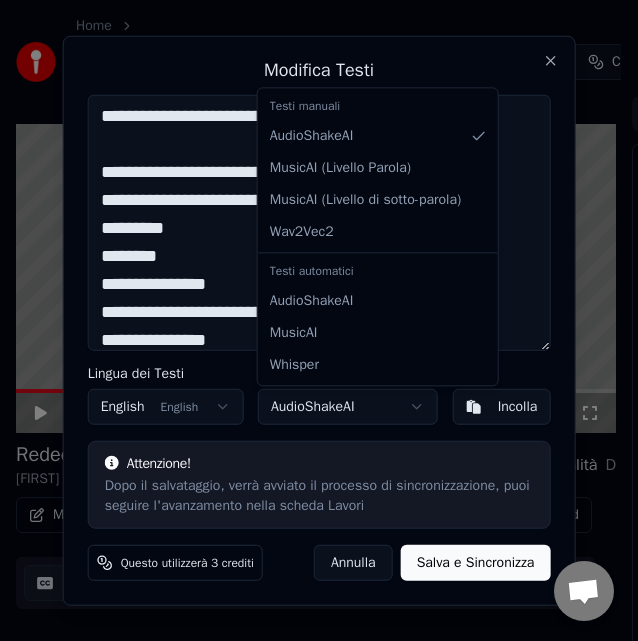 click on "**********" at bounding box center [310, 292] 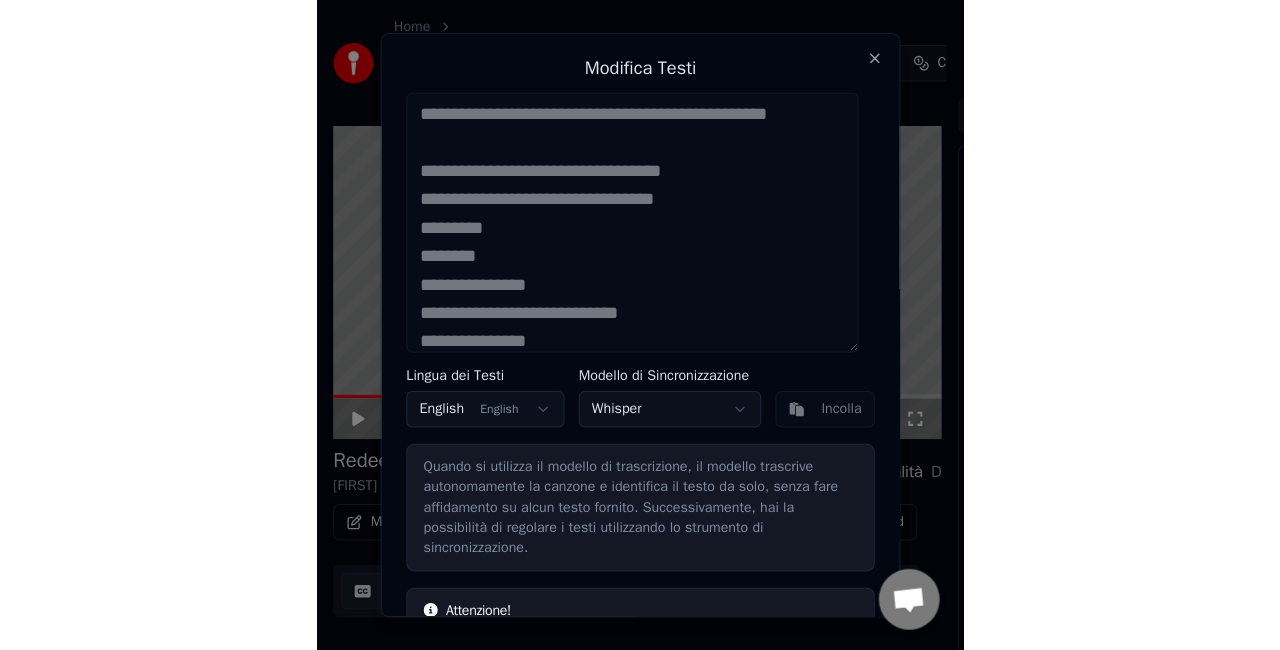 scroll, scrollTop: 133, scrollLeft: 0, axis: vertical 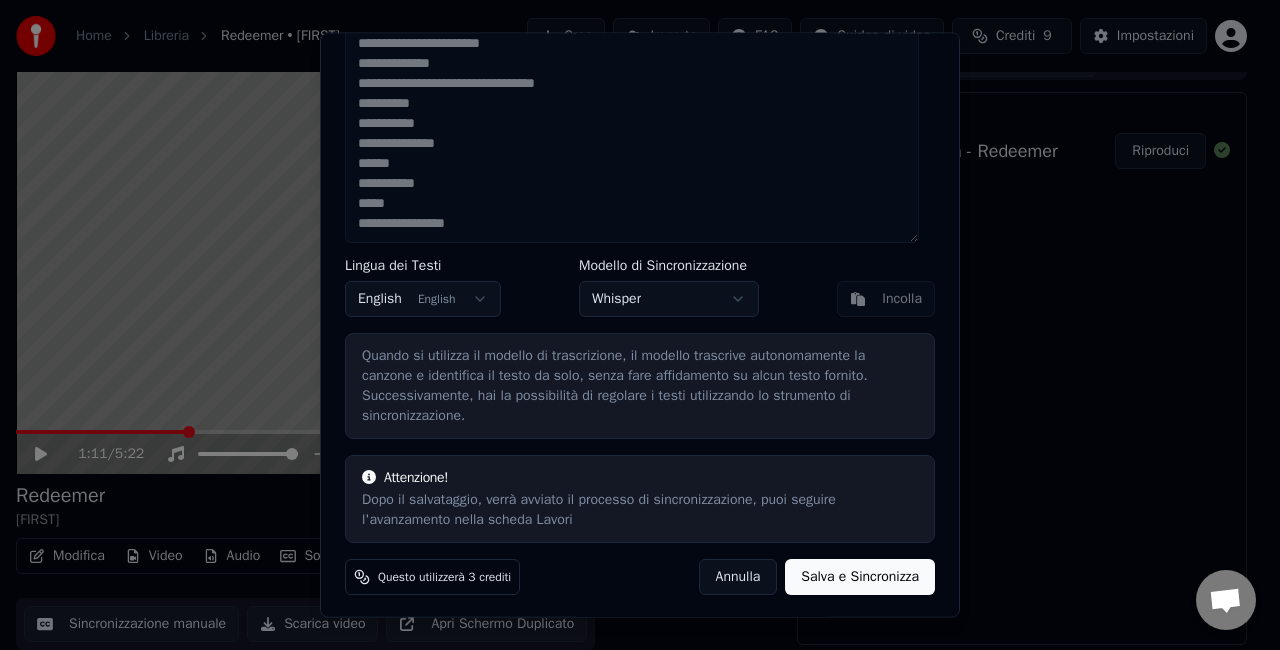 click on "Salva e Sincronizza" at bounding box center (860, 577) 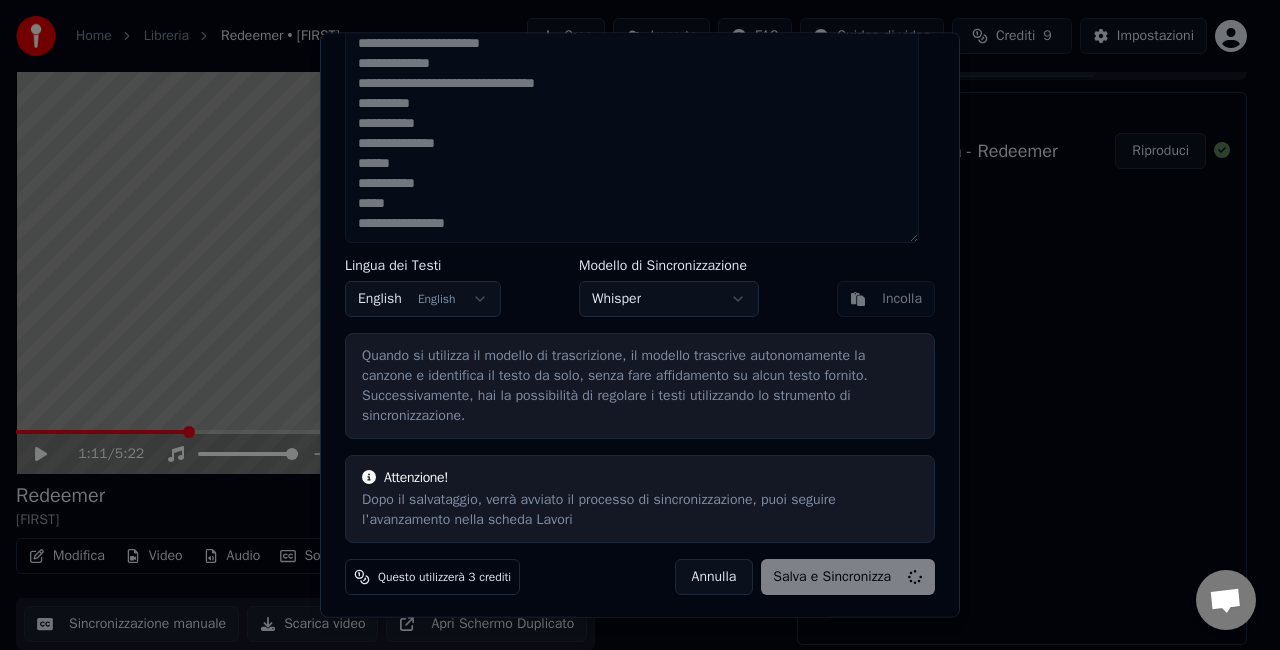 type on "**********" 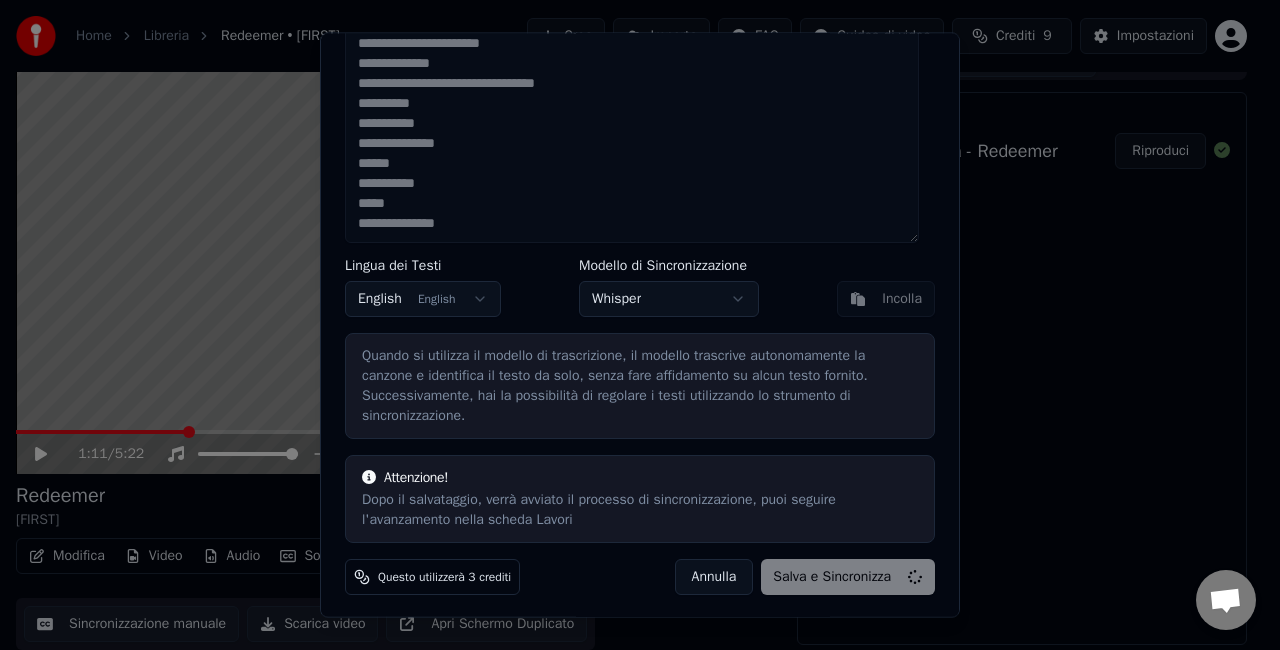 type 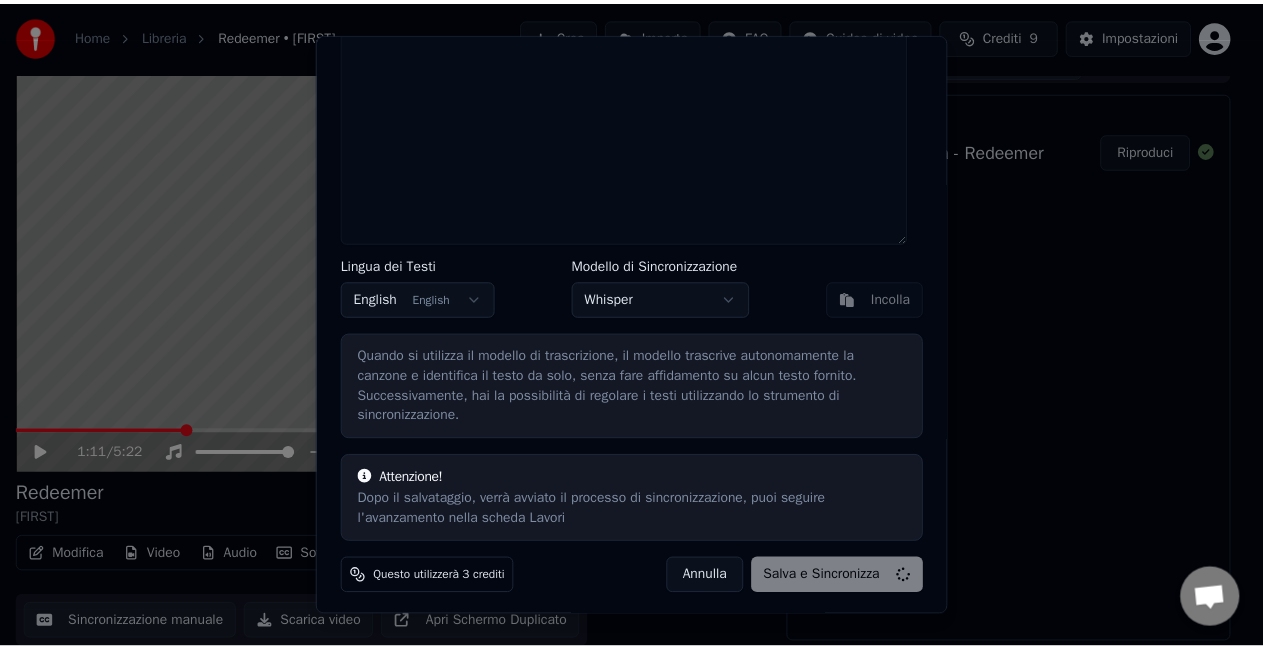scroll, scrollTop: 0, scrollLeft: 0, axis: both 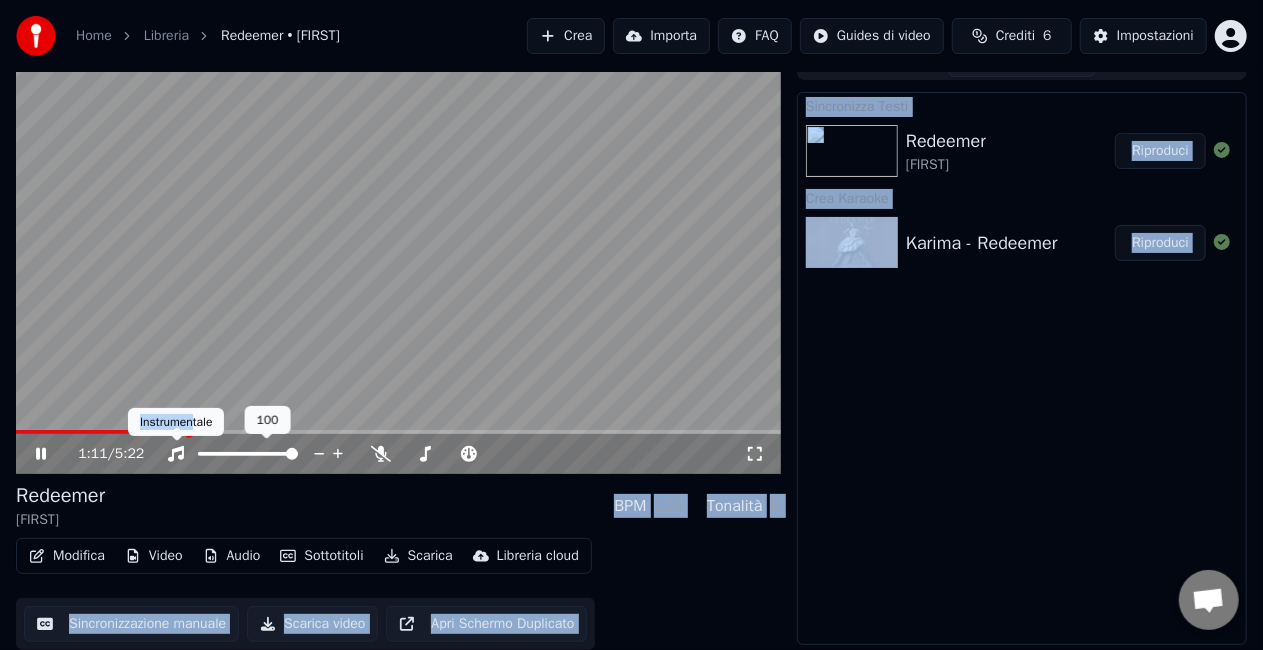 drag, startPoint x: 192, startPoint y: 430, endPoint x: 572, endPoint y: 306, distance: 399.7199 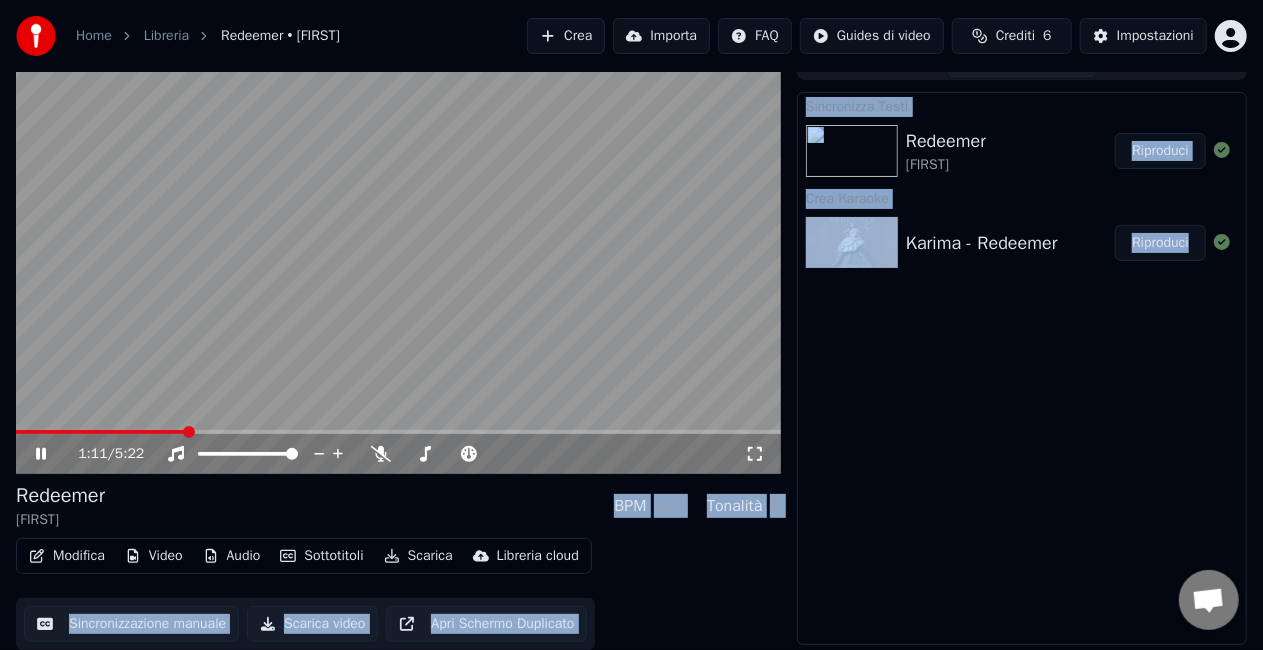 click on "Sincronizza Testi Redeemer [NAME] Riproduci Crea Karaoke [NAME] - Redeemer Riproduci" at bounding box center [1022, 368] 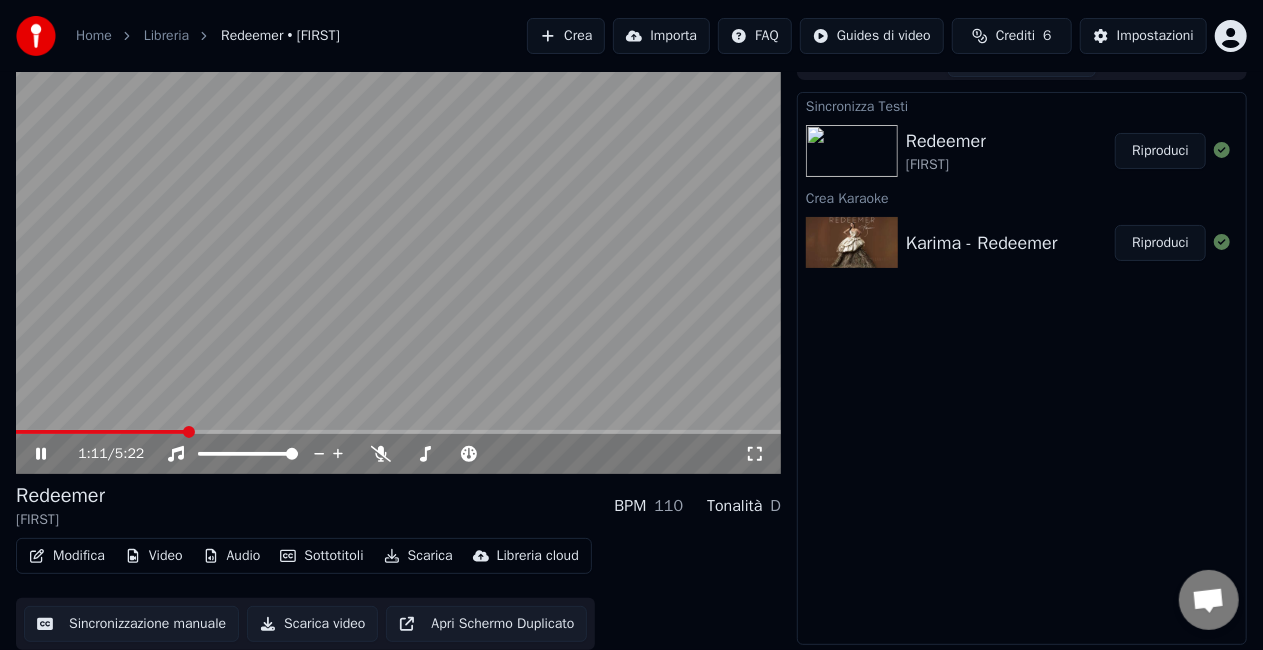 click on "Riproduci" at bounding box center (1160, 151) 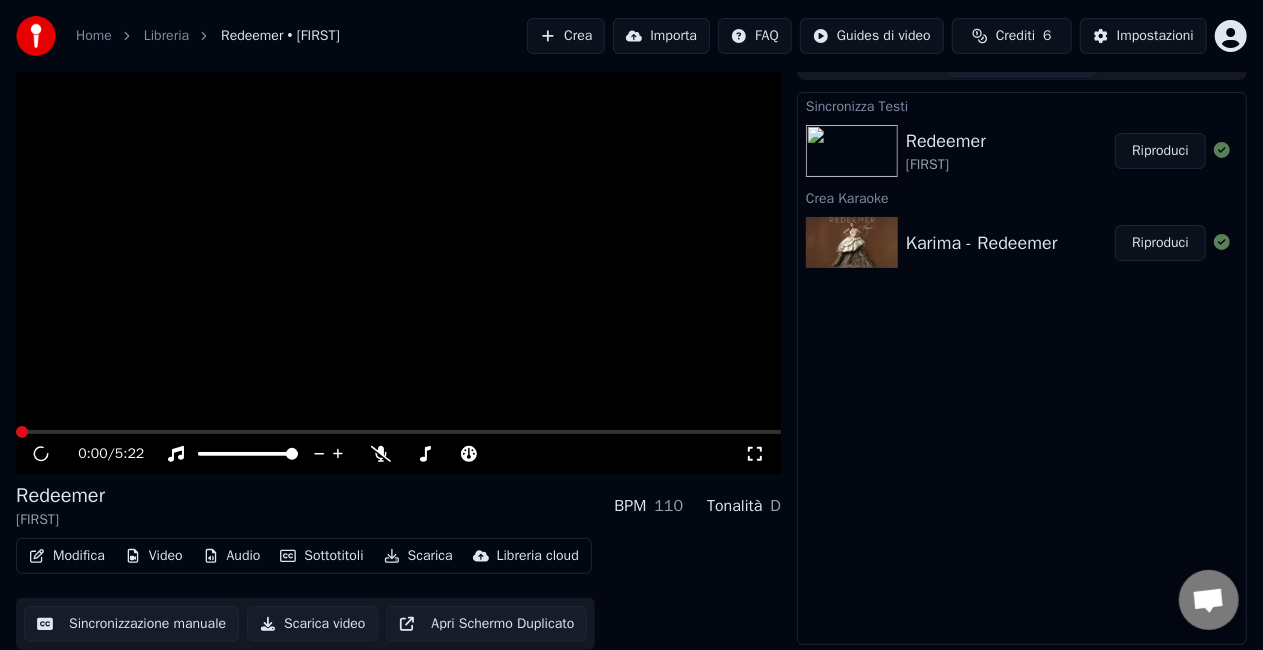 scroll, scrollTop: 0, scrollLeft: 0, axis: both 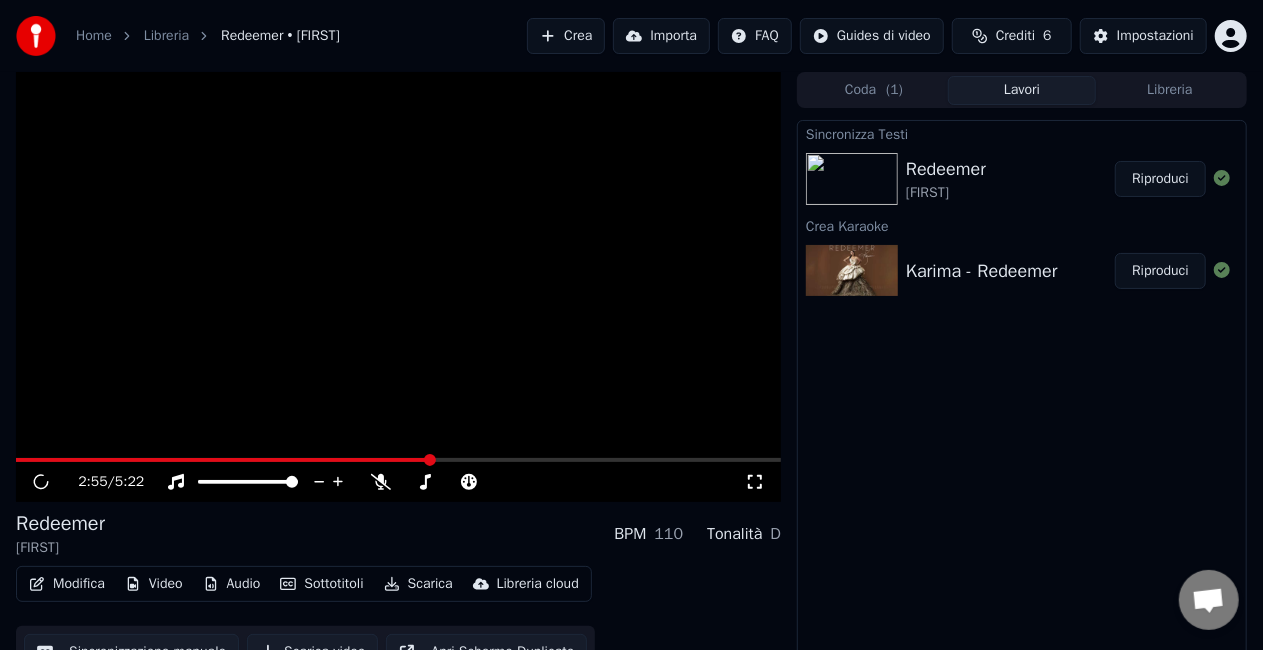 click at bounding box center [398, 460] 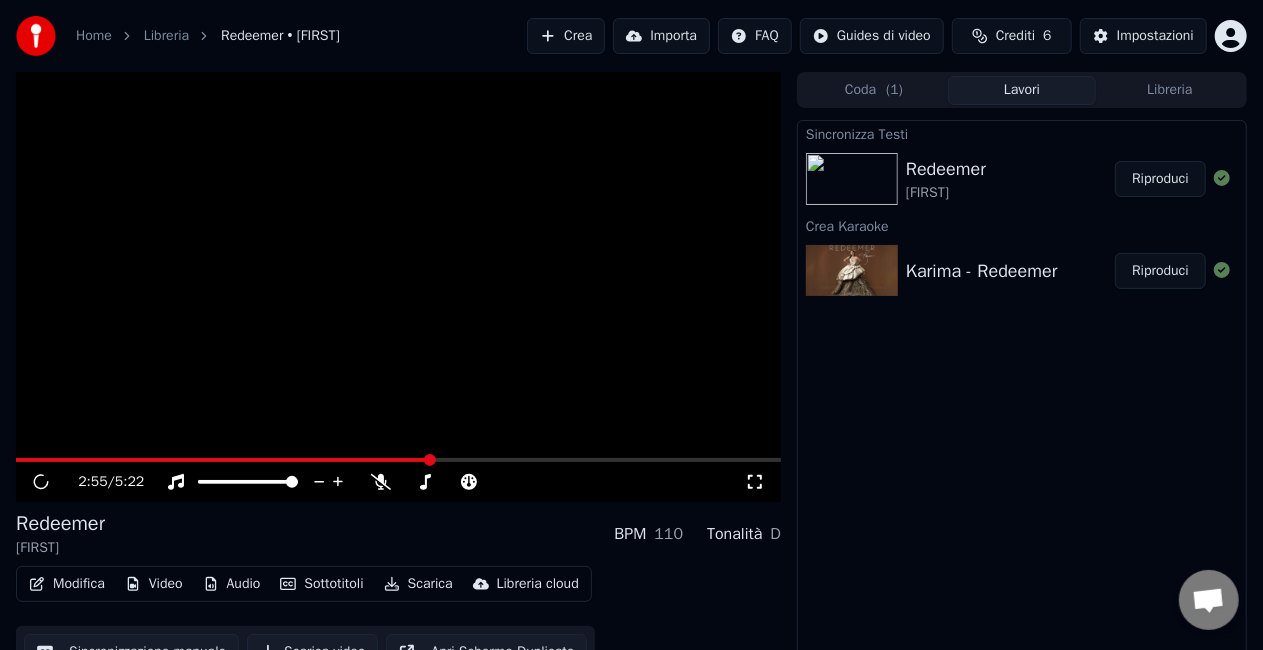 drag, startPoint x: 414, startPoint y: 457, endPoint x: 14, endPoint y: 459, distance: 400.005 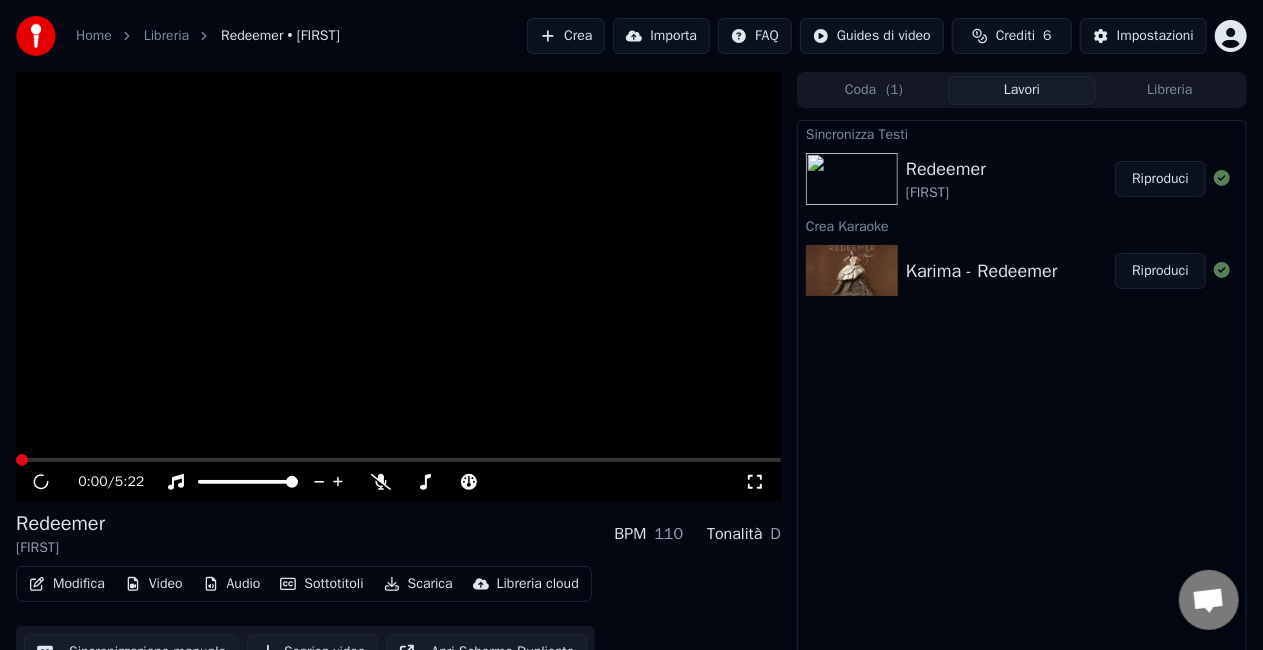 scroll, scrollTop: 28, scrollLeft: 0, axis: vertical 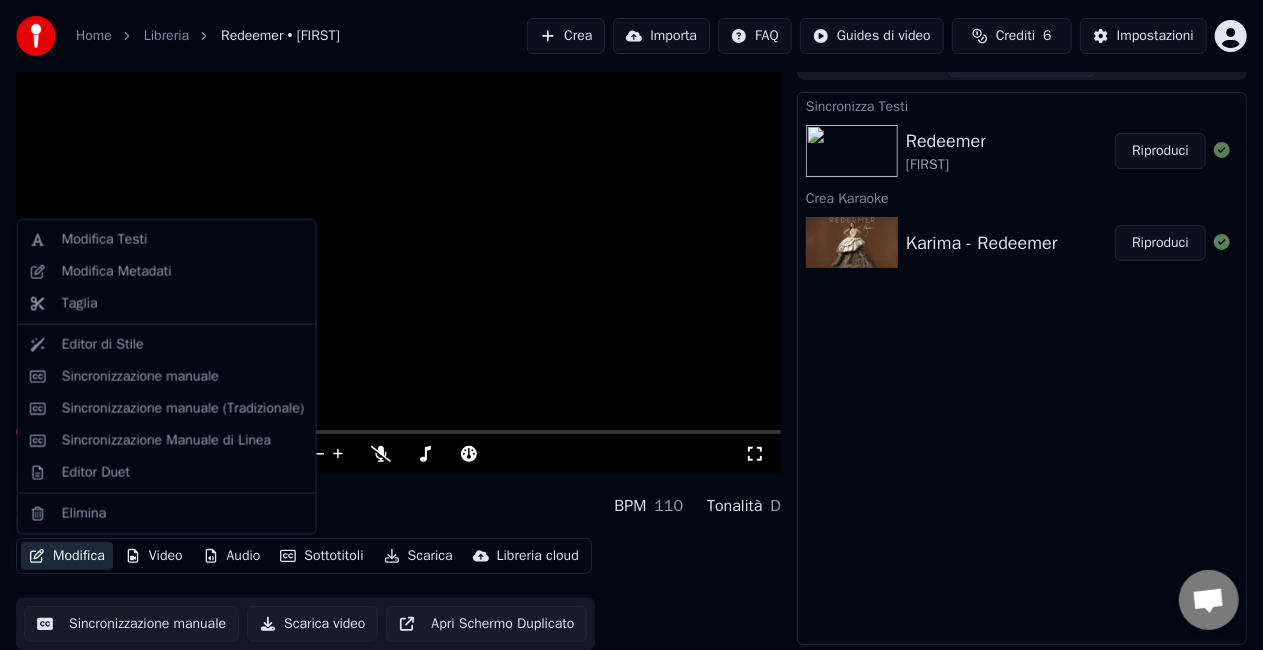 click on "Modifica" at bounding box center [67, 556] 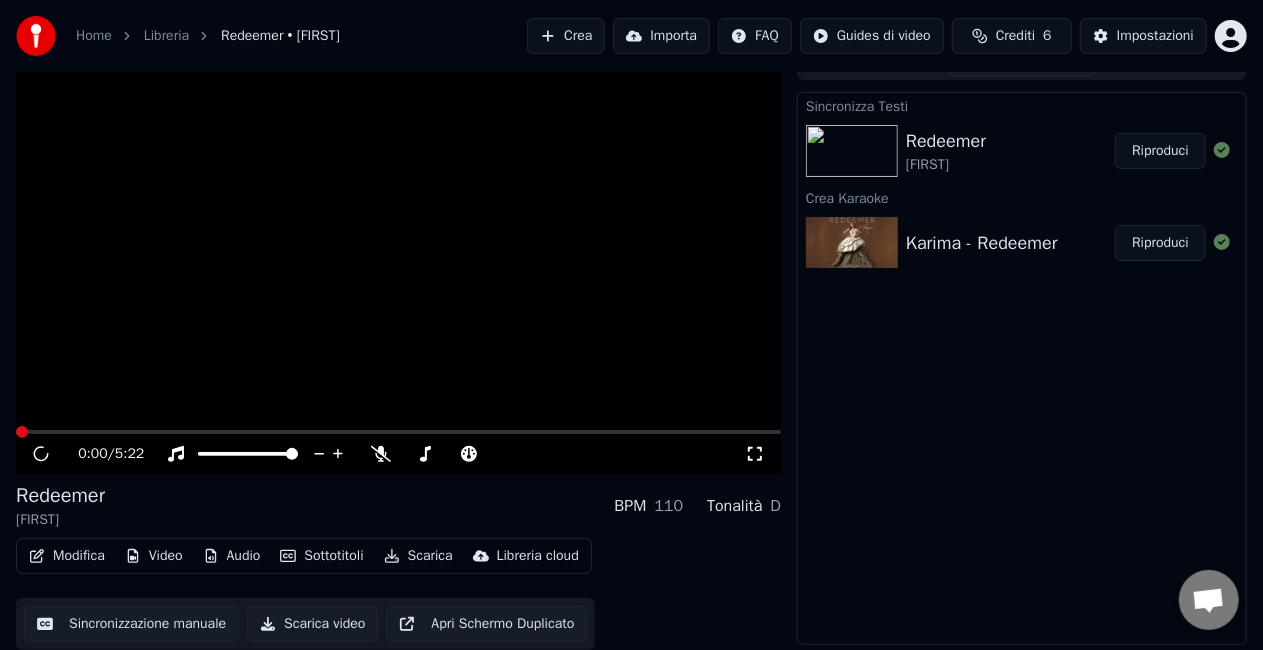 click at bounding box center [398, 259] 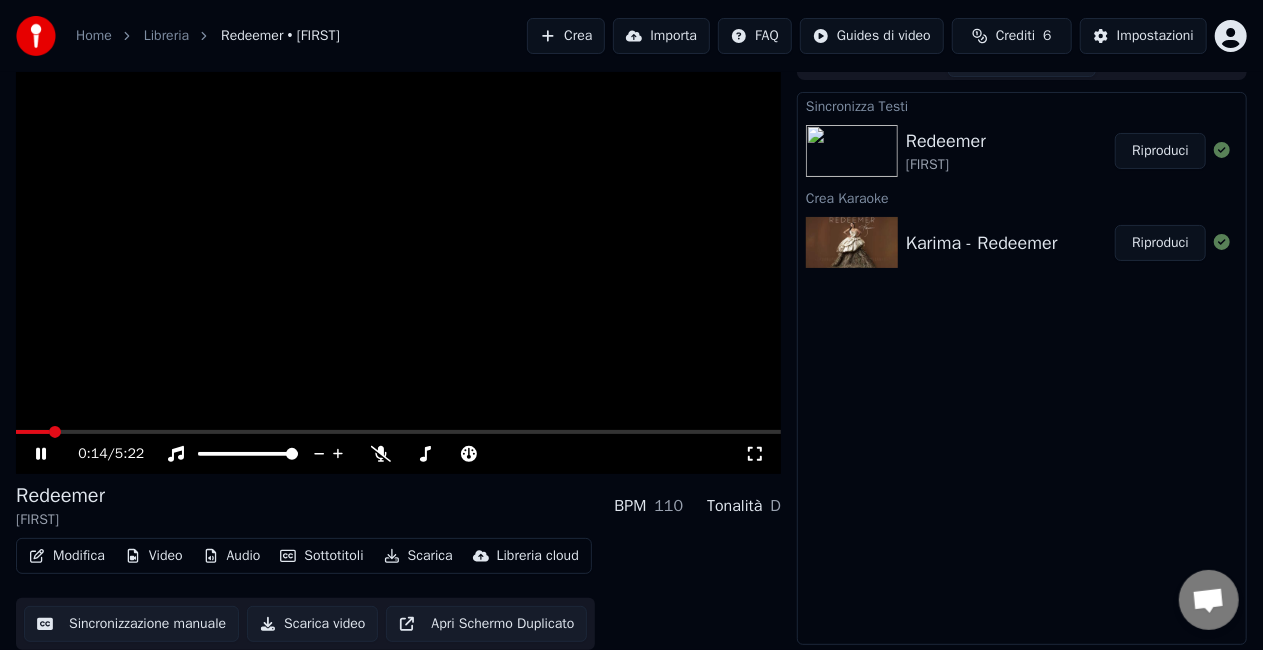 click at bounding box center (398, 432) 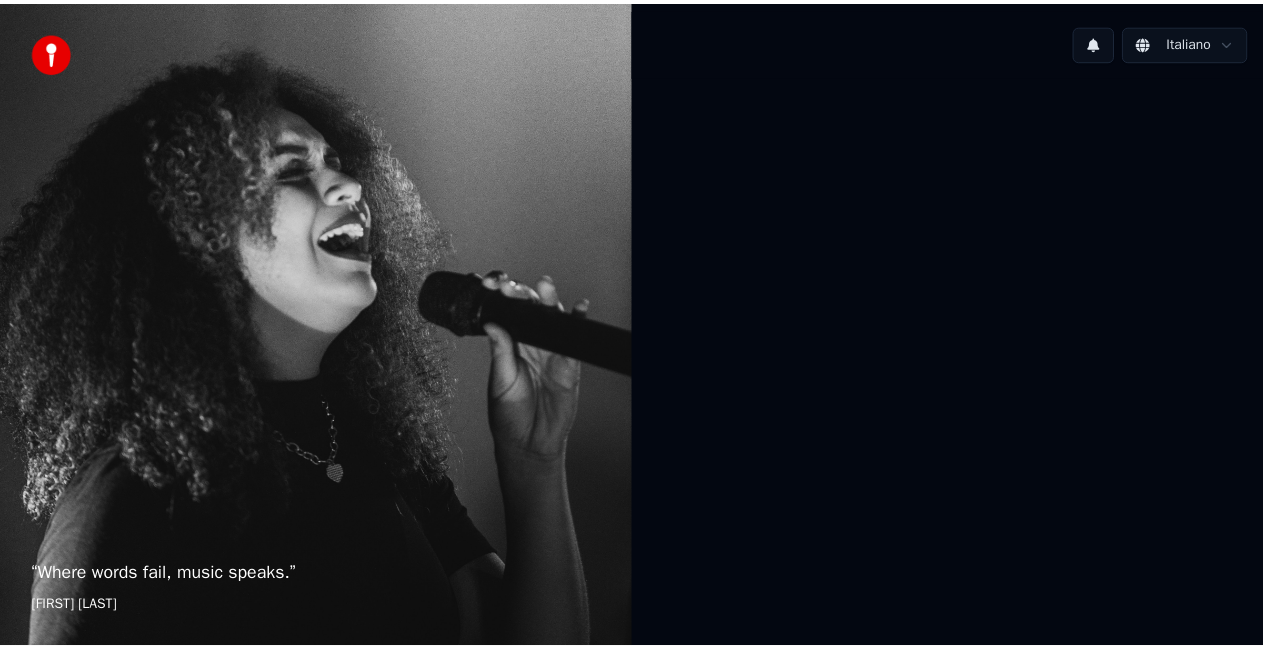 scroll, scrollTop: 0, scrollLeft: 0, axis: both 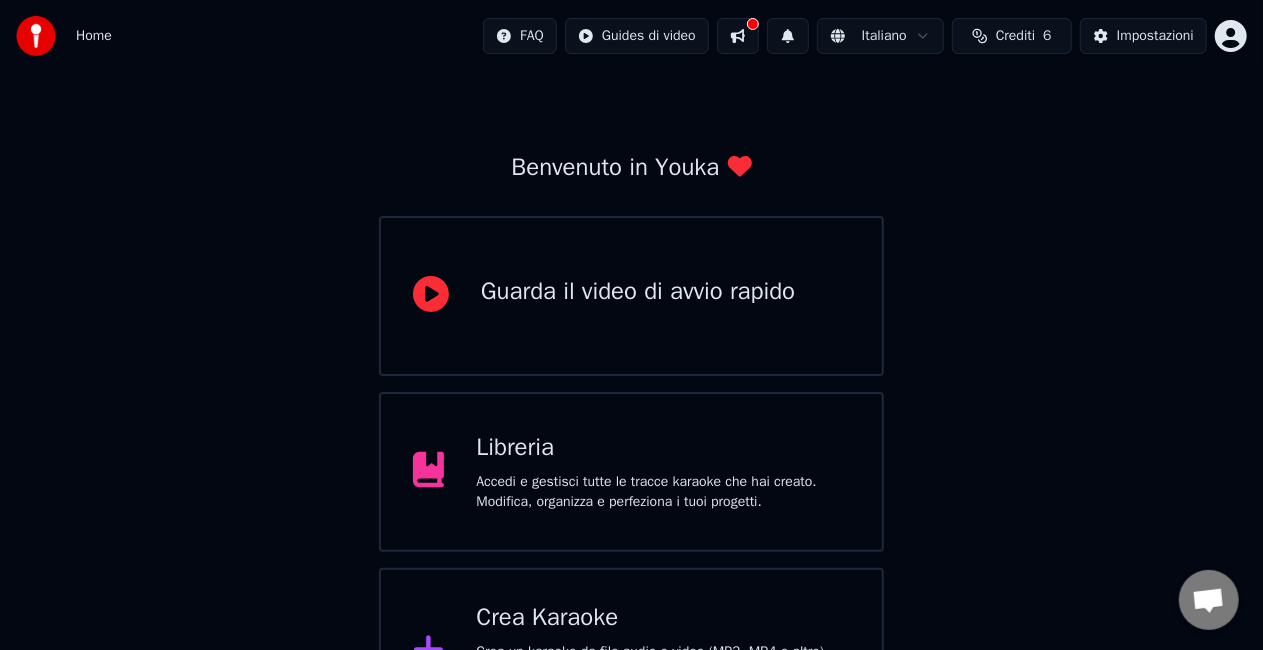 click on "Libreria" at bounding box center [663, 448] 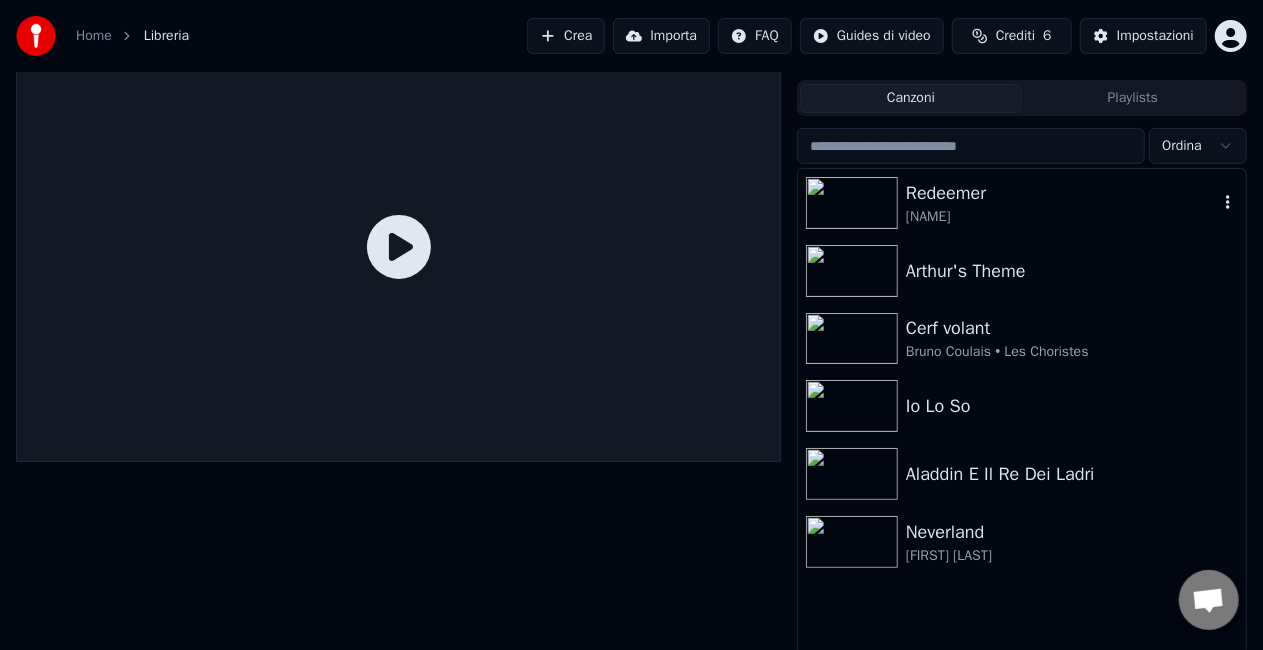 click on "Redeemer" at bounding box center (1062, 193) 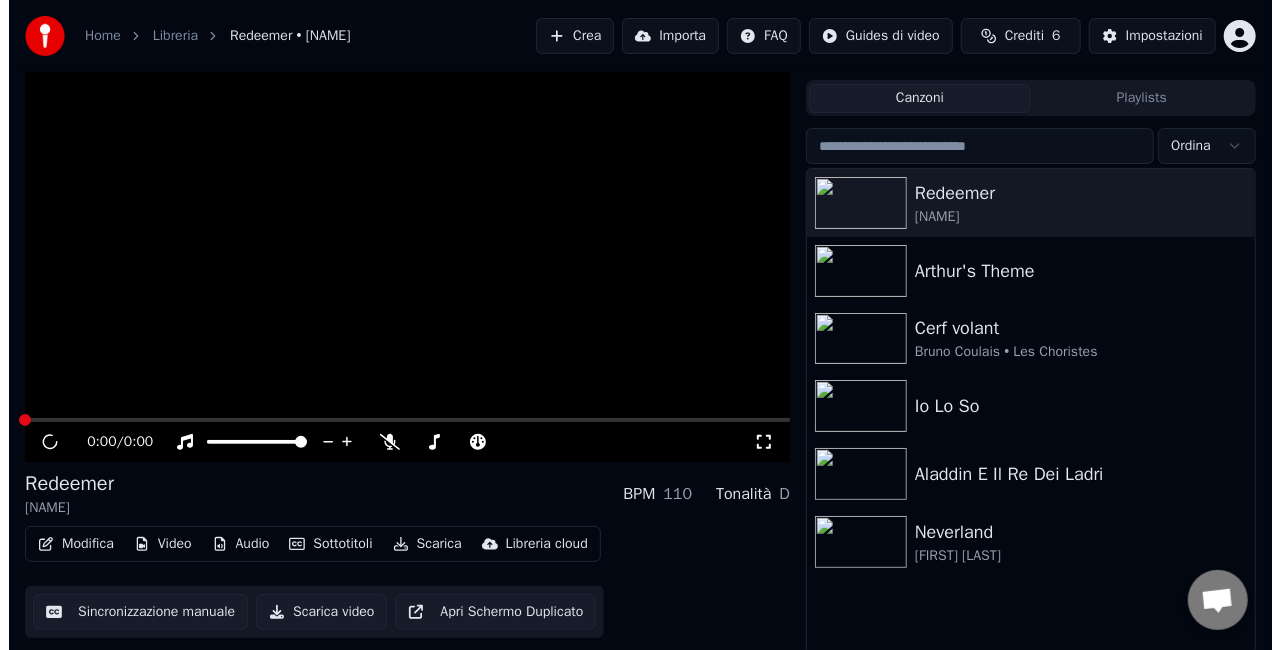 scroll, scrollTop: 45, scrollLeft: 0, axis: vertical 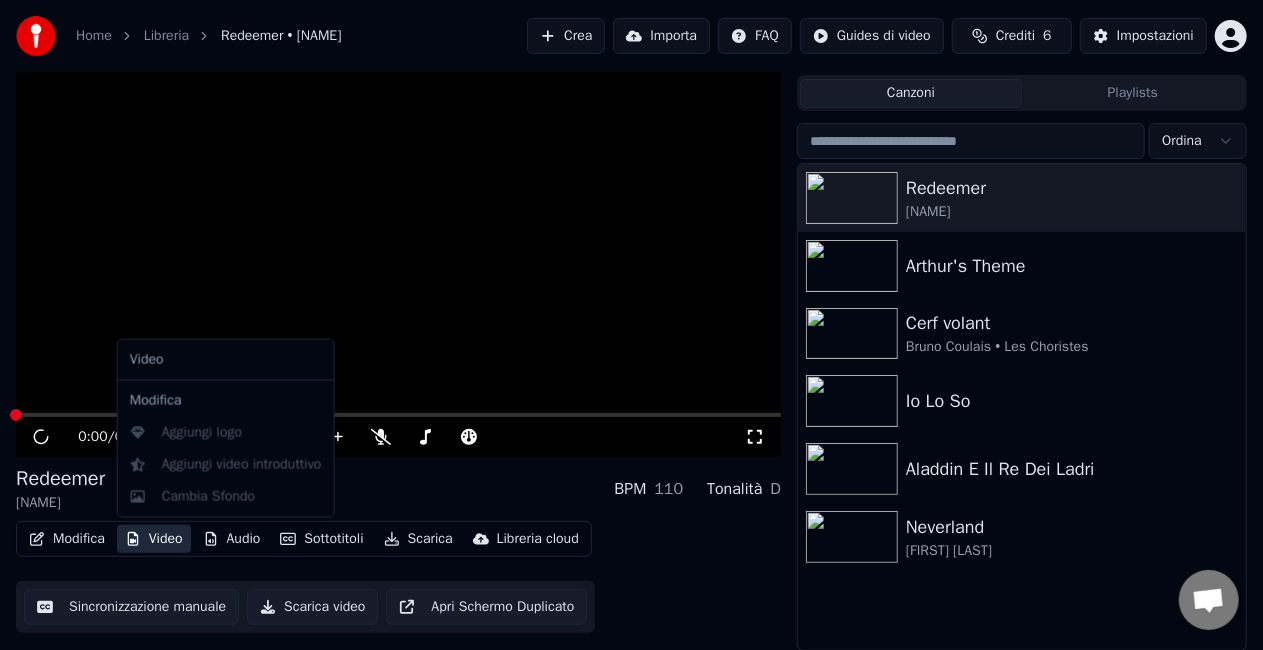 click on "Video" at bounding box center (154, 539) 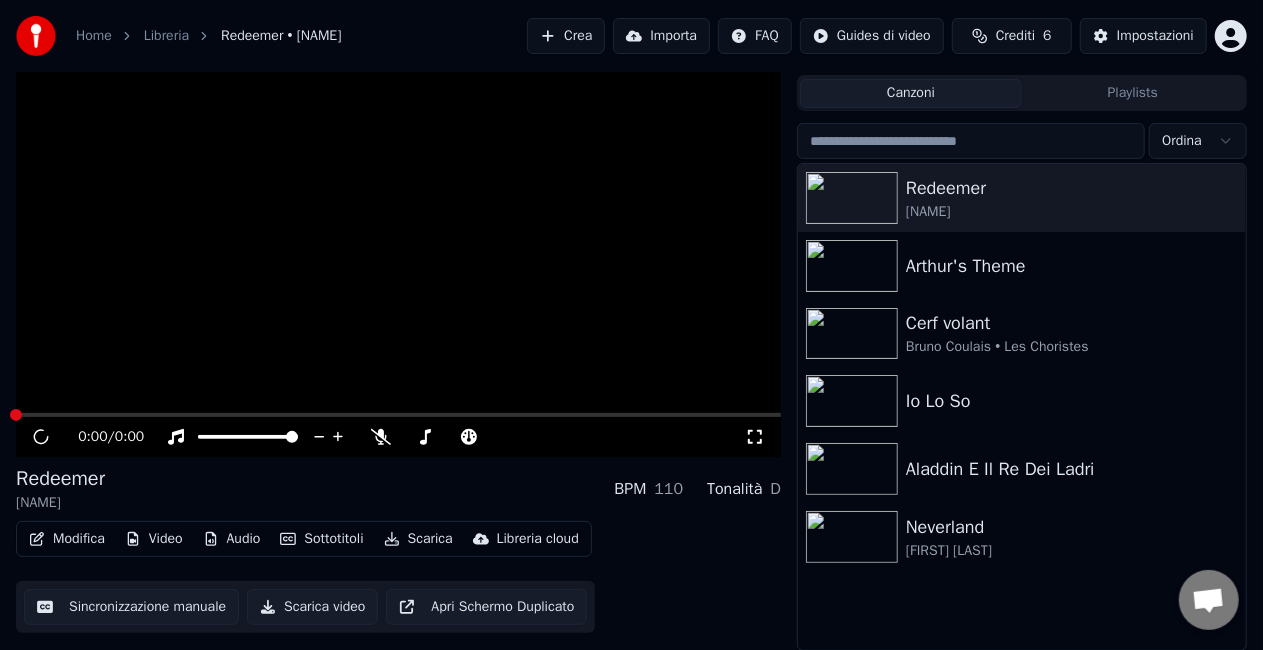 click on "Importa" at bounding box center (661, 36) 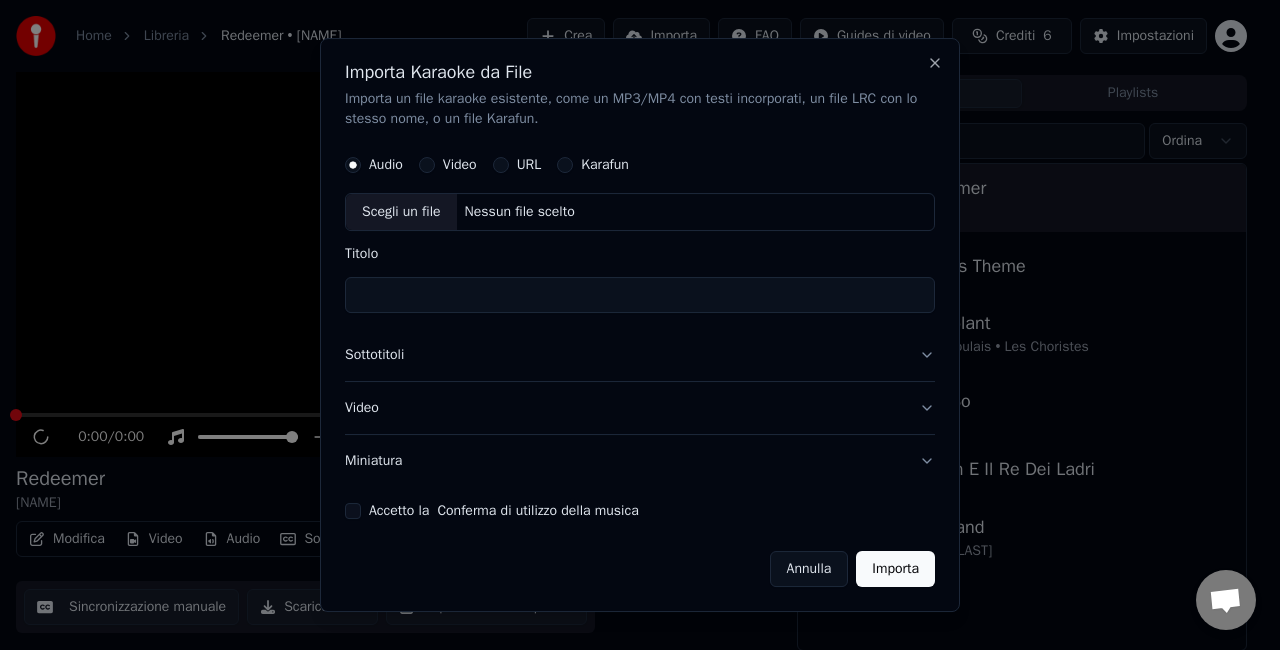 click on "Audio Video URL Karafun" at bounding box center (640, 165) 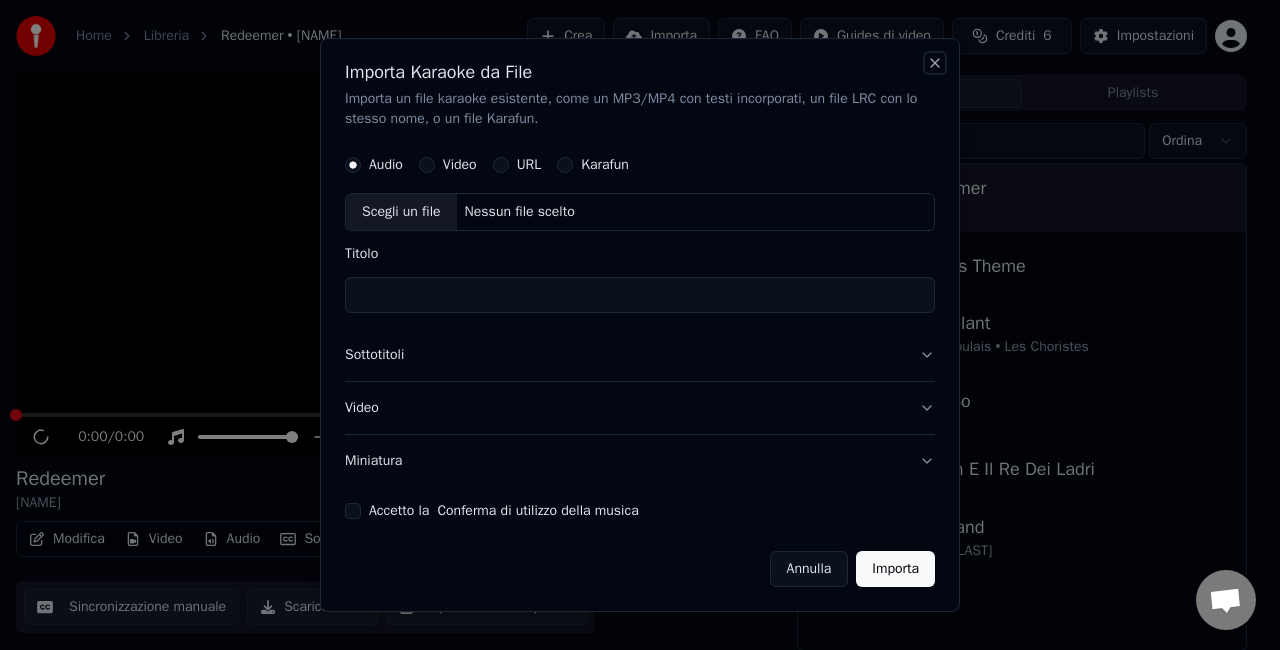 click on "Close" at bounding box center [935, 63] 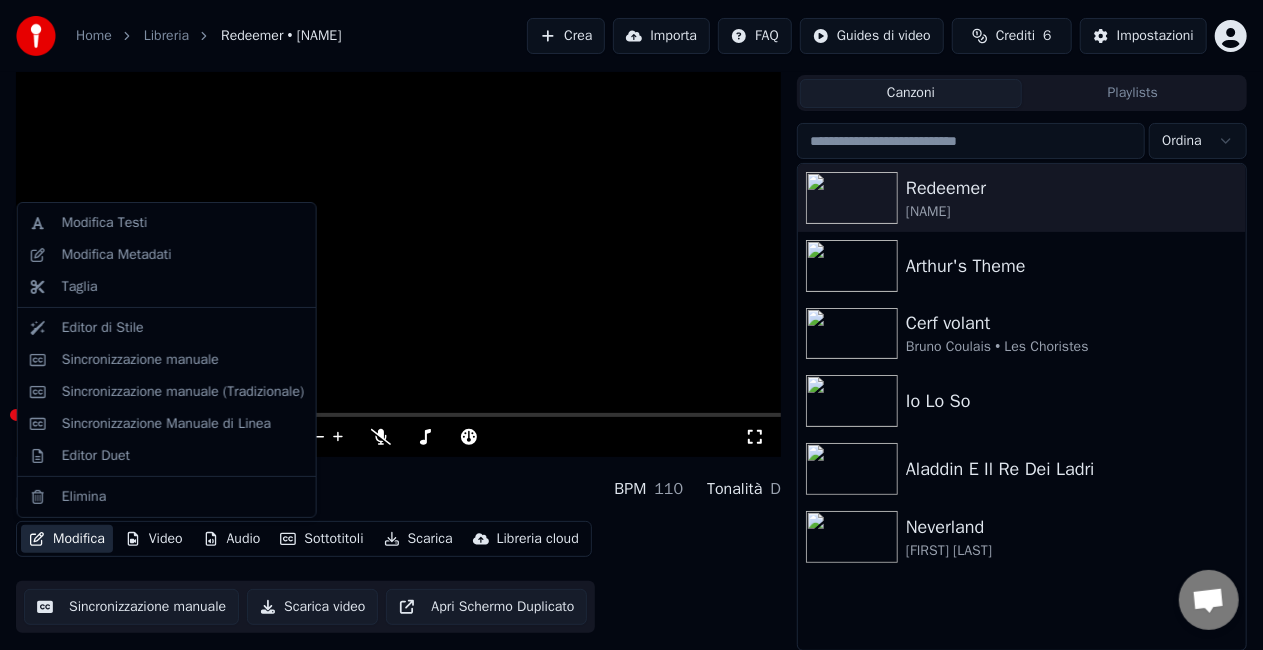 click on "Modifica" at bounding box center (67, 539) 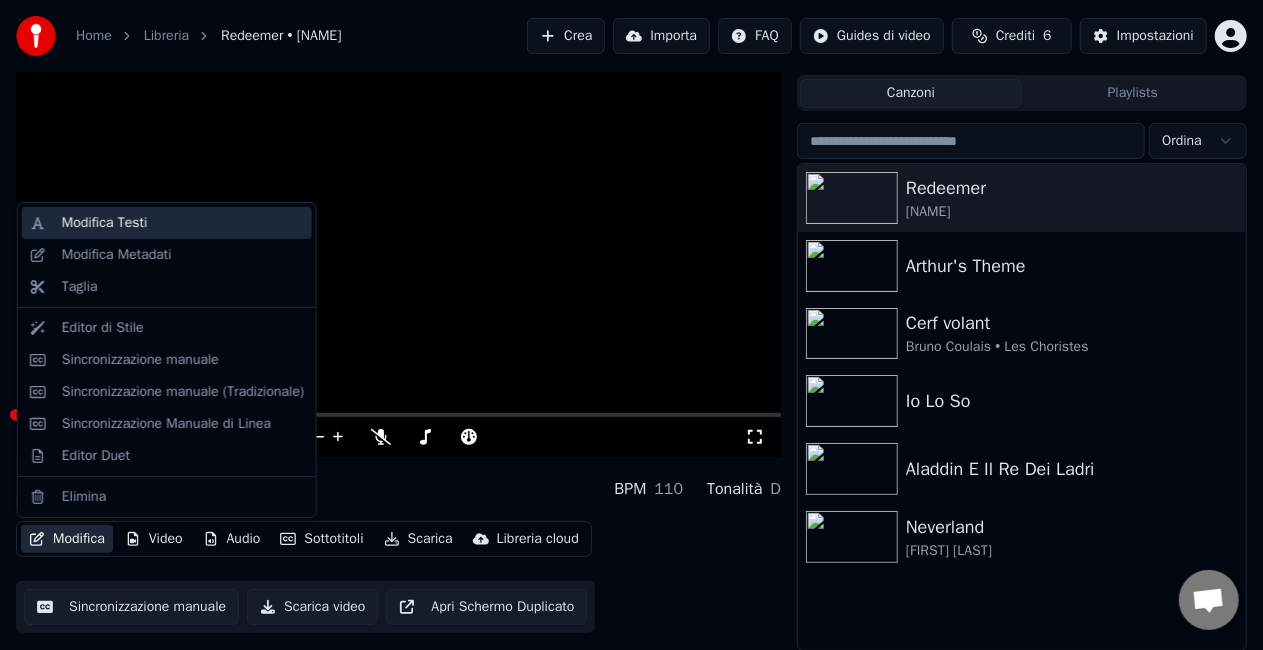 click on "Modifica Testi" at bounding box center [183, 223] 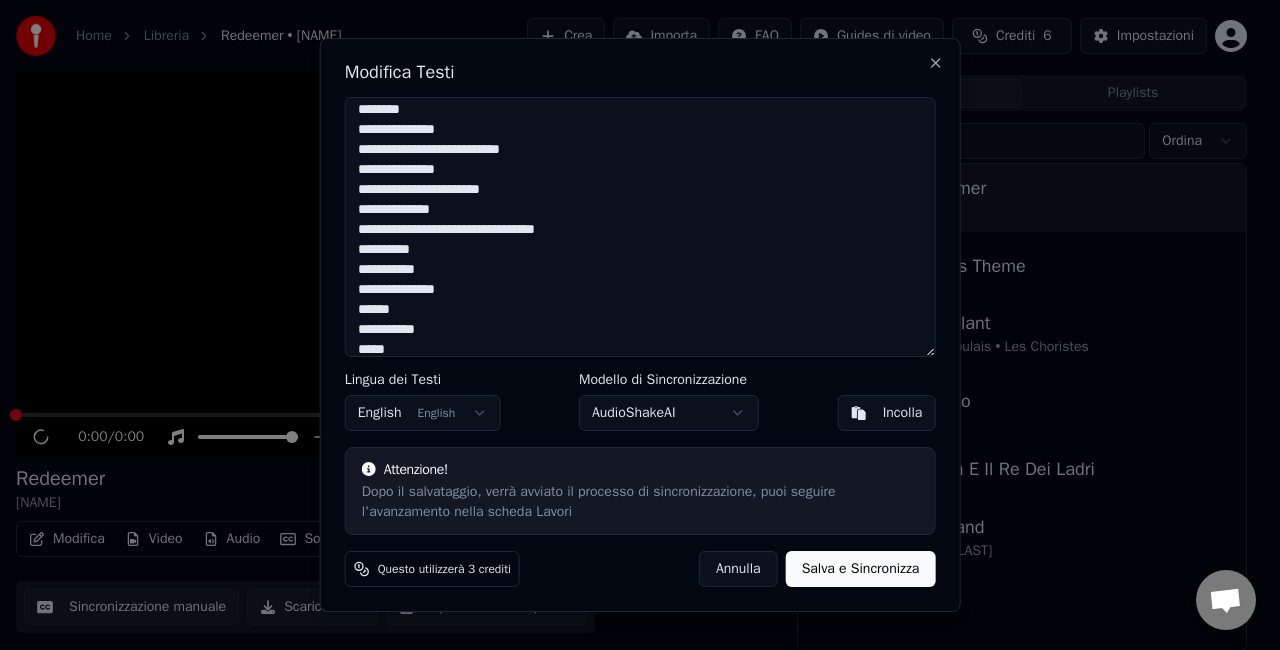 scroll, scrollTop: 1116, scrollLeft: 0, axis: vertical 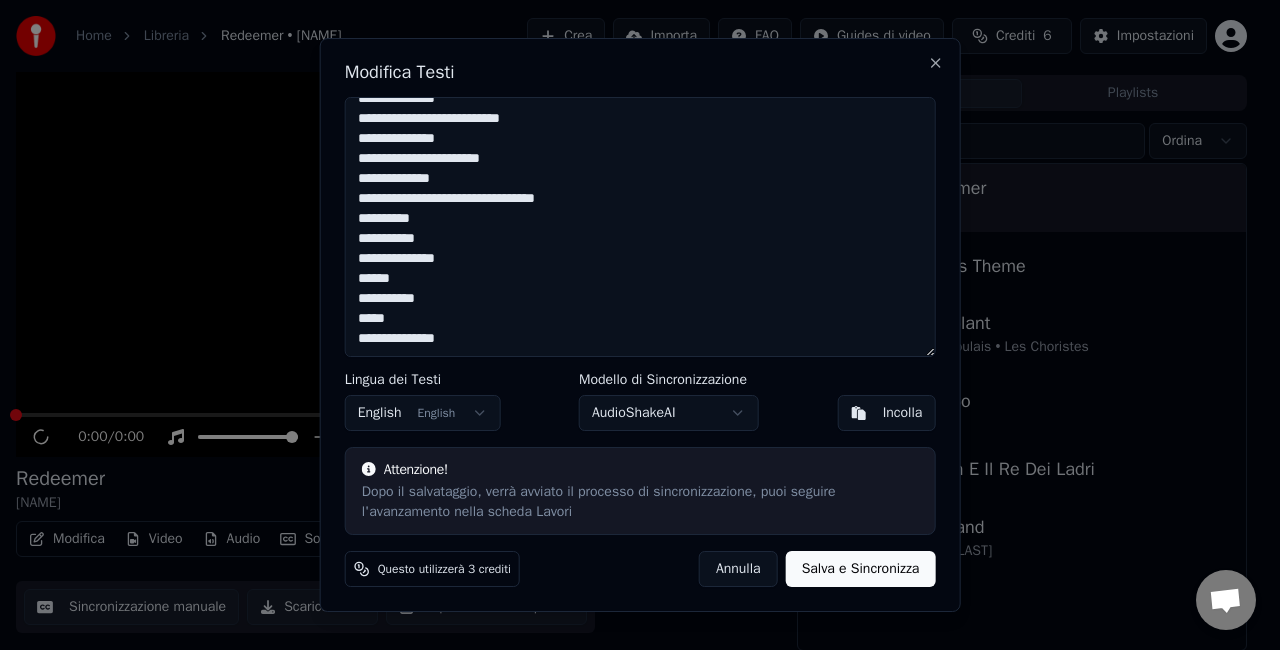 click at bounding box center (640, 227) 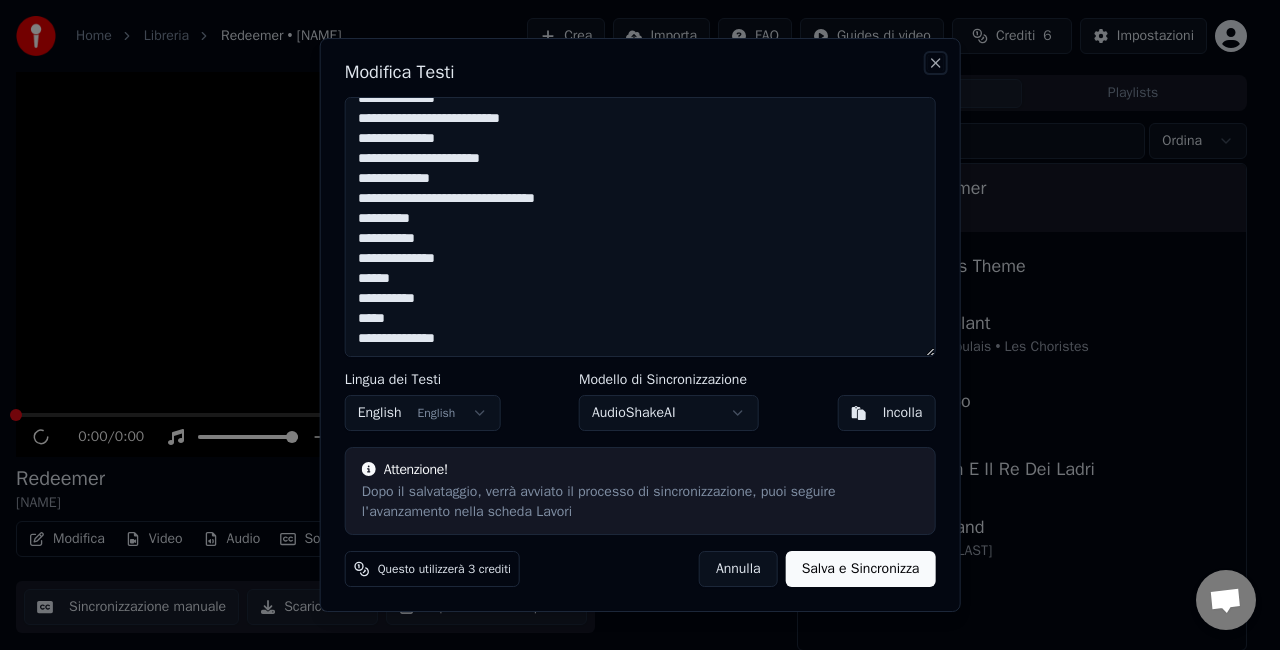 click on "Close" at bounding box center (935, 63) 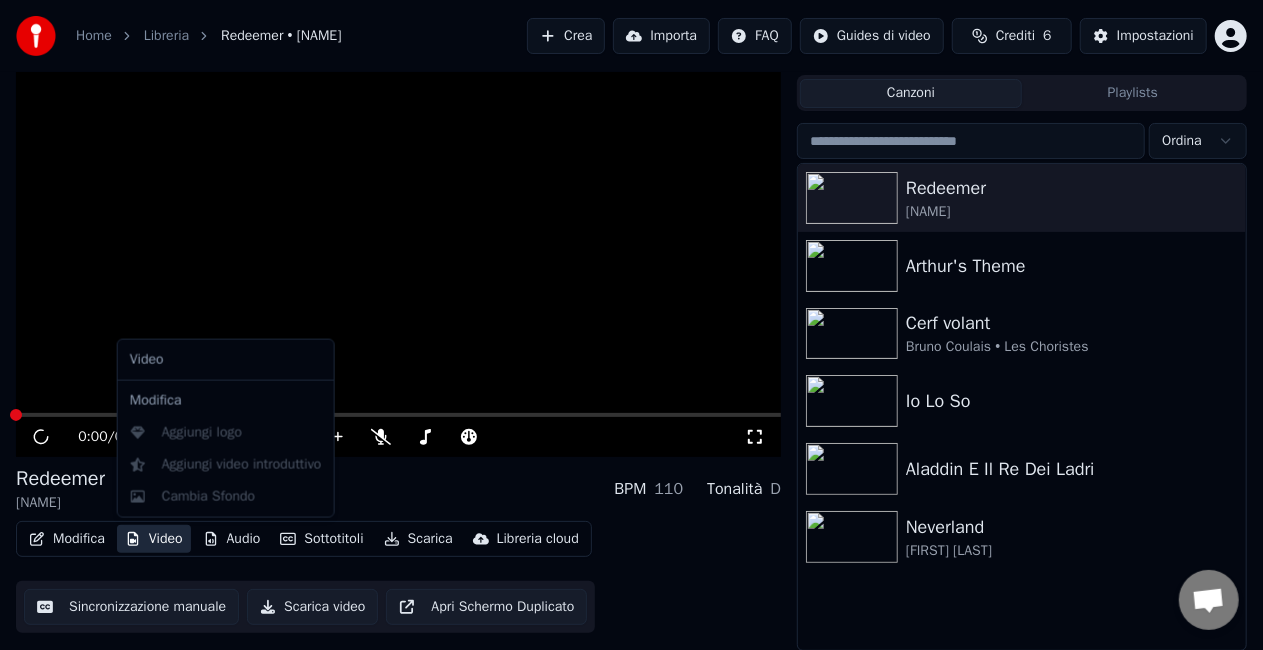 click on "Video" at bounding box center [154, 539] 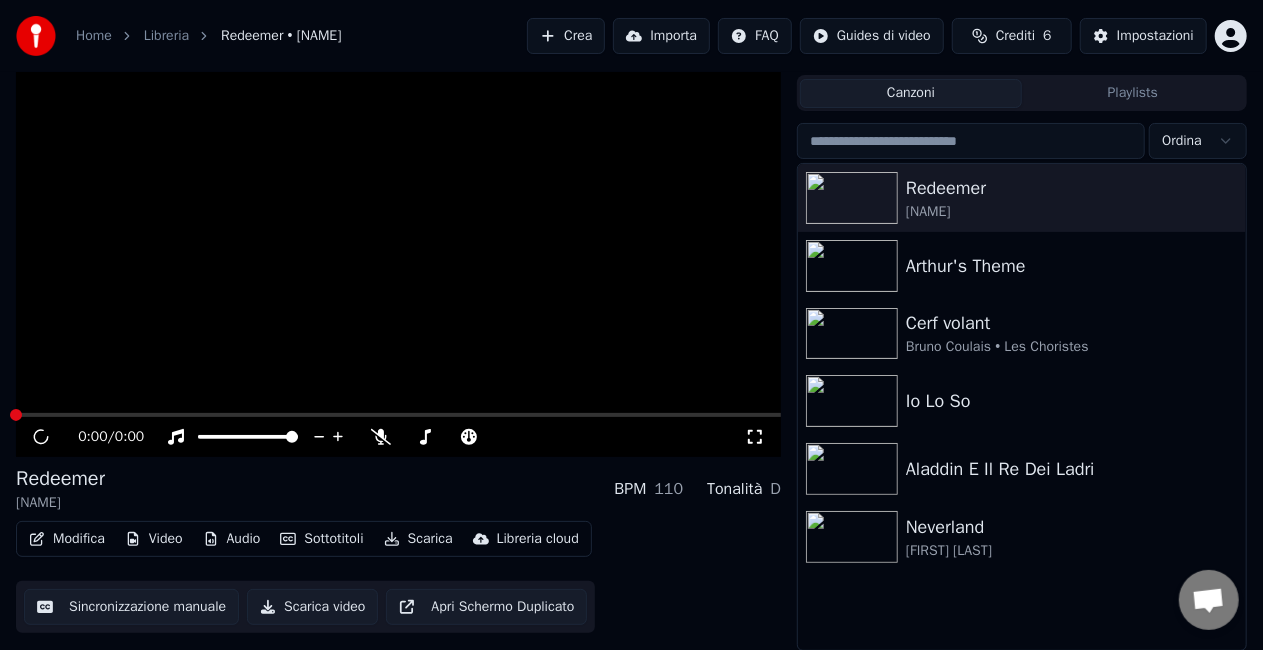click on "Importa" at bounding box center [661, 36] 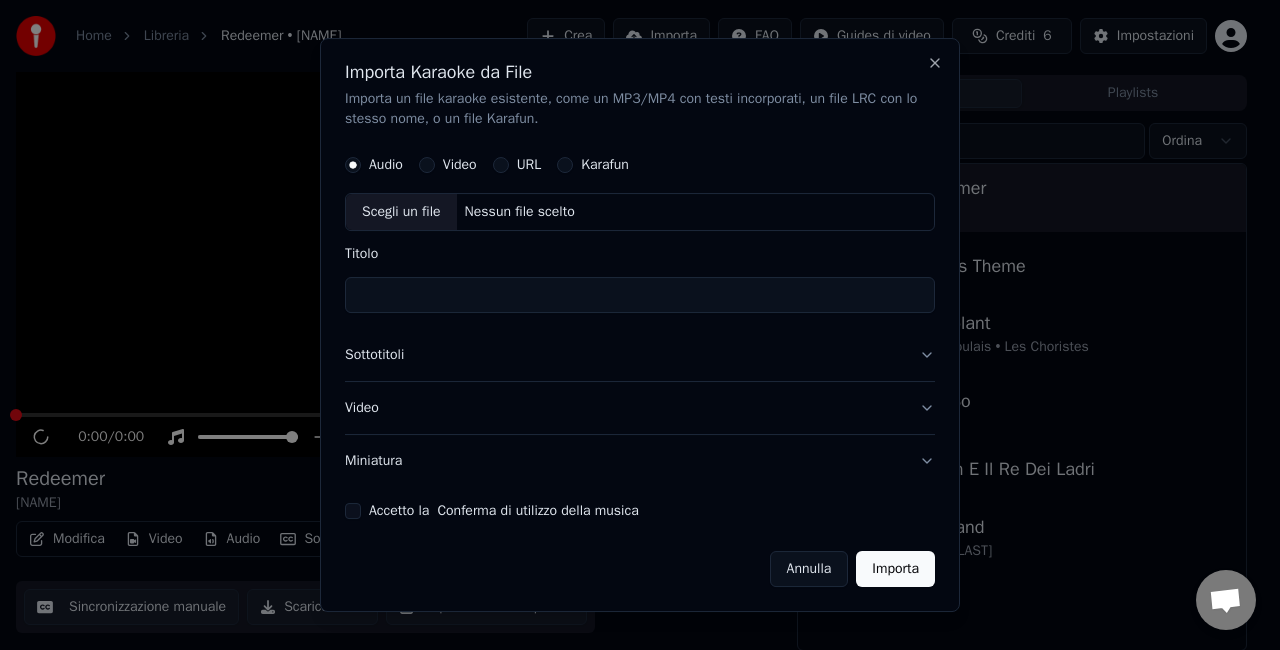 click on "URL" at bounding box center [501, 165] 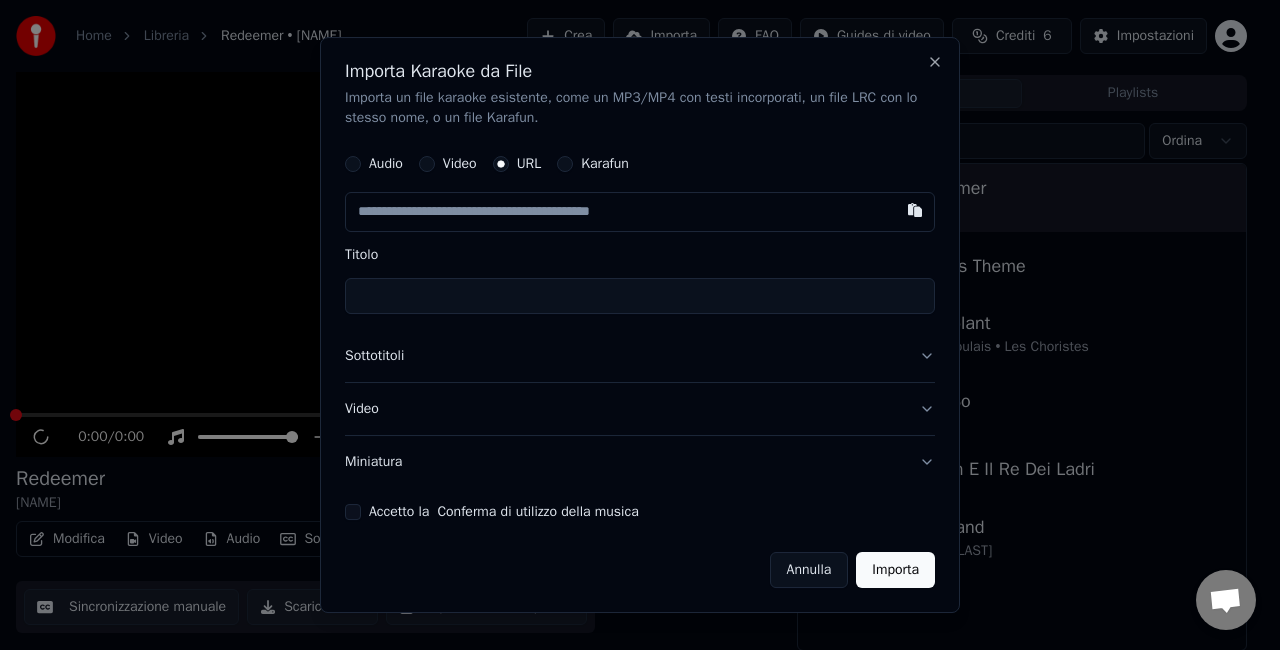 click at bounding box center (640, 212) 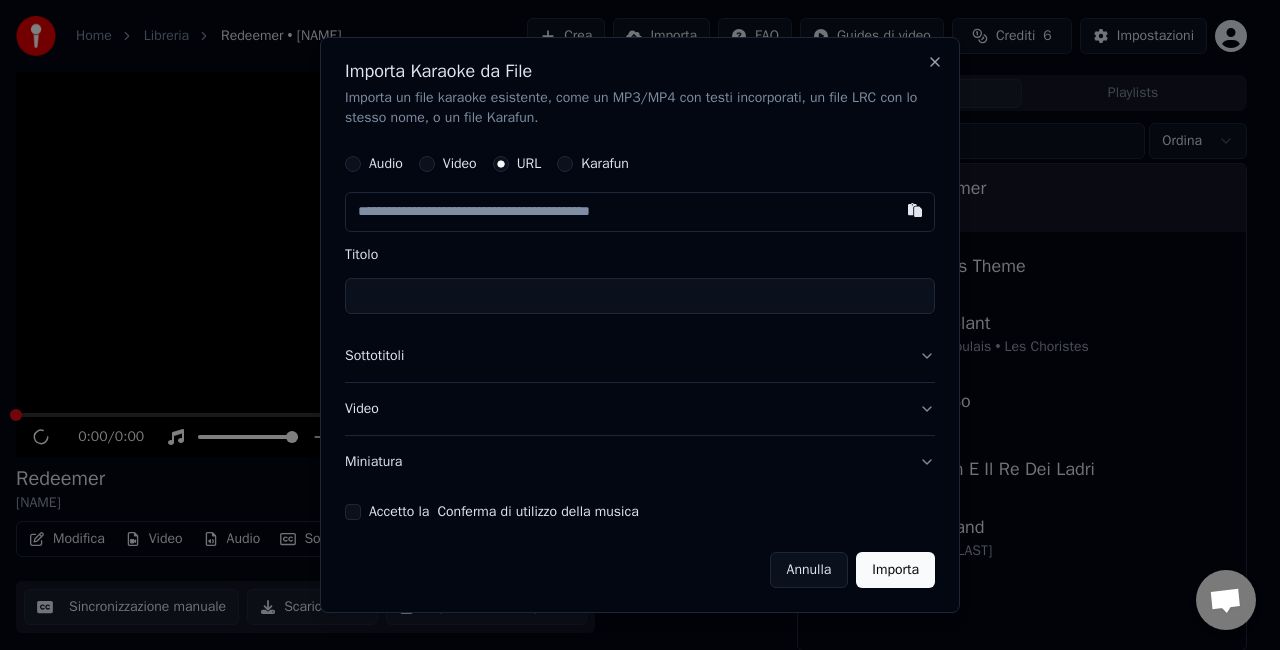 paste on "**********" 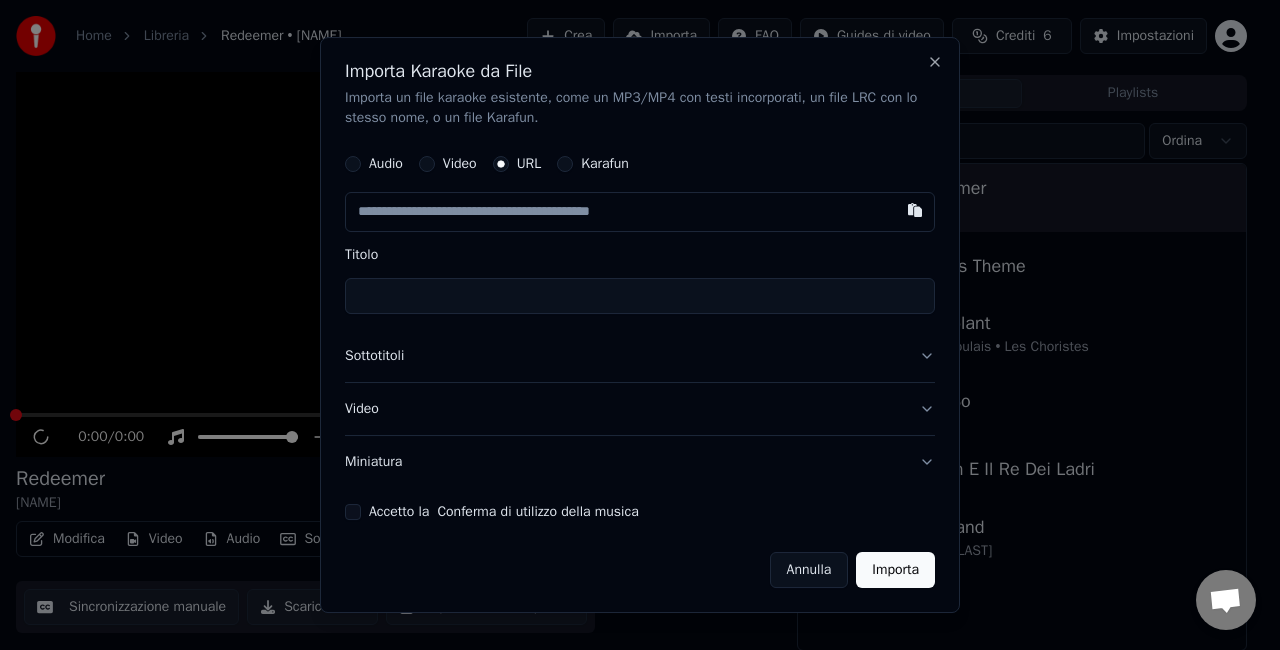 type on "**********" 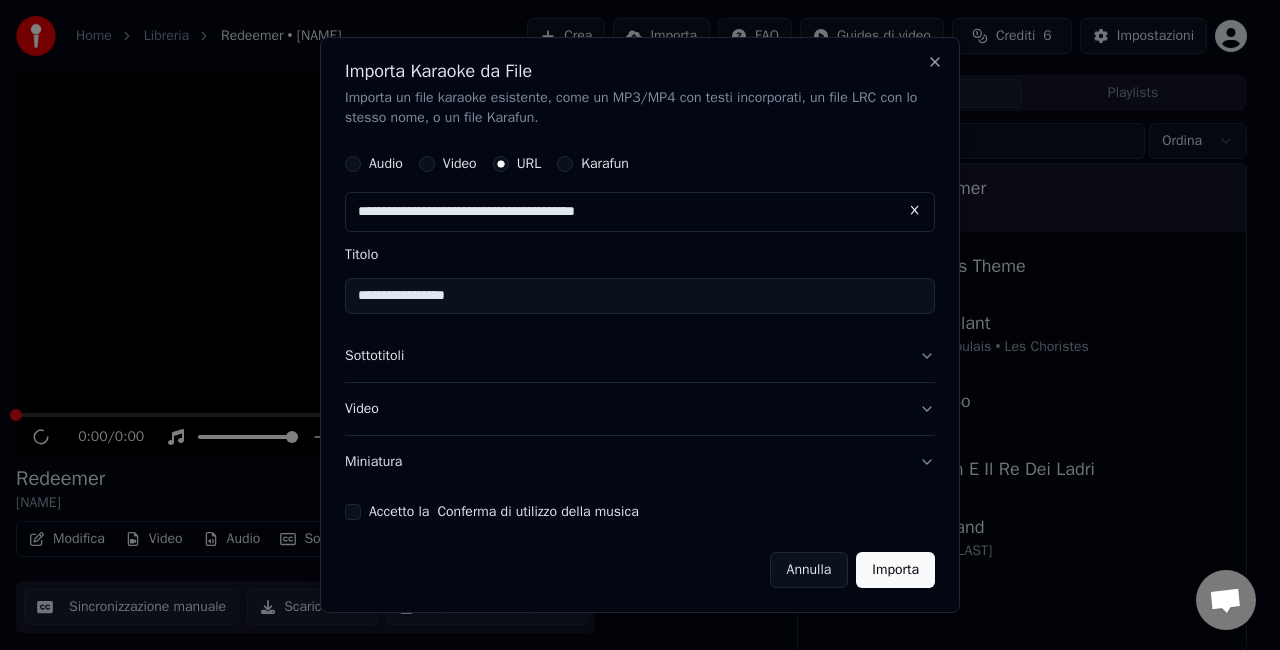 type on "**********" 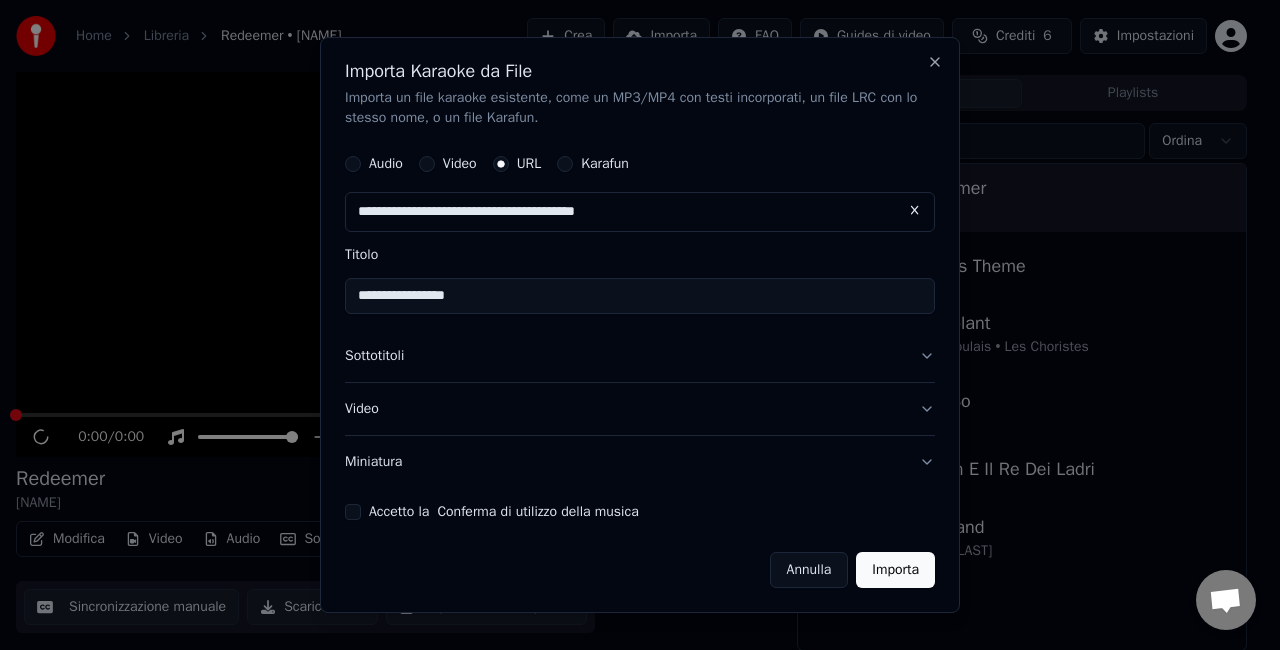 type on "**********" 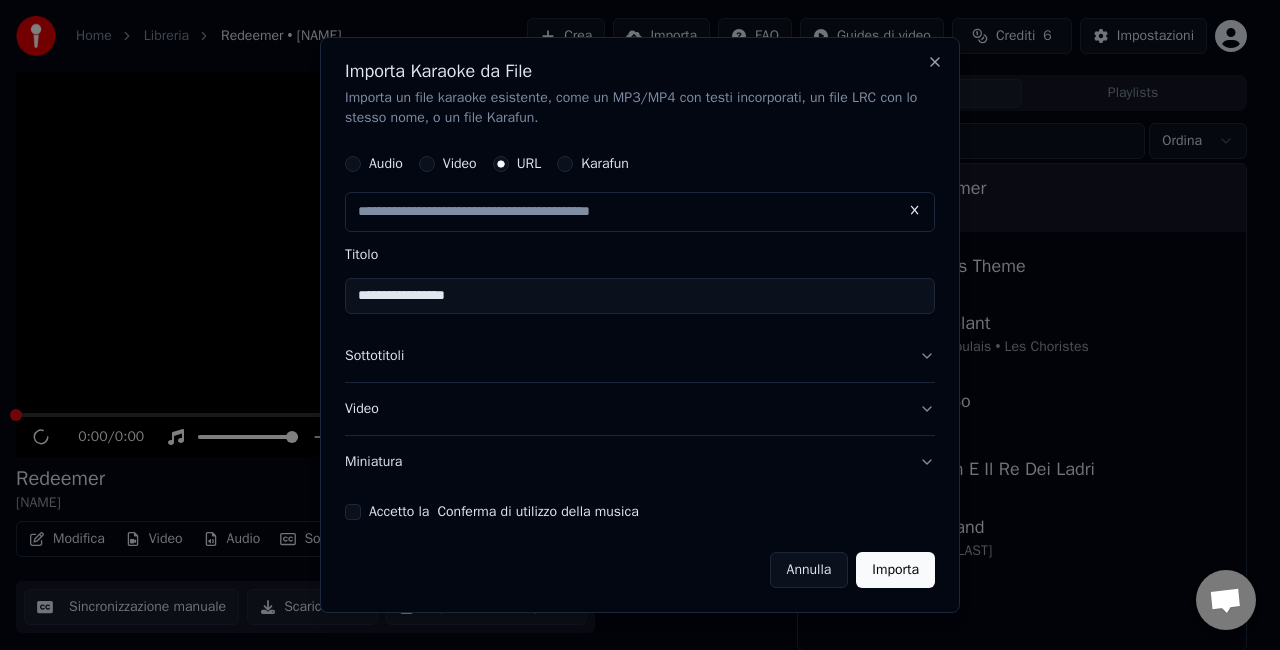 click on "Sottotitoli" at bounding box center [640, 356] 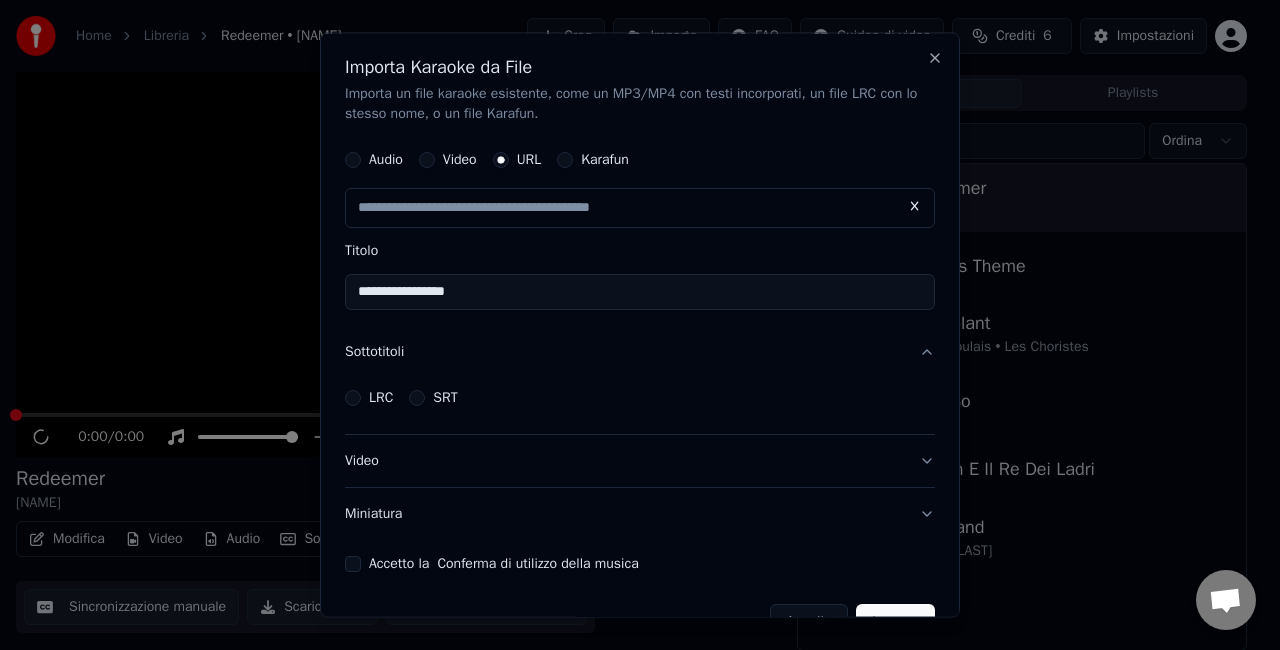 scroll, scrollTop: 45, scrollLeft: 0, axis: vertical 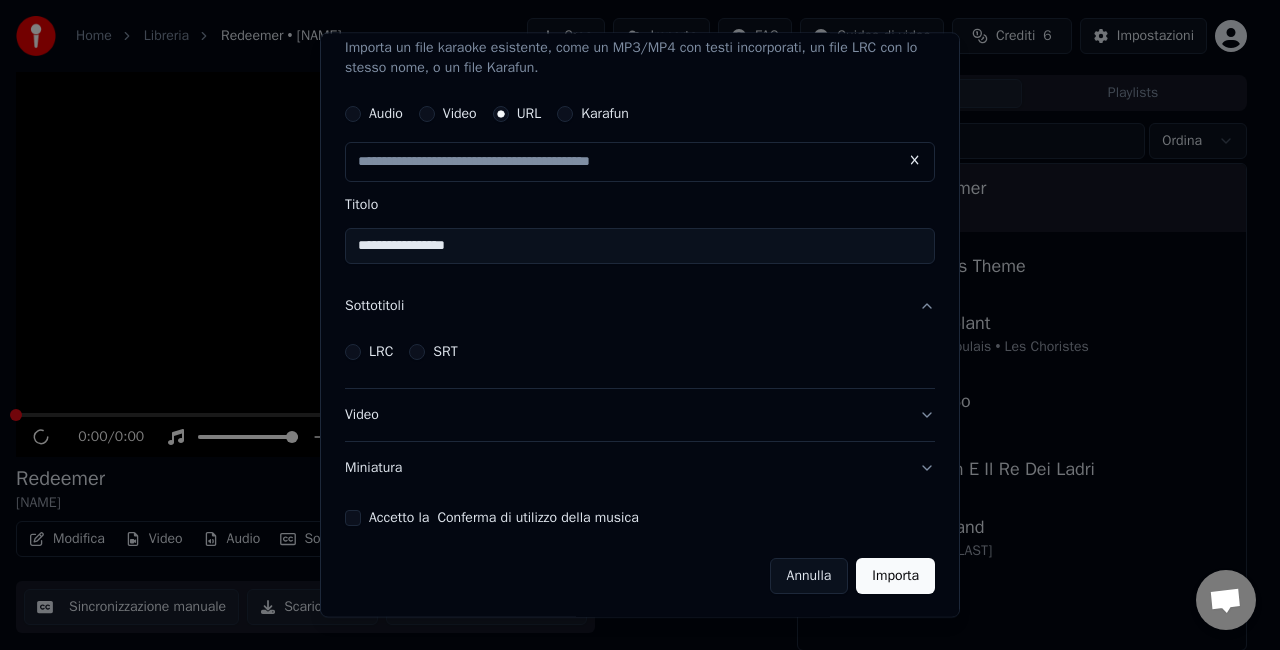 click on "LRC" at bounding box center (381, 352) 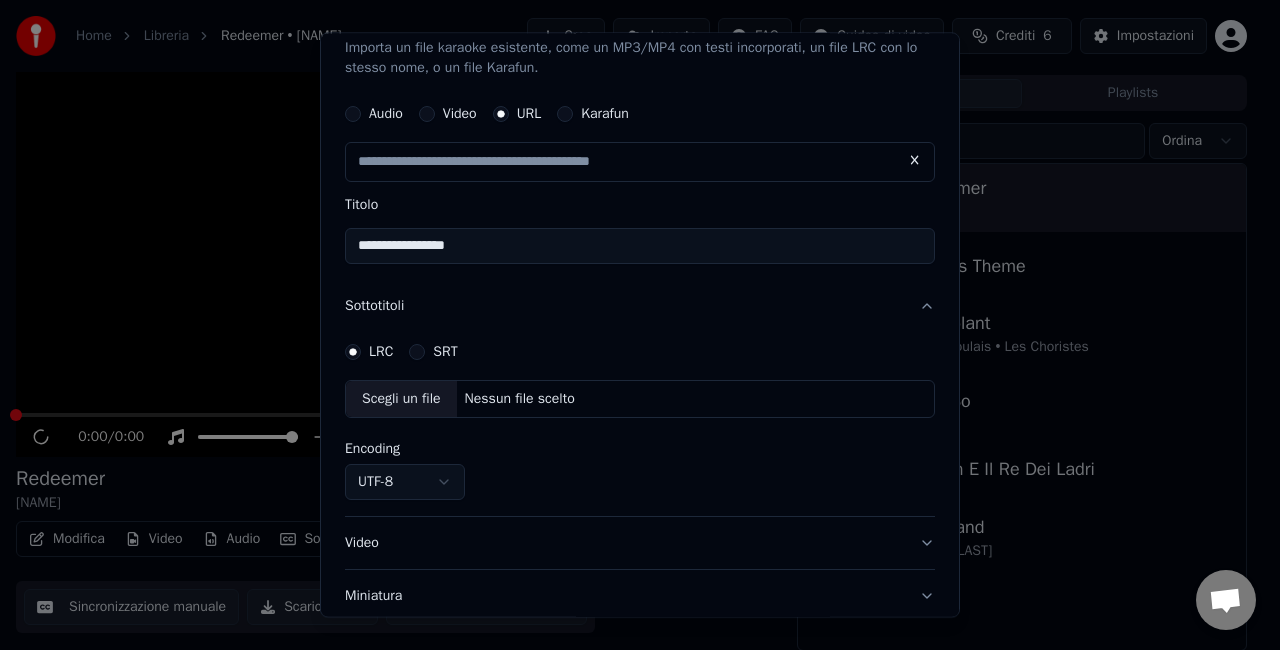 scroll, scrollTop: 95, scrollLeft: 0, axis: vertical 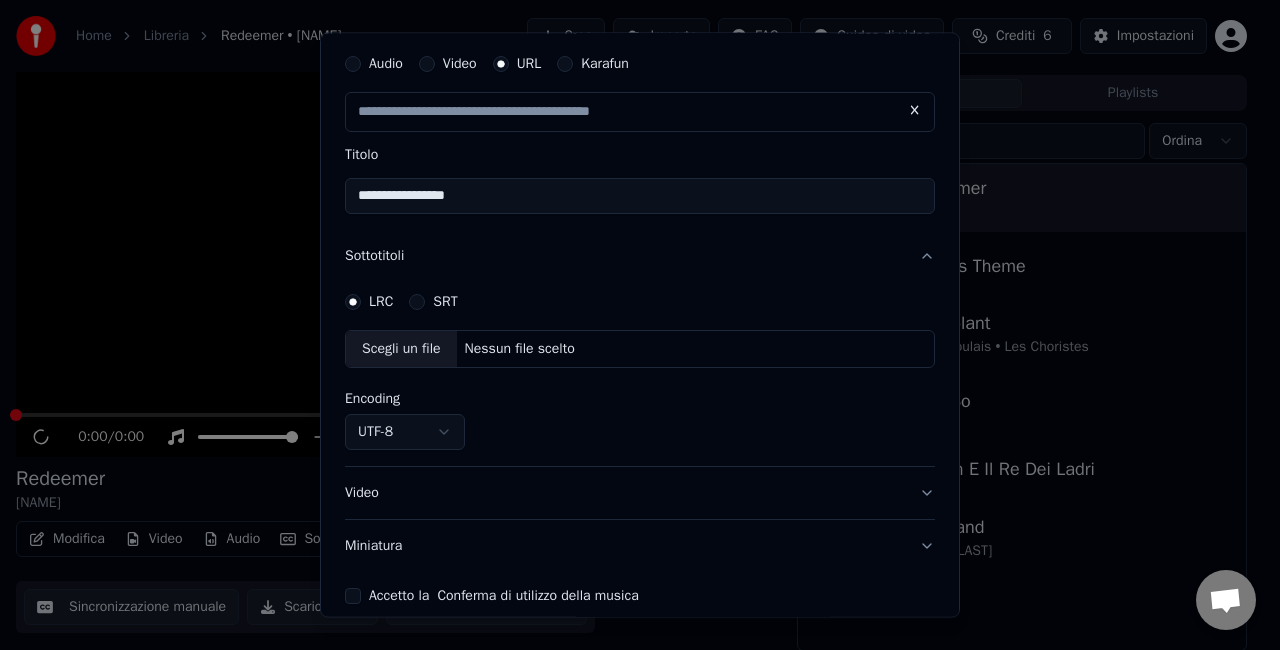 click on "Scegli un file" at bounding box center [401, 349] 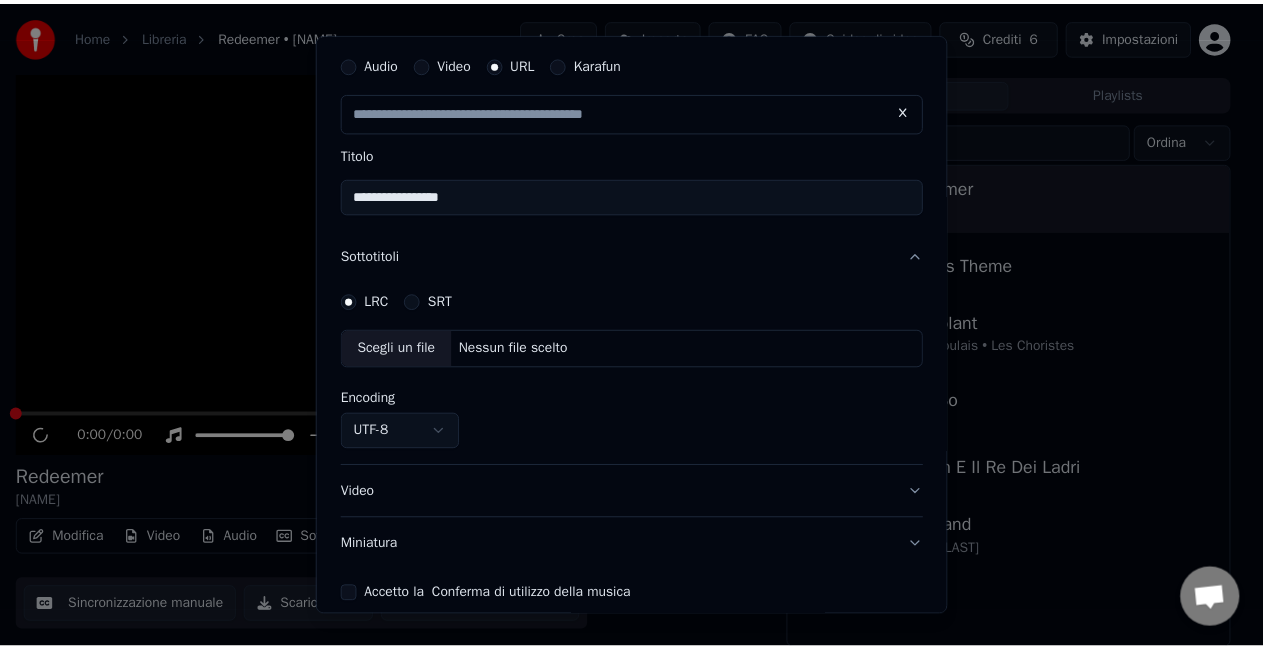 scroll, scrollTop: 172, scrollLeft: 0, axis: vertical 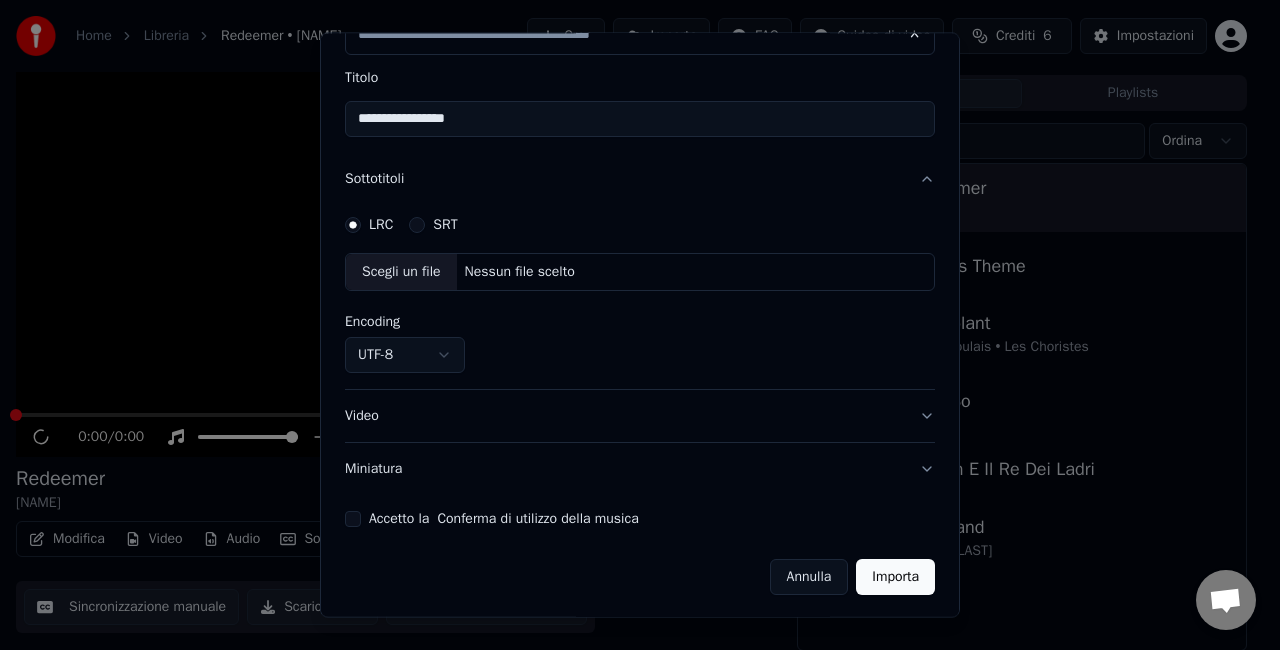 click on "Annulla" at bounding box center [809, 577] 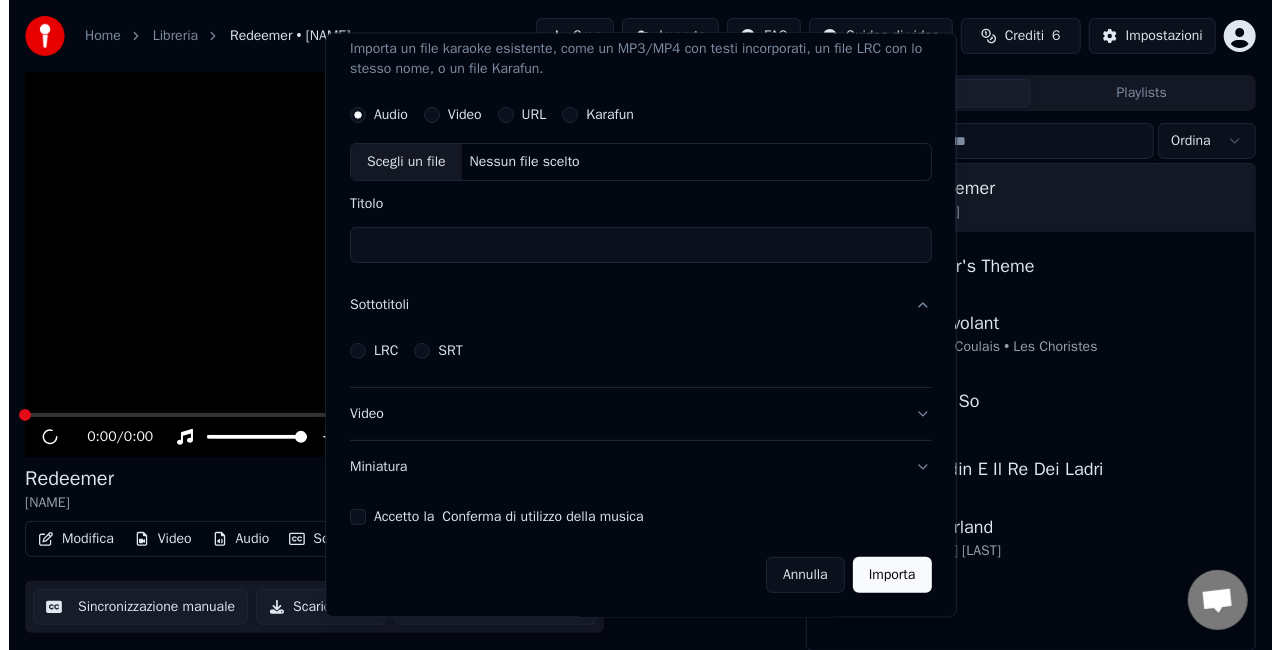 scroll, scrollTop: 42, scrollLeft: 0, axis: vertical 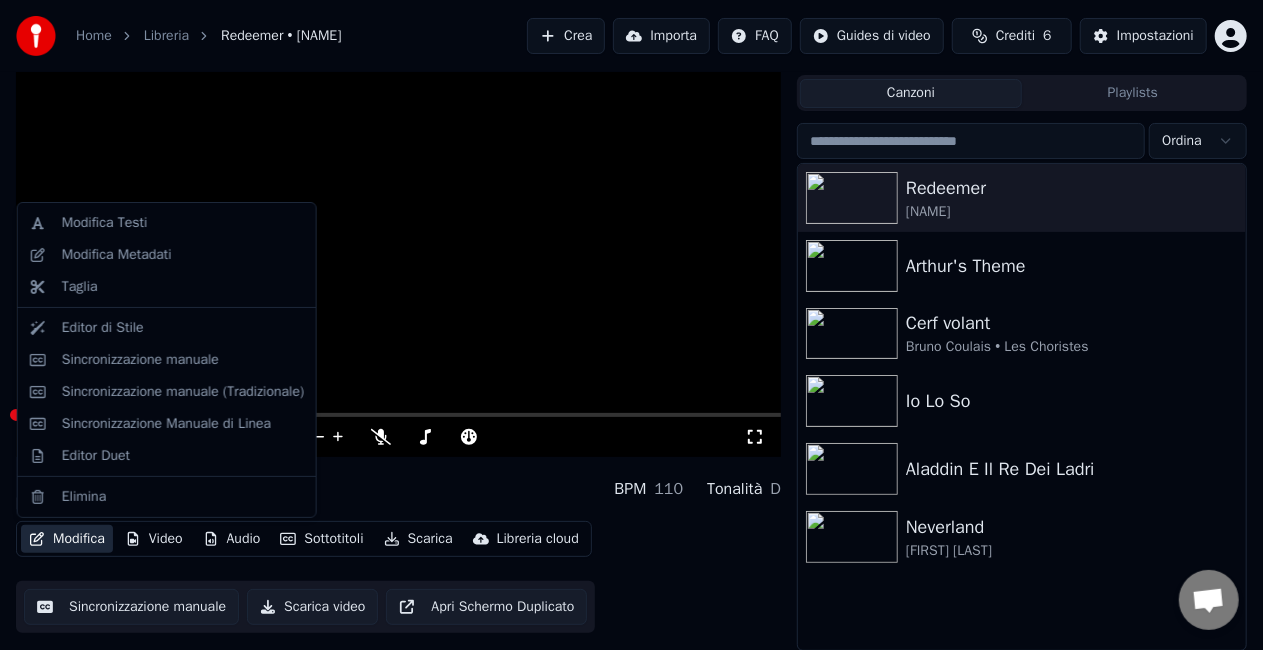 click on "Modifica" at bounding box center (67, 539) 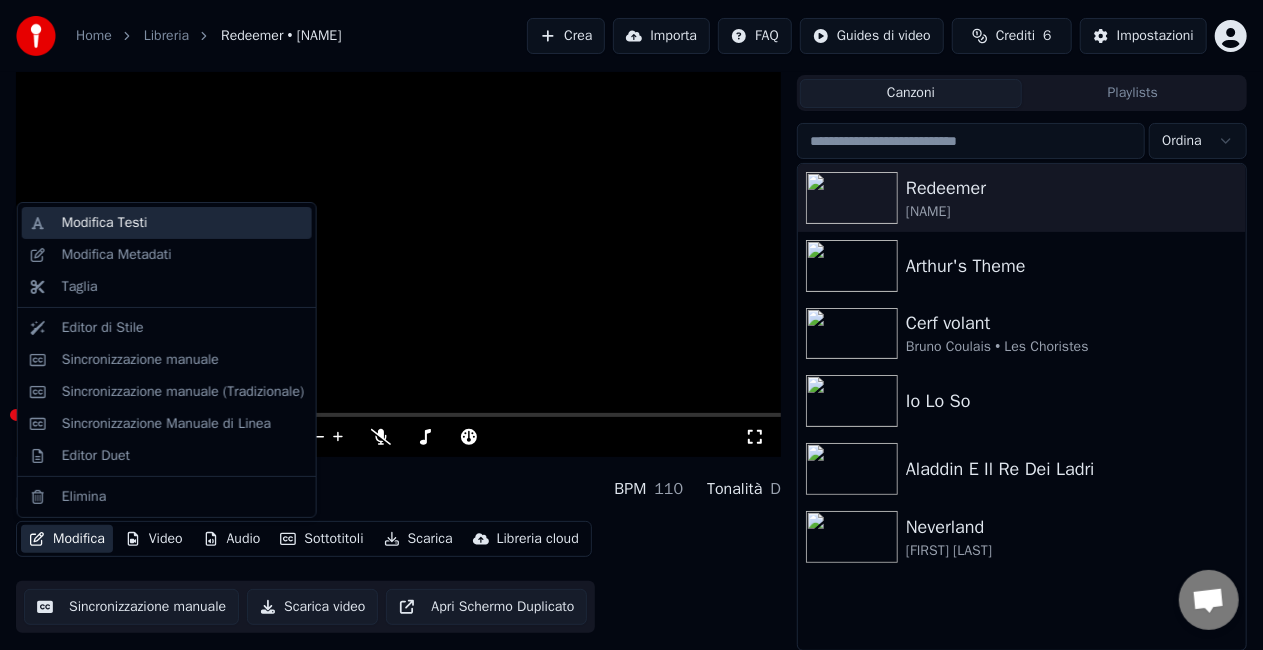 click on "Modifica Testi" at bounding box center (167, 223) 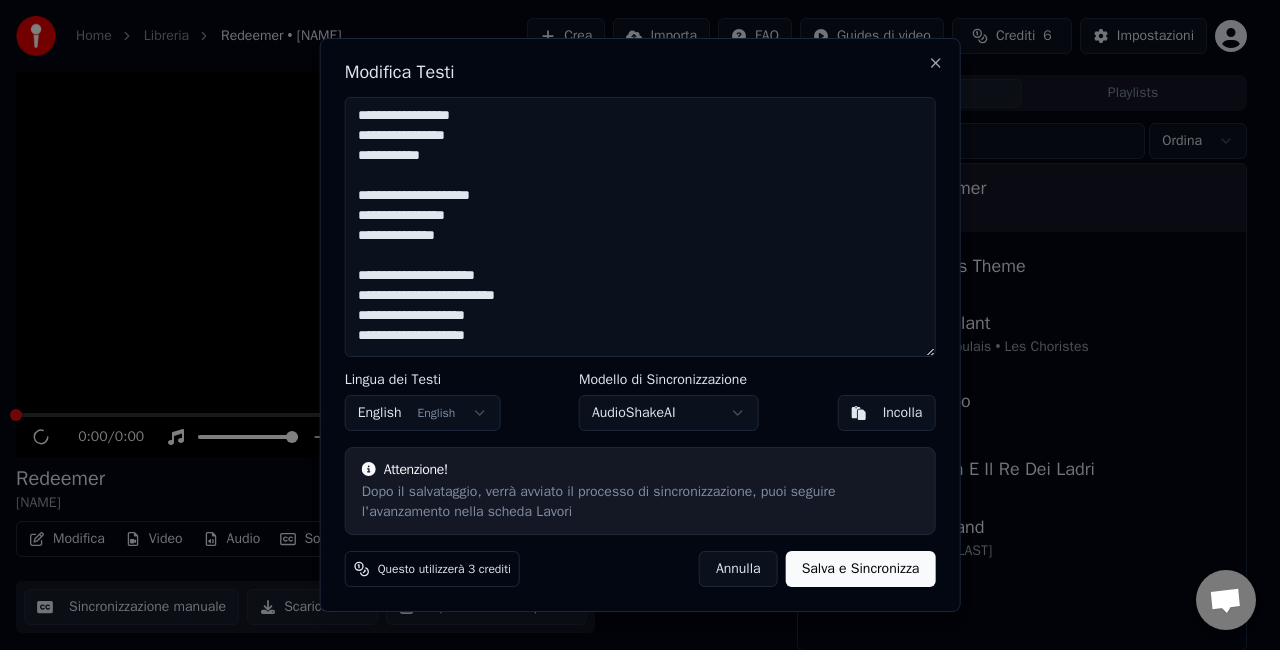 click at bounding box center (640, 227) 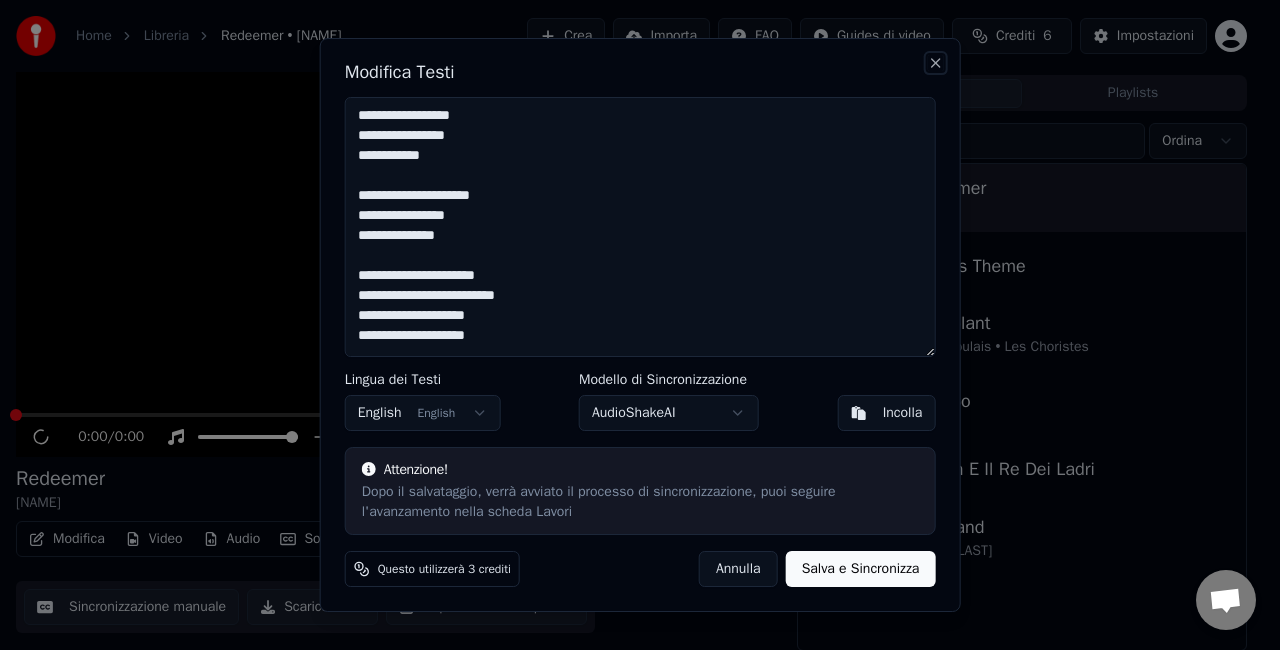 click on "Close" at bounding box center [935, 63] 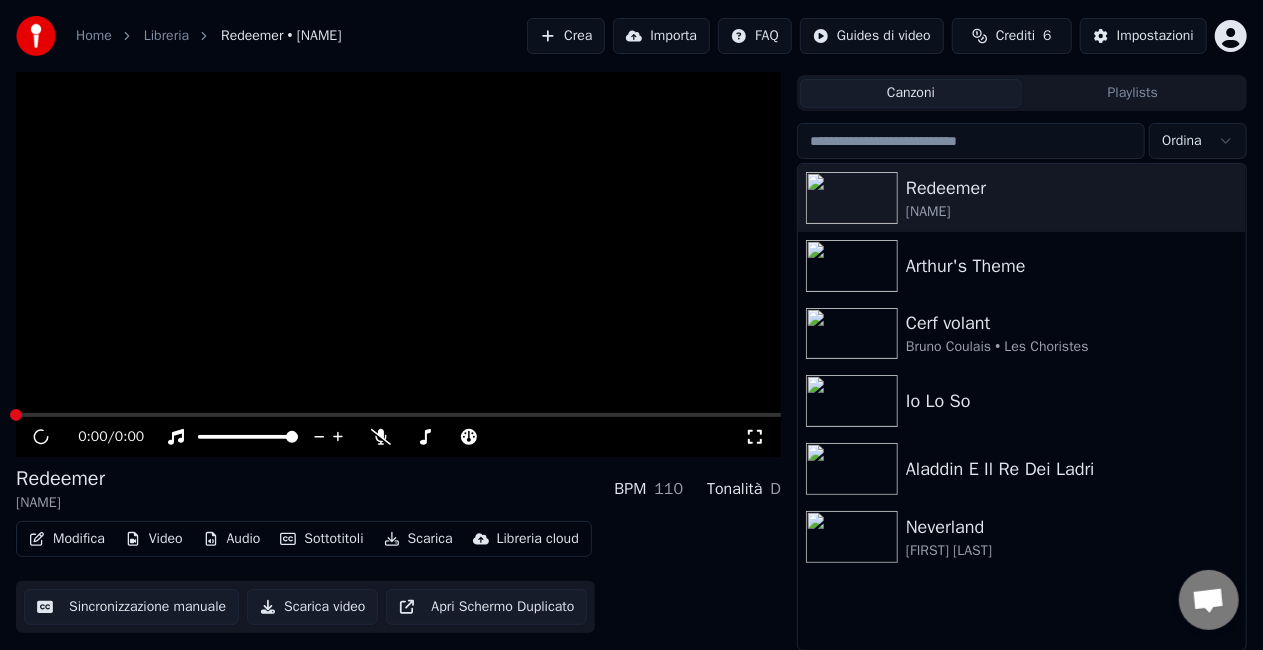 click on "Importa" at bounding box center (661, 36) 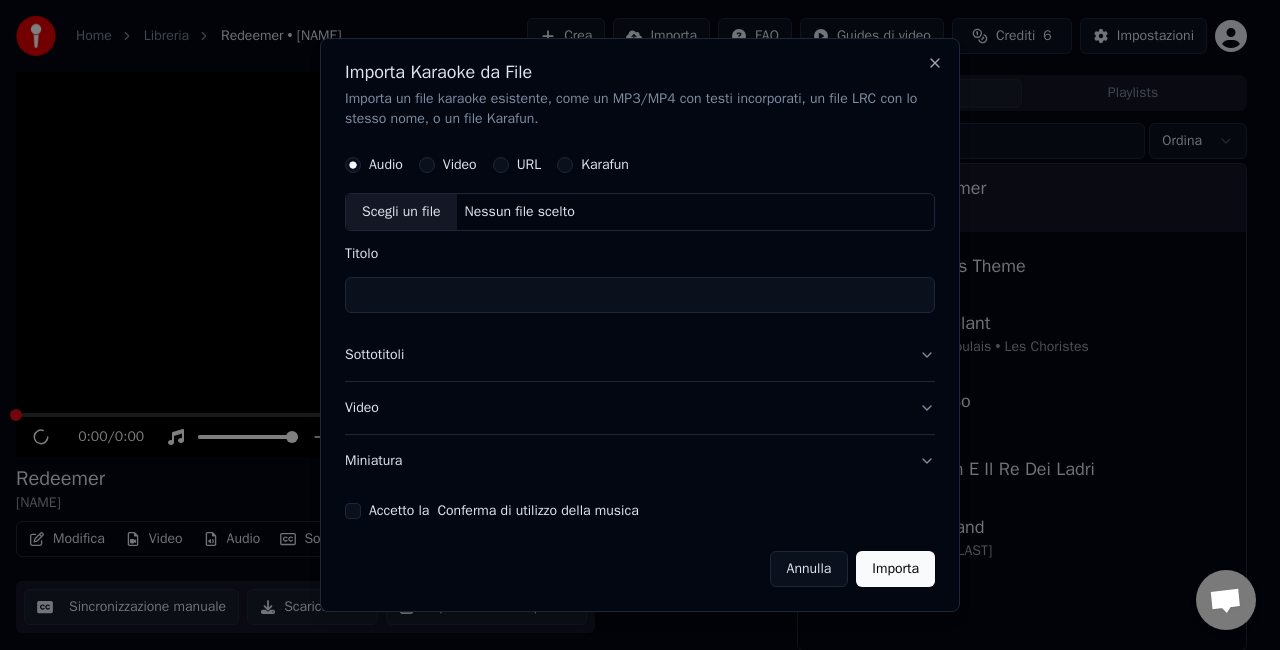 click on "Audio Video URL Karafun" at bounding box center (487, 165) 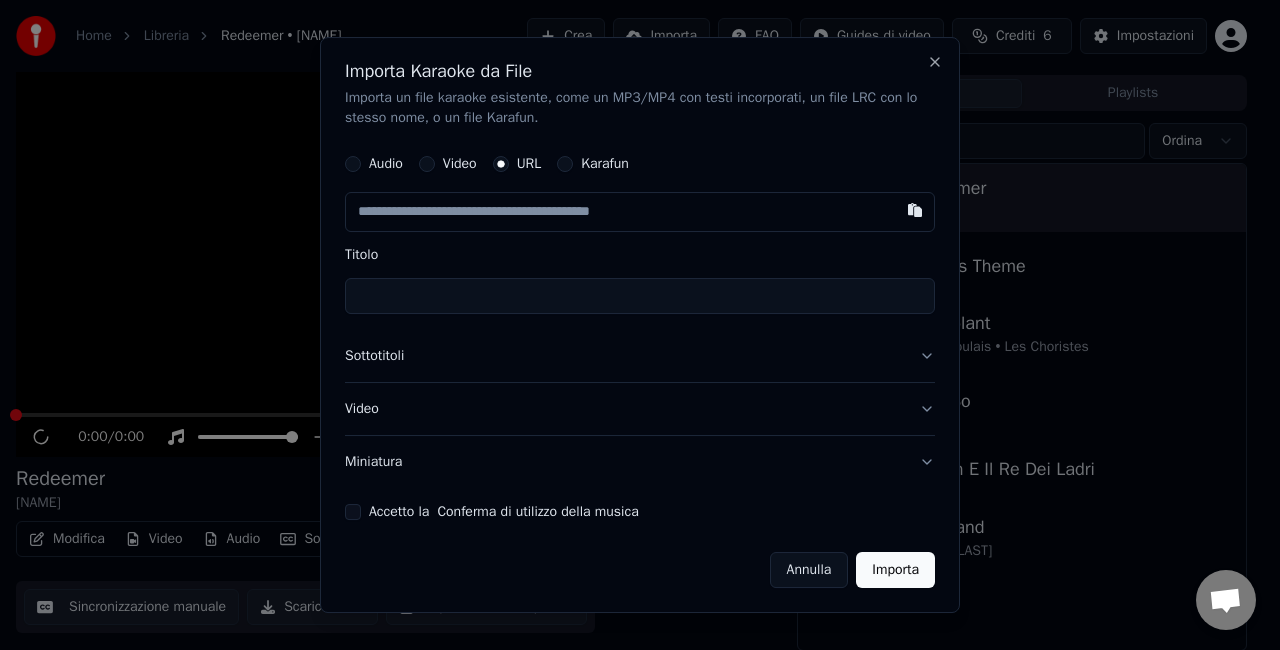 click at bounding box center (640, 212) 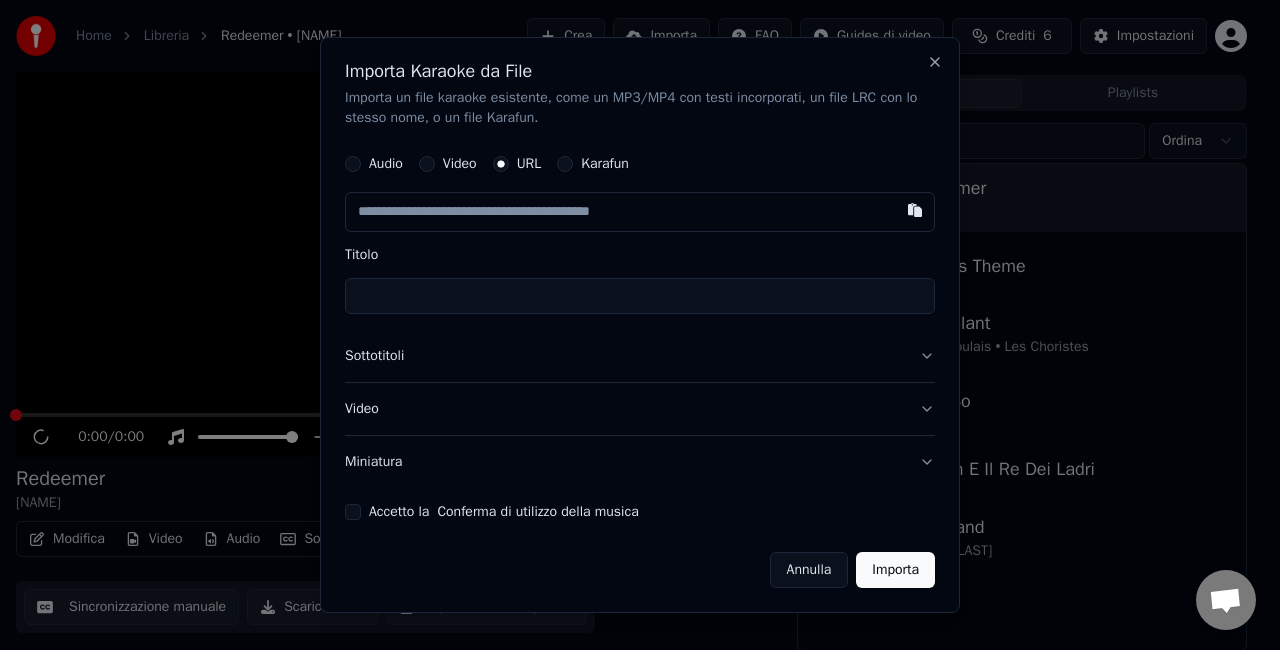 paste on "**********" 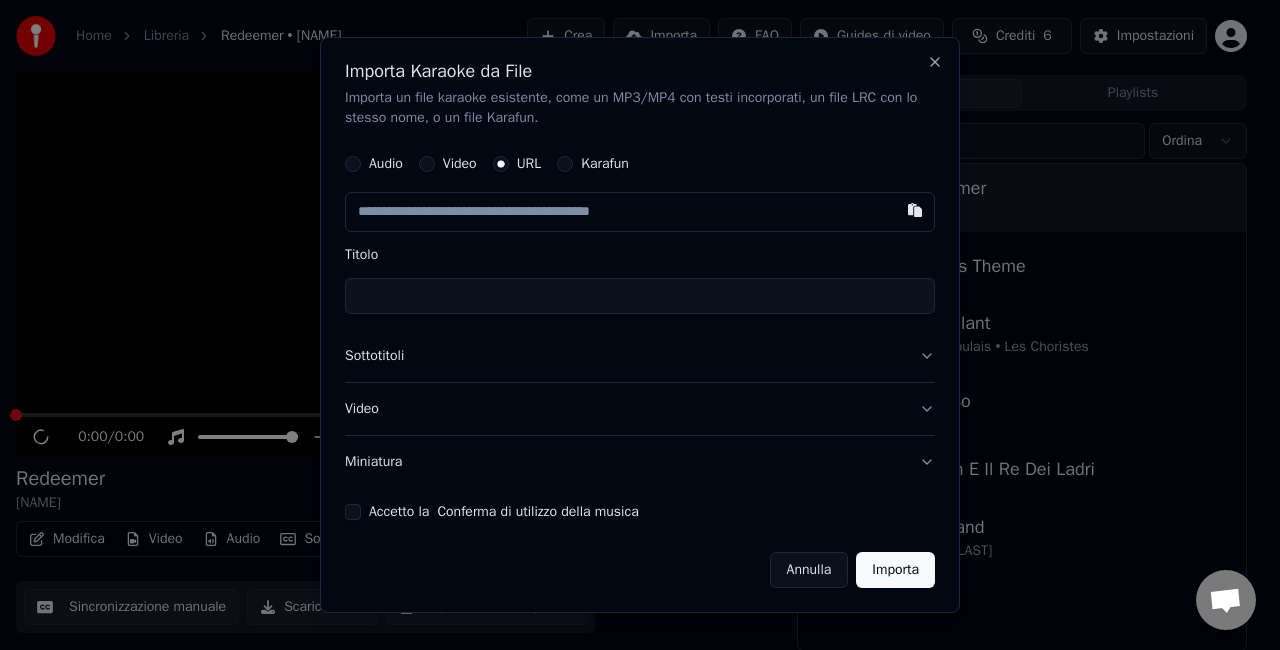 type on "**********" 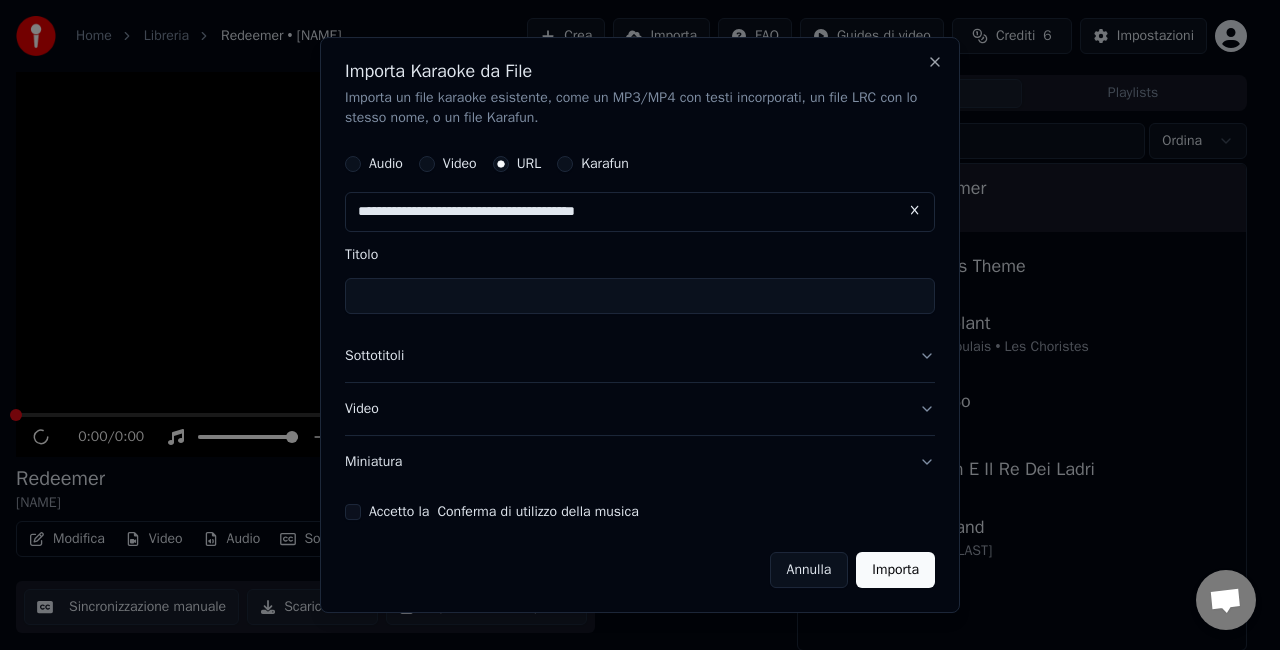 type on "**********" 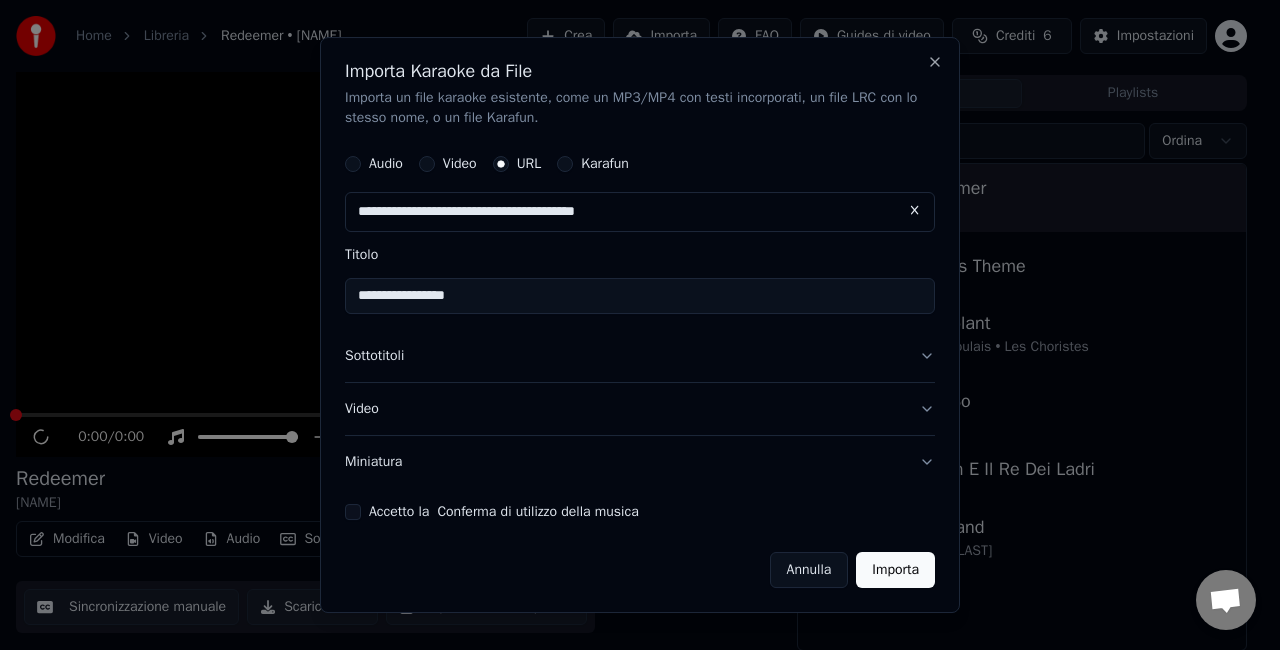 type on "**********" 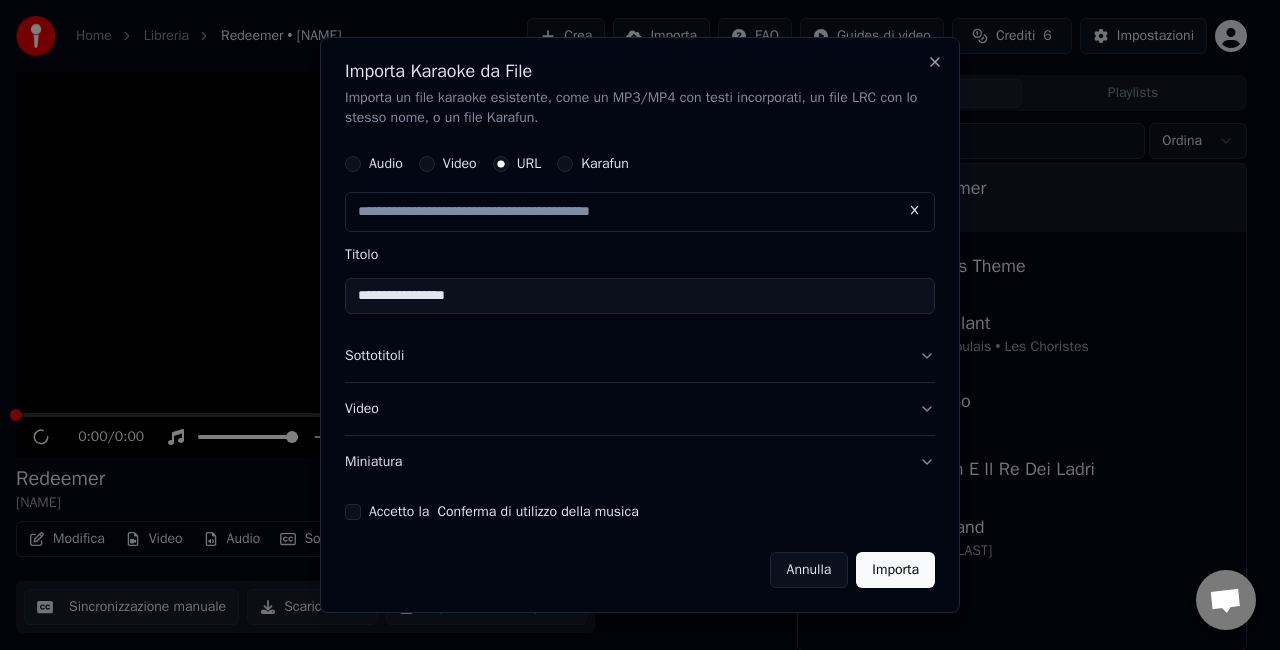click on "Sottotitoli" at bounding box center (640, 356) 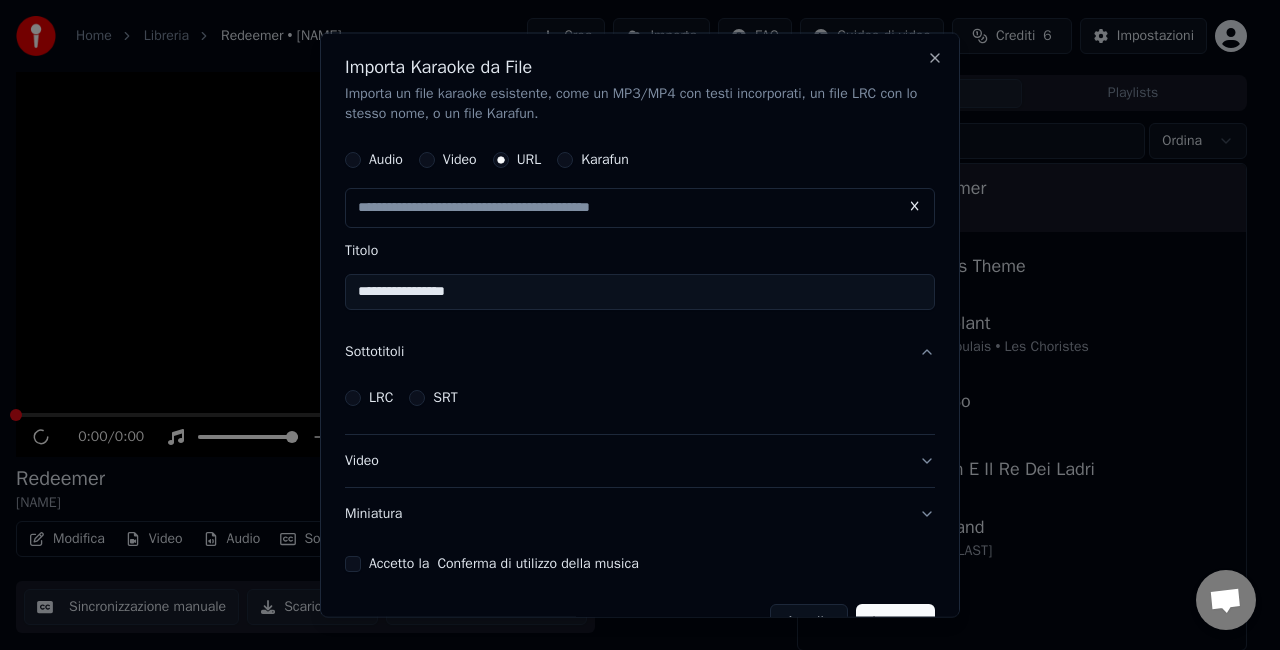 click on "LRC SRT" at bounding box center [640, 397] 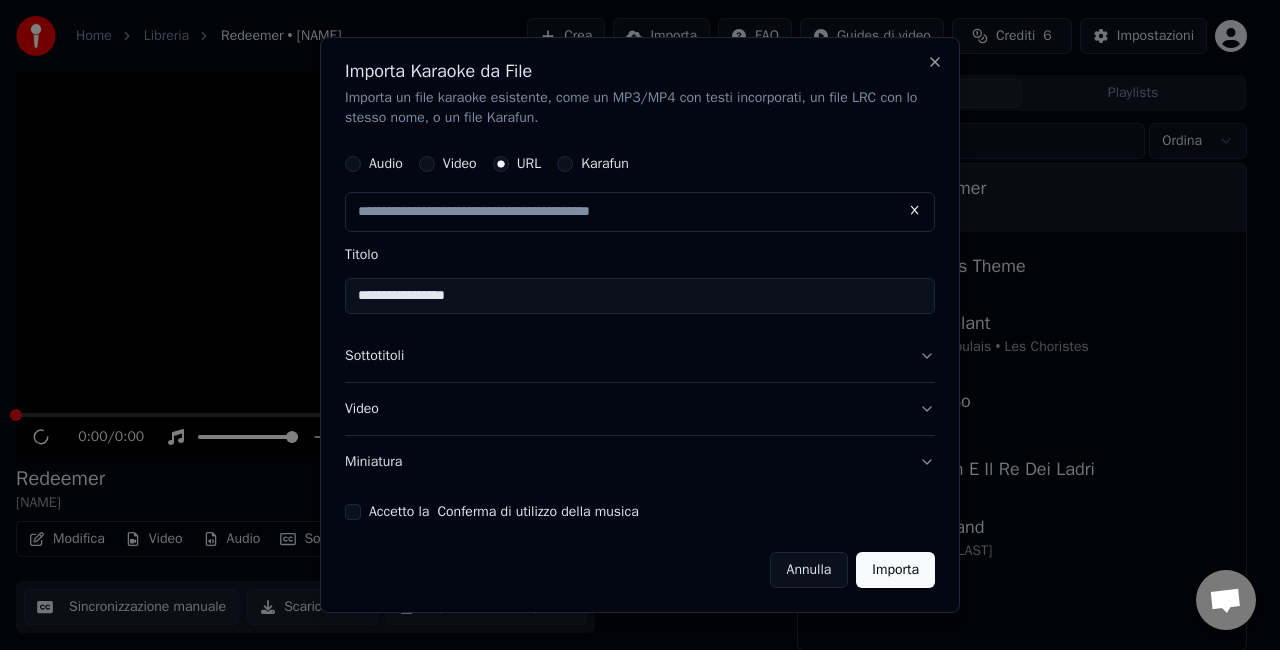 click on "Sottotitoli" at bounding box center (640, 356) 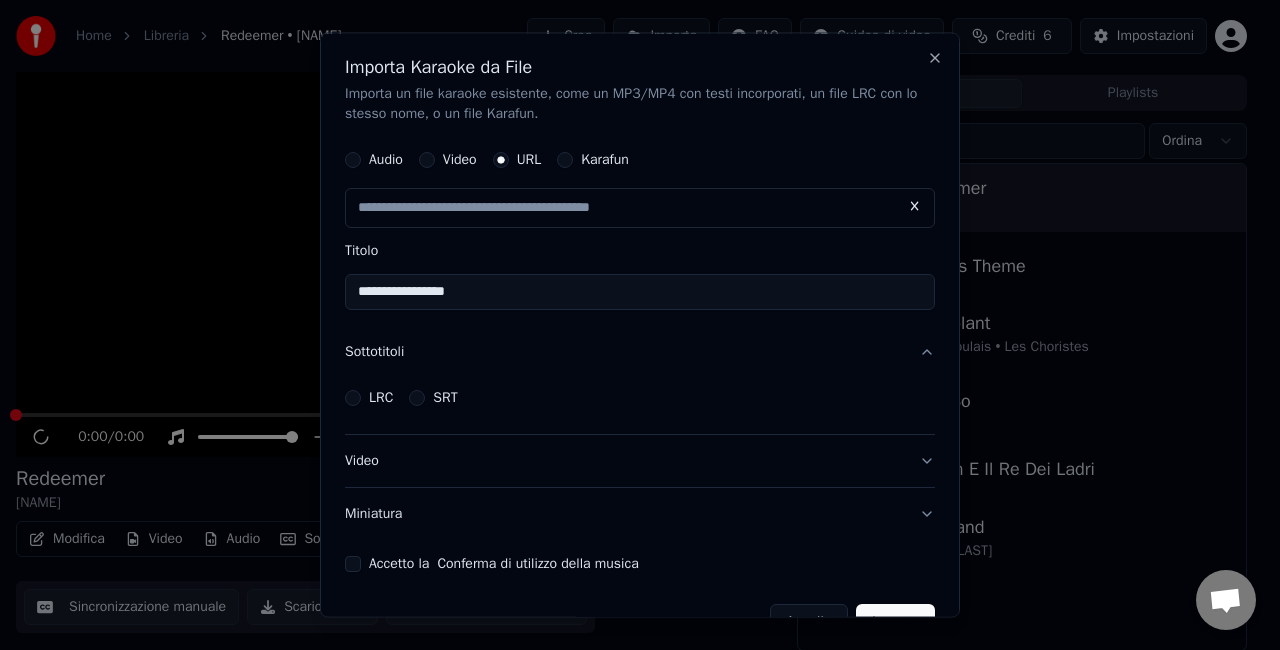 click on "LRC" at bounding box center [353, 397] 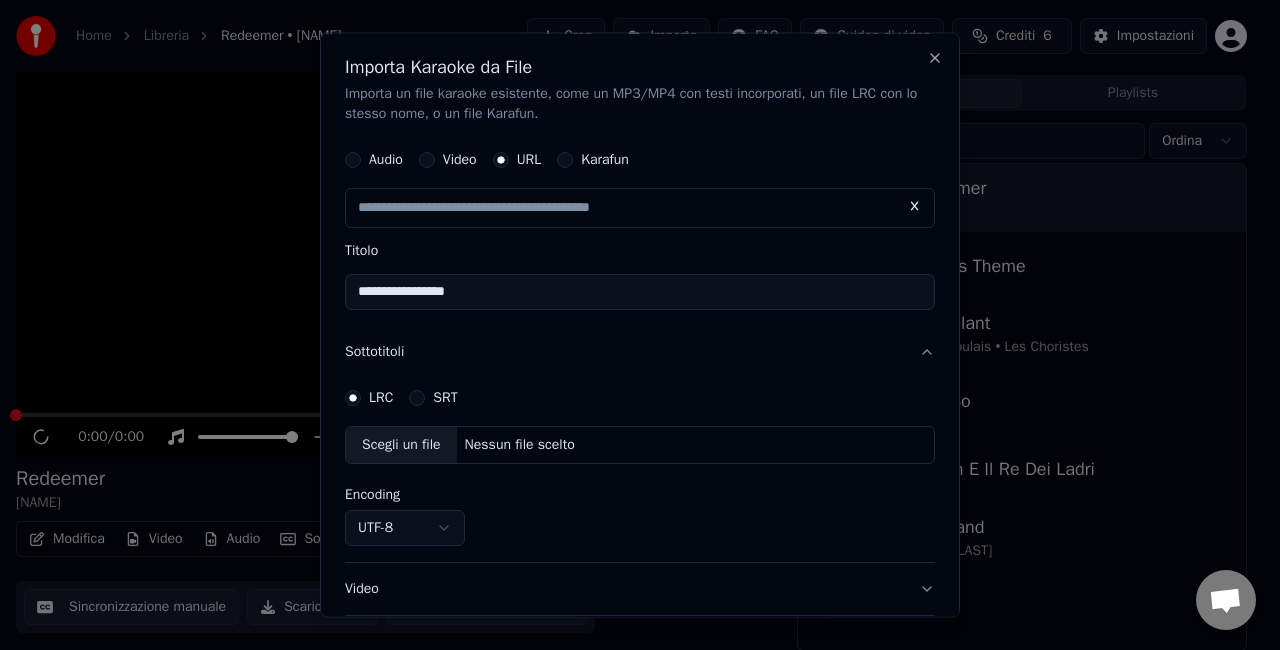 click on "Scegli un file" at bounding box center [401, 444] 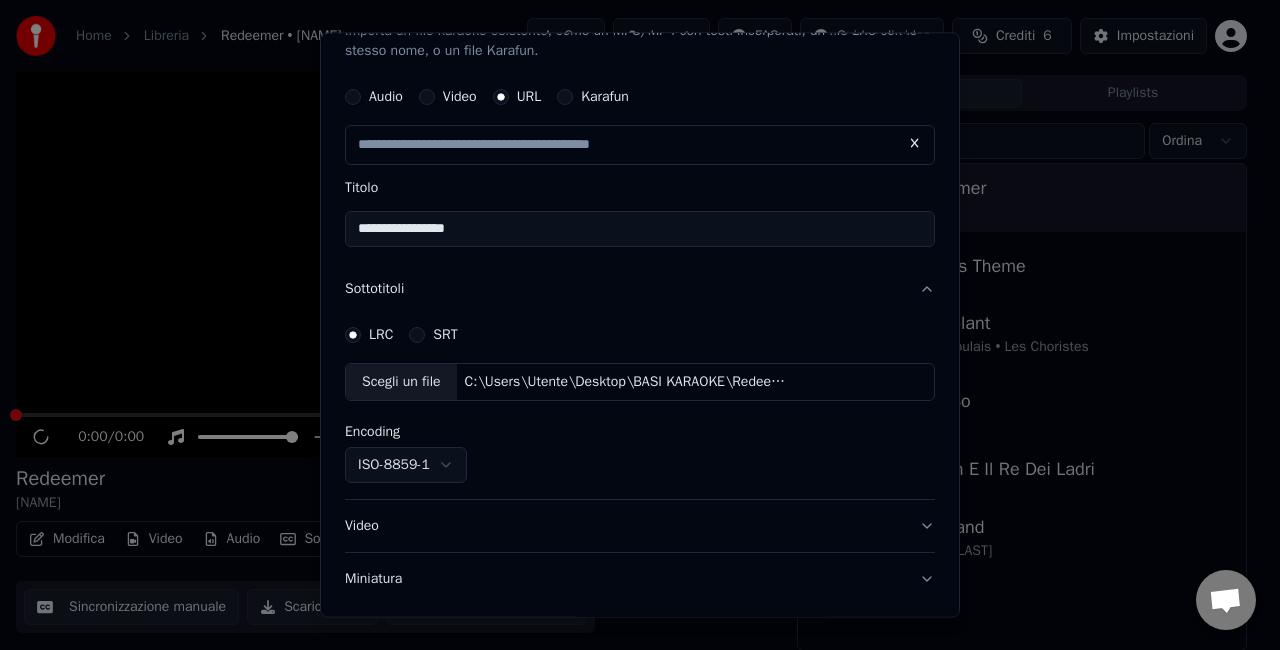scroll, scrollTop: 172, scrollLeft: 0, axis: vertical 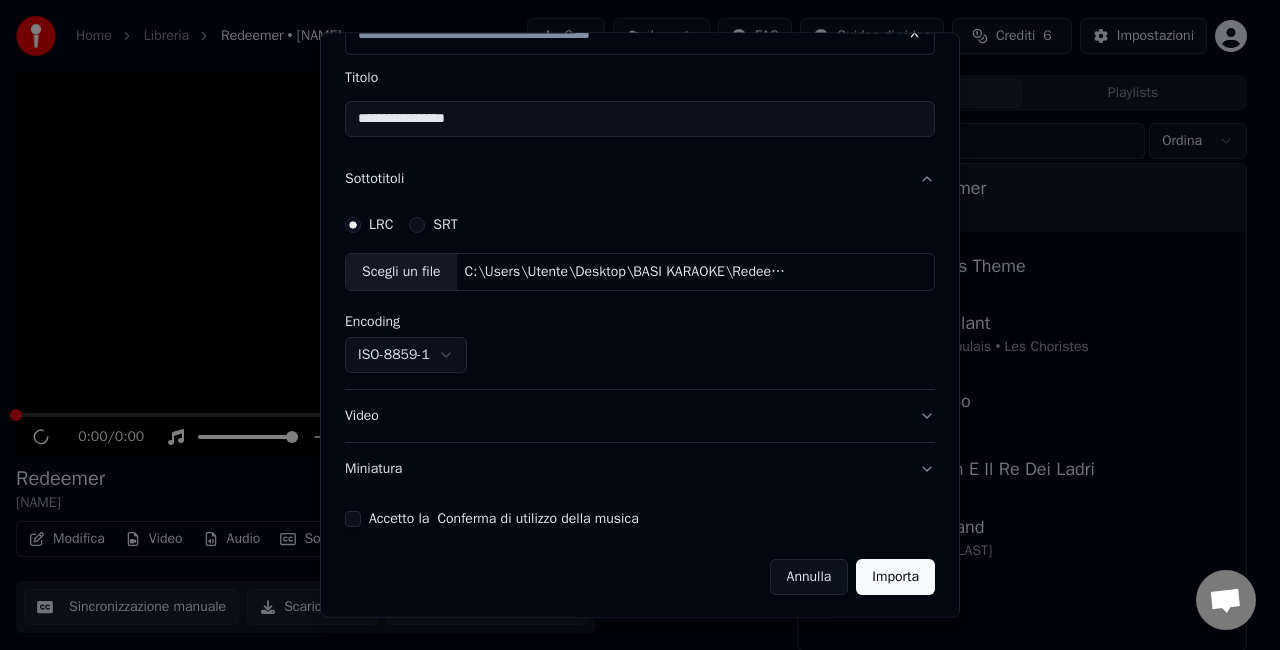 click on "Video" at bounding box center [640, 416] 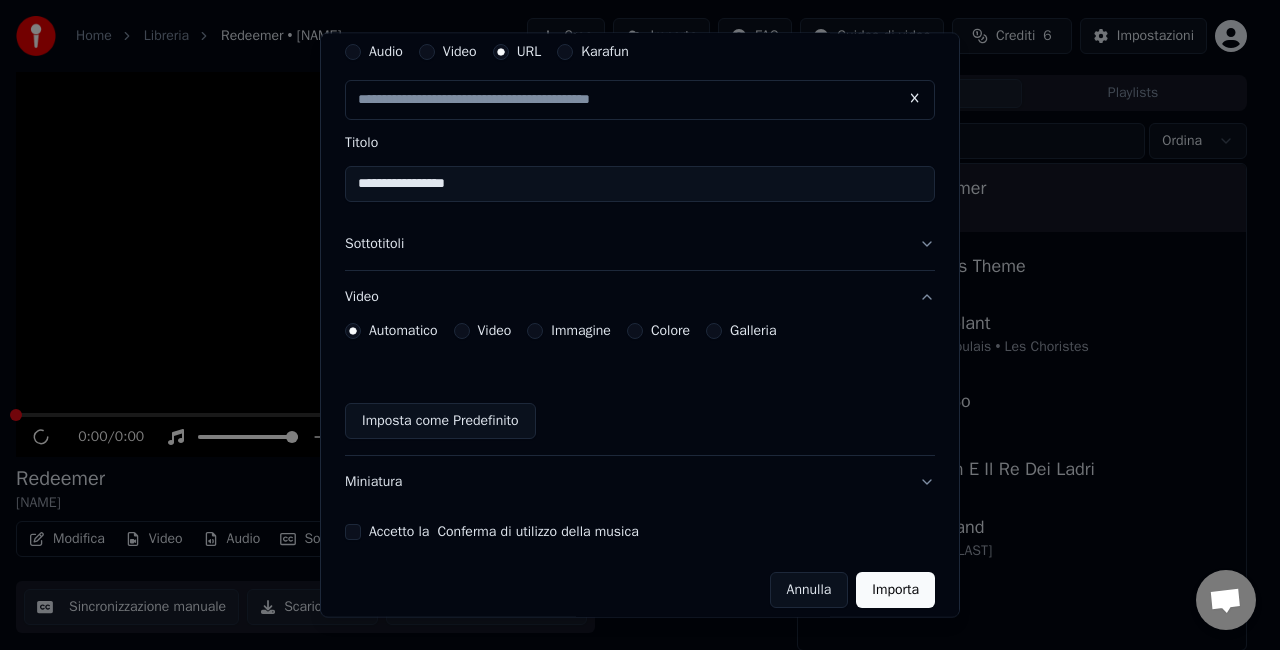 scroll, scrollTop: 121, scrollLeft: 0, axis: vertical 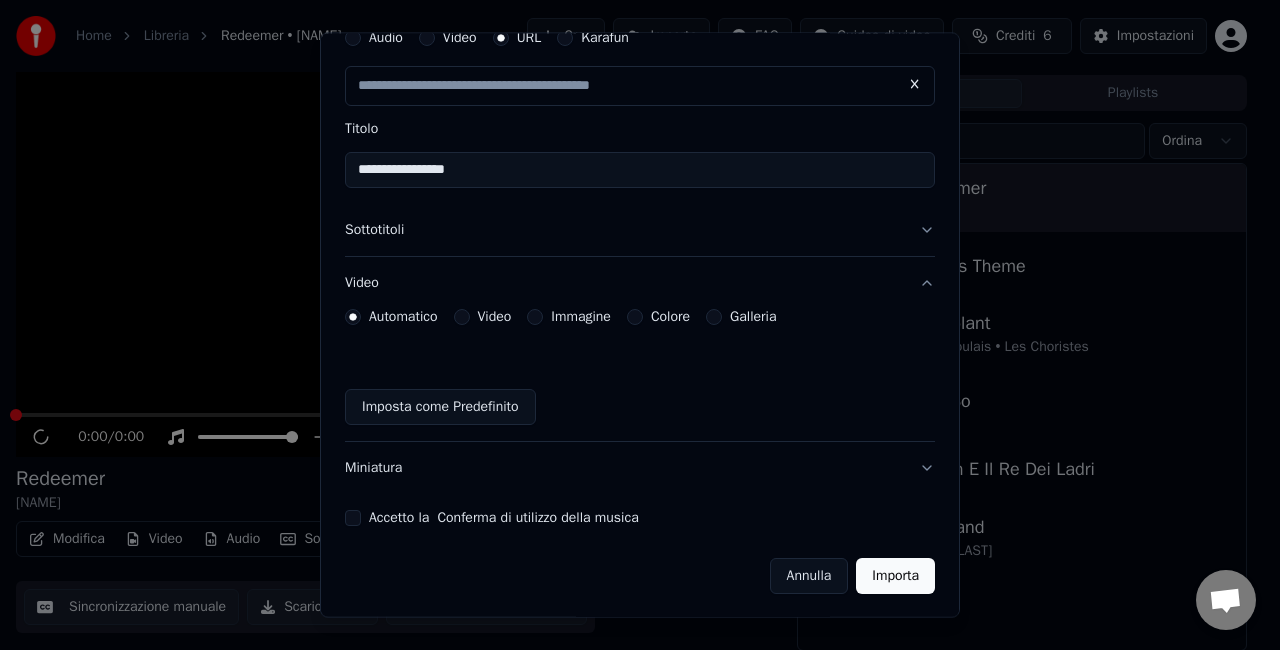click on "Video" at bounding box center (640, 283) 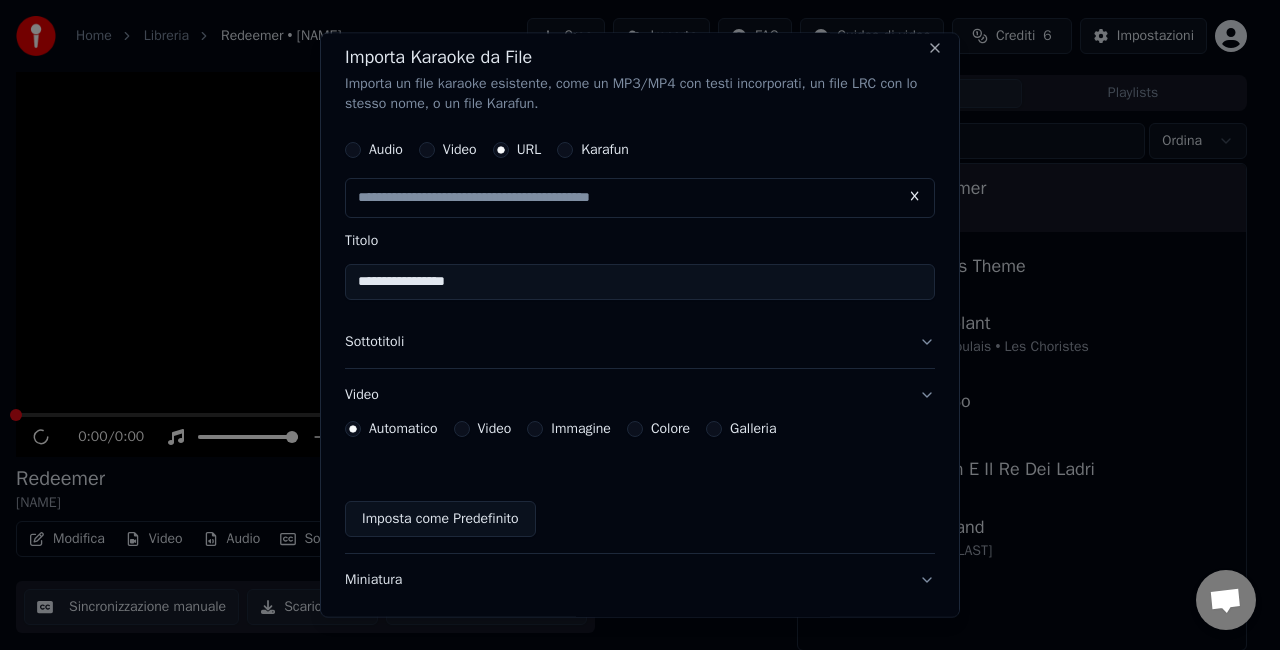 scroll, scrollTop: 0, scrollLeft: 0, axis: both 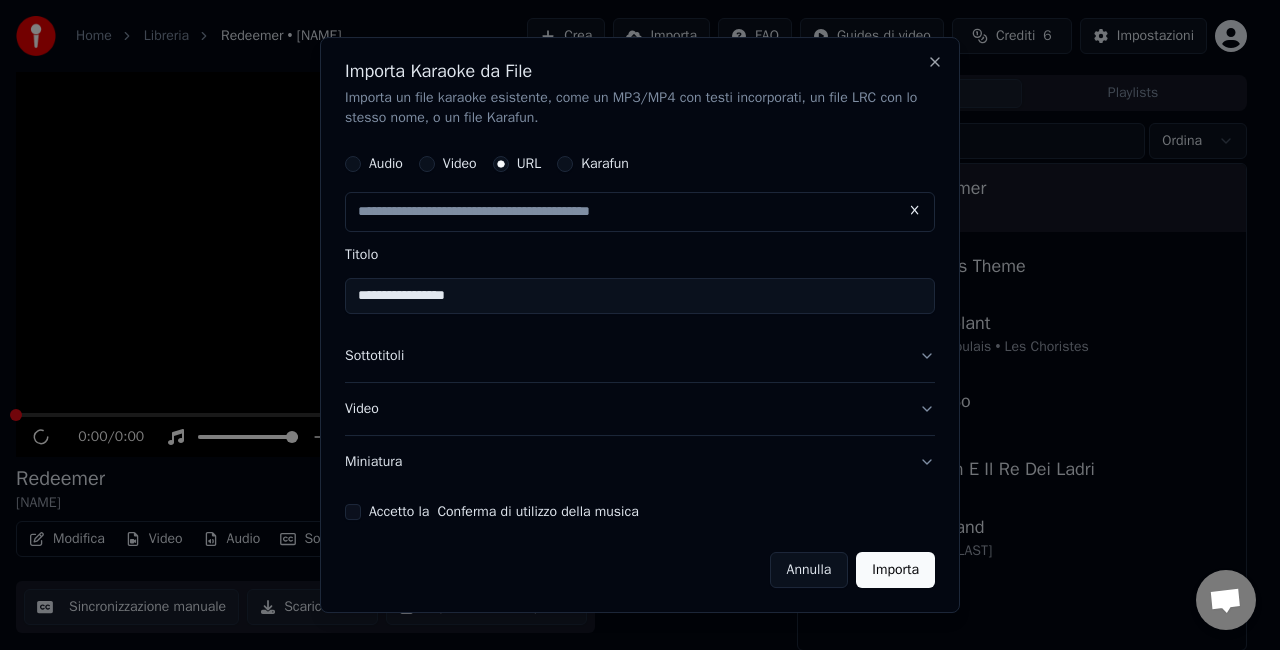 click at bounding box center [640, 212] 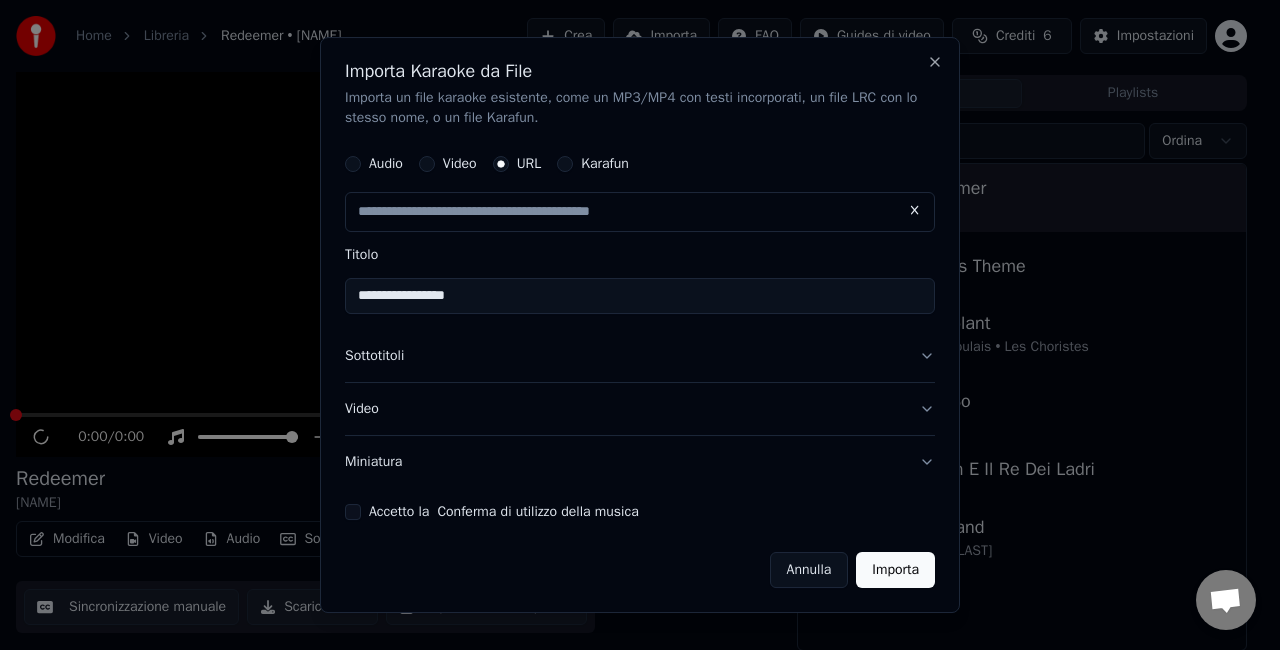 paste on "**********" 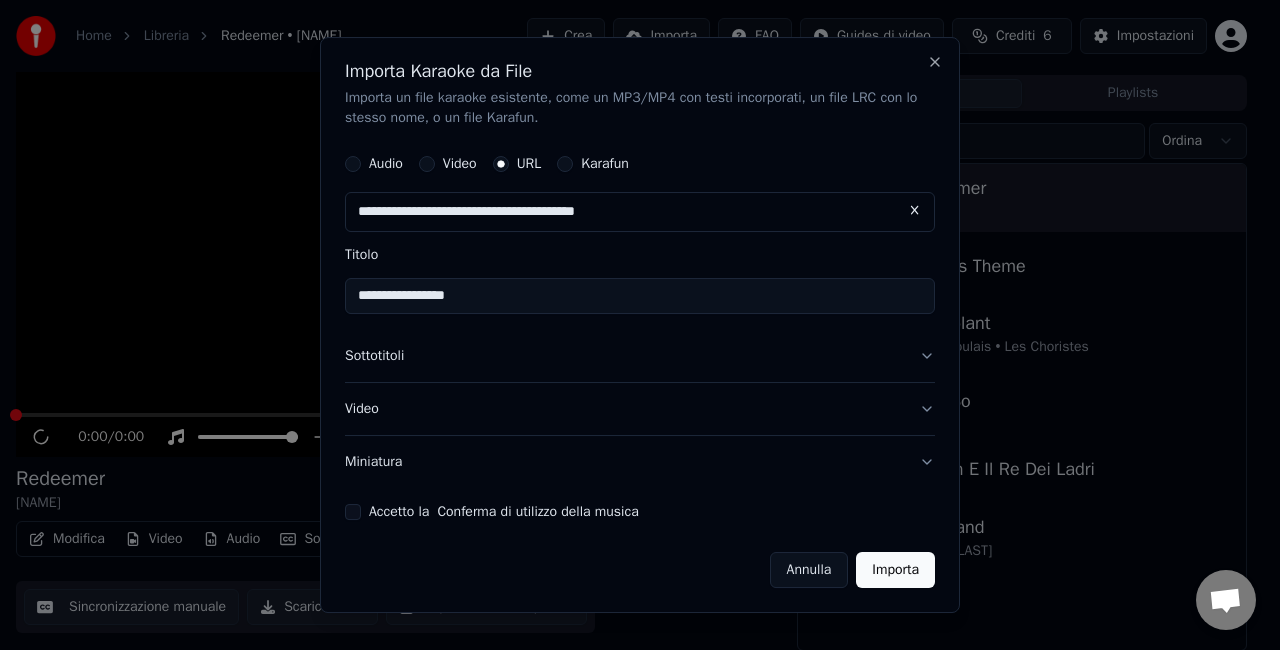 type on "**********" 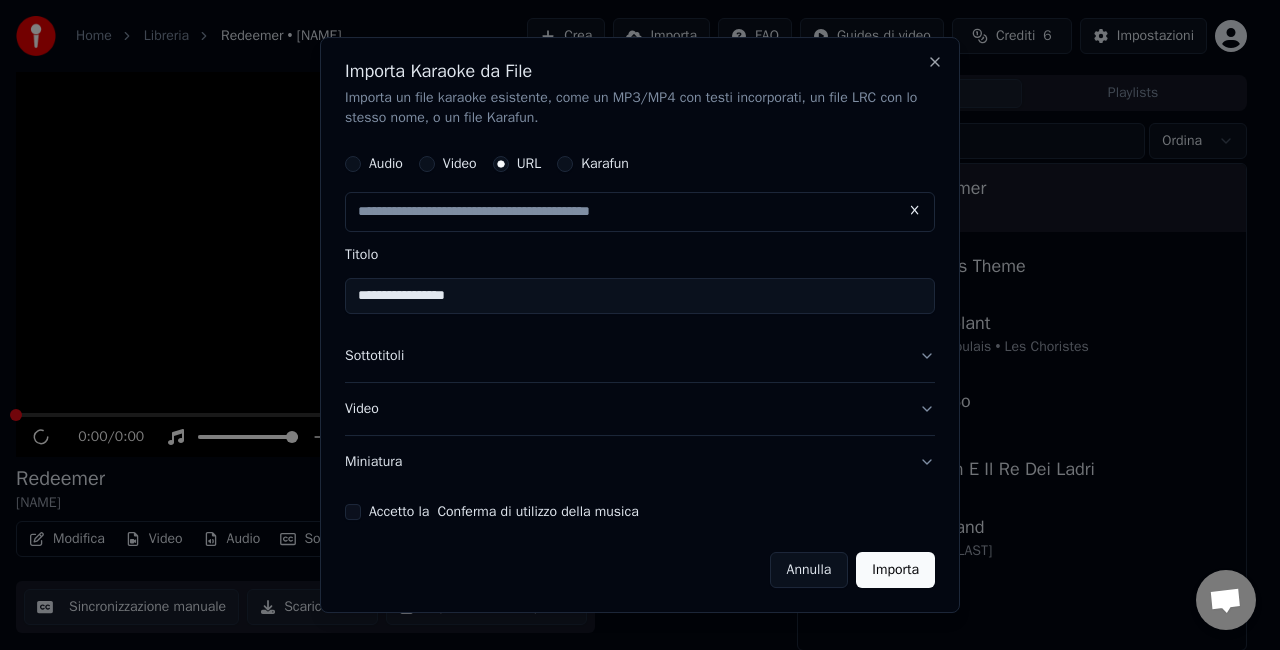 click on "Miniatura" at bounding box center [640, 462] 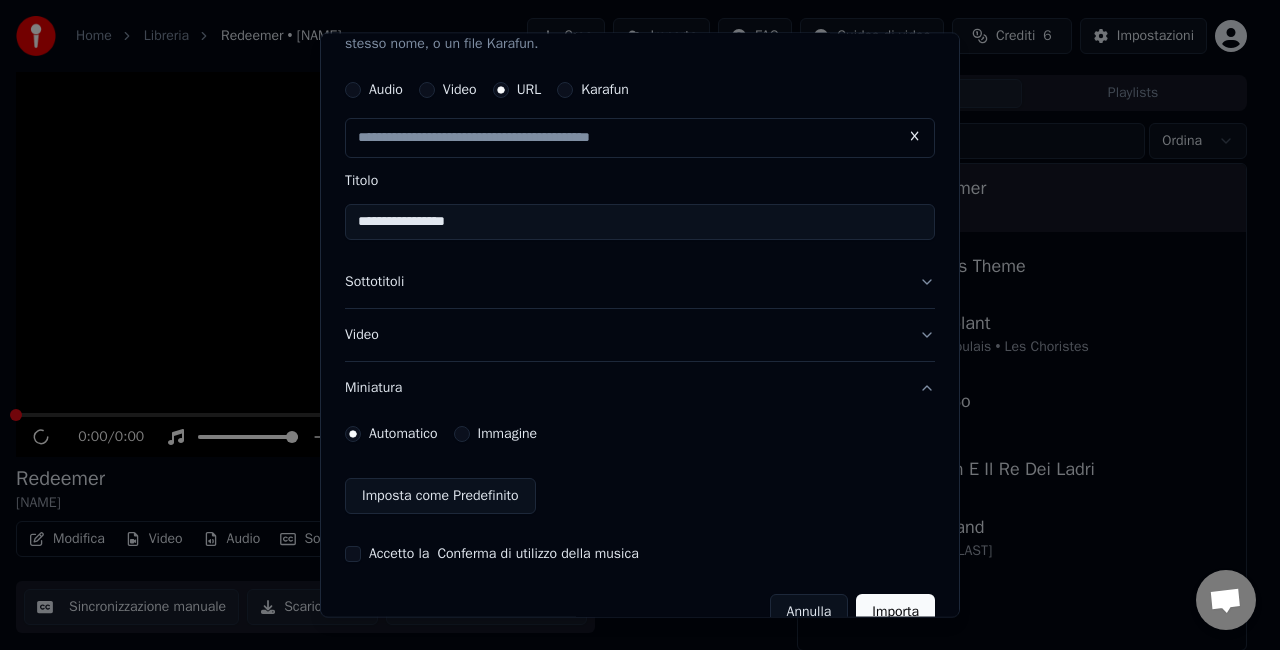 scroll, scrollTop: 105, scrollLeft: 0, axis: vertical 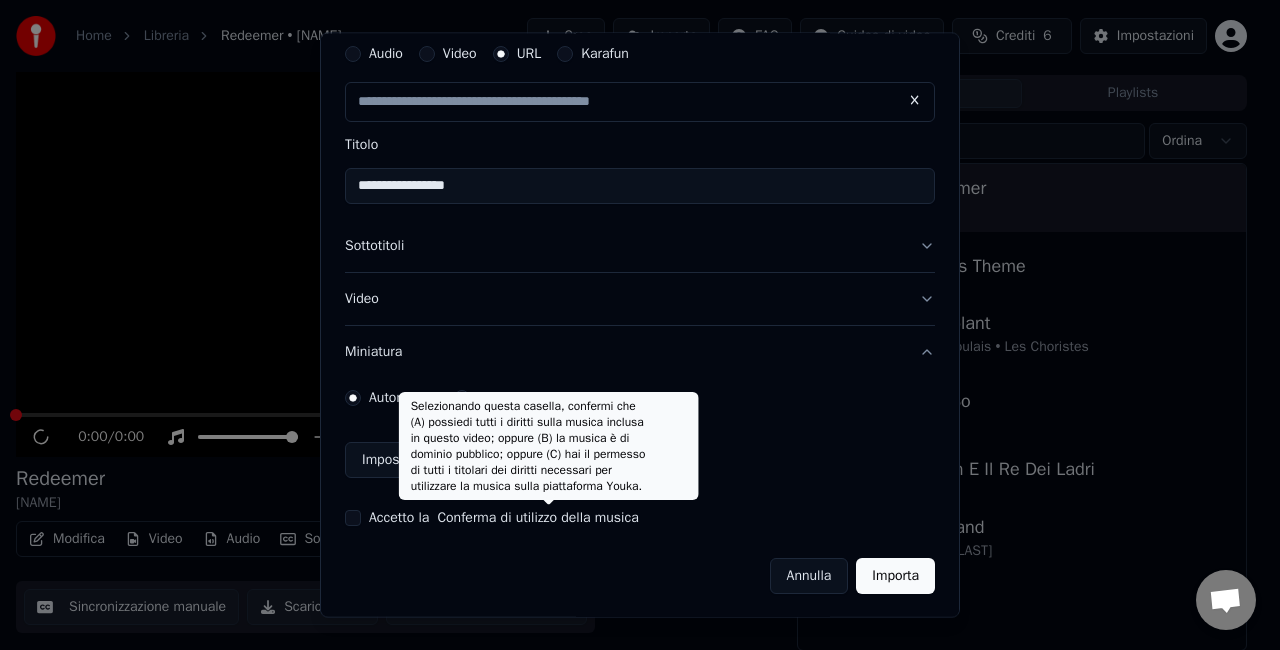 click on "Conferma di utilizzo della musica" at bounding box center (537, 518) 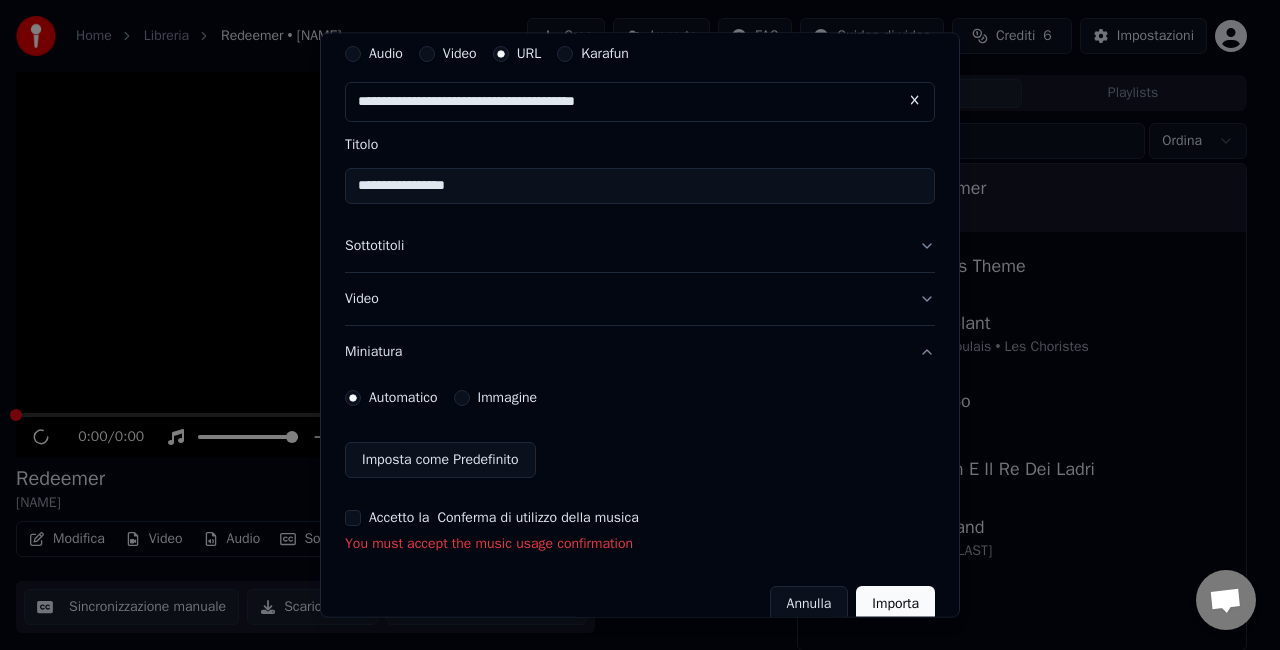 click on "Accetto la   Conferma di utilizzo della musica" at bounding box center (353, 518) 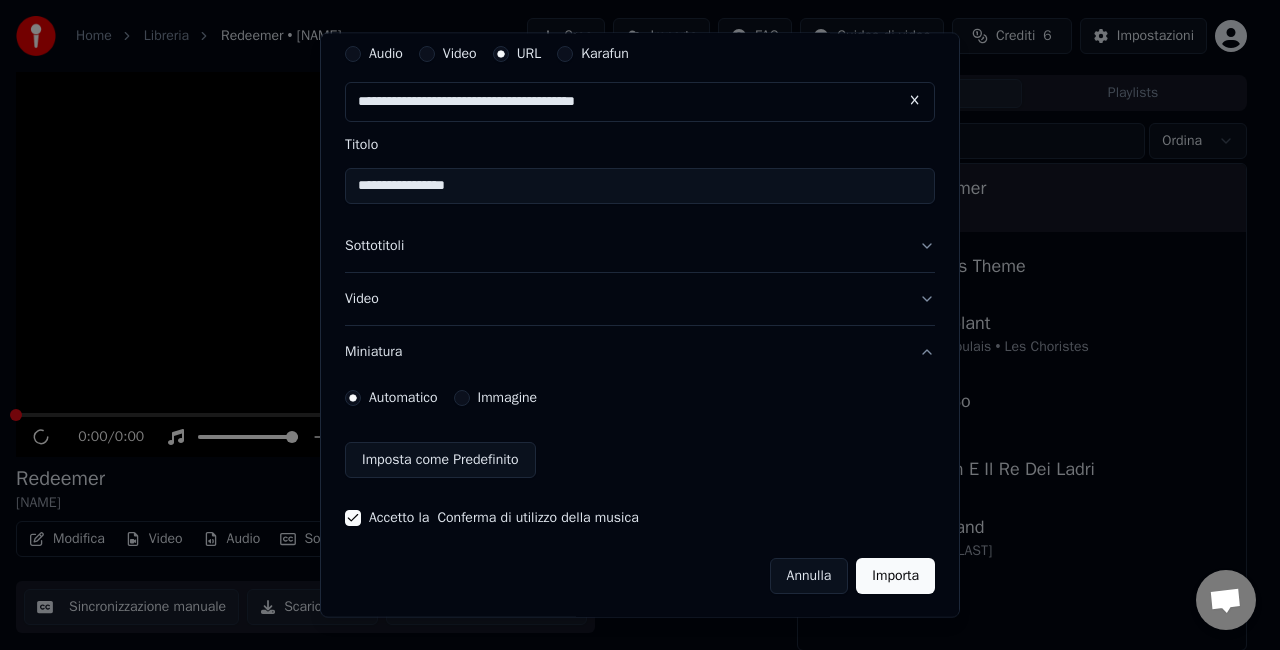 click on "Importa" at bounding box center (895, 576) 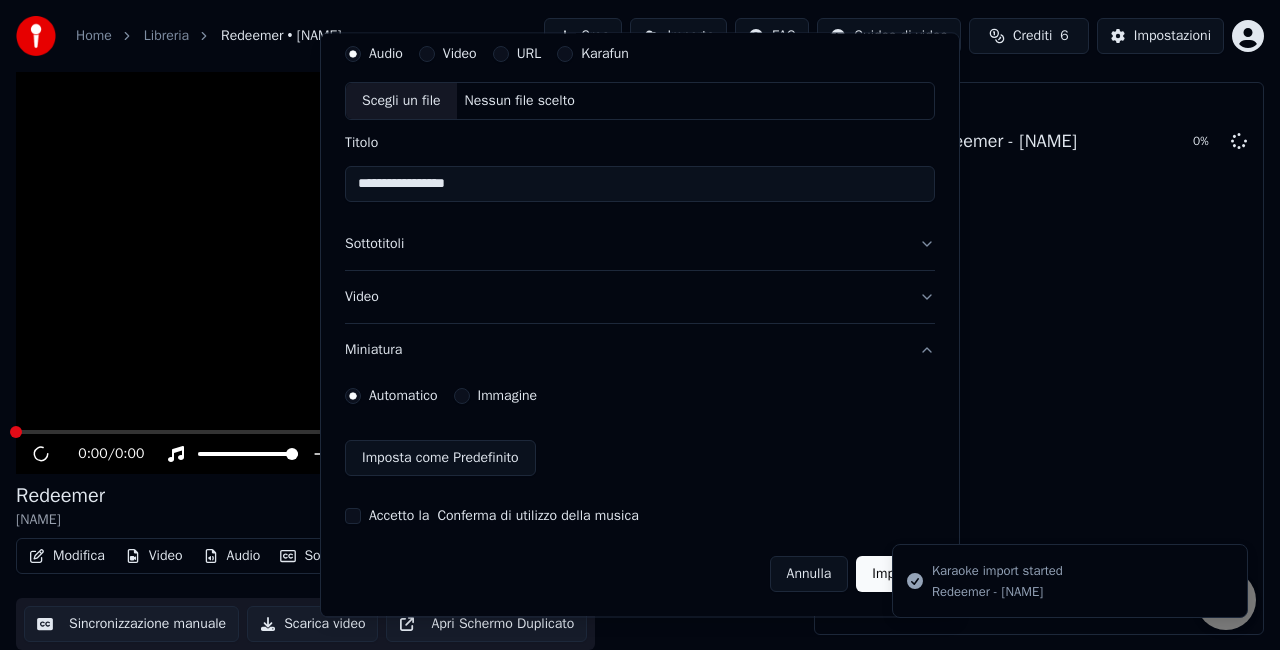 type 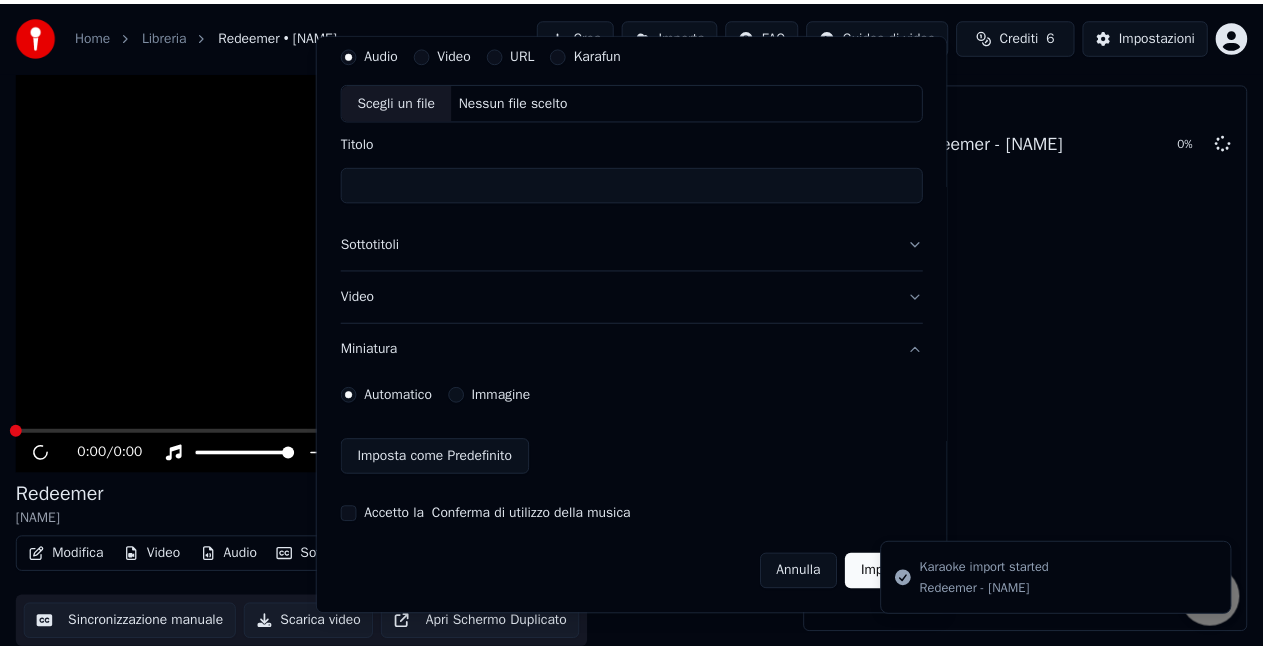 scroll, scrollTop: 28, scrollLeft: 0, axis: vertical 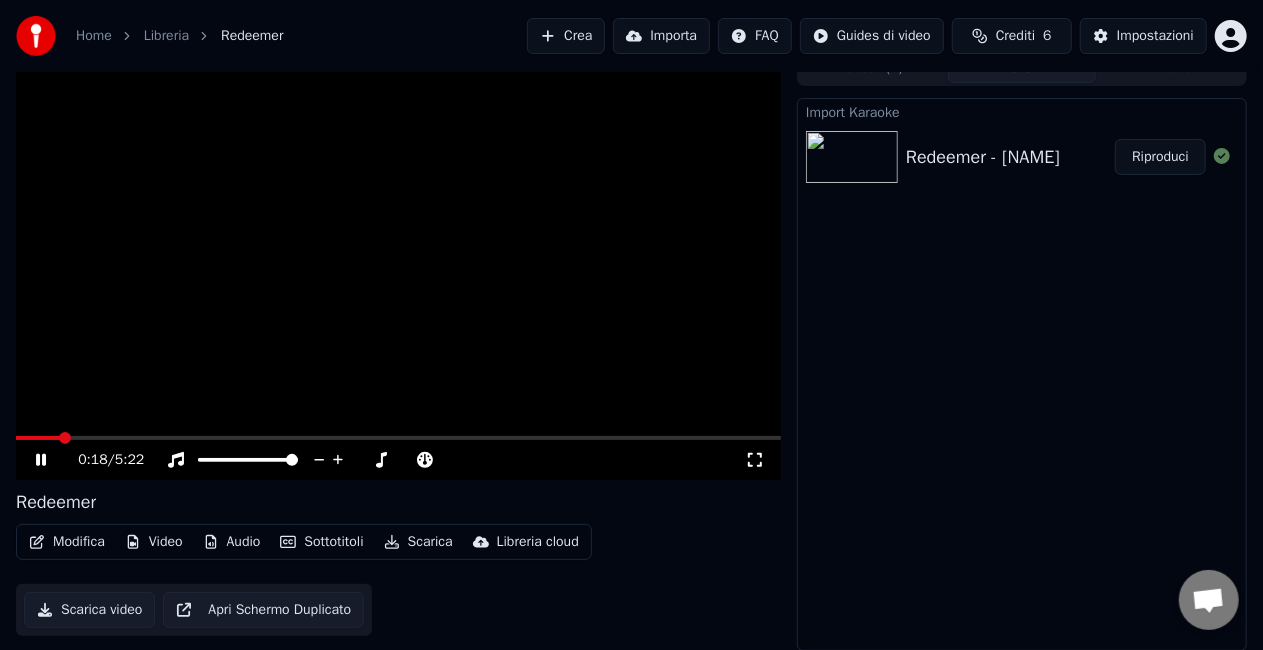 click at bounding box center [398, 438] 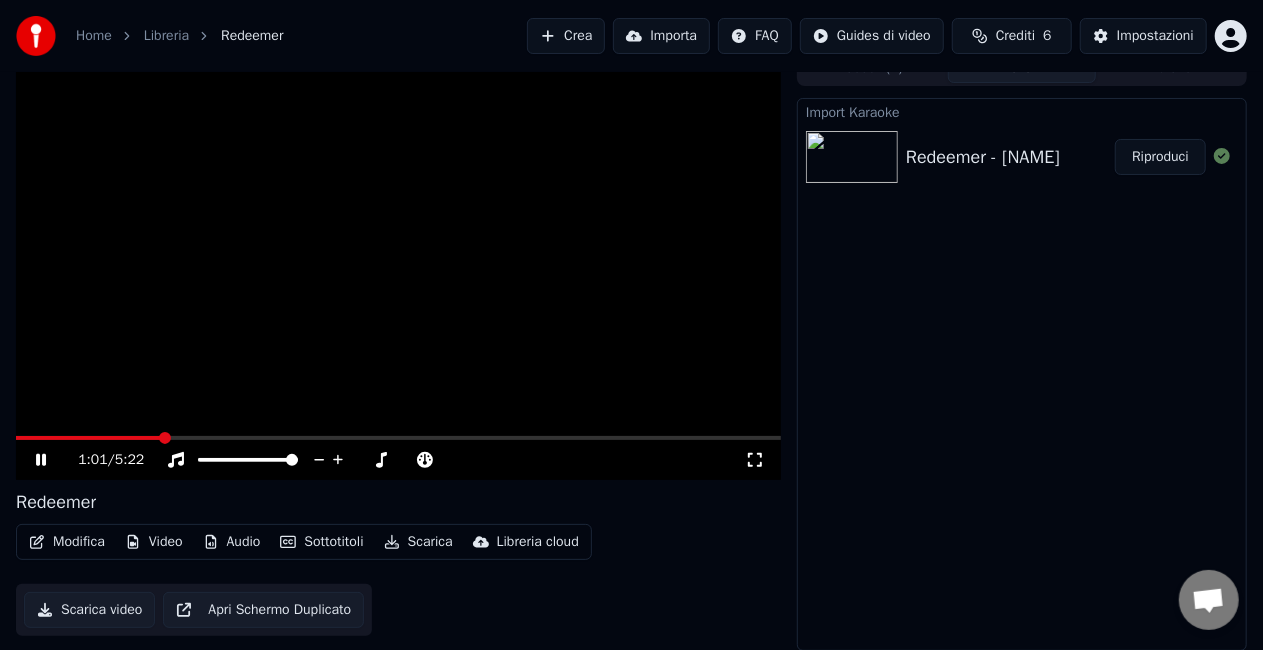 click on "Crea" at bounding box center [566, 36] 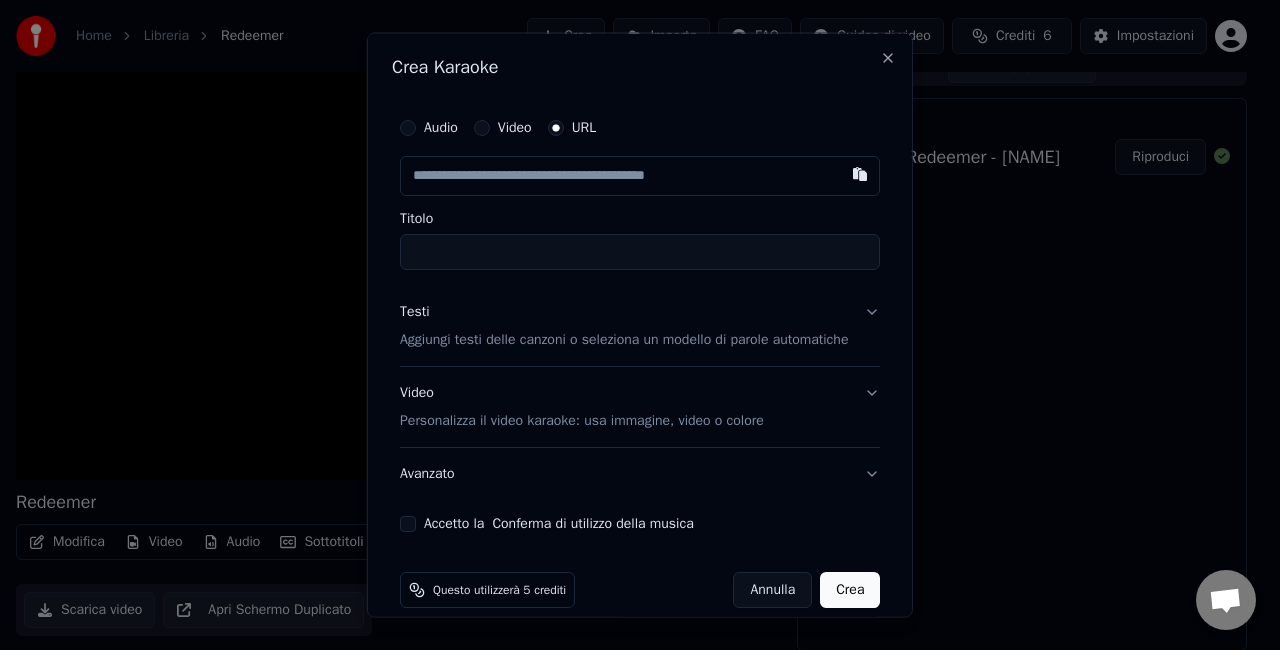 click at bounding box center (640, 176) 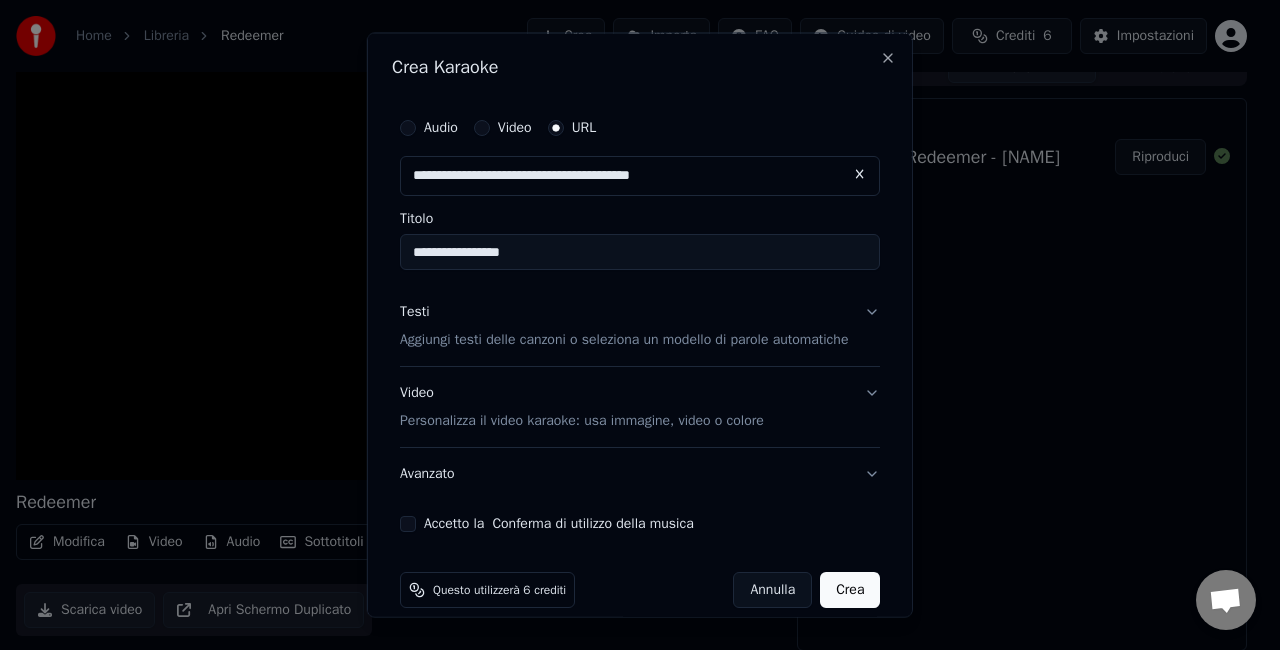 type on "**********" 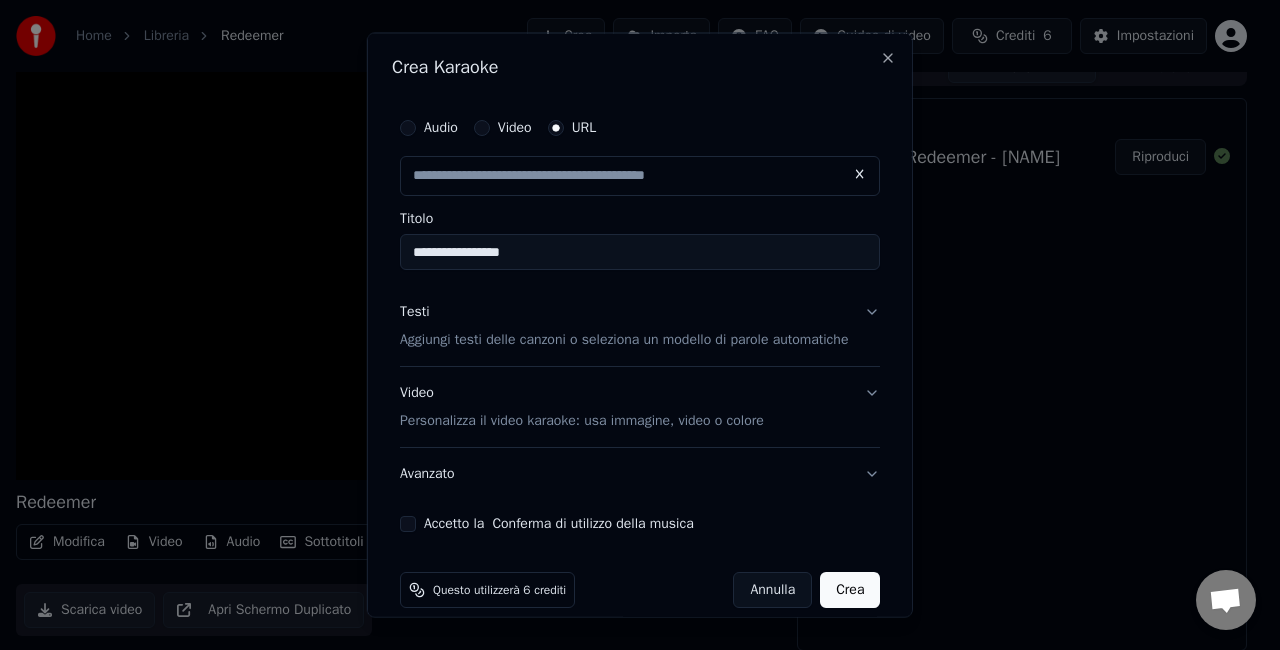 type on "**********" 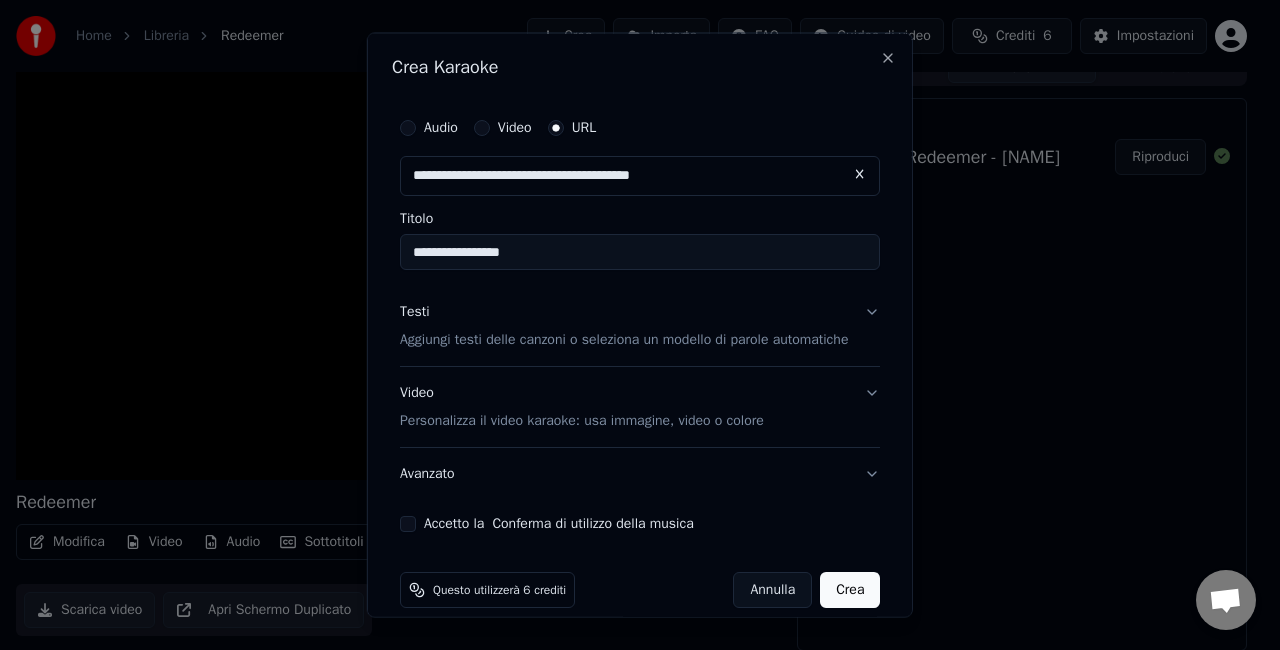 click on "Testi Aggiungi testi delle canzoni o seleziona un modello di parole automatiche" at bounding box center [640, 326] 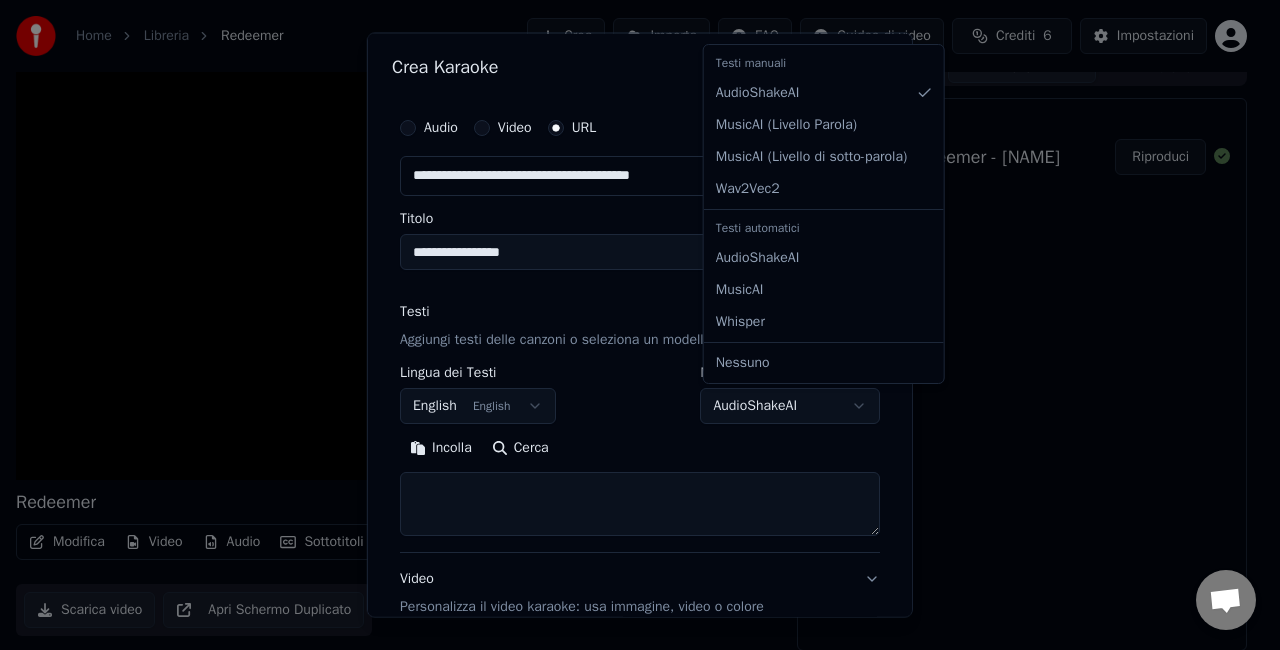 click on "**********" at bounding box center [631, 303] 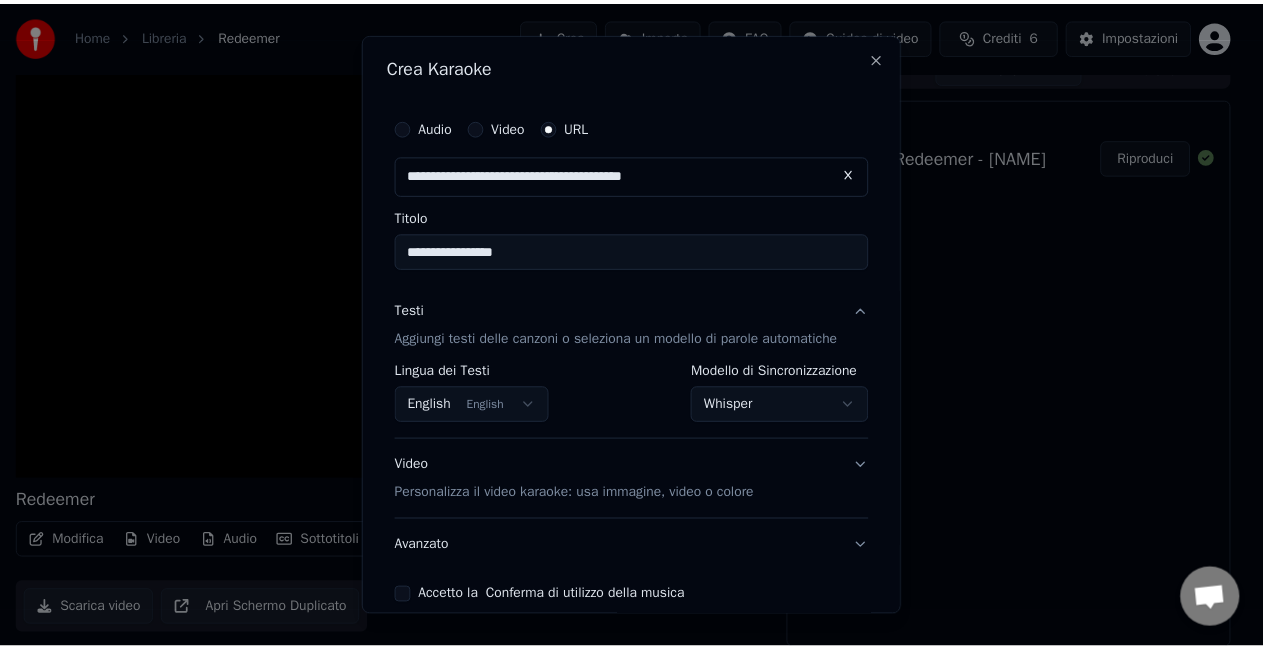 scroll, scrollTop: 95, scrollLeft: 0, axis: vertical 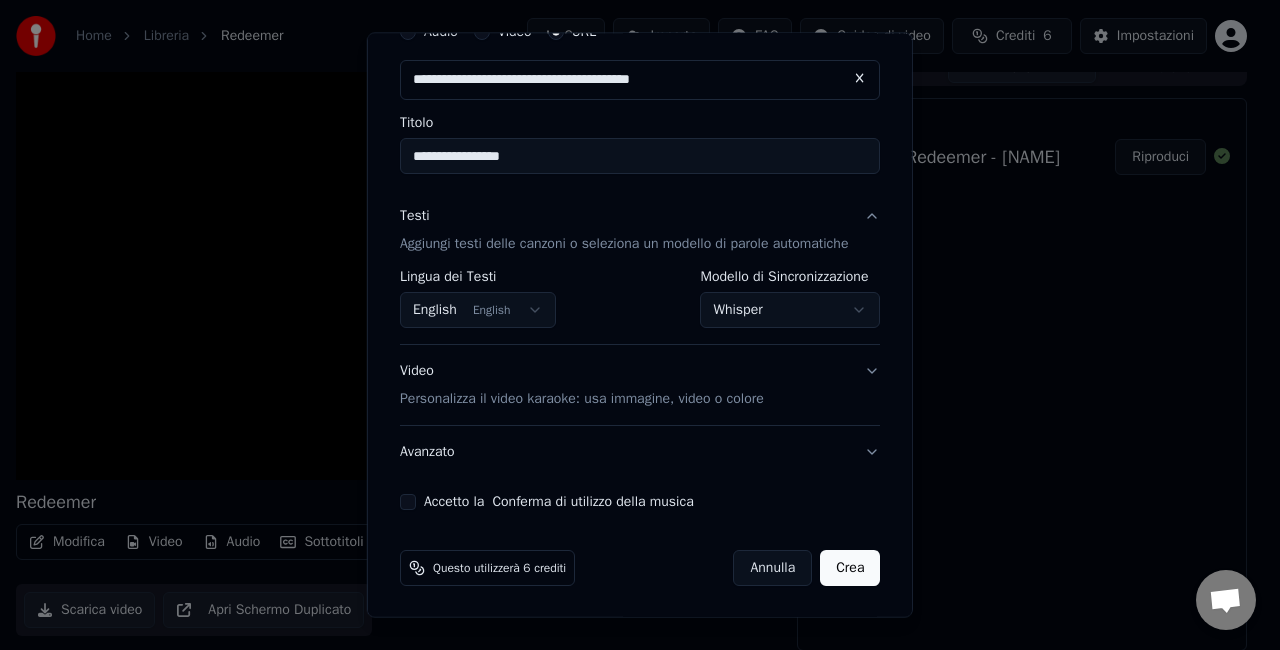 click on "Accetto la   Conferma di utilizzo della musica" at bounding box center [408, 502] 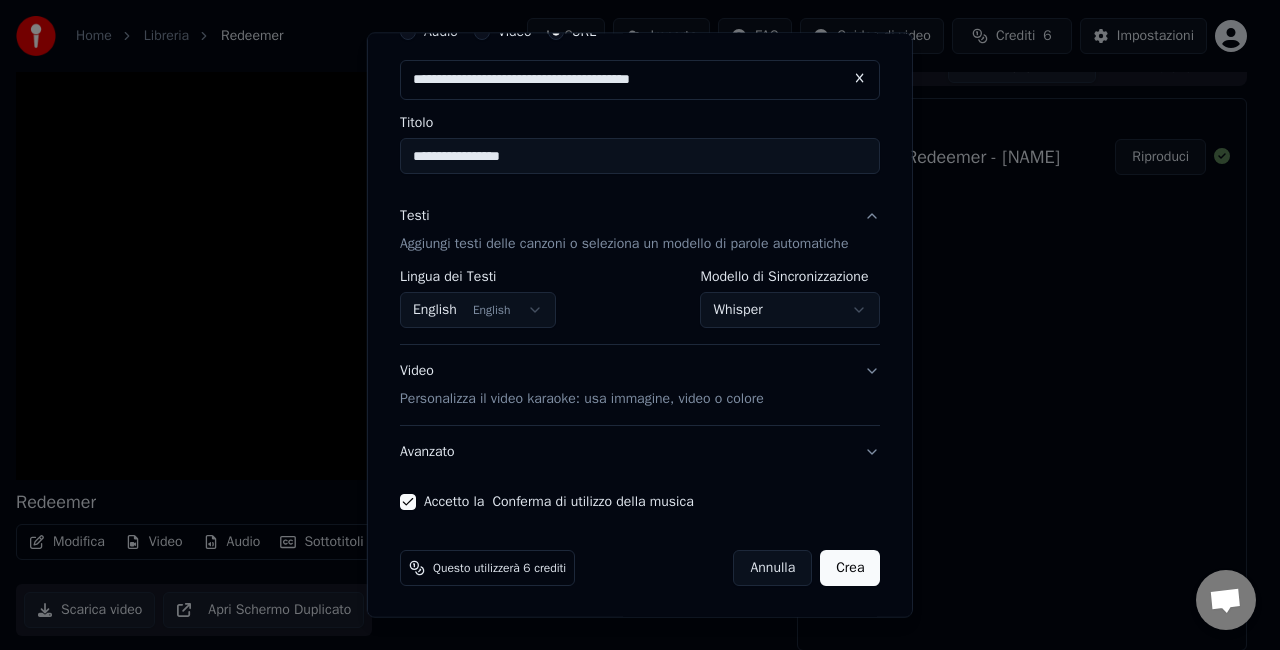 click on "Crea" at bounding box center (850, 568) 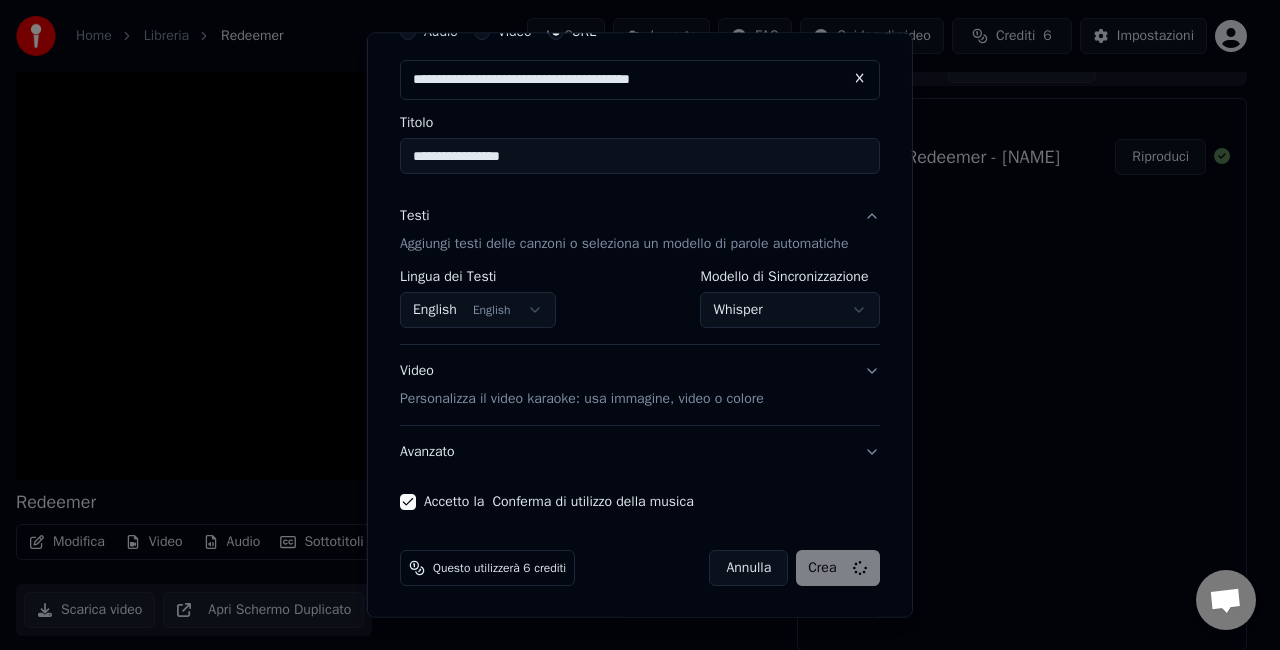 select on "**********" 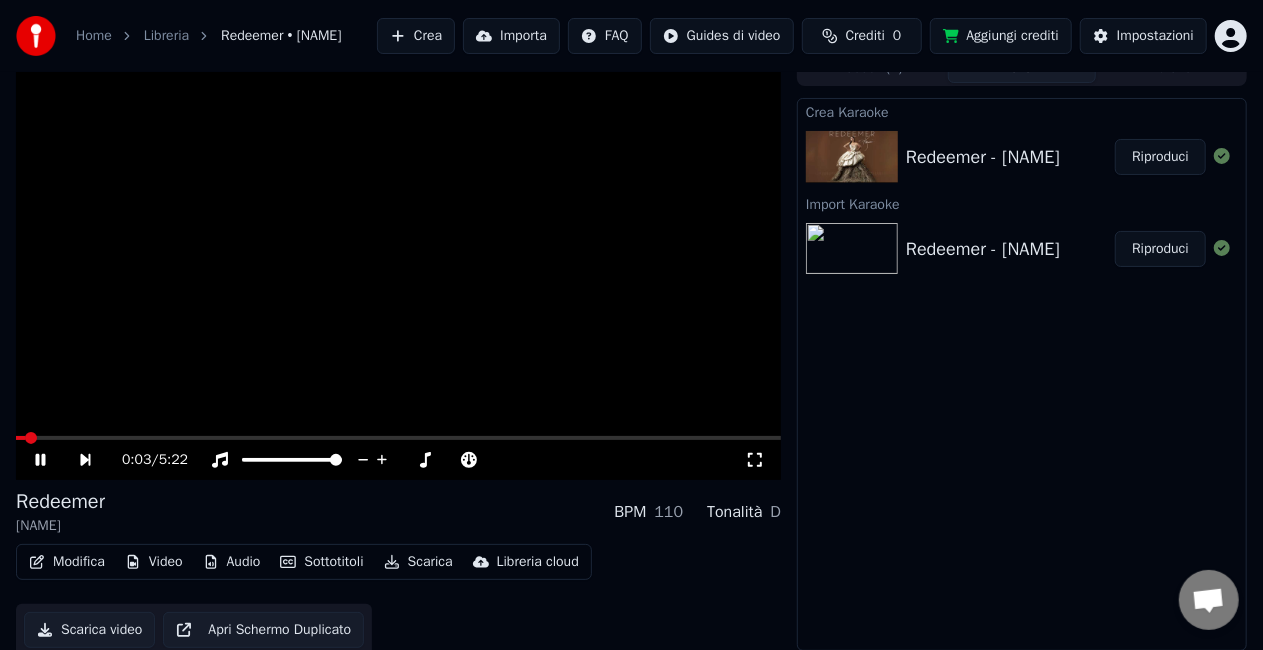 click on "0:03  /  5:22" at bounding box center (398, 460) 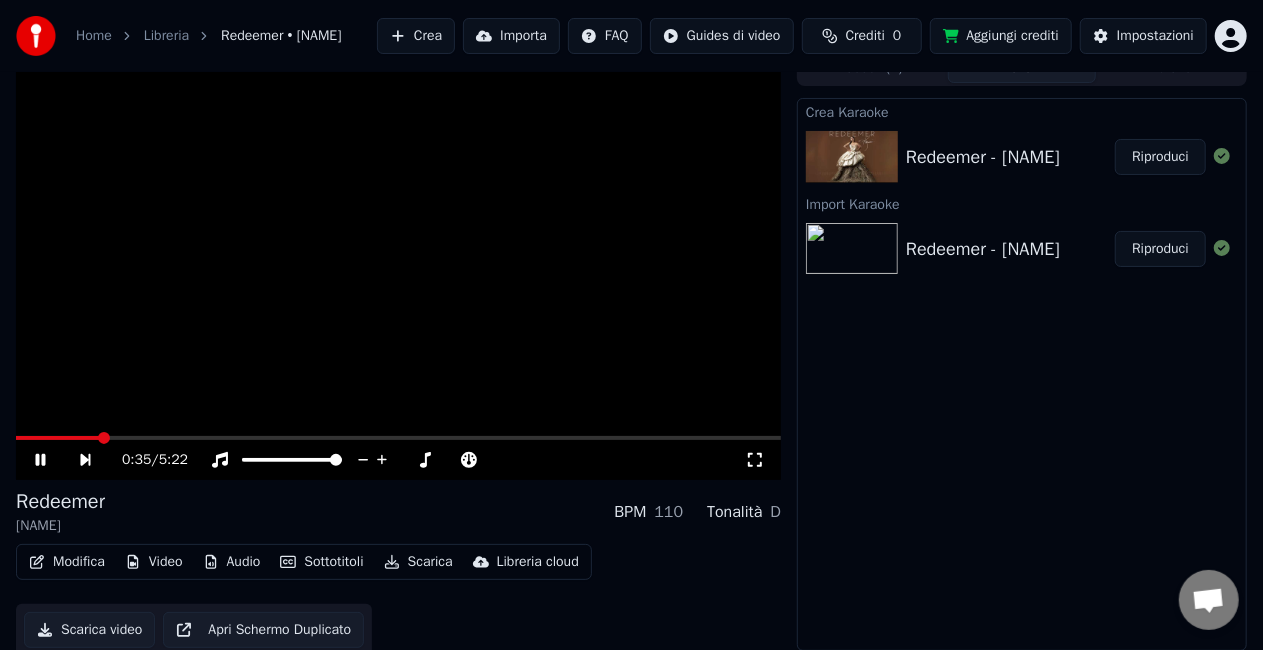 click at bounding box center [398, 438] 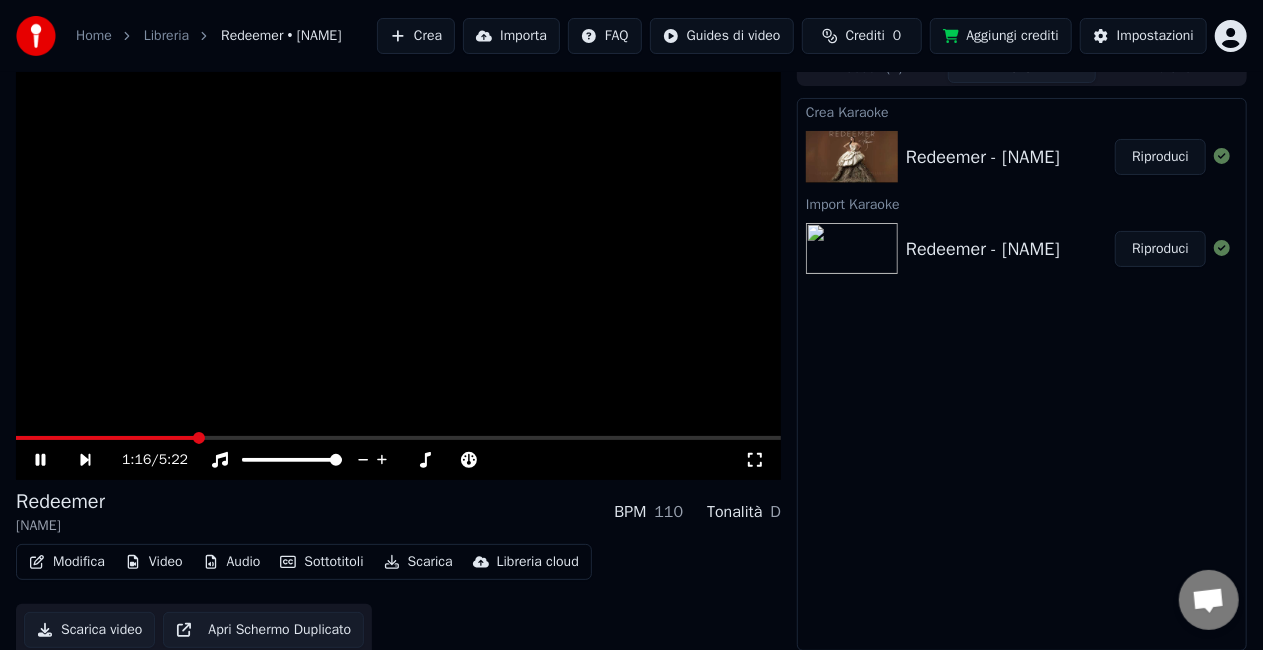 click at bounding box center [398, 438] 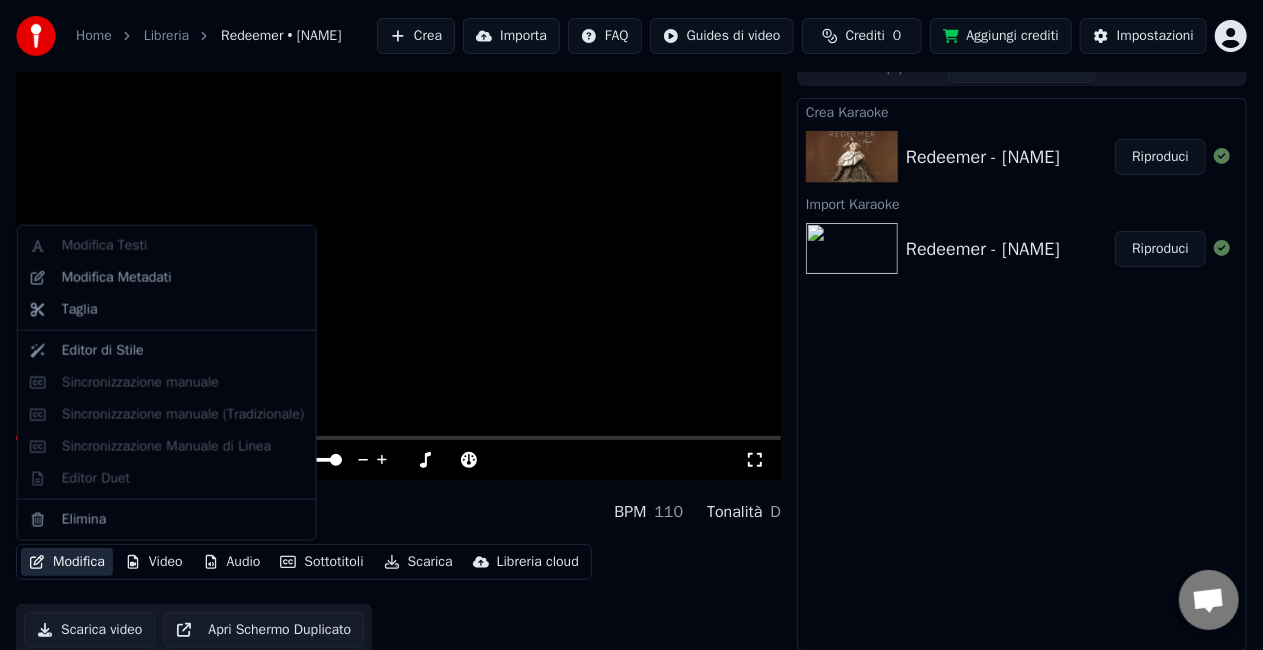 click on "Modifica" at bounding box center [67, 562] 